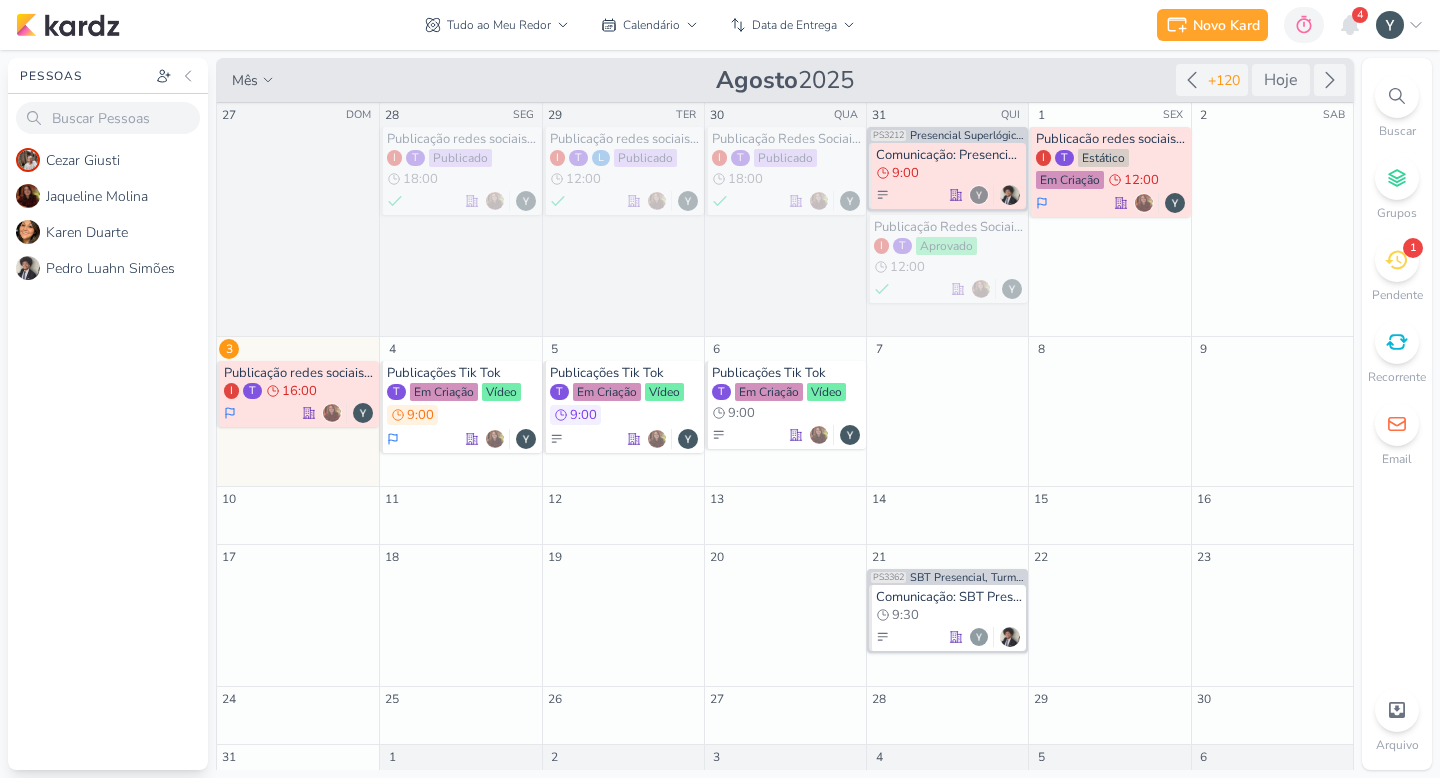 scroll, scrollTop: 0, scrollLeft: 0, axis: both 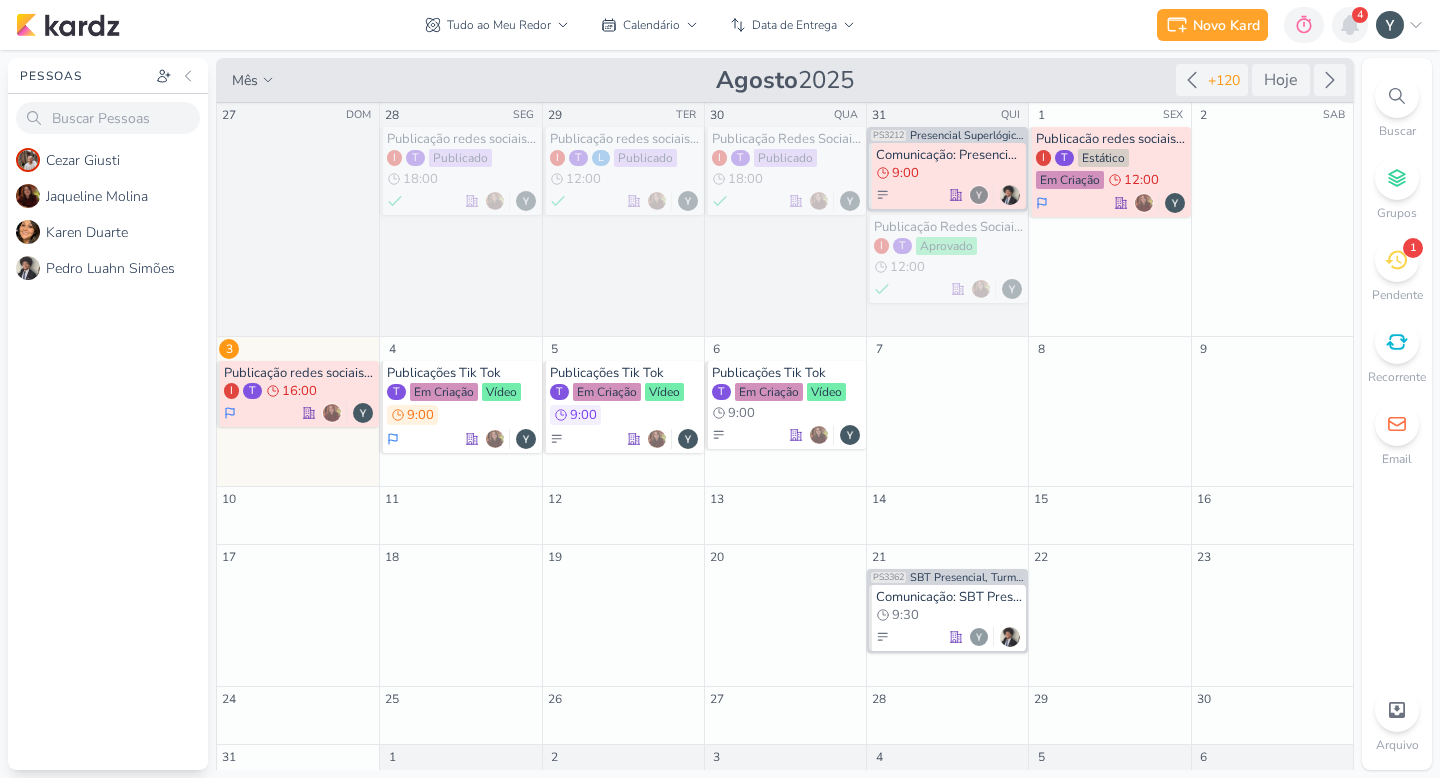 click at bounding box center (1350, 25) 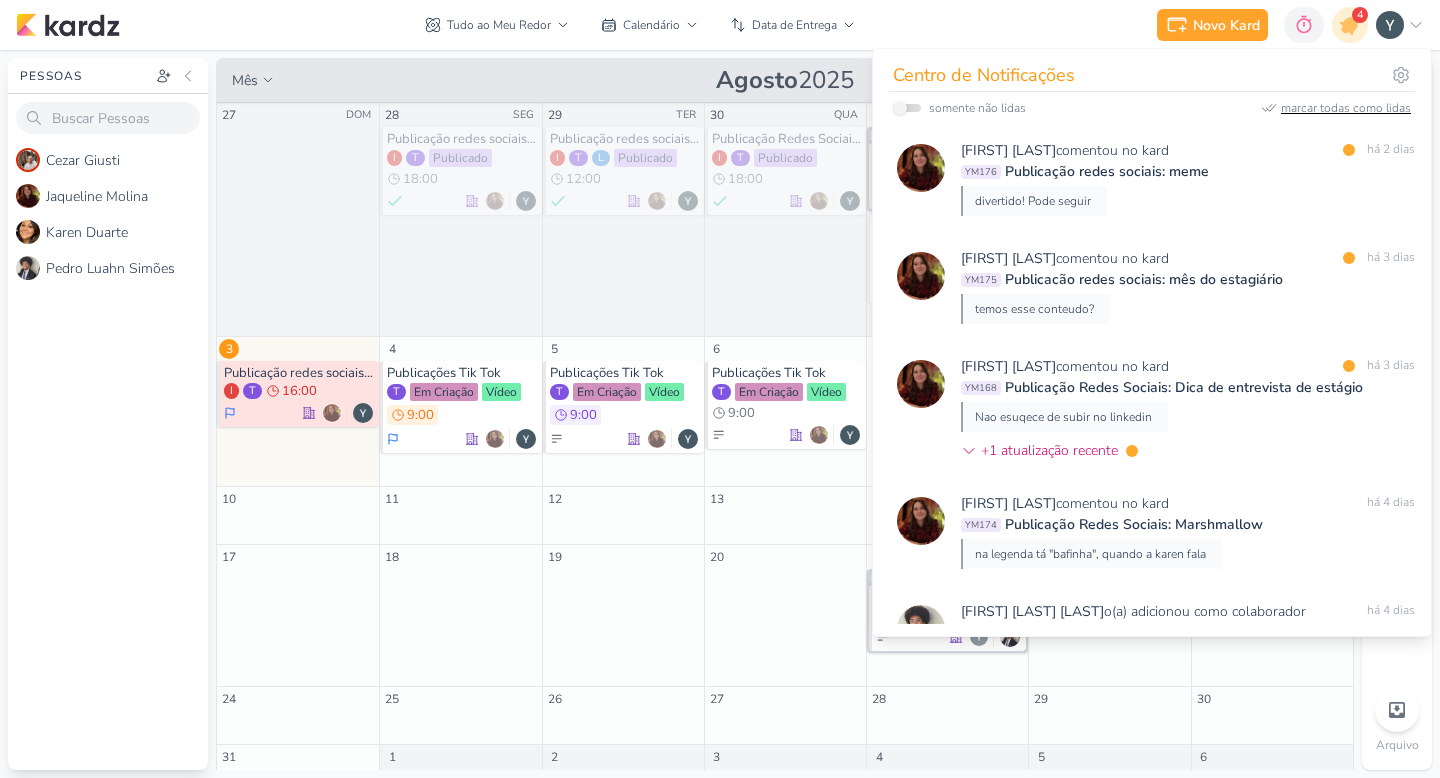 click on "marcar todas como lidas" at bounding box center (1346, 108) 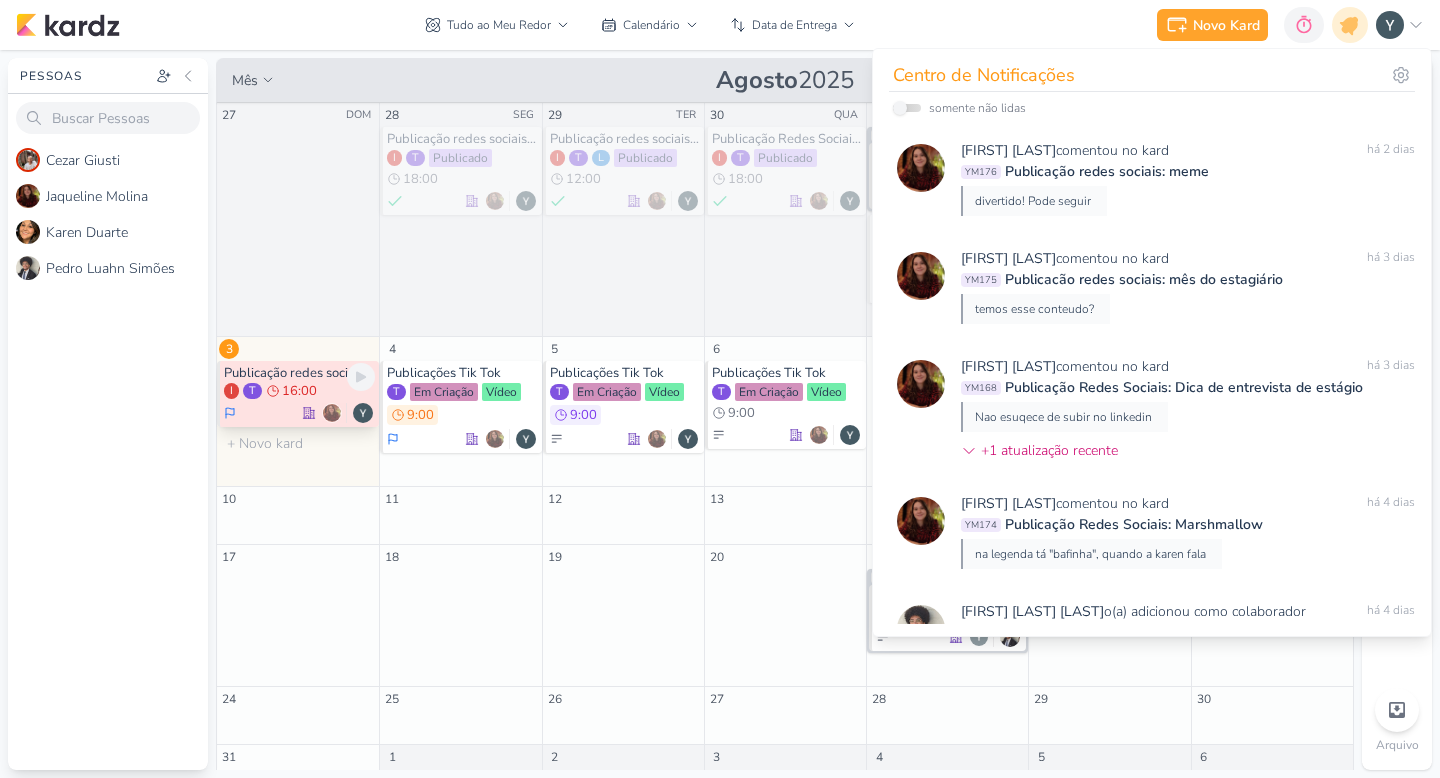 click at bounding box center (299, 413) 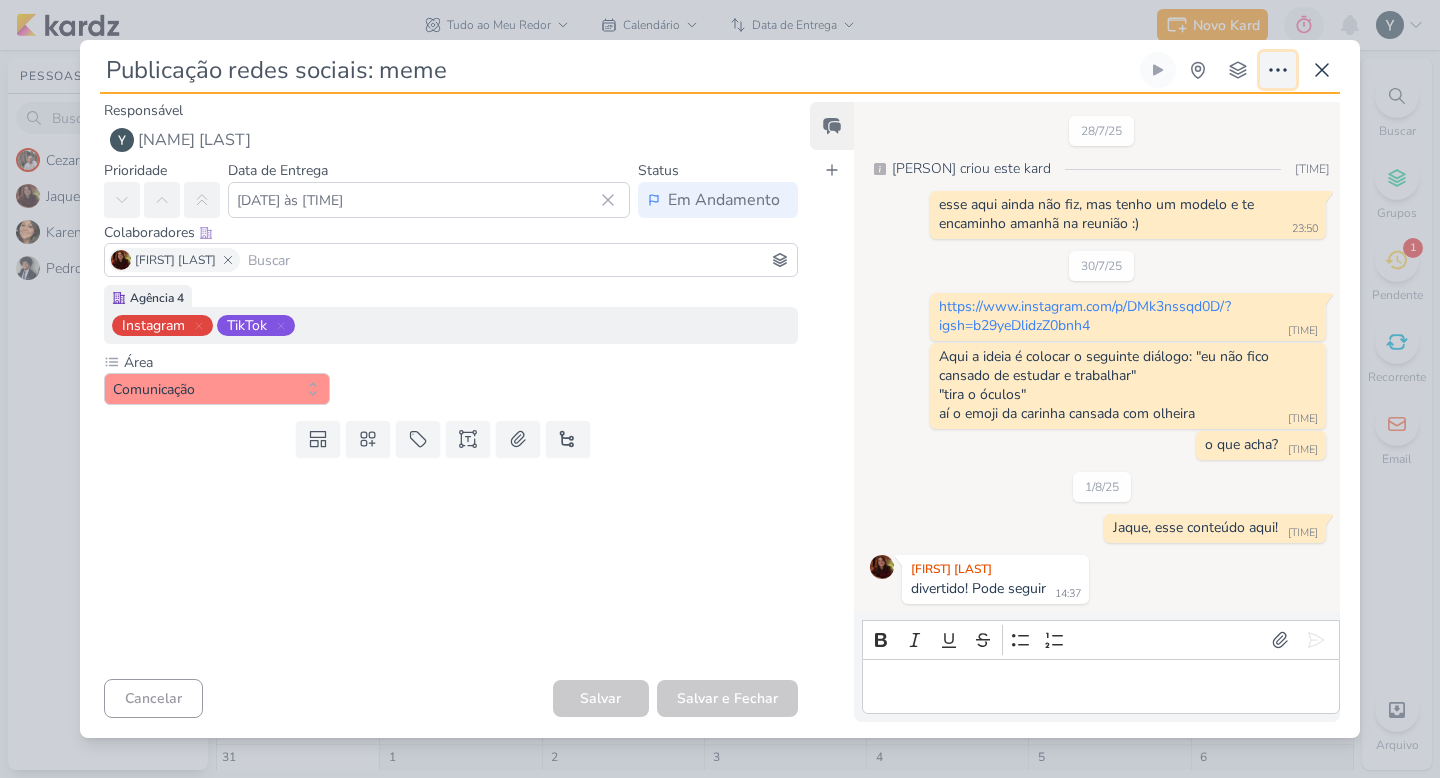 click 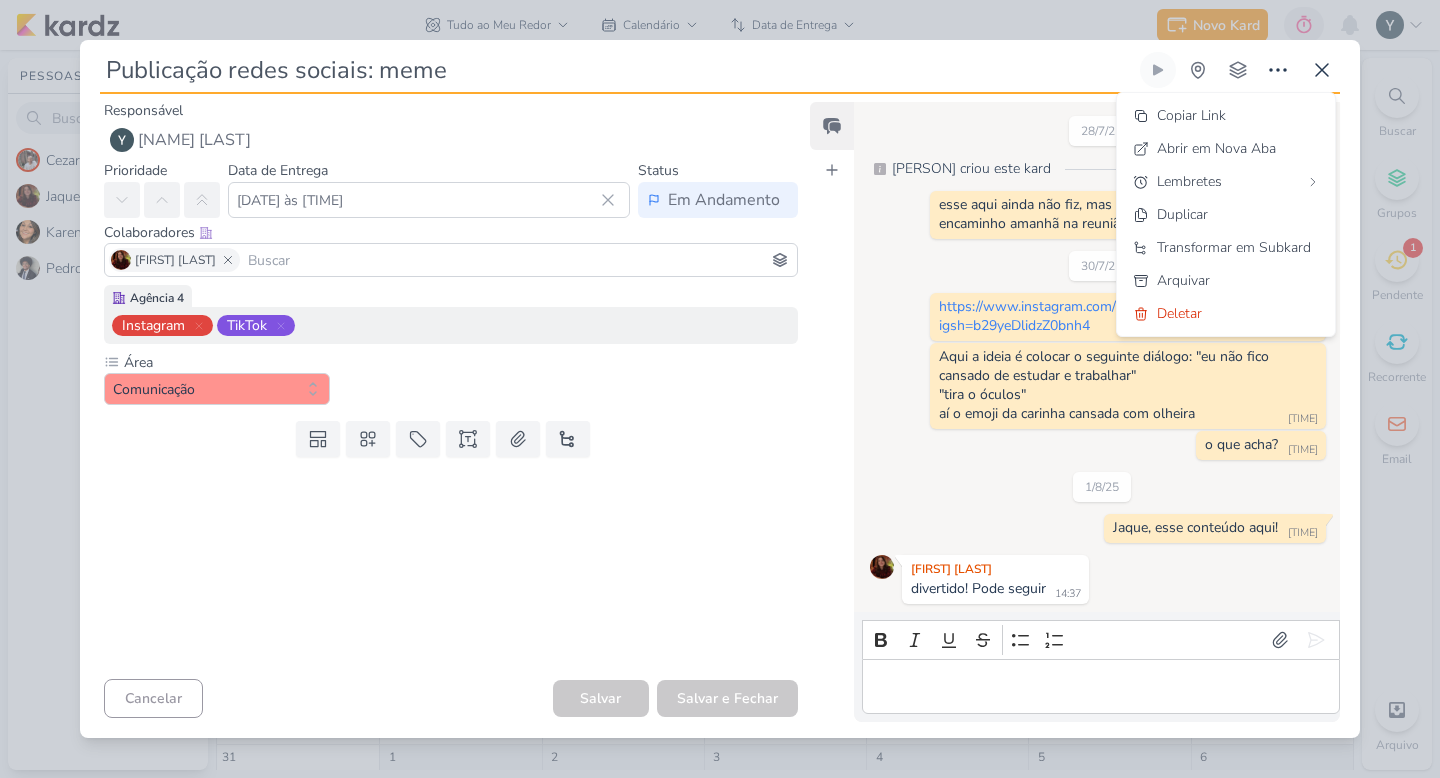 click on "Colaboradores
Este kard pode ser visível a usuários da sua organização
Este kard é privado à colaboradores imediatos" at bounding box center (451, 232) 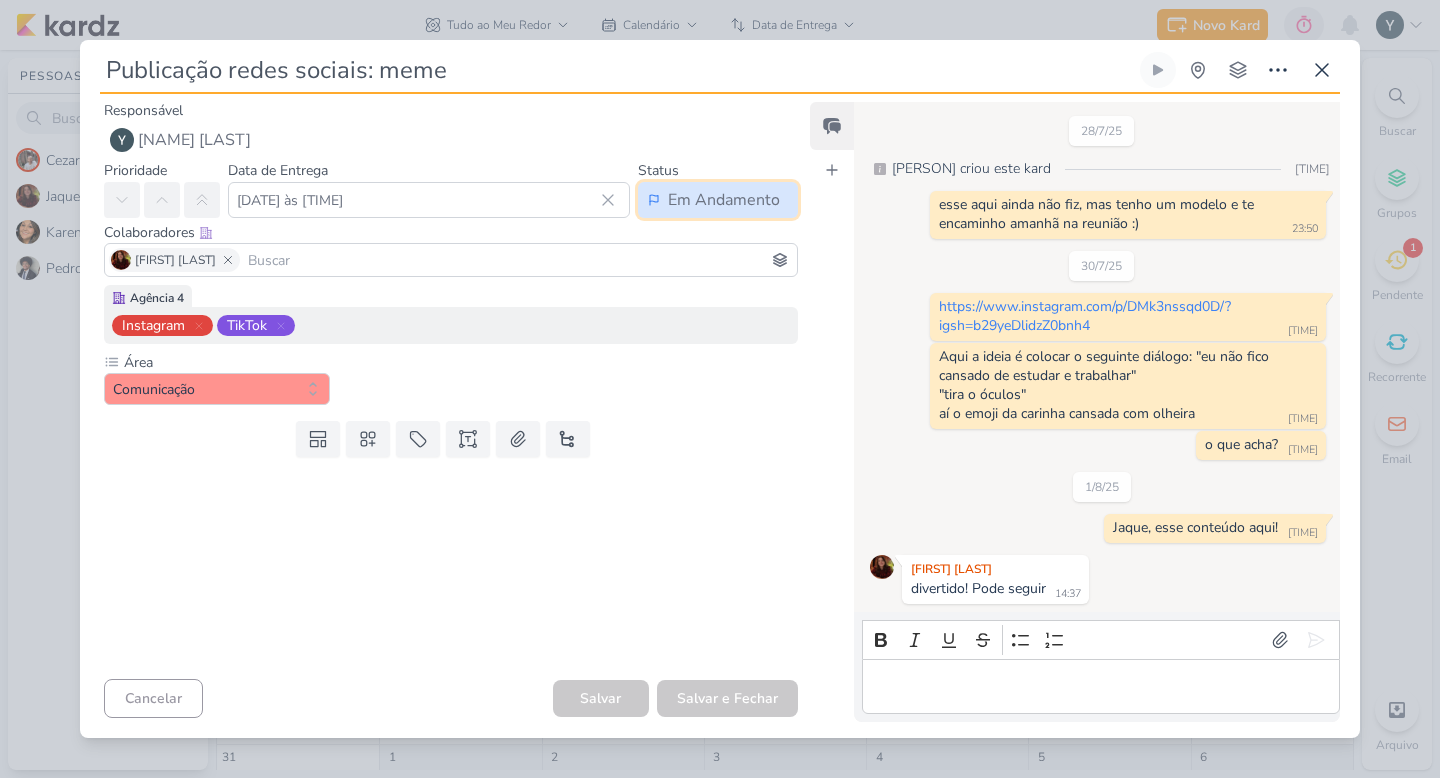 click on "Em Andamento" at bounding box center [718, 200] 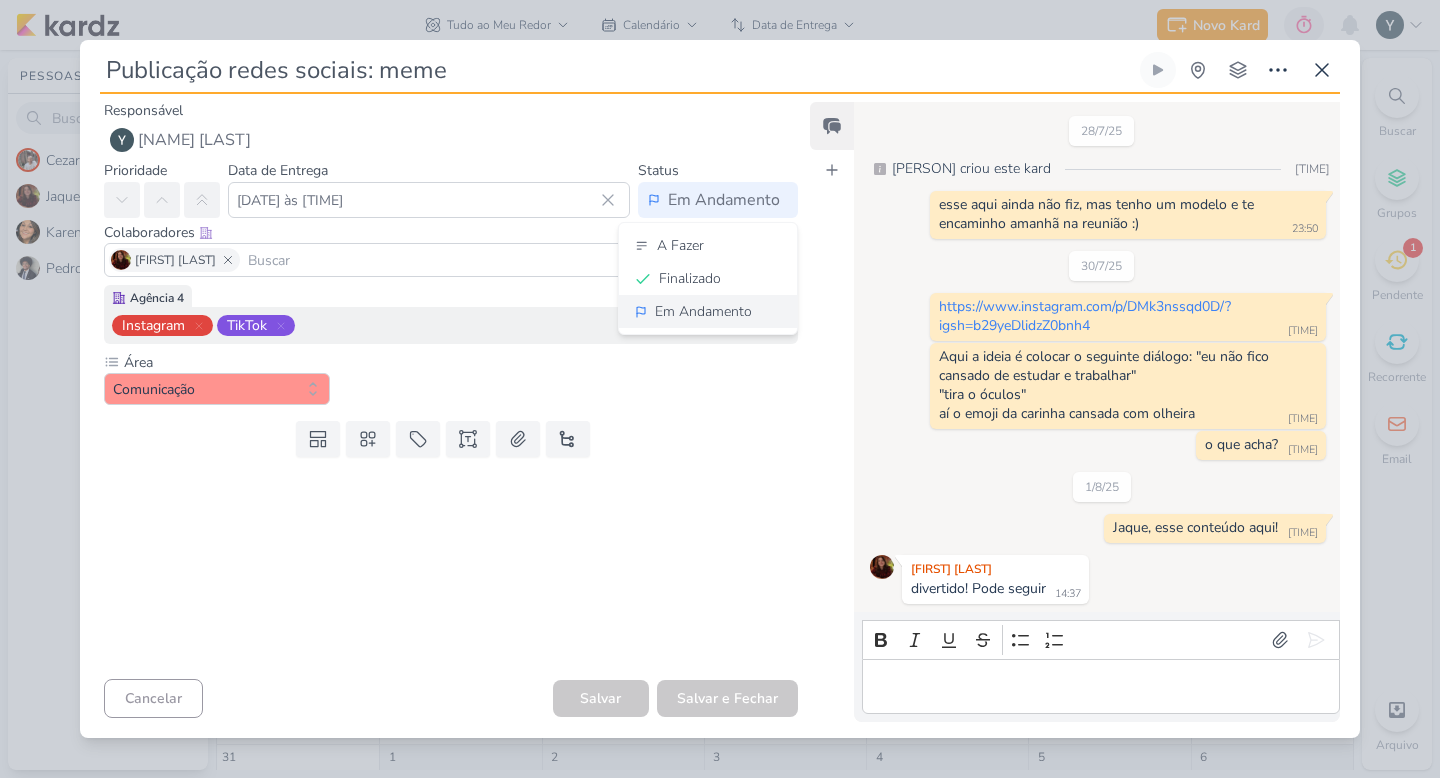click on "Em Andamento" at bounding box center [708, 311] 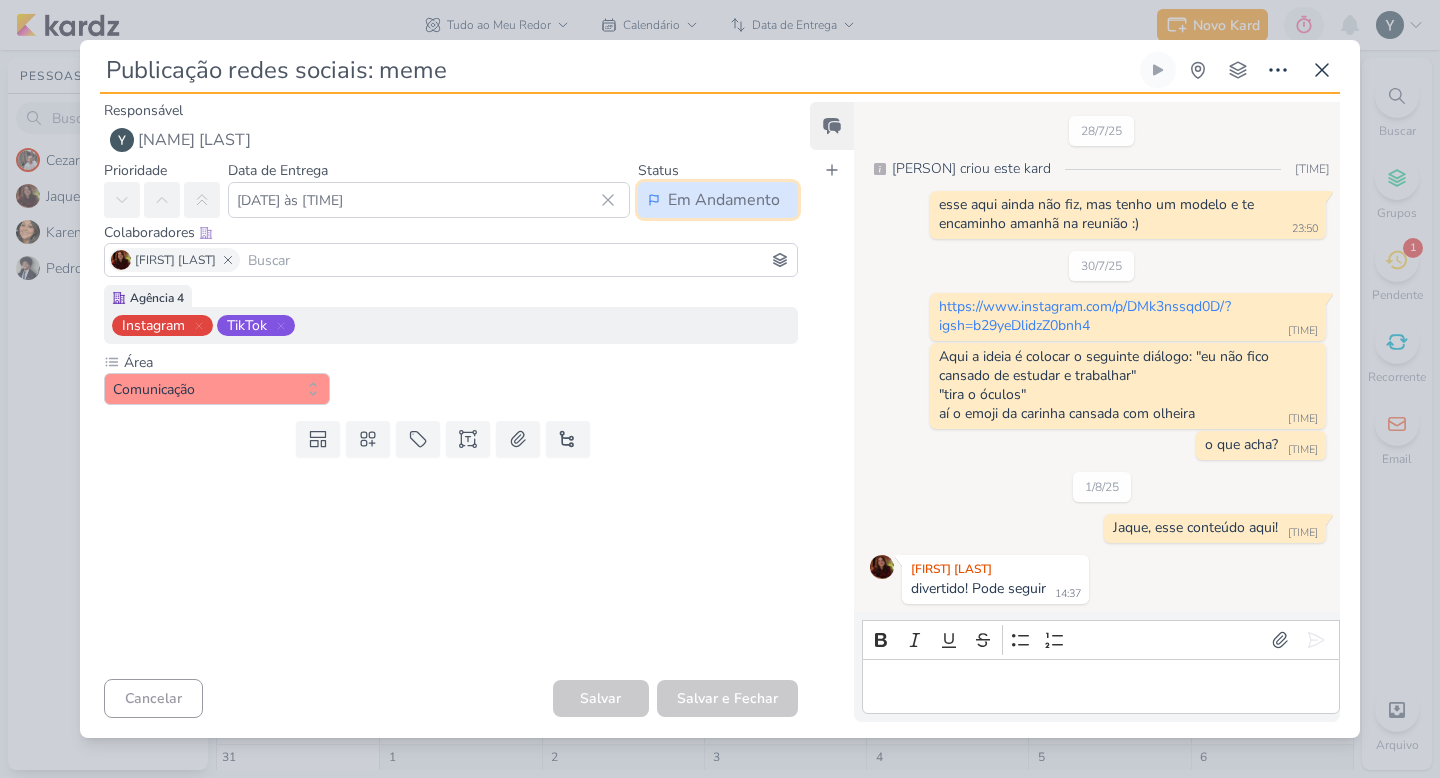 click on "Em Andamento" at bounding box center [724, 200] 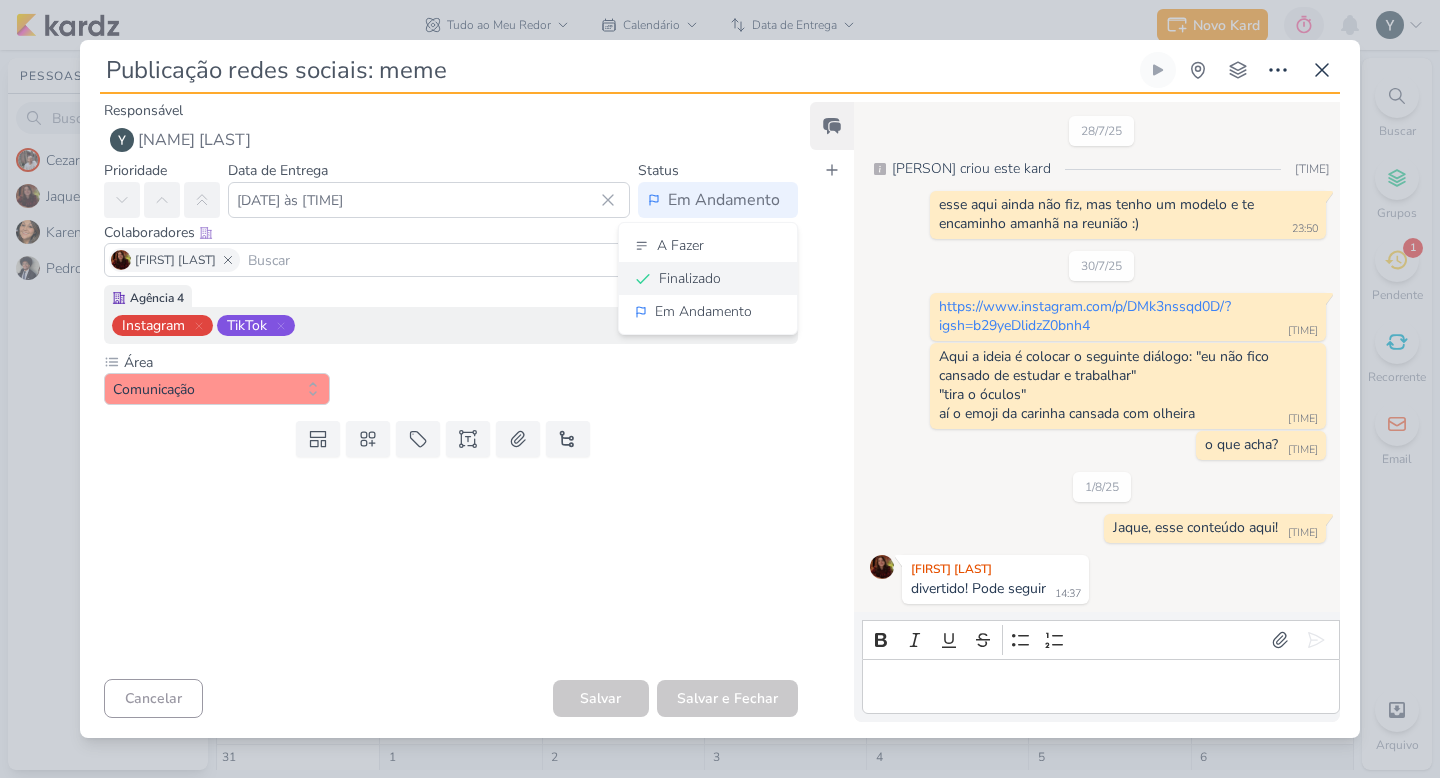 click on "Finalizado" at bounding box center (690, 278) 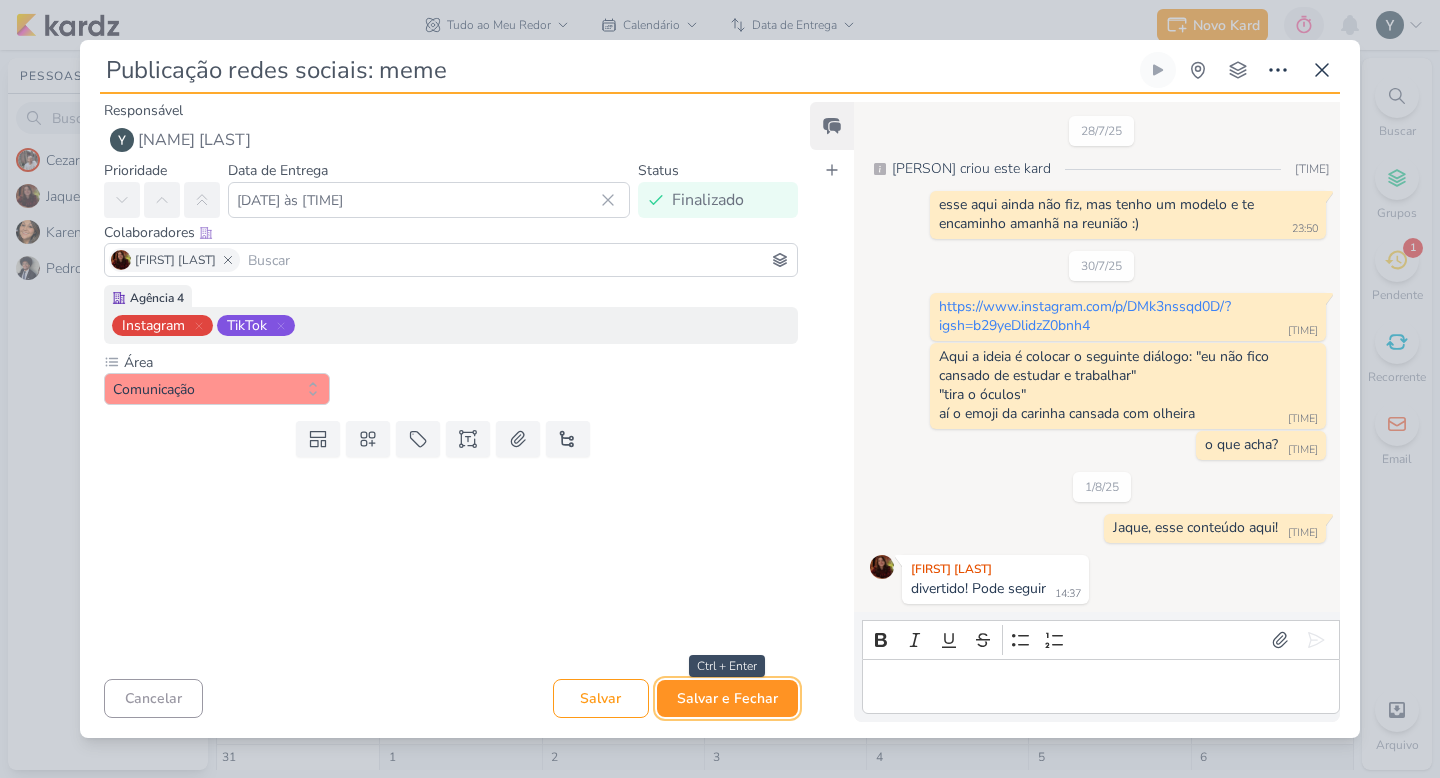click on "Salvar e Fechar" at bounding box center [727, 698] 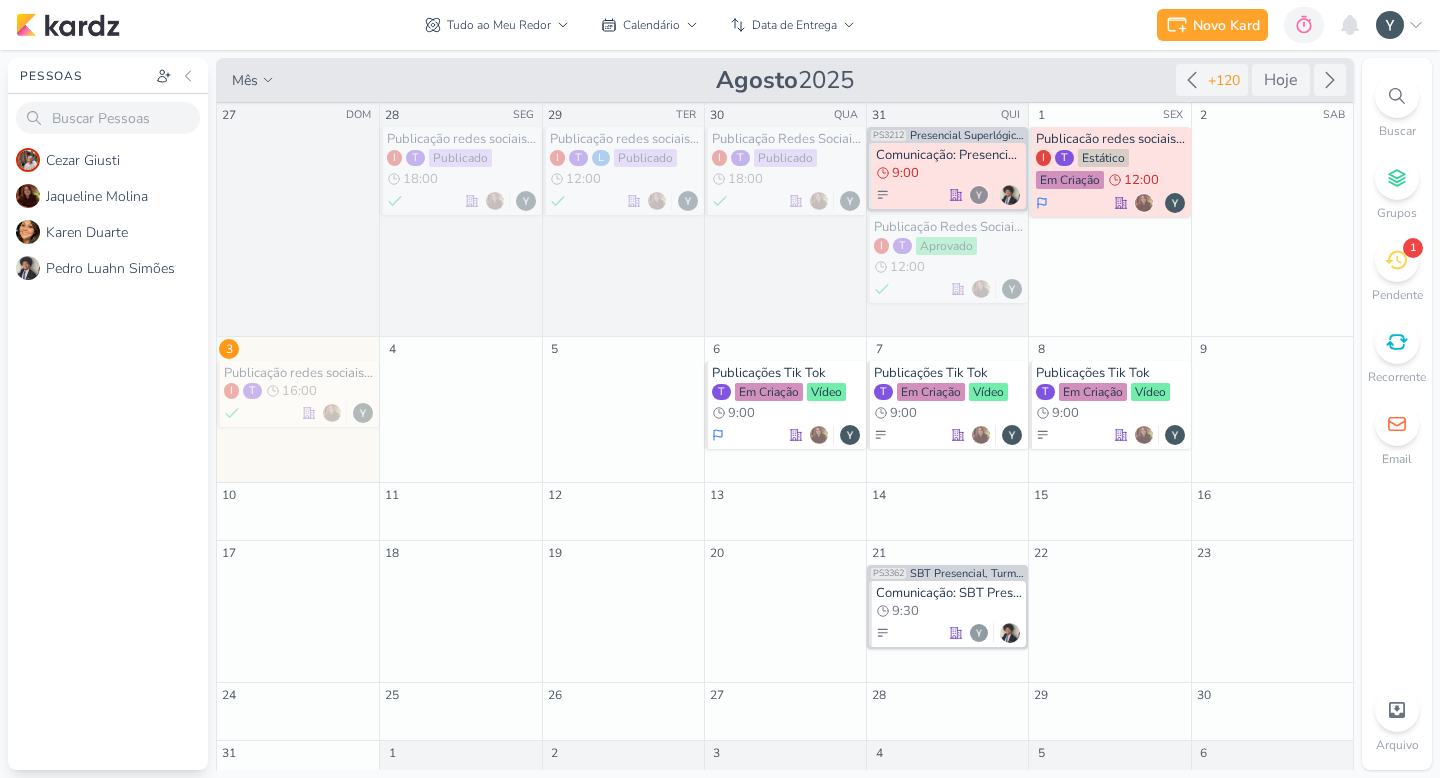 drag, startPoint x: 446, startPoint y: 398, endPoint x: 522, endPoint y: 1, distance: 404.2091 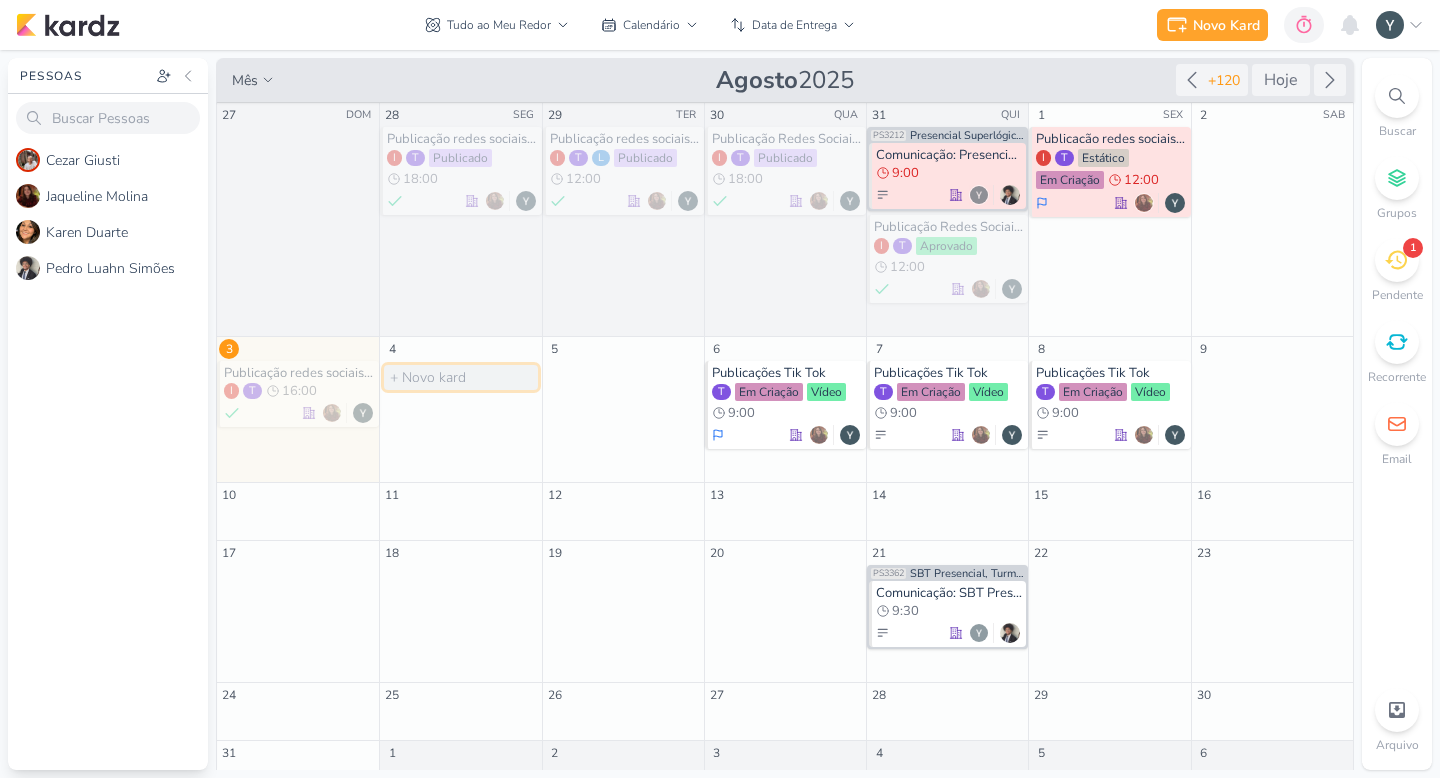 click at bounding box center [460, 377] 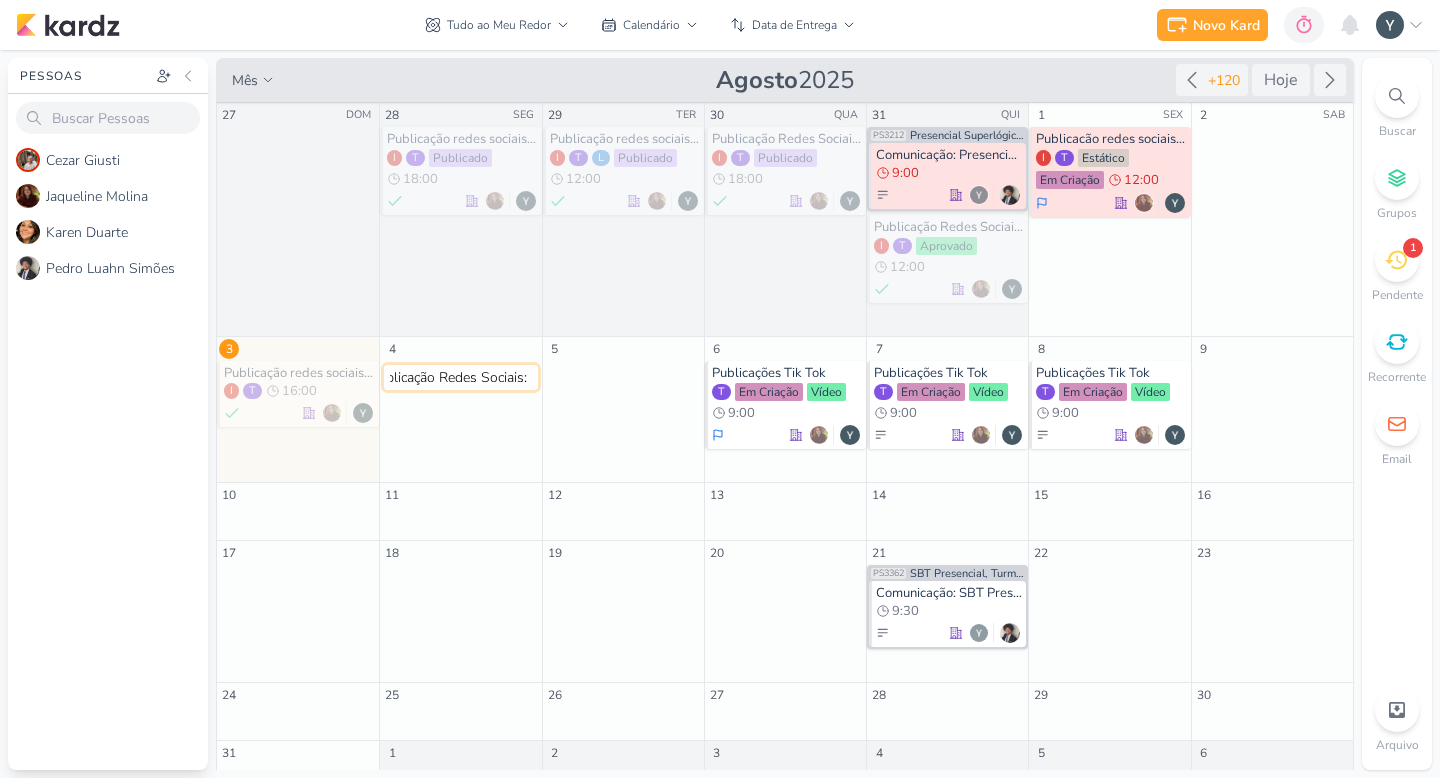 scroll, scrollTop: 0, scrollLeft: 33, axis: horizontal 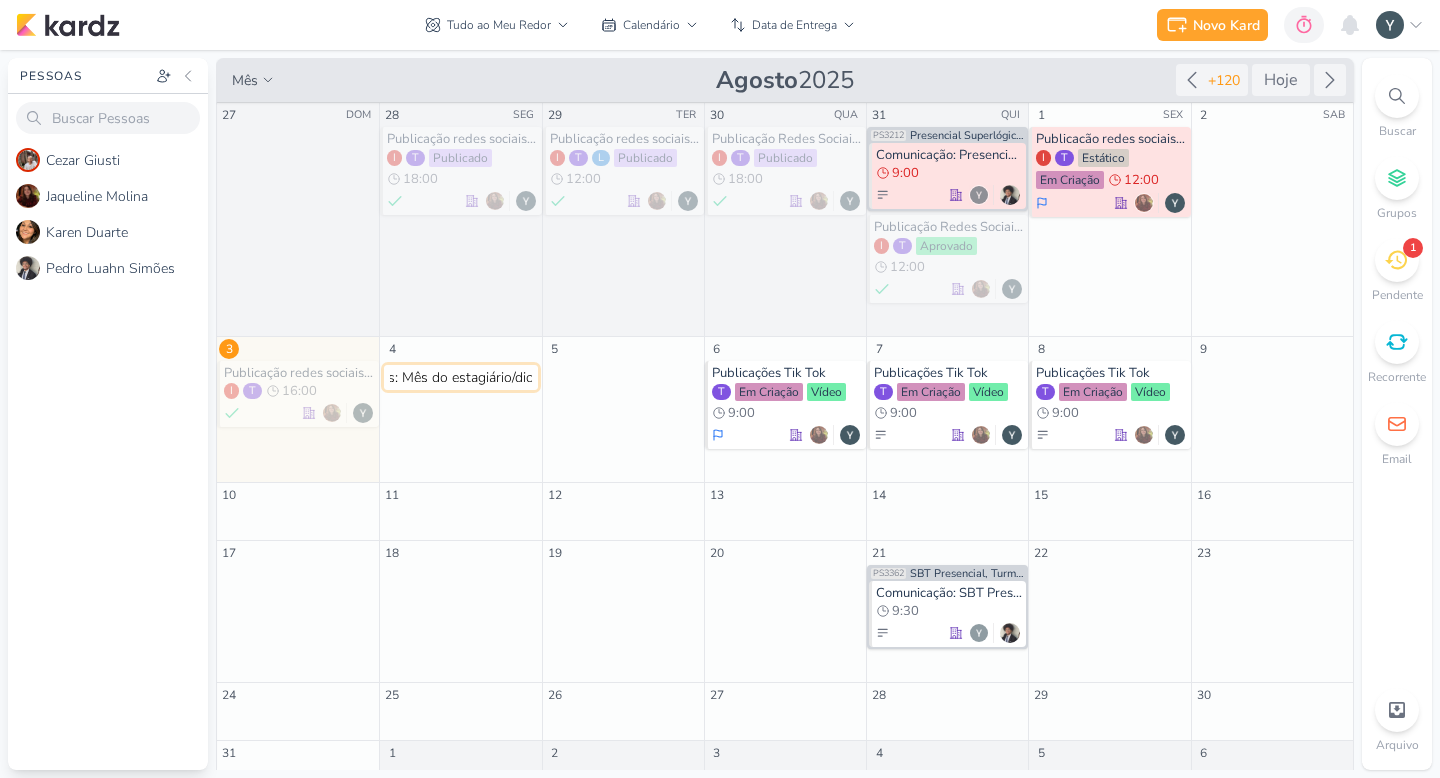 type on "Publicação Redes Sociais: Mês do estagiário/dica" 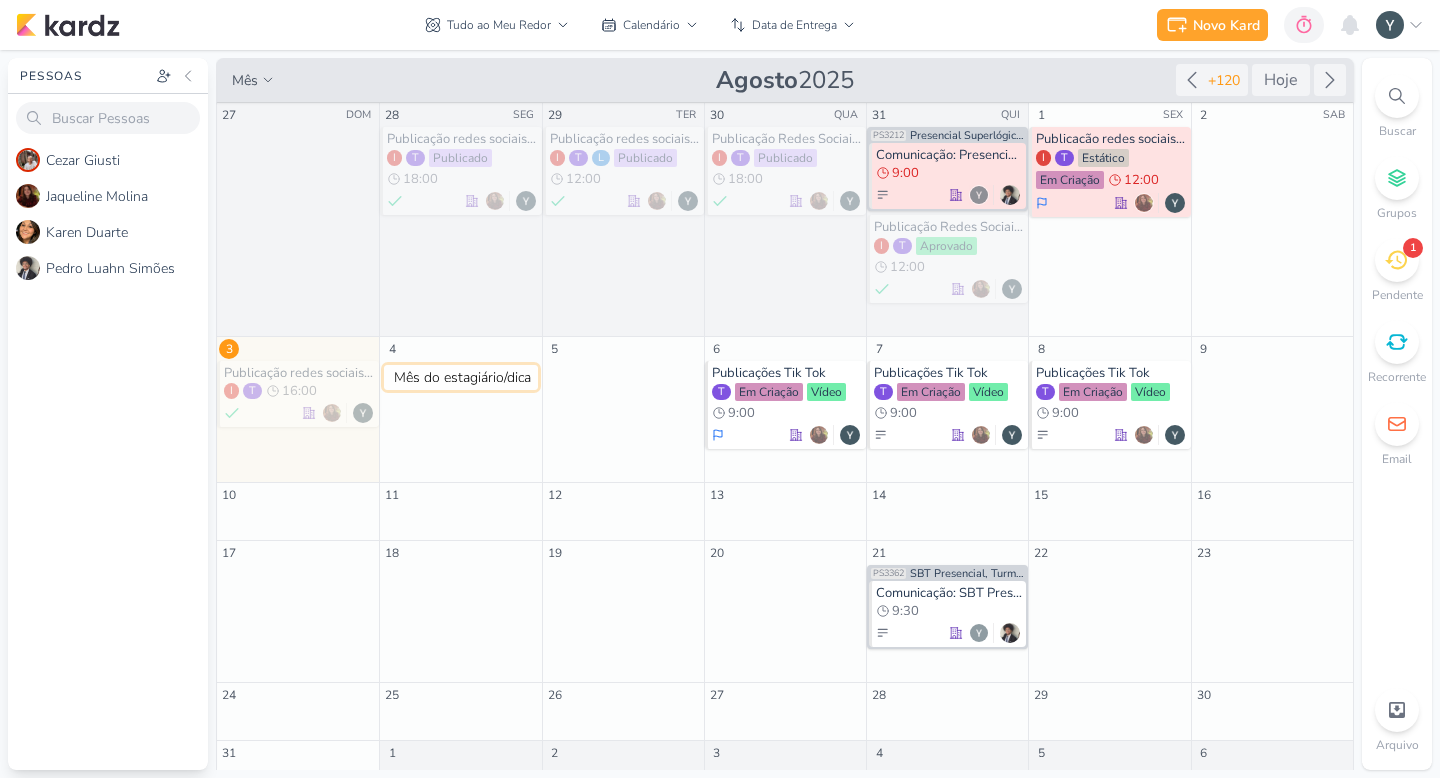 type 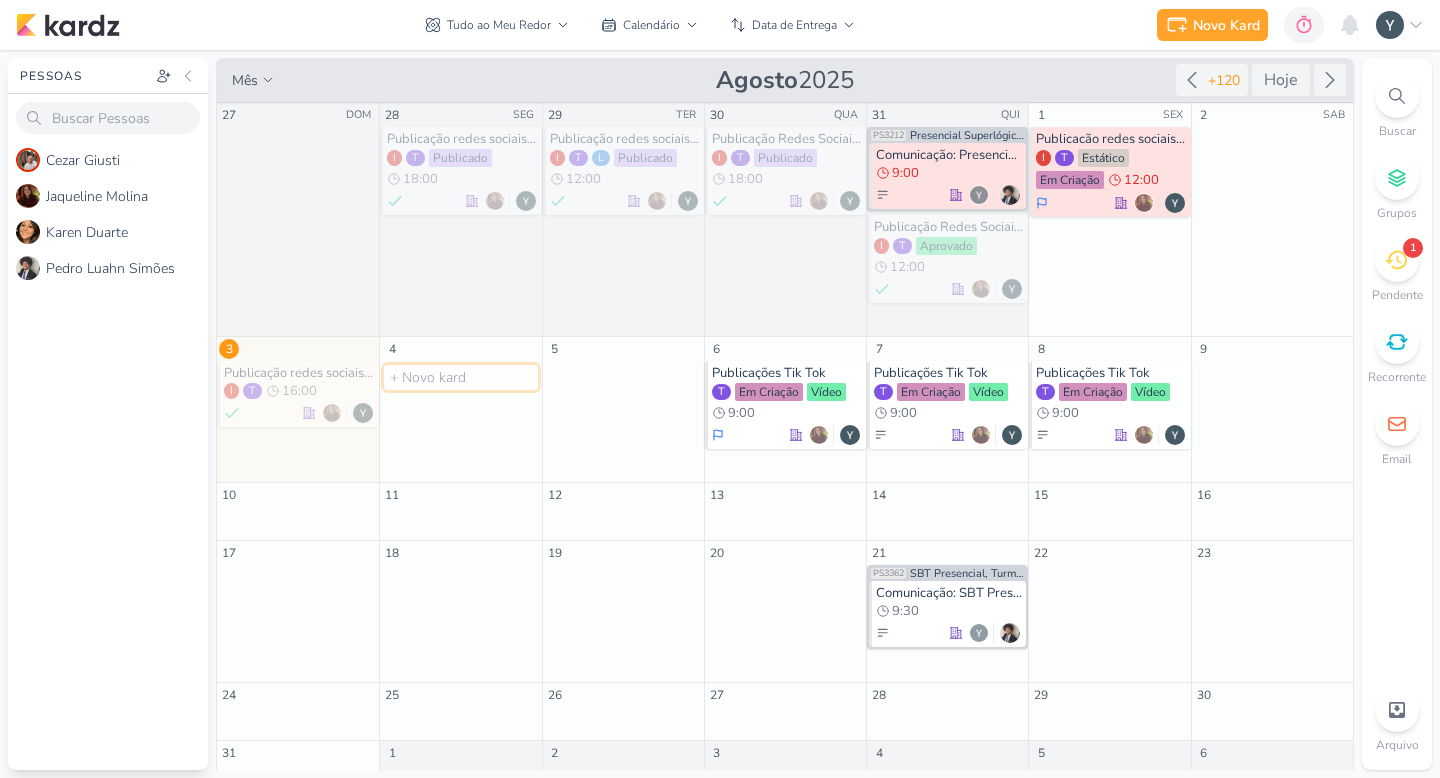 scroll, scrollTop: 0, scrollLeft: 0, axis: both 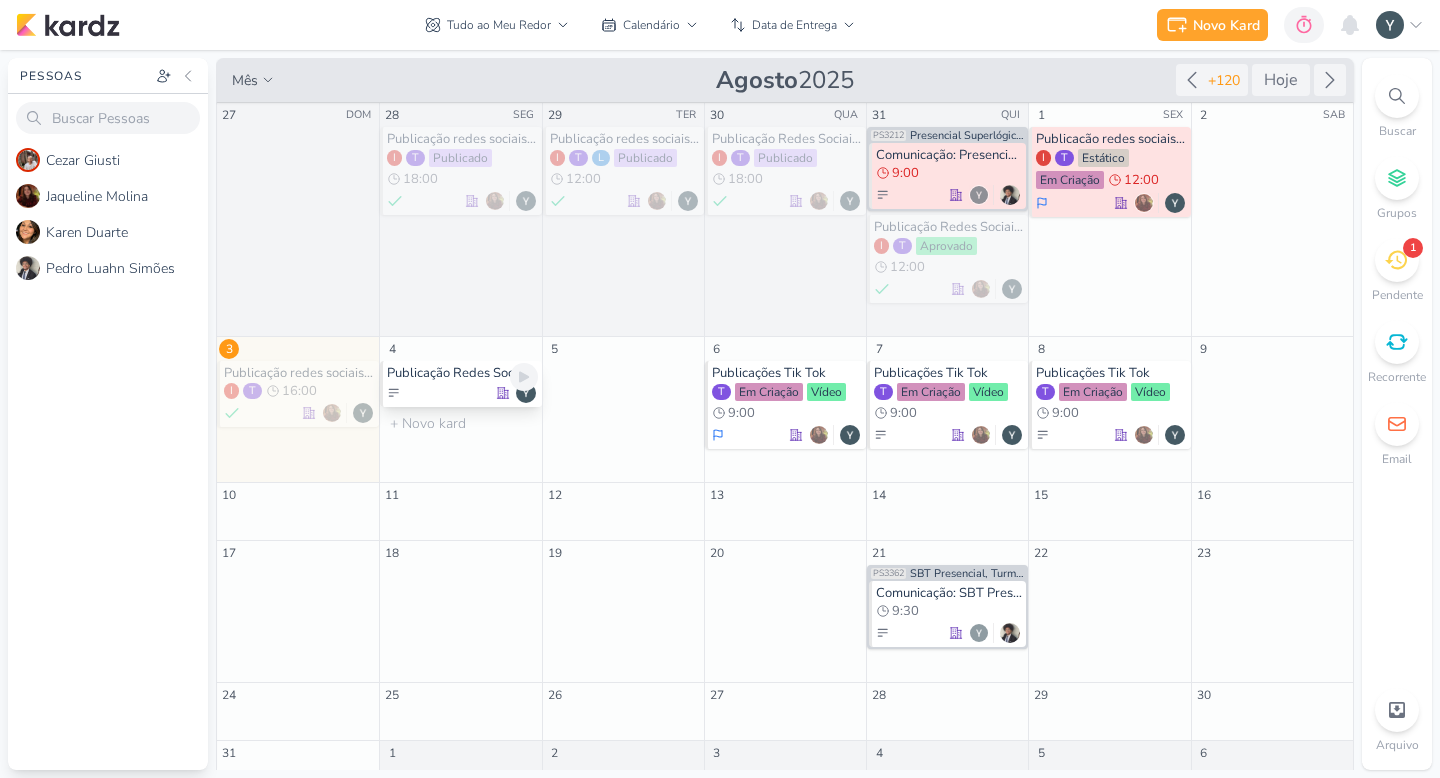 click at bounding box center [462, 393] 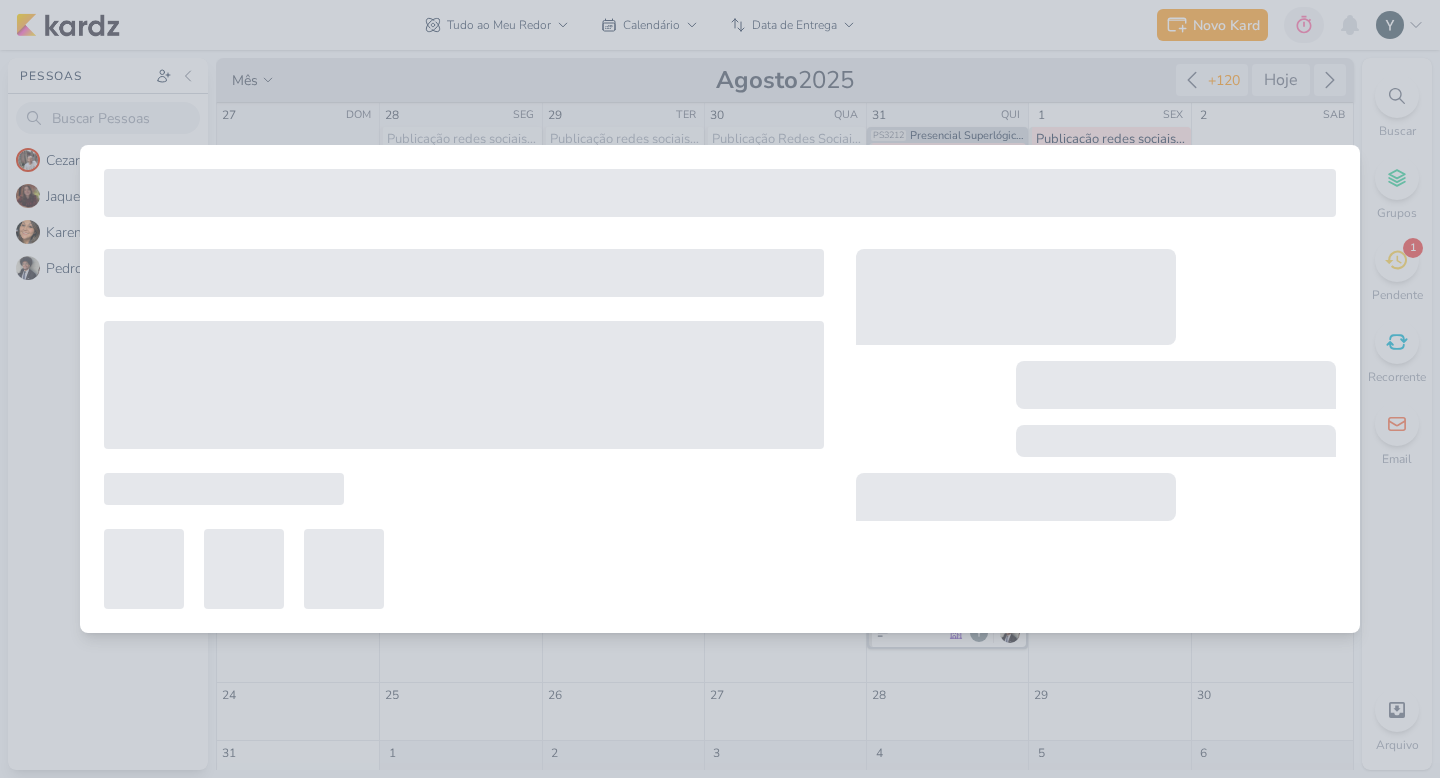 type on "Publicação Redes Sociais: Mês do estagiário/dica" 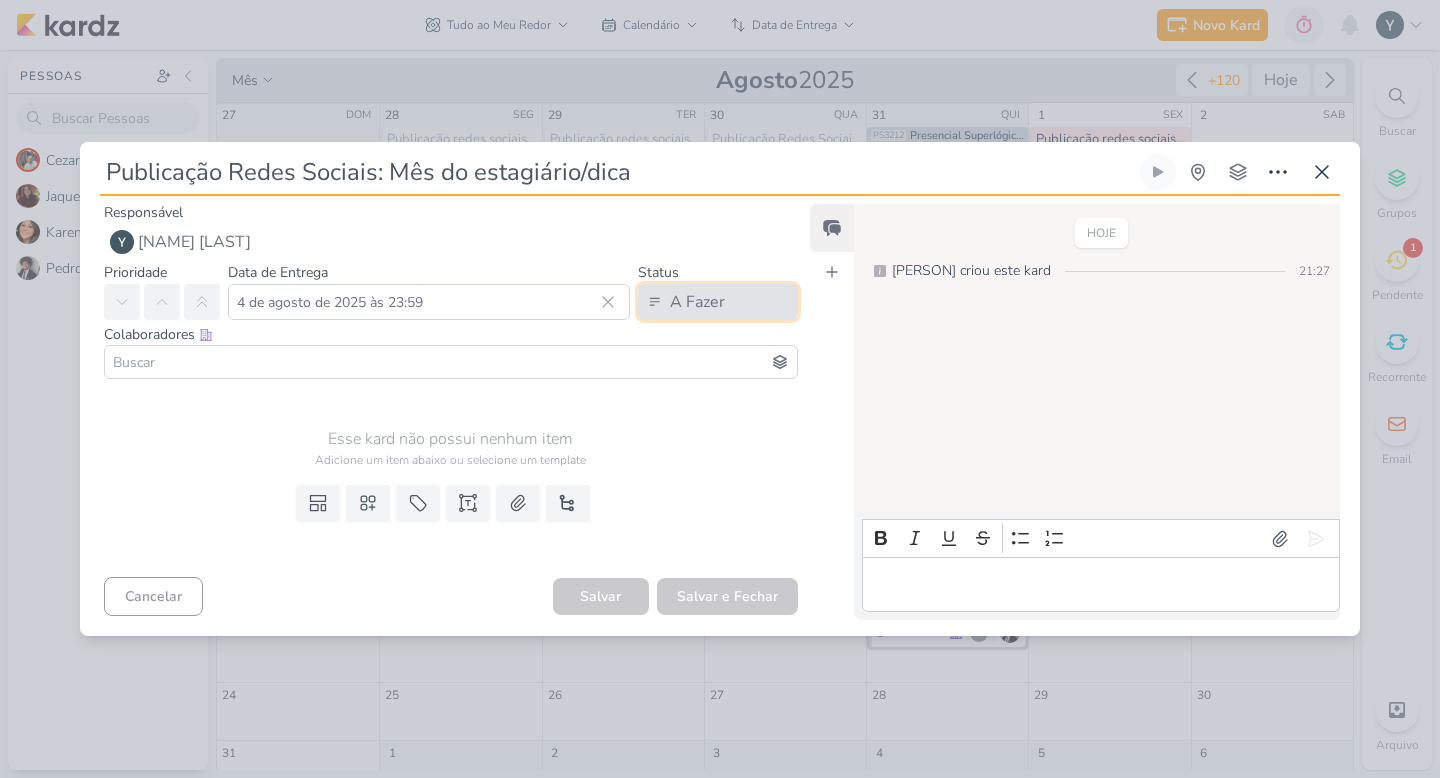 click on "A Fazer" at bounding box center [718, 302] 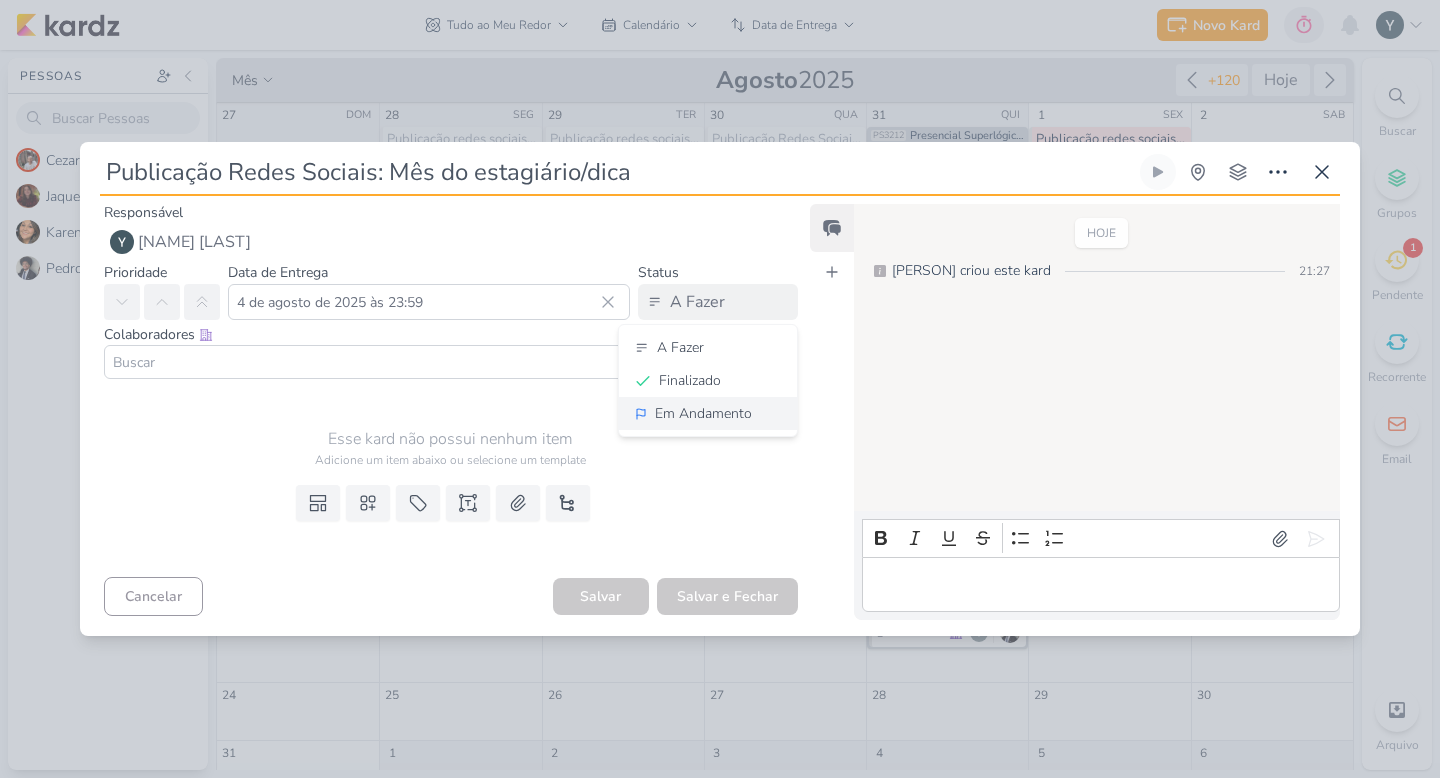 click on "Em Andamento" at bounding box center [703, 413] 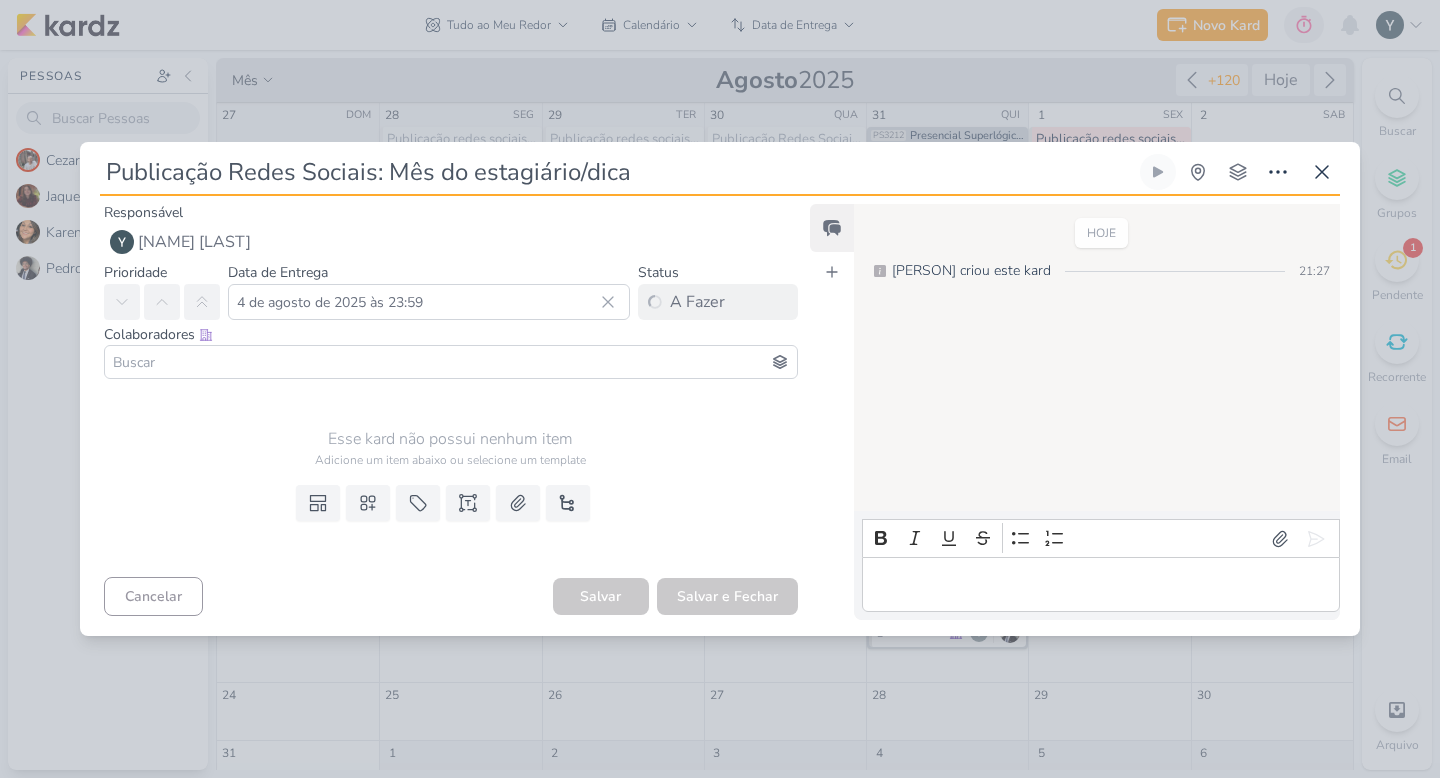 click at bounding box center [451, 362] 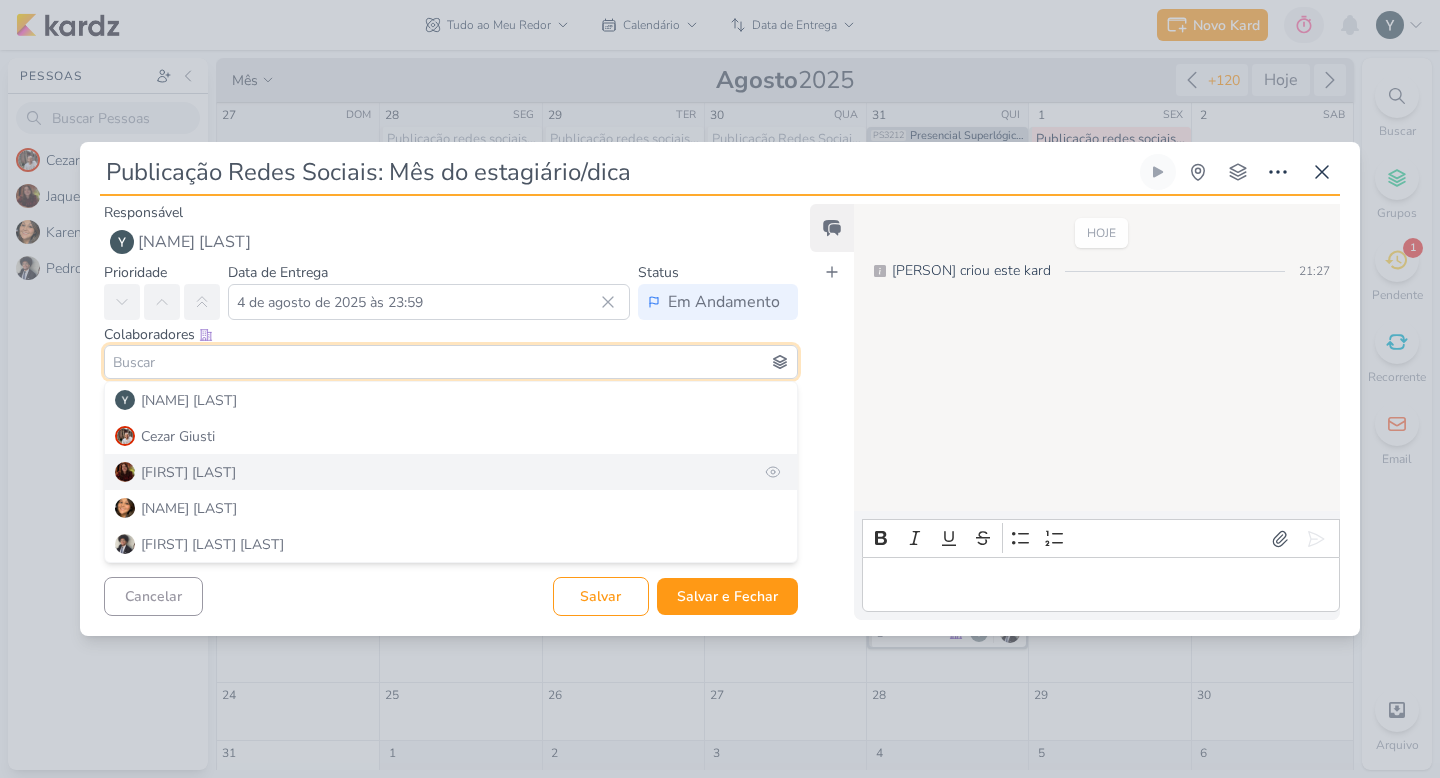 click on "[FIRST] [LAST]" at bounding box center (451, 472) 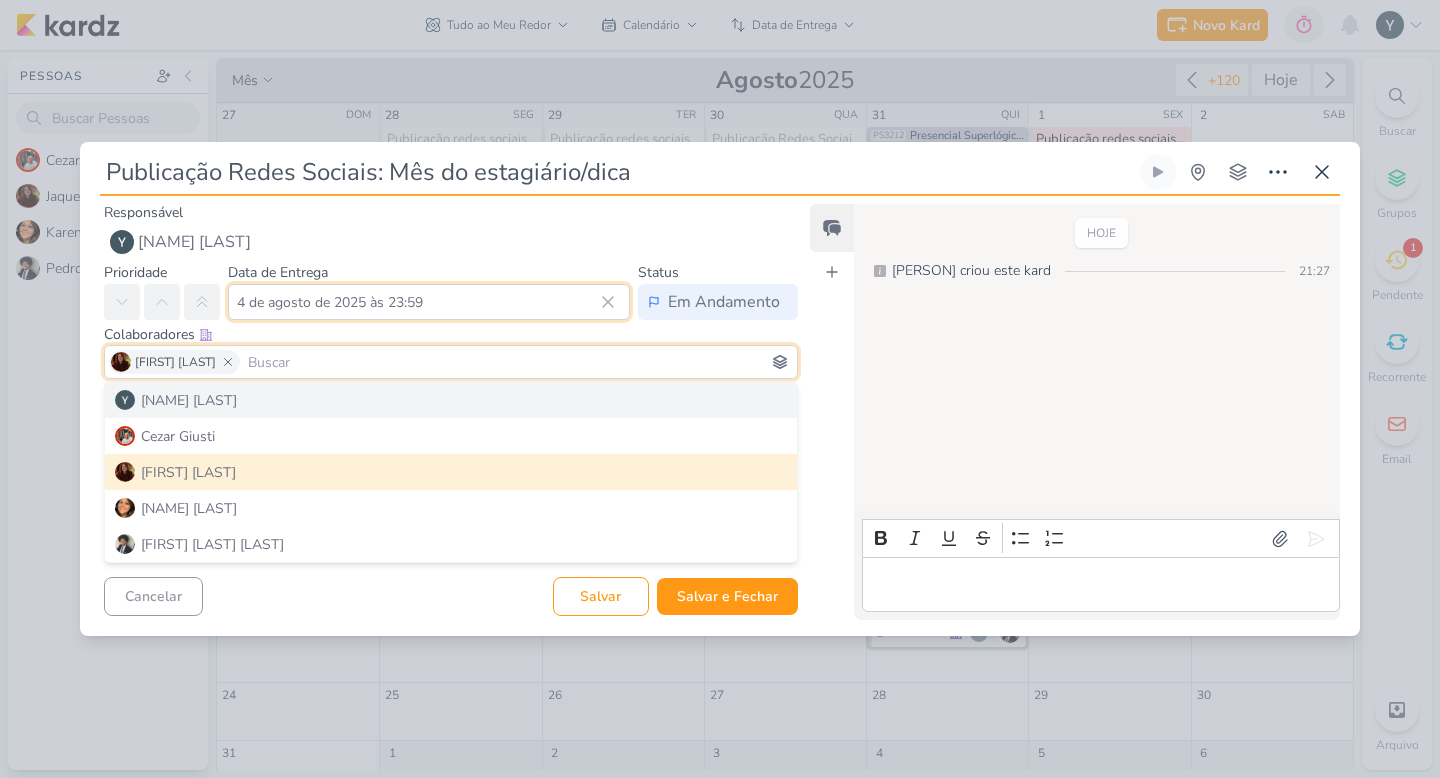 click on "4 de agosto de 2025 às 23:59" at bounding box center (429, 302) 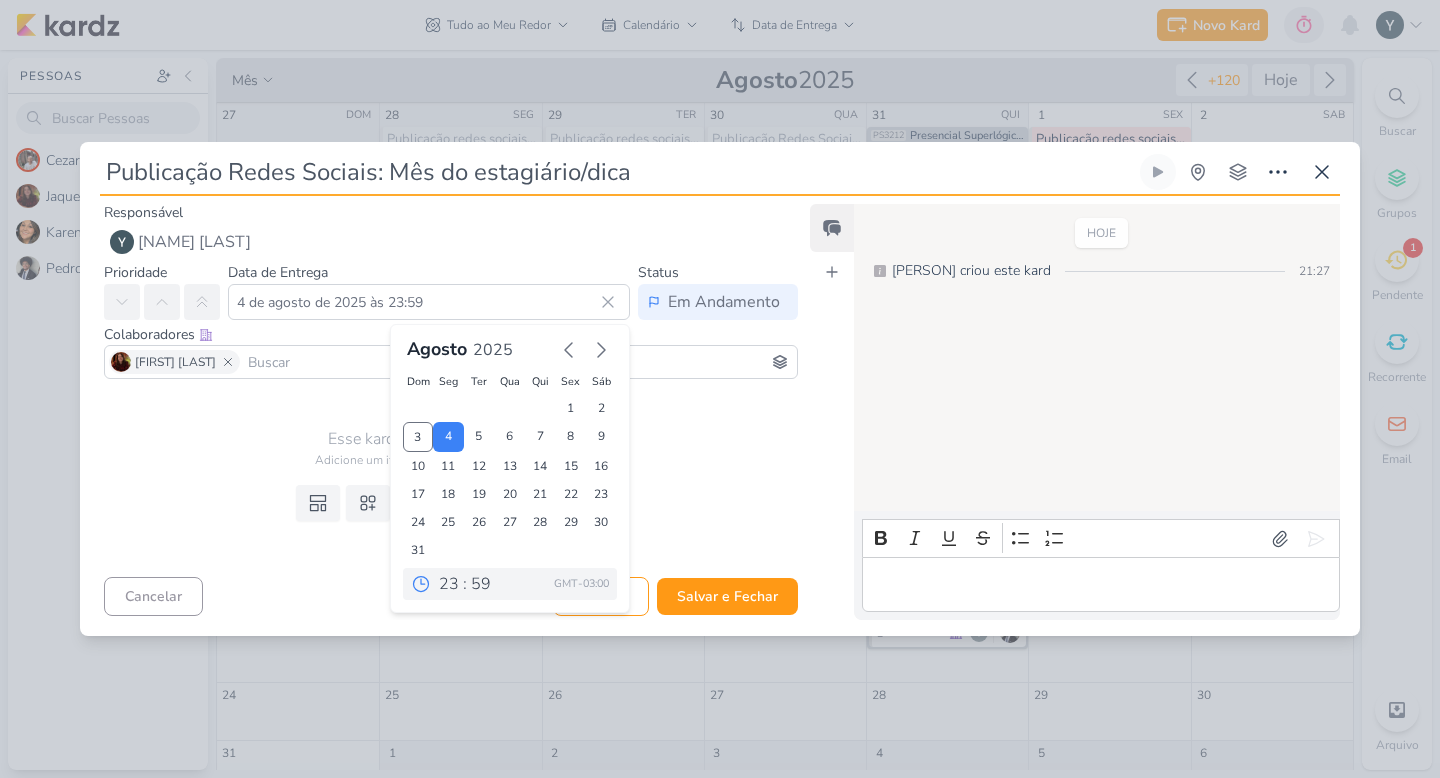 click on "GMT-03:00" at bounding box center [510, 584] 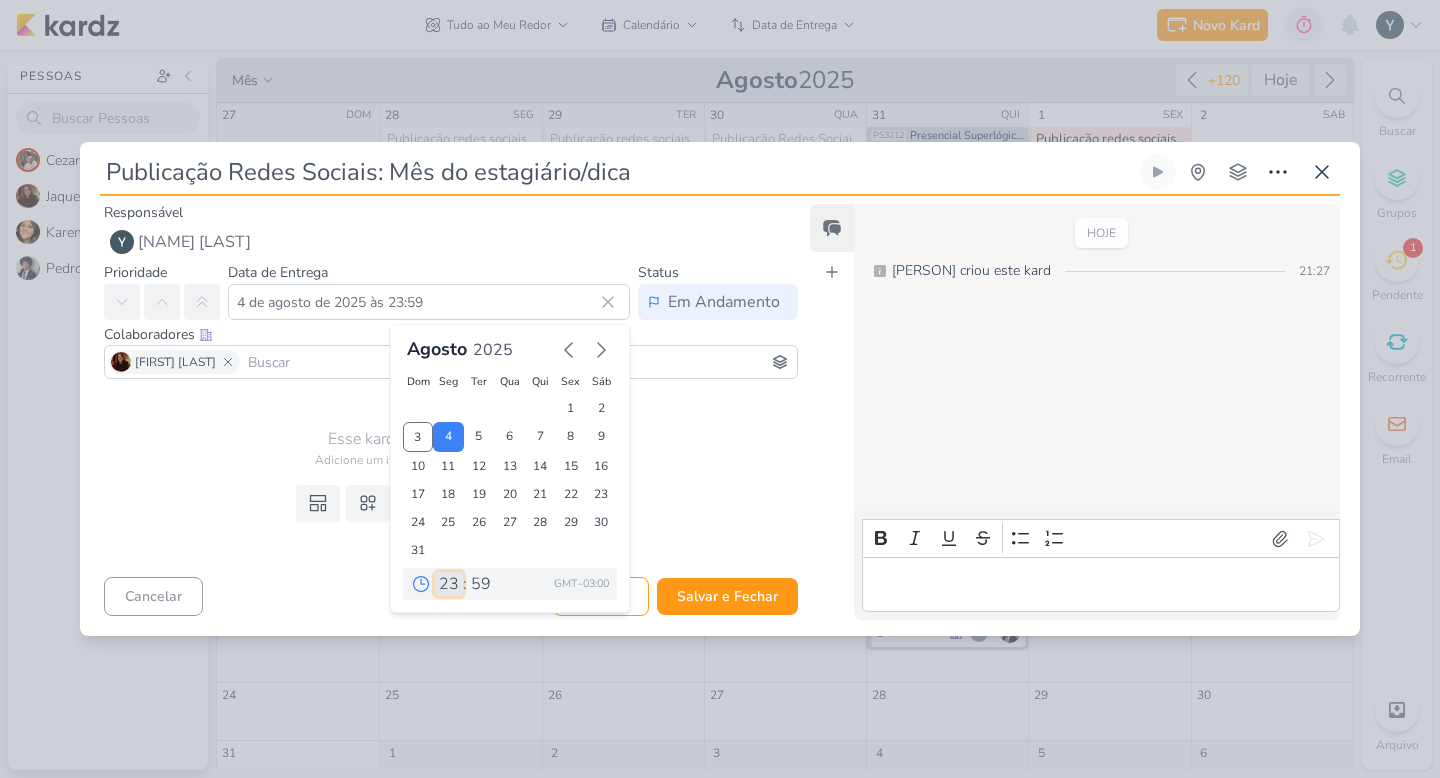 click on "00 01 02 03 04 05 06 07 08 09 10 11 12 13 14 15 16 17 18 19 20 21 22 23" at bounding box center [449, 584] 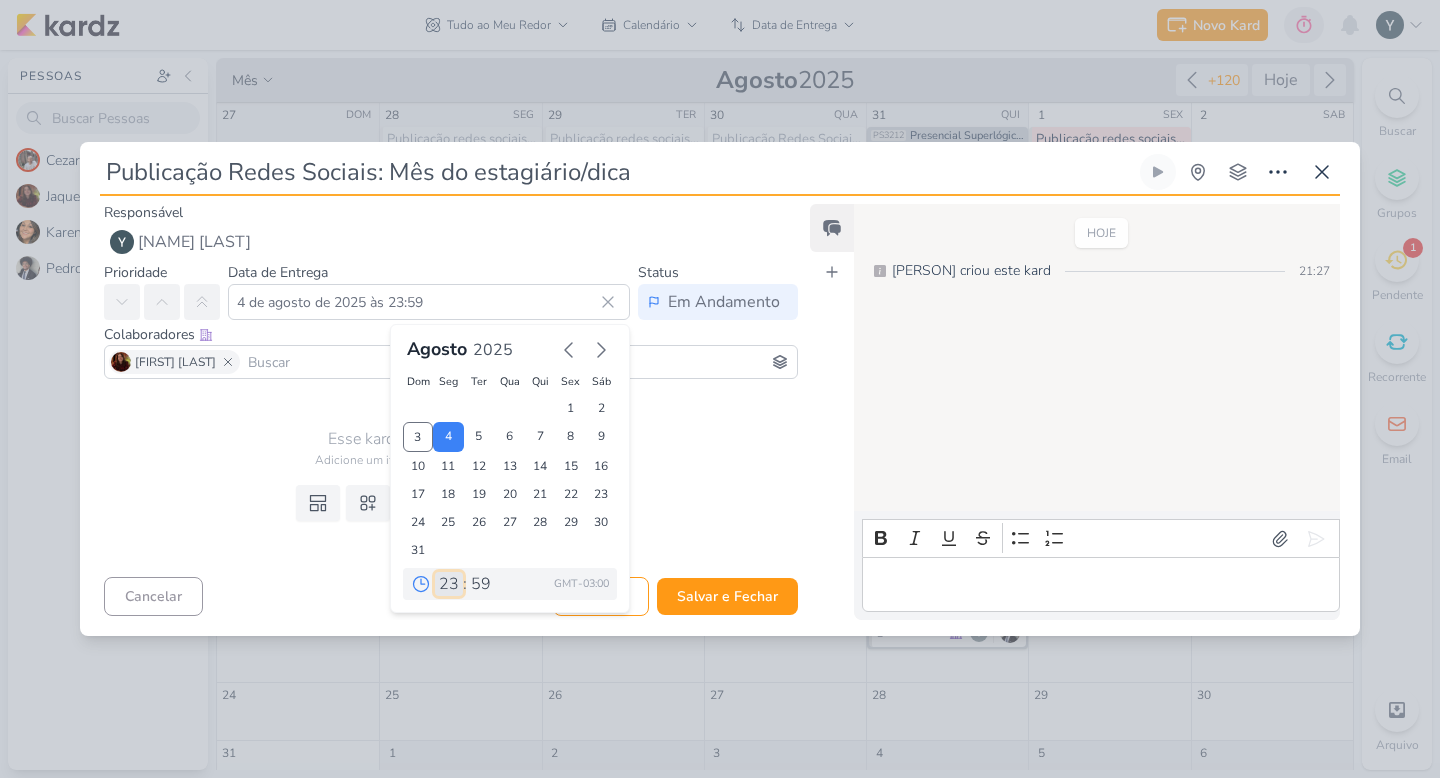 select on "12" 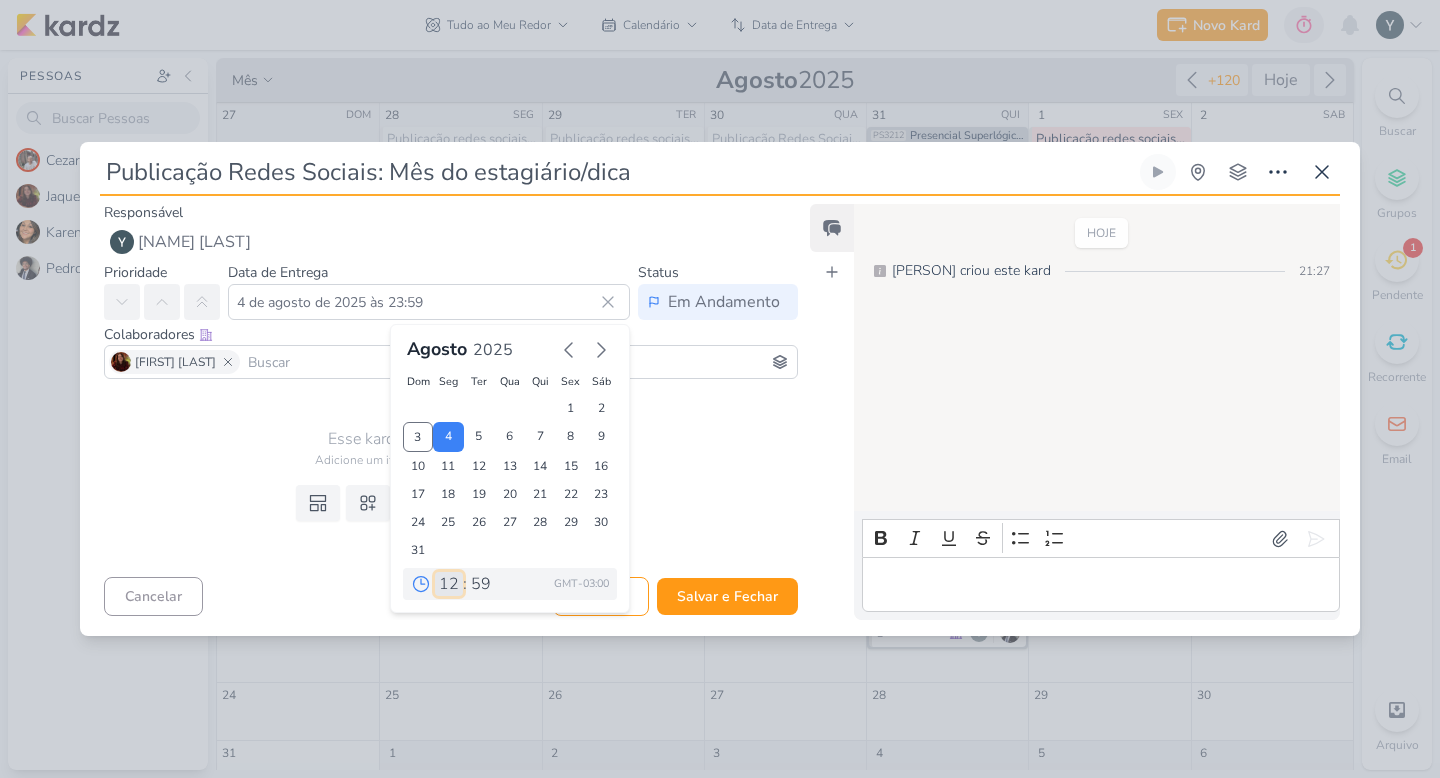 type on "4 de agosto de 2025 às 12:59" 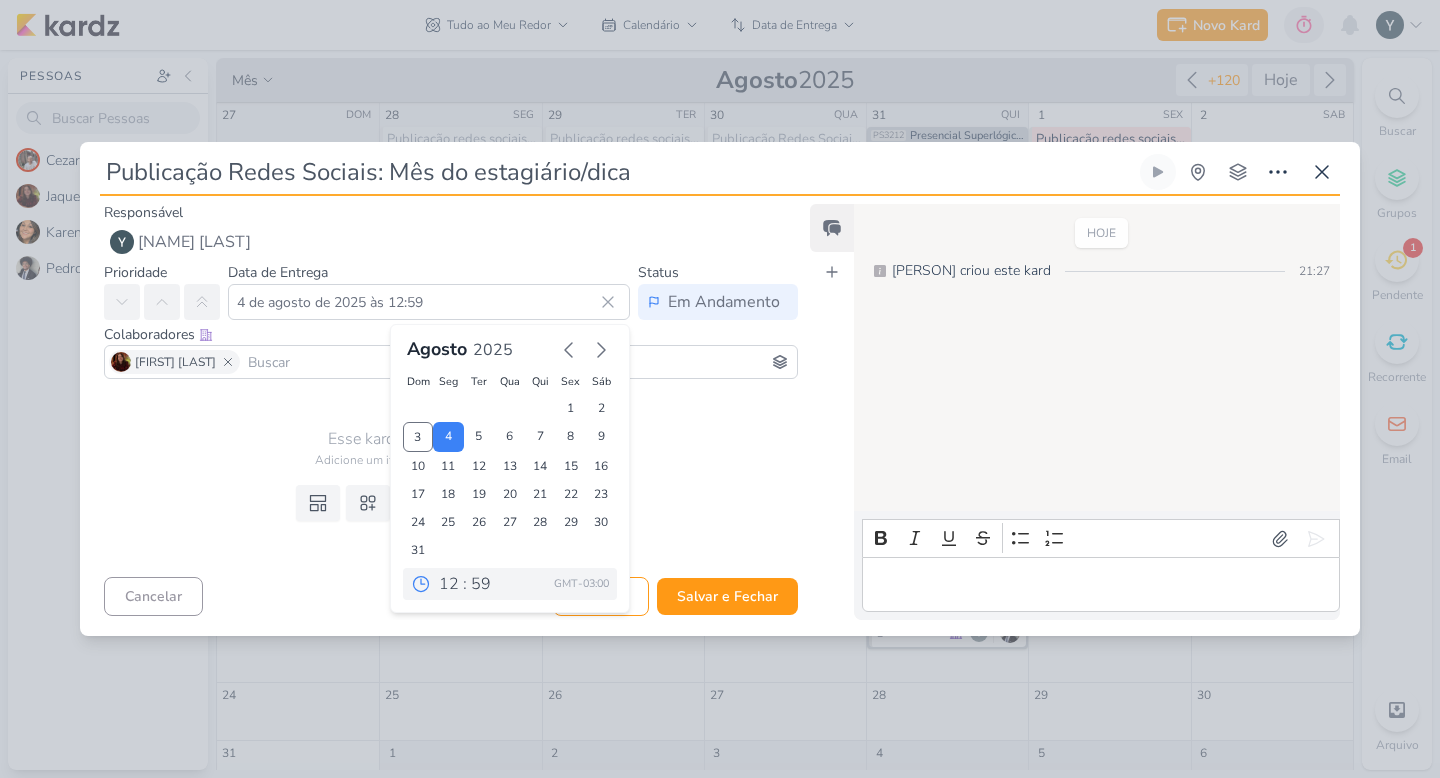 click on "Adicione um item abaixo ou selecione um template" at bounding box center [451, 460] 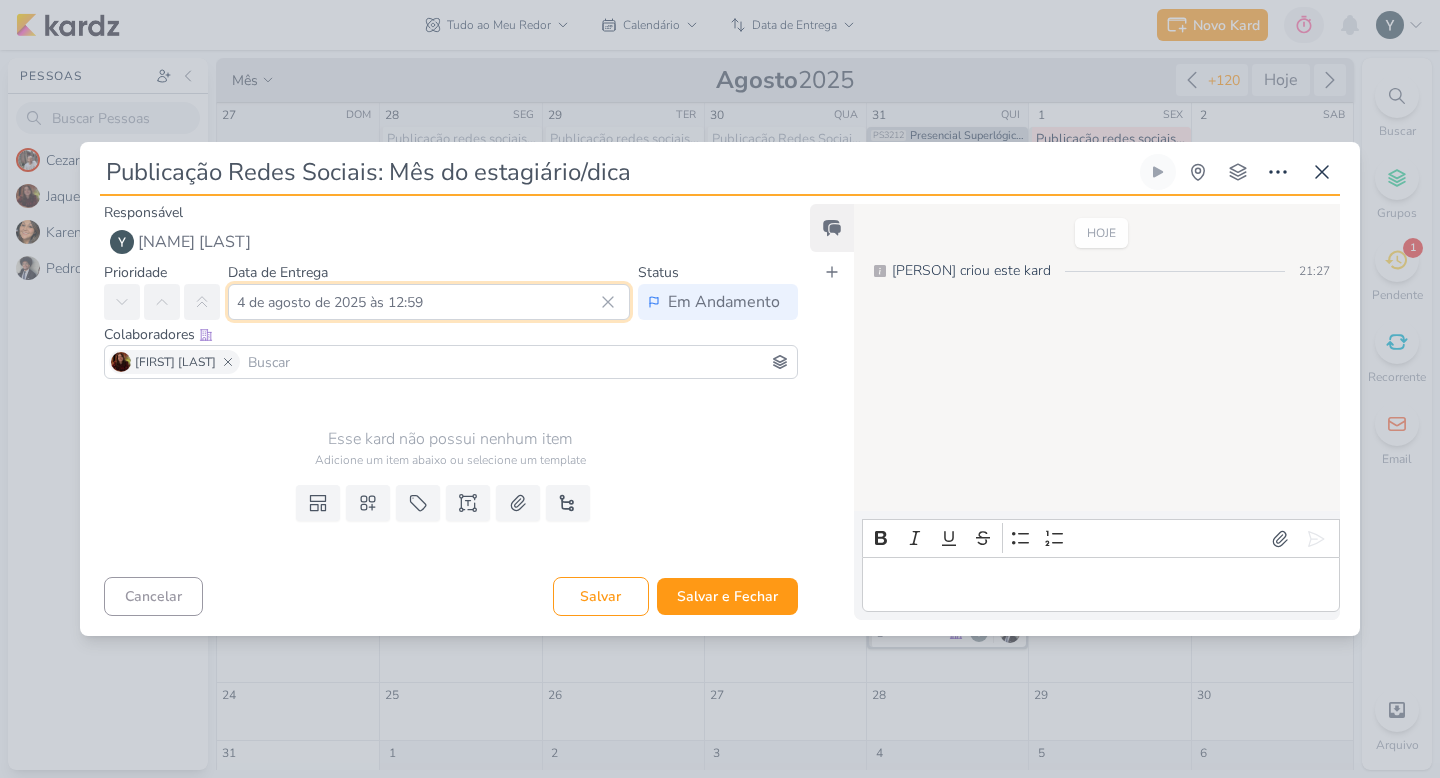click on "4 de agosto de 2025 às 12:59" at bounding box center (429, 302) 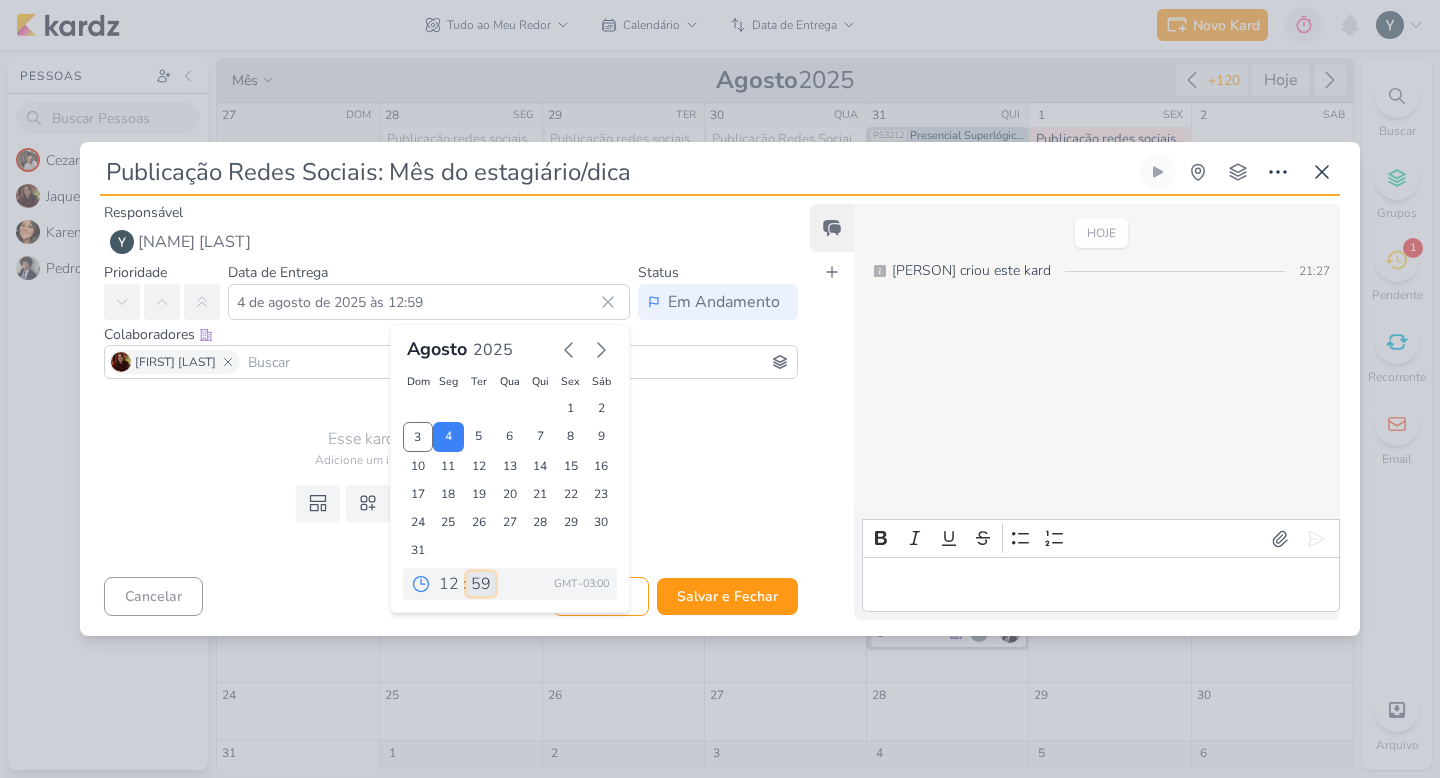 click on "00 05 10 15 20 25 30 35 40 45 50 55
59" at bounding box center (481, 584) 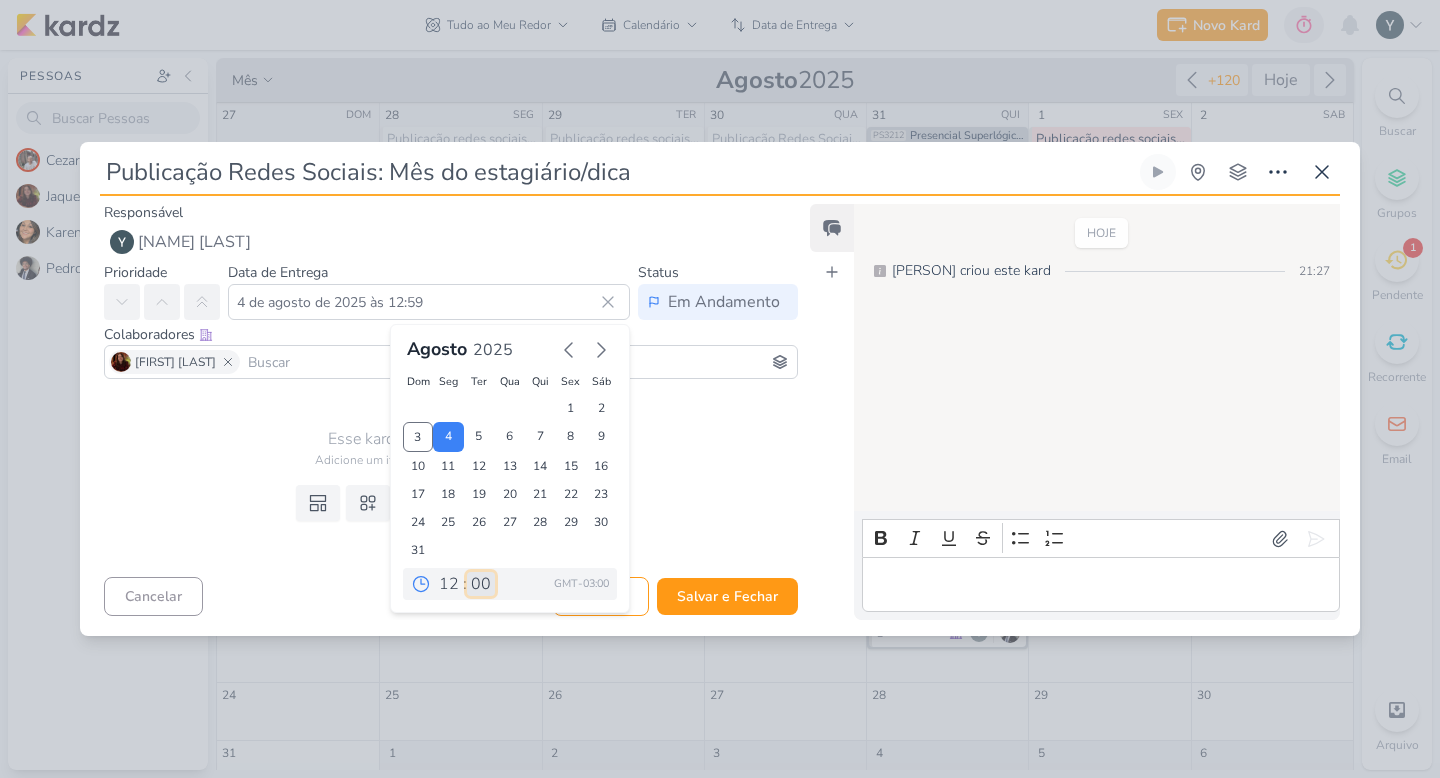 type on "4 de agosto de 2025 às 12:00" 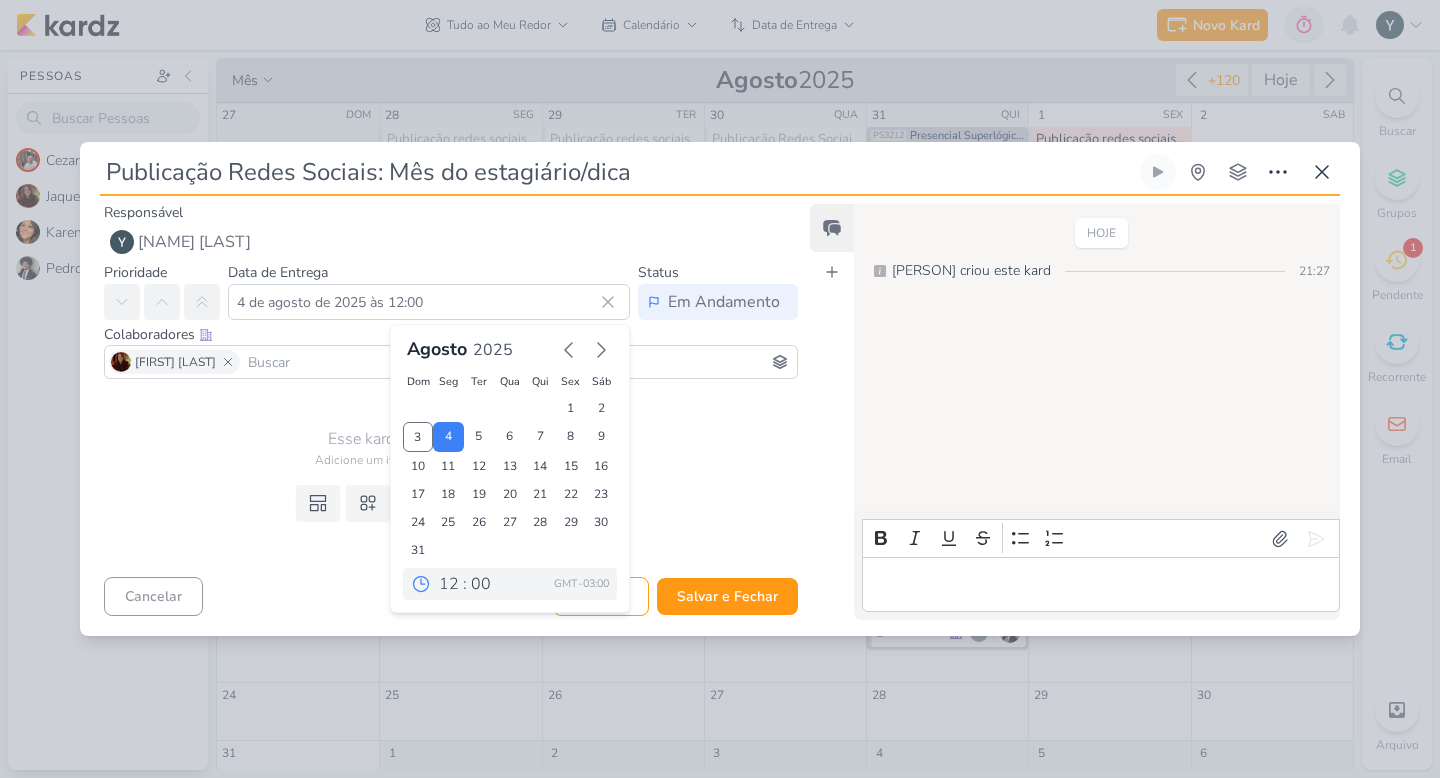 click on "Templates
Campos Personalizados
Marcadores
Caixa De Texto
Anexo
Novo Subkard" at bounding box center (443, 523) 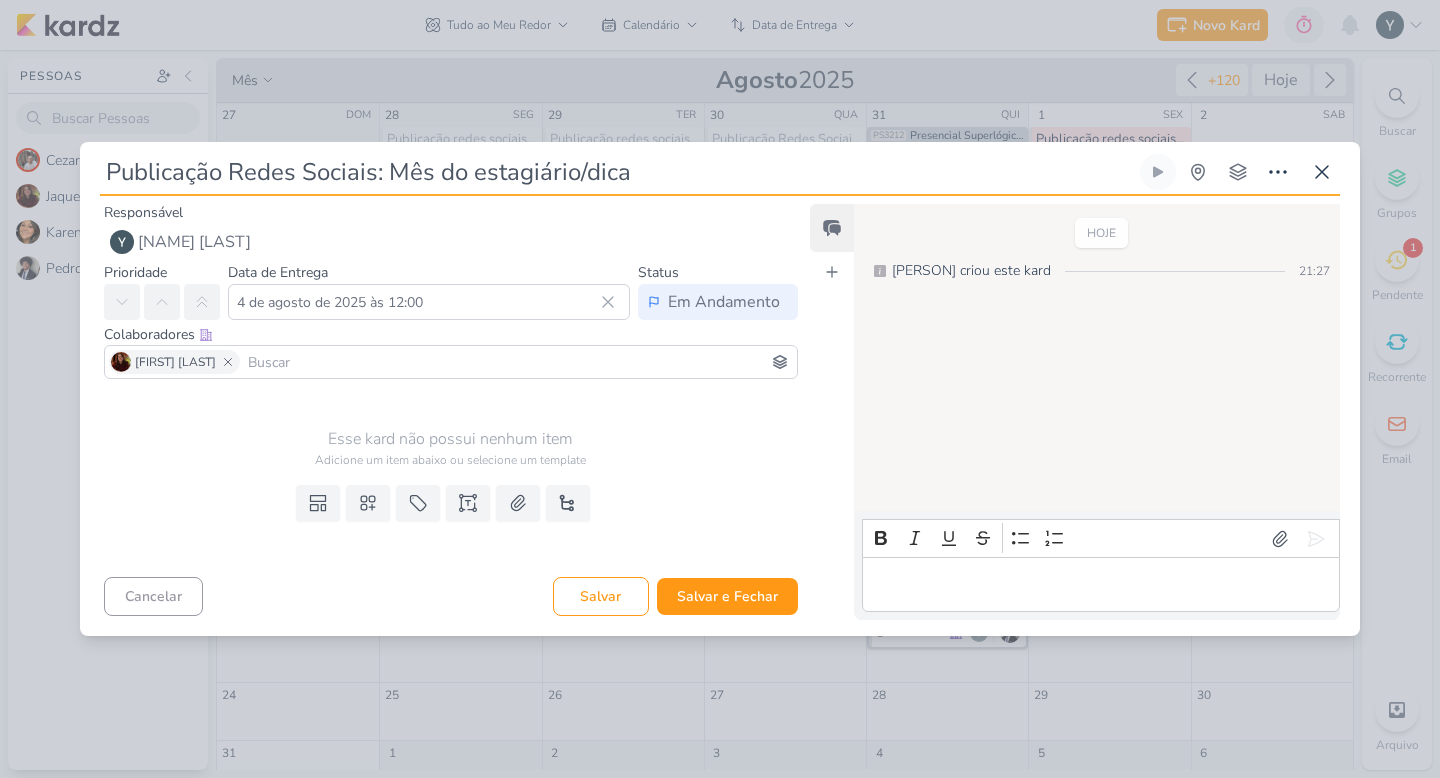 click at bounding box center [1101, 584] 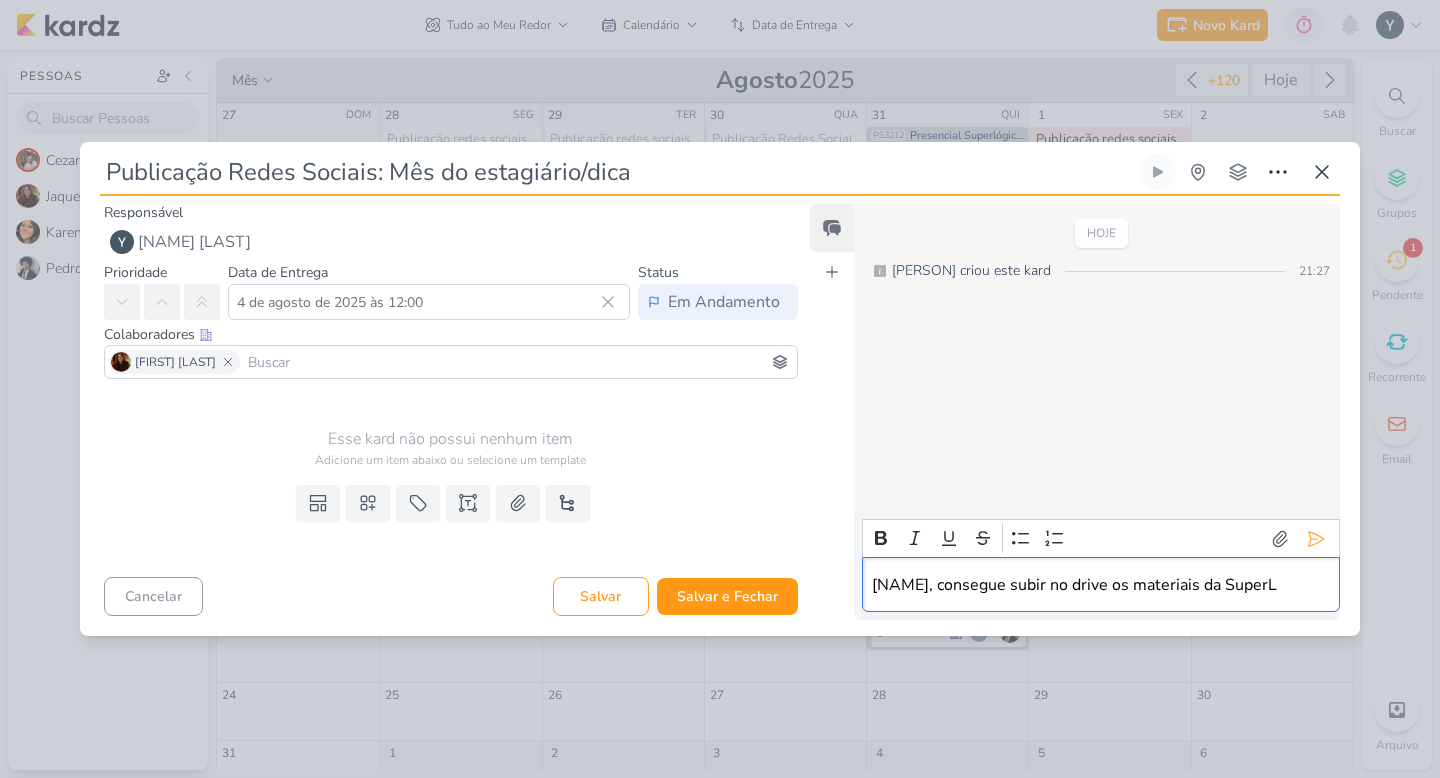 type 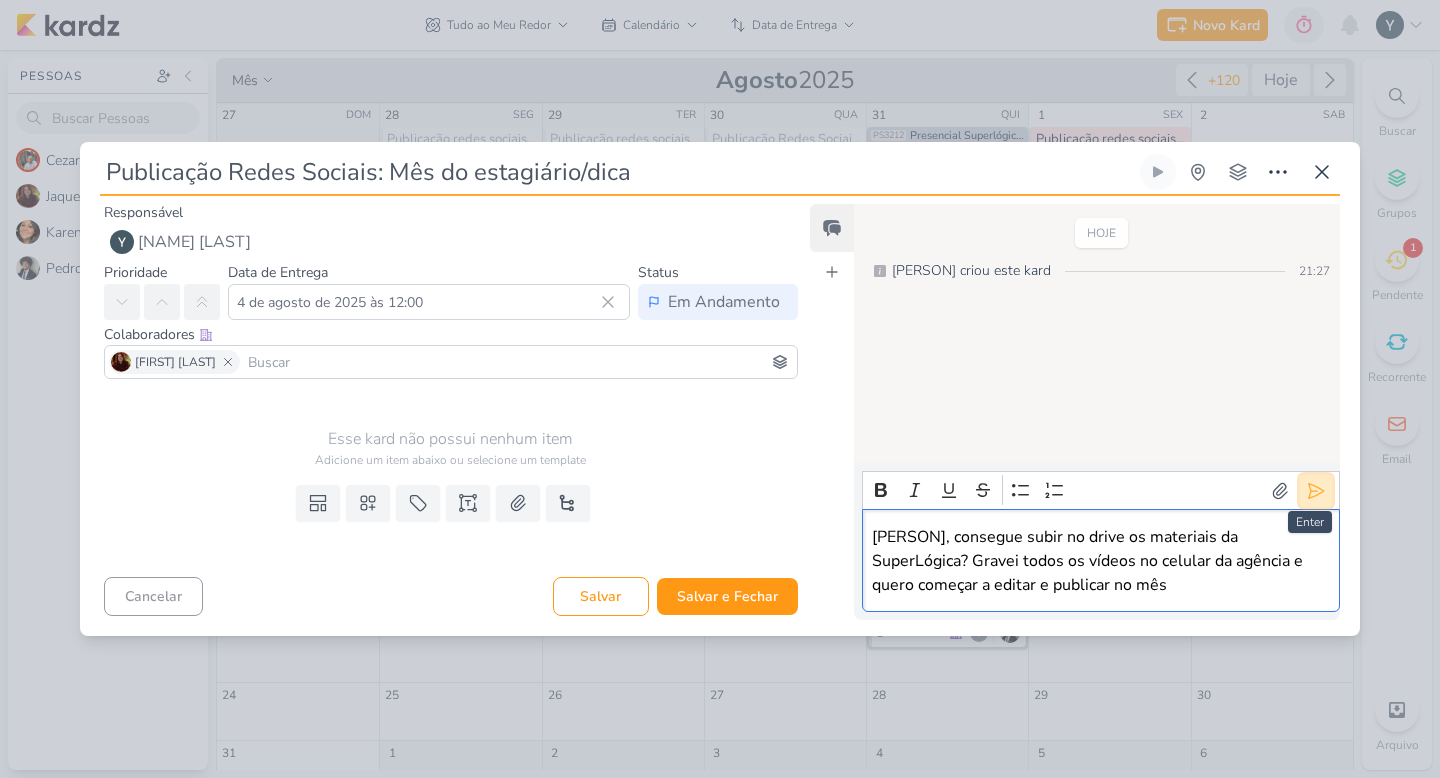 click 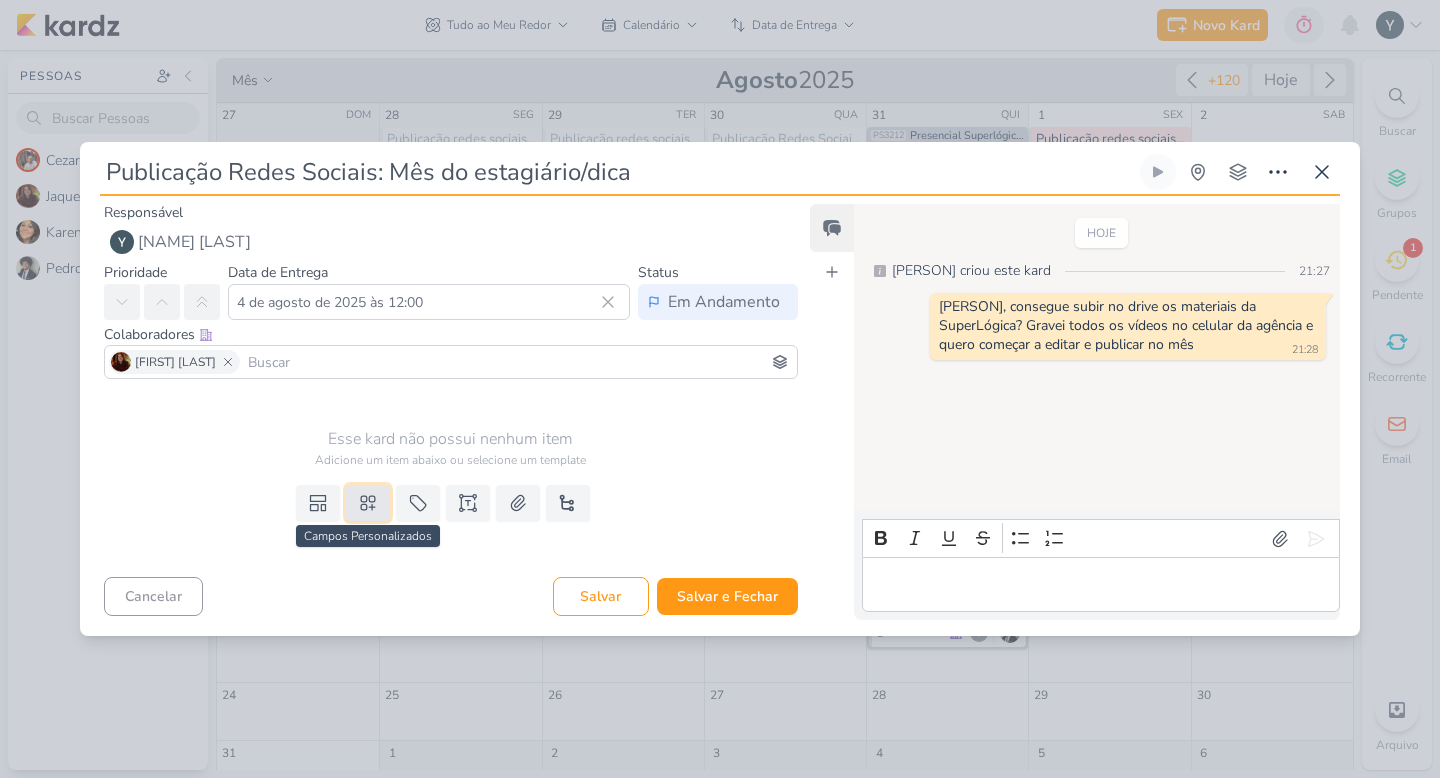 click 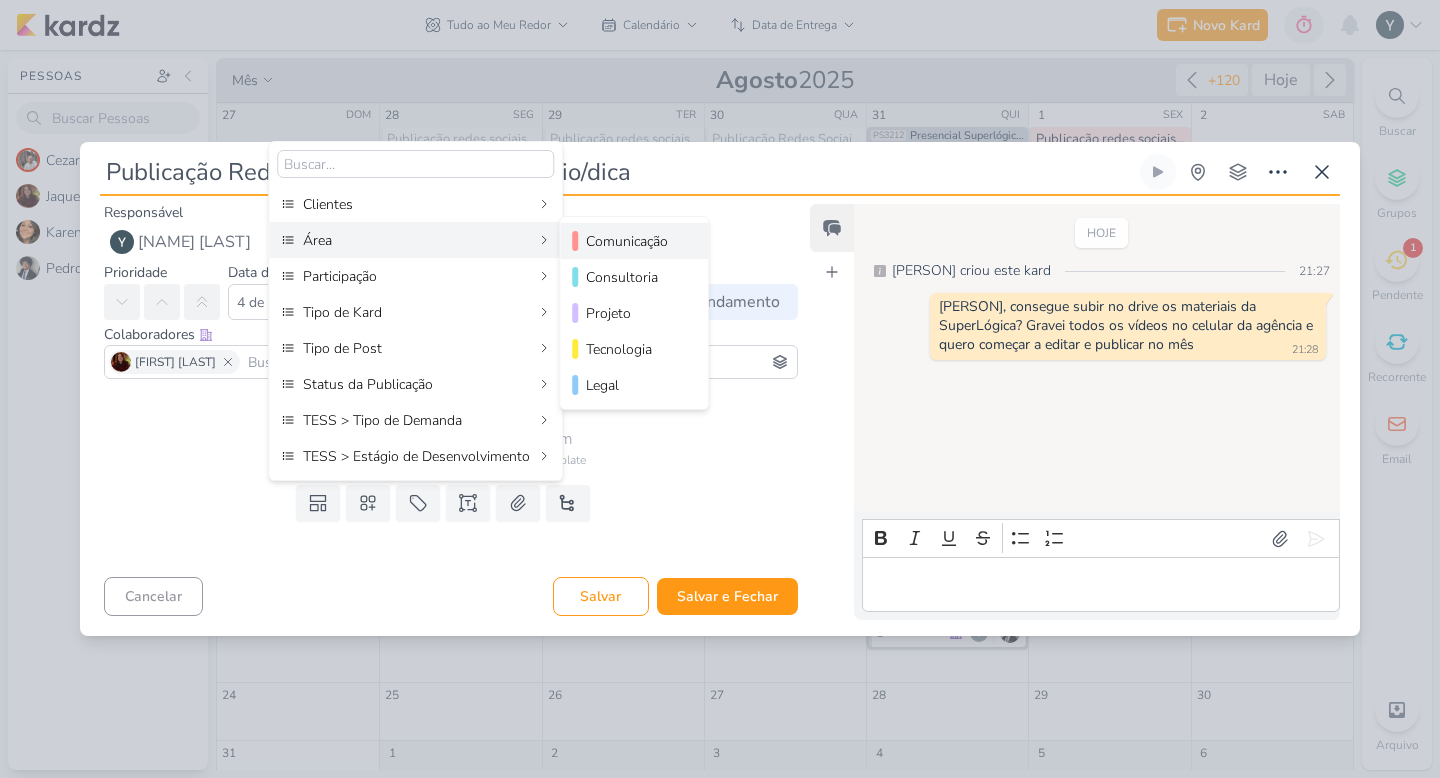 click on "Comunicação" at bounding box center (635, 241) 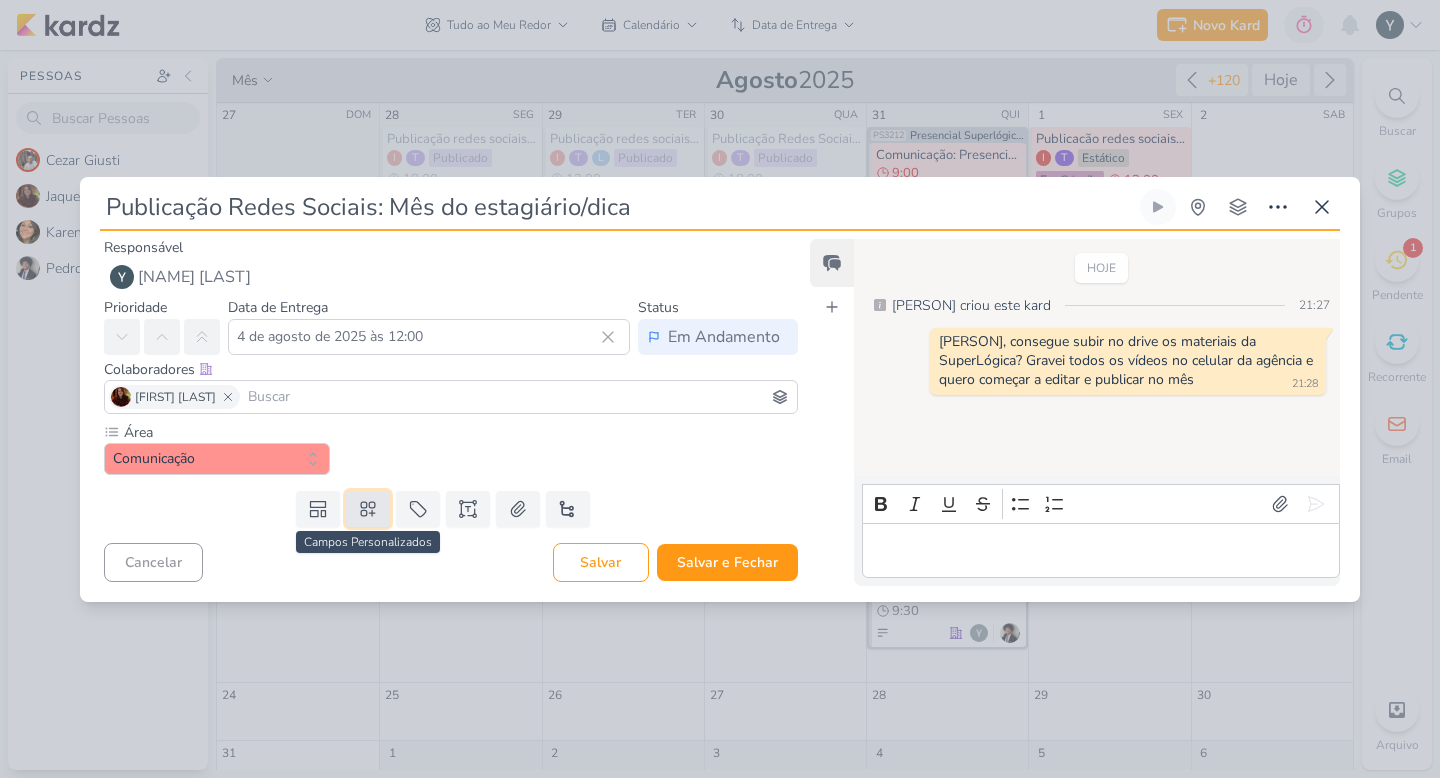 click at bounding box center [368, 509] 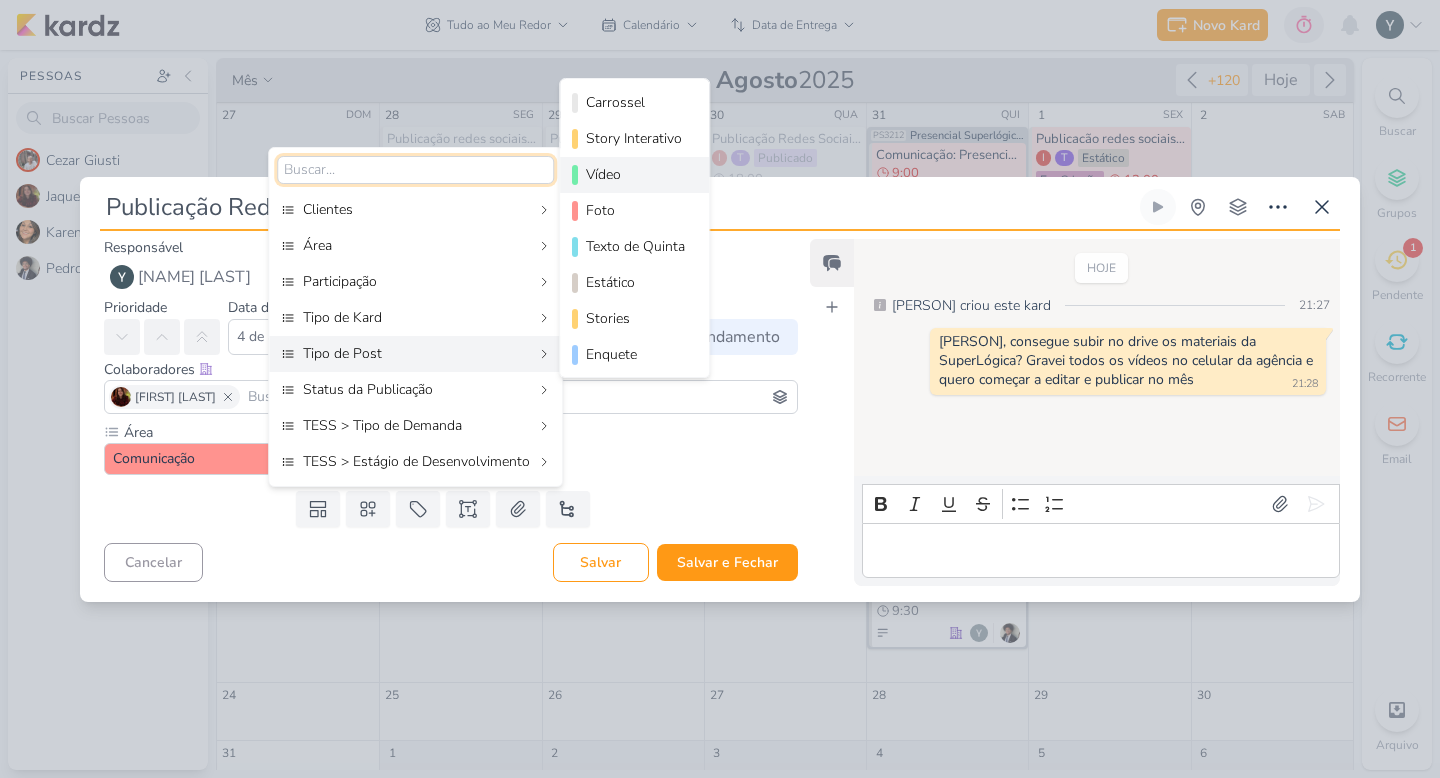 scroll, scrollTop: 38, scrollLeft: 0, axis: vertical 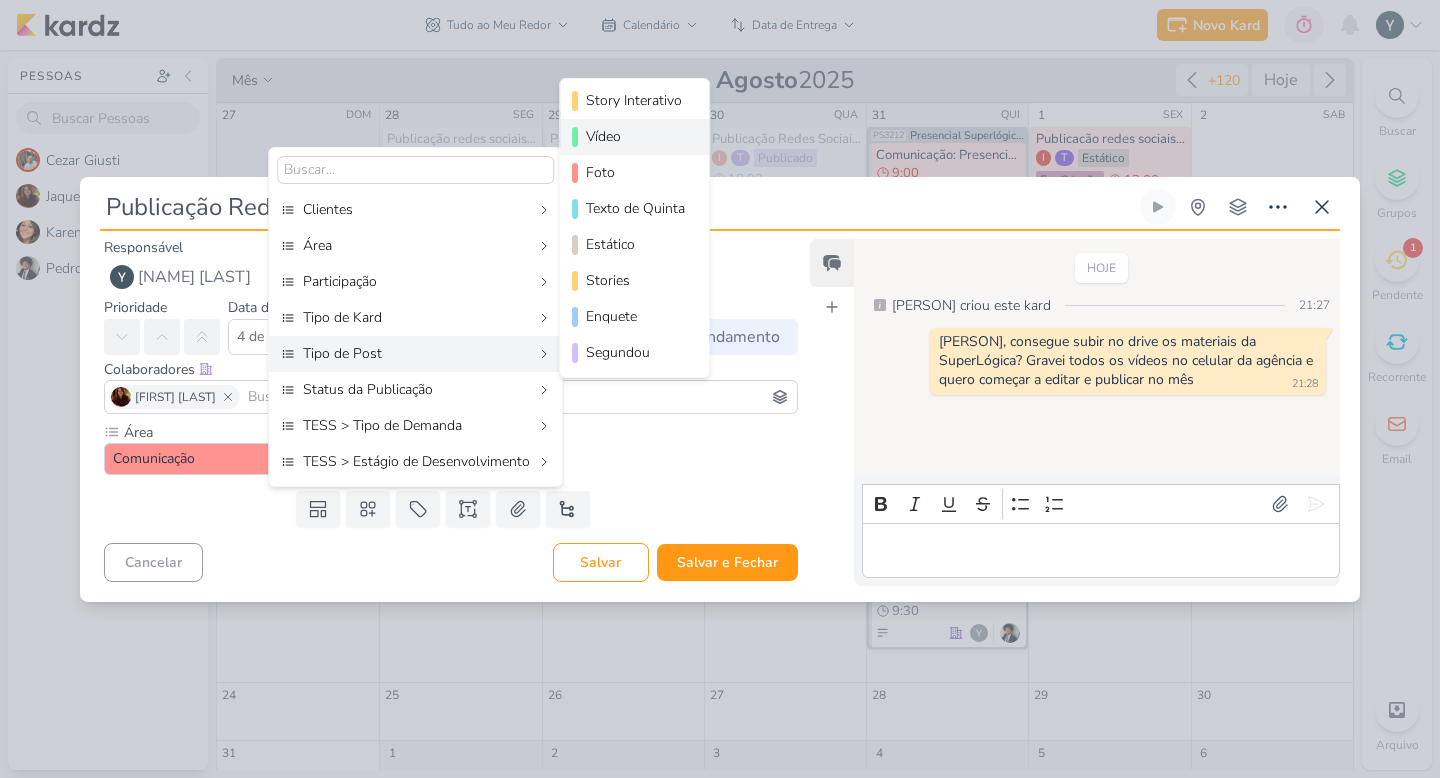 click on "Vídeo" at bounding box center (635, 136) 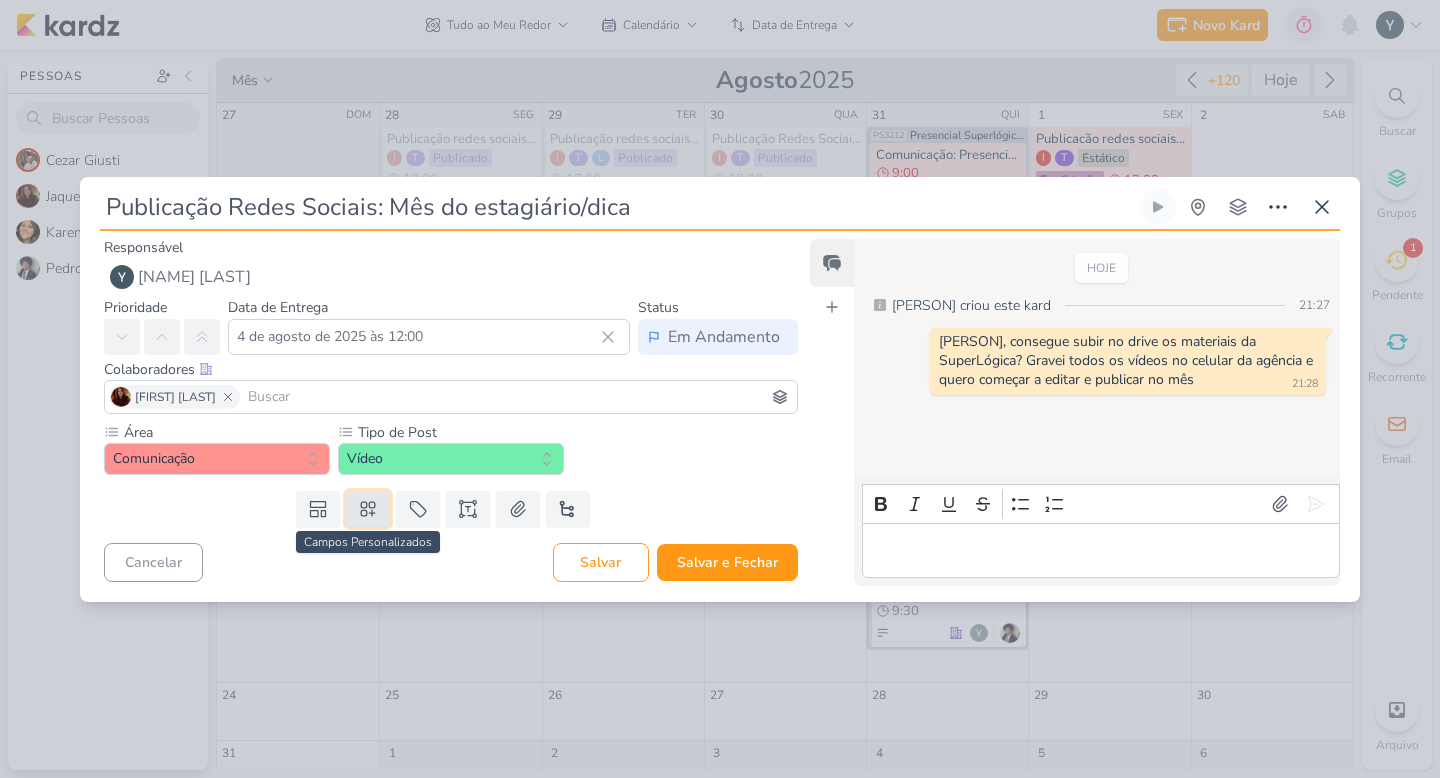 click at bounding box center [368, 509] 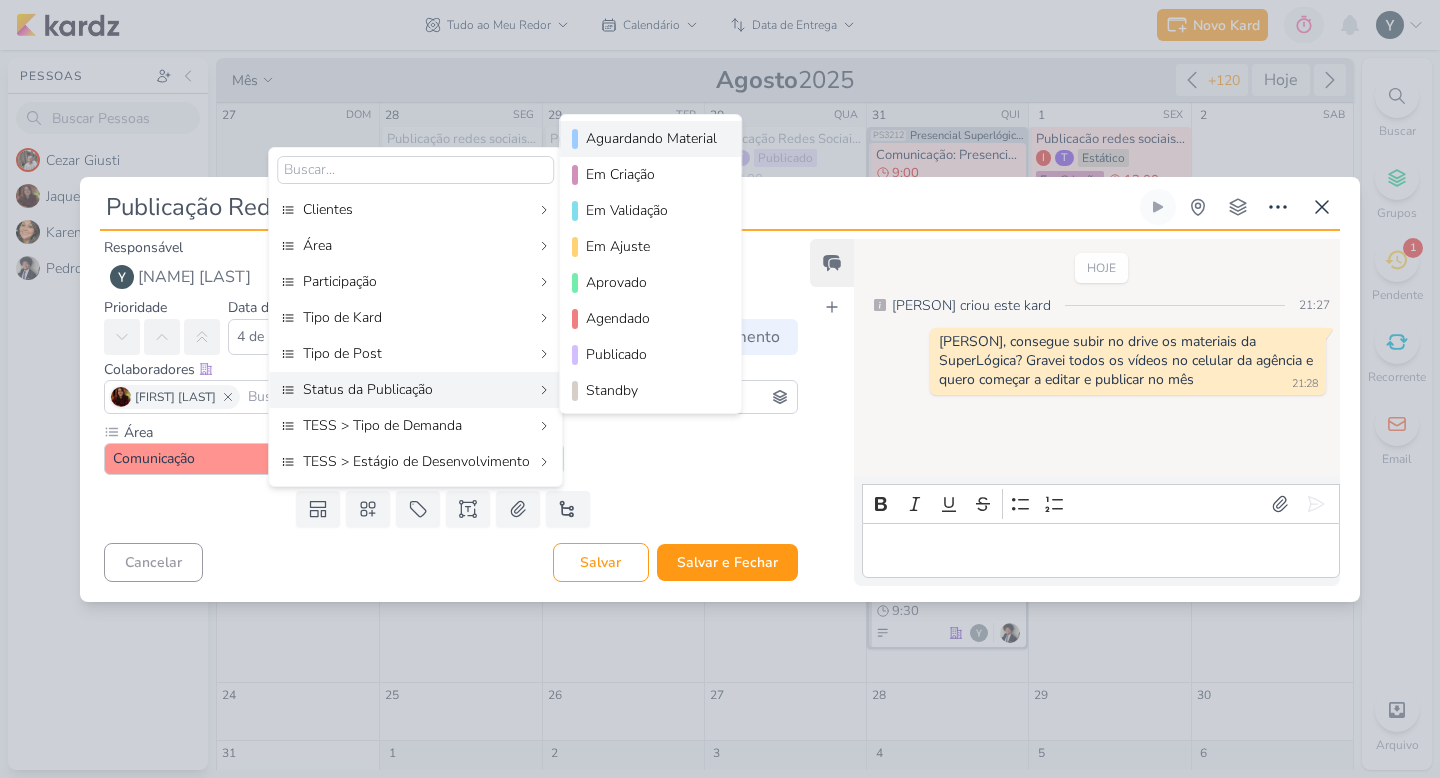 click on "Aguardando Material" at bounding box center (650, 139) 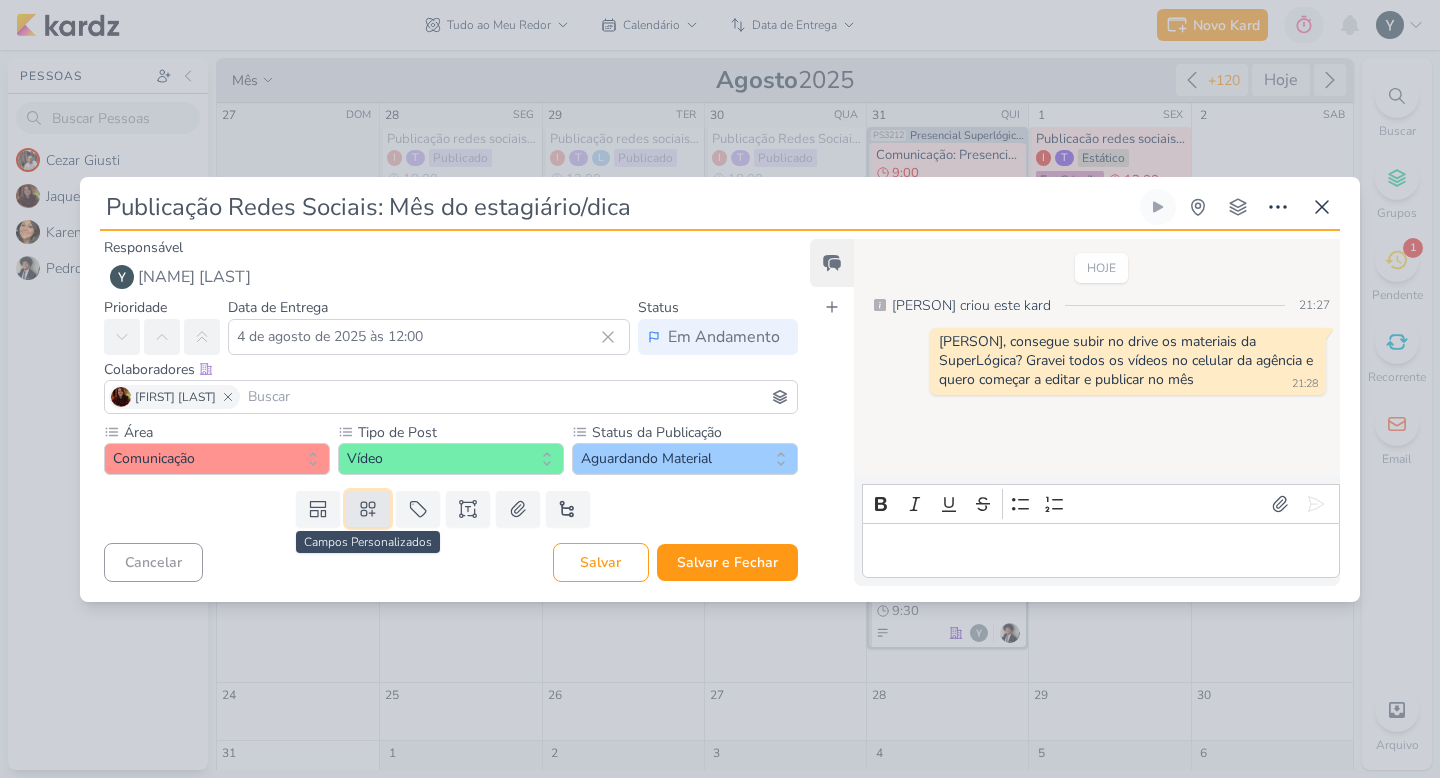 click 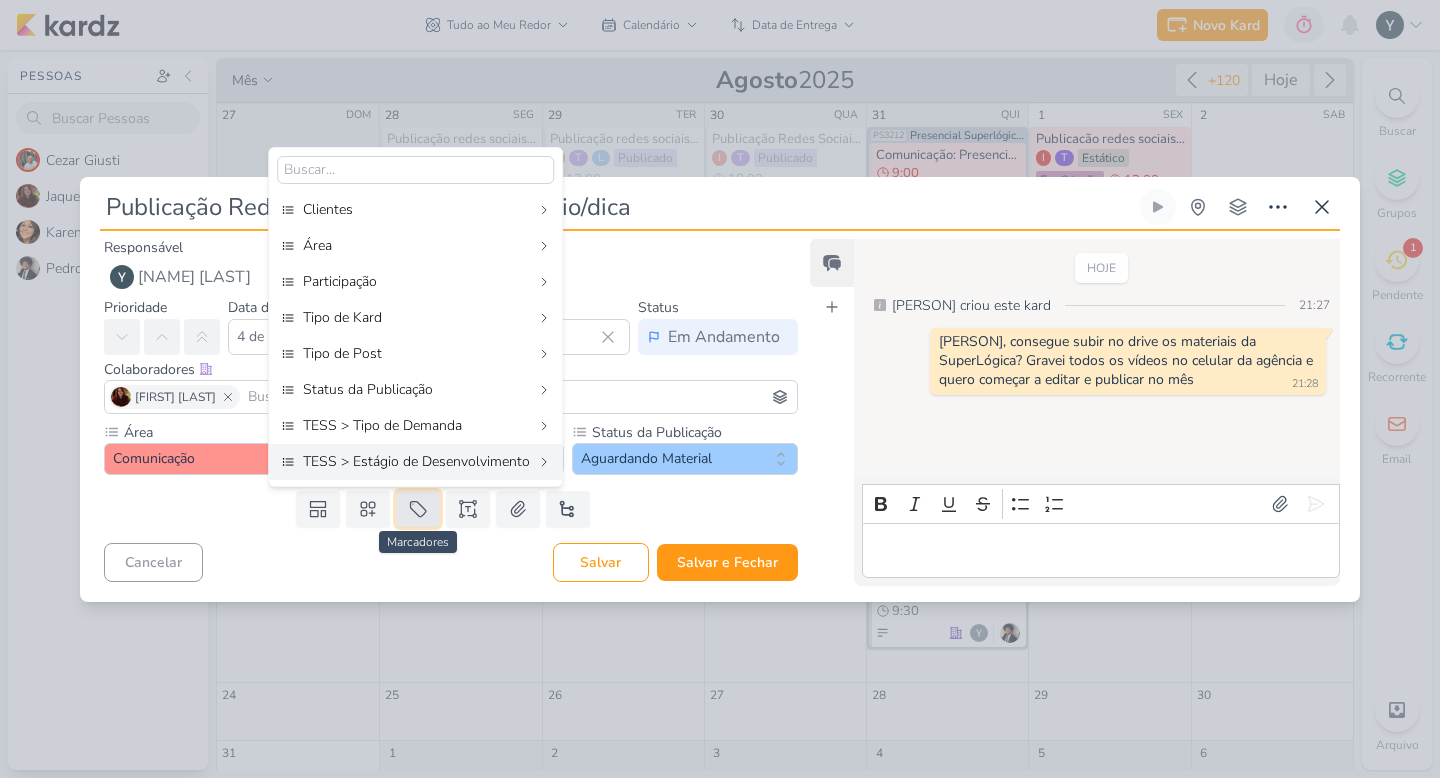 click at bounding box center [418, 509] 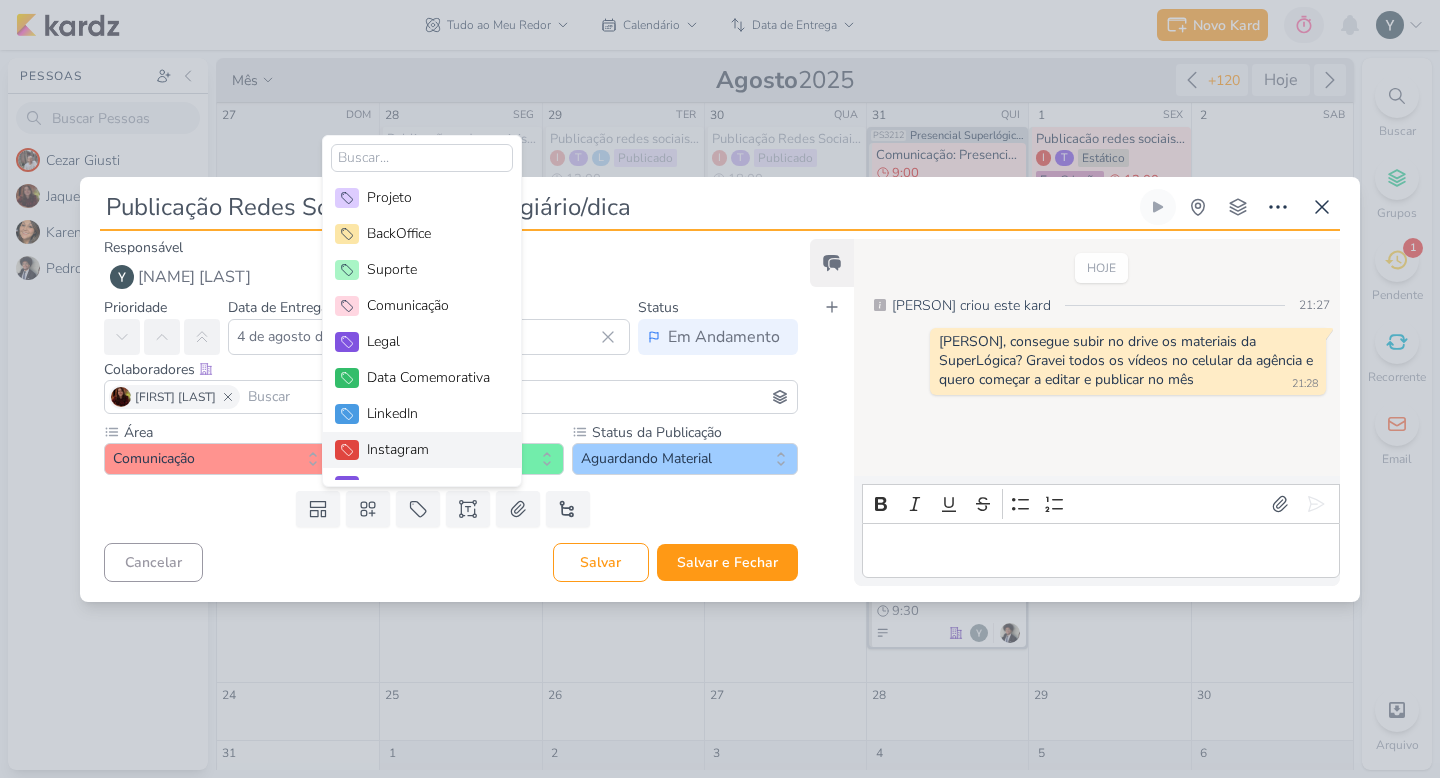 click on "Instagram" at bounding box center (432, 449) 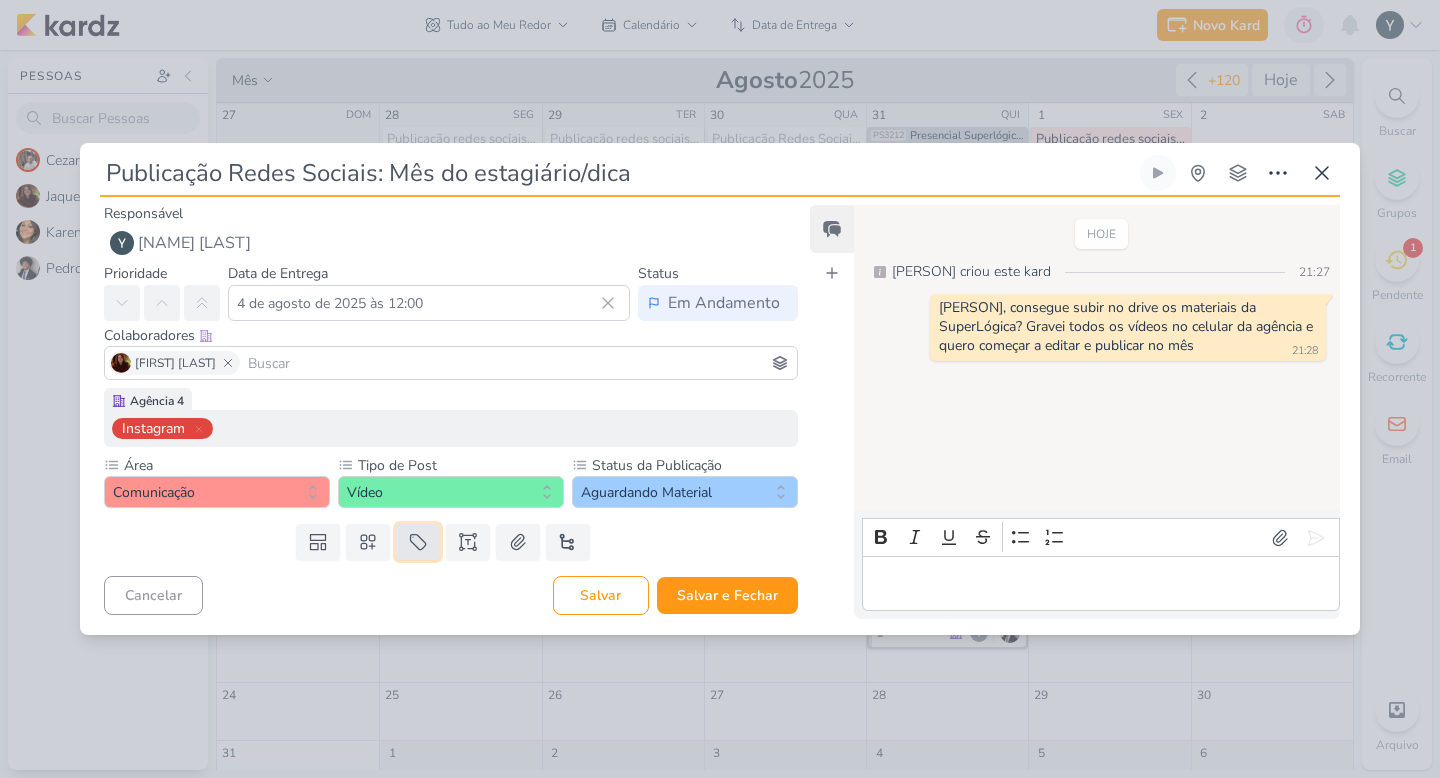 click 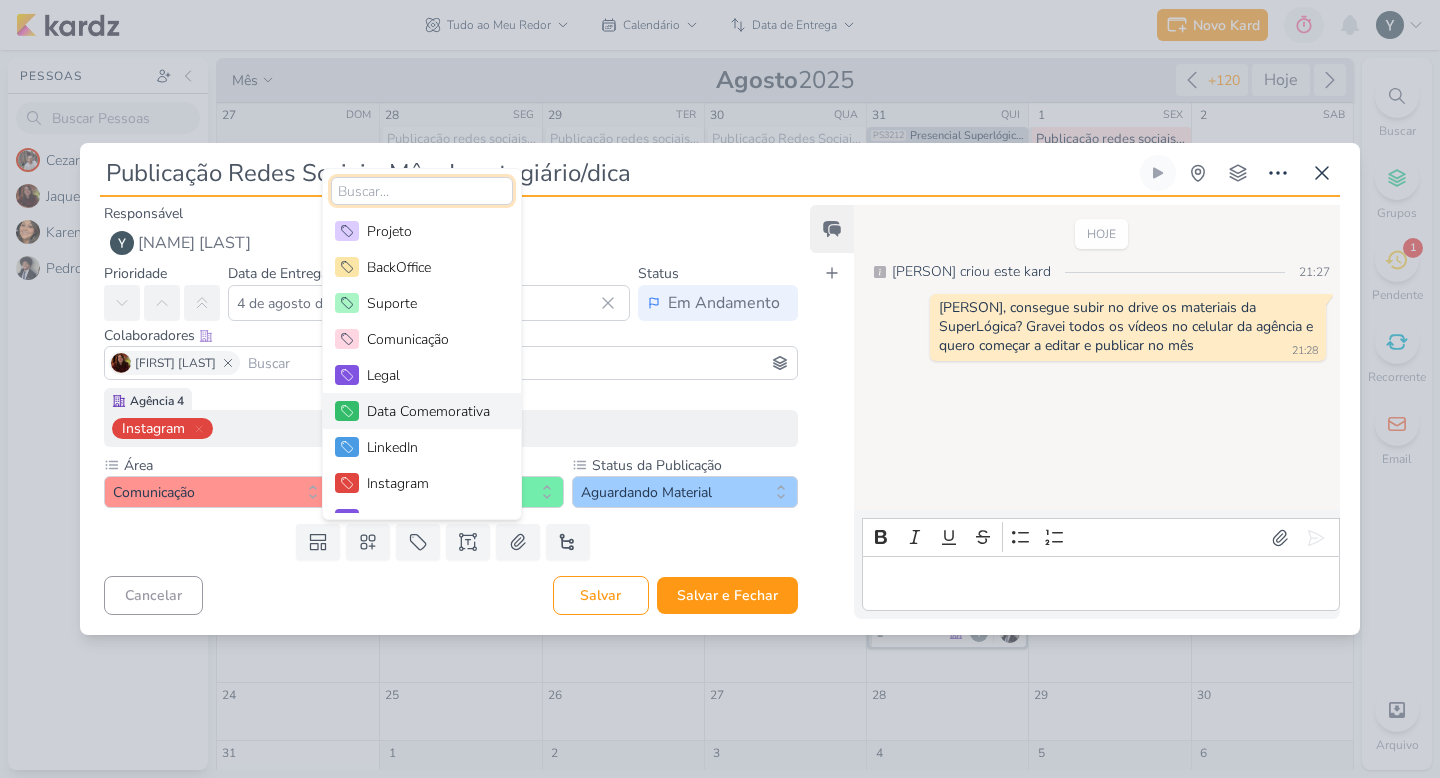 scroll, scrollTop: 69, scrollLeft: 0, axis: vertical 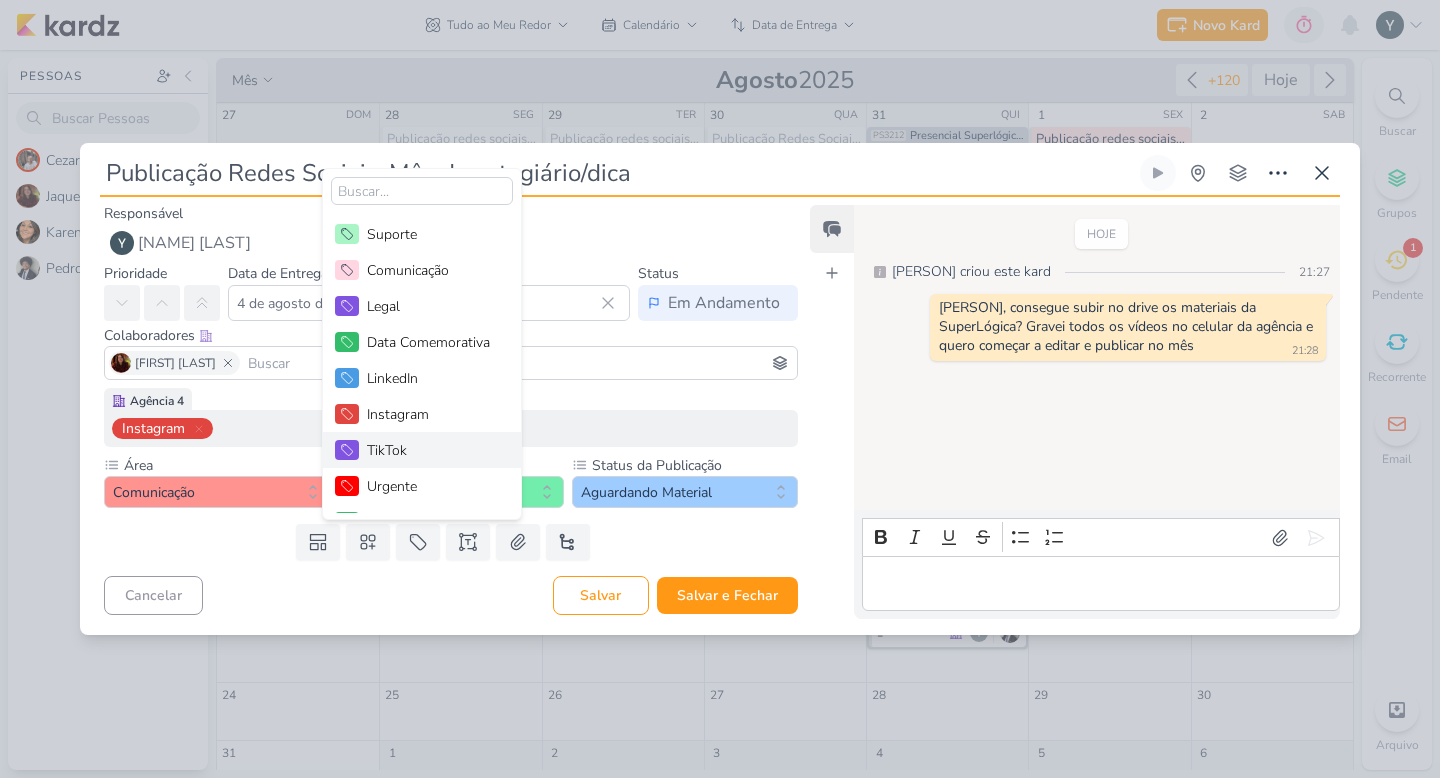 click on "TikTok" at bounding box center [422, 450] 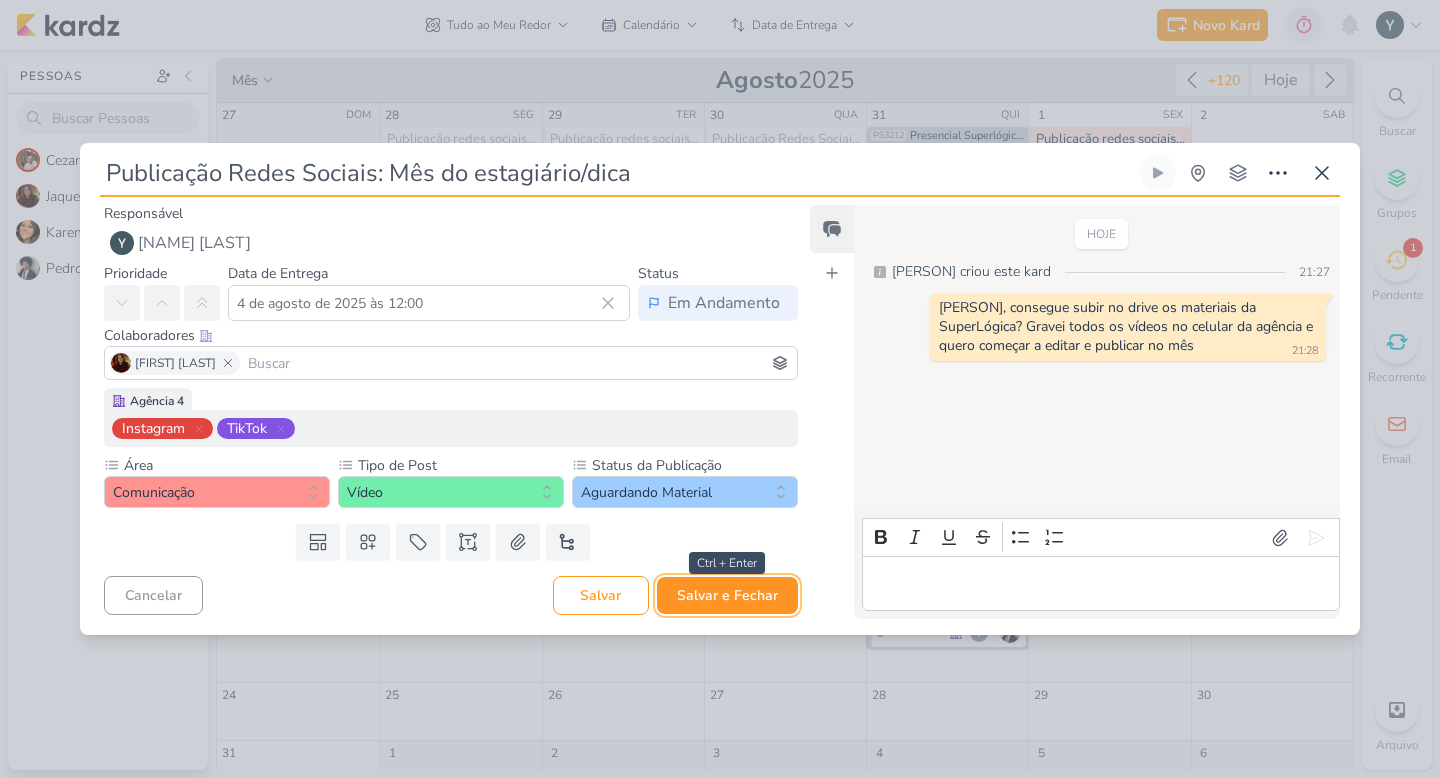 click on "Salvar e Fechar" at bounding box center [727, 595] 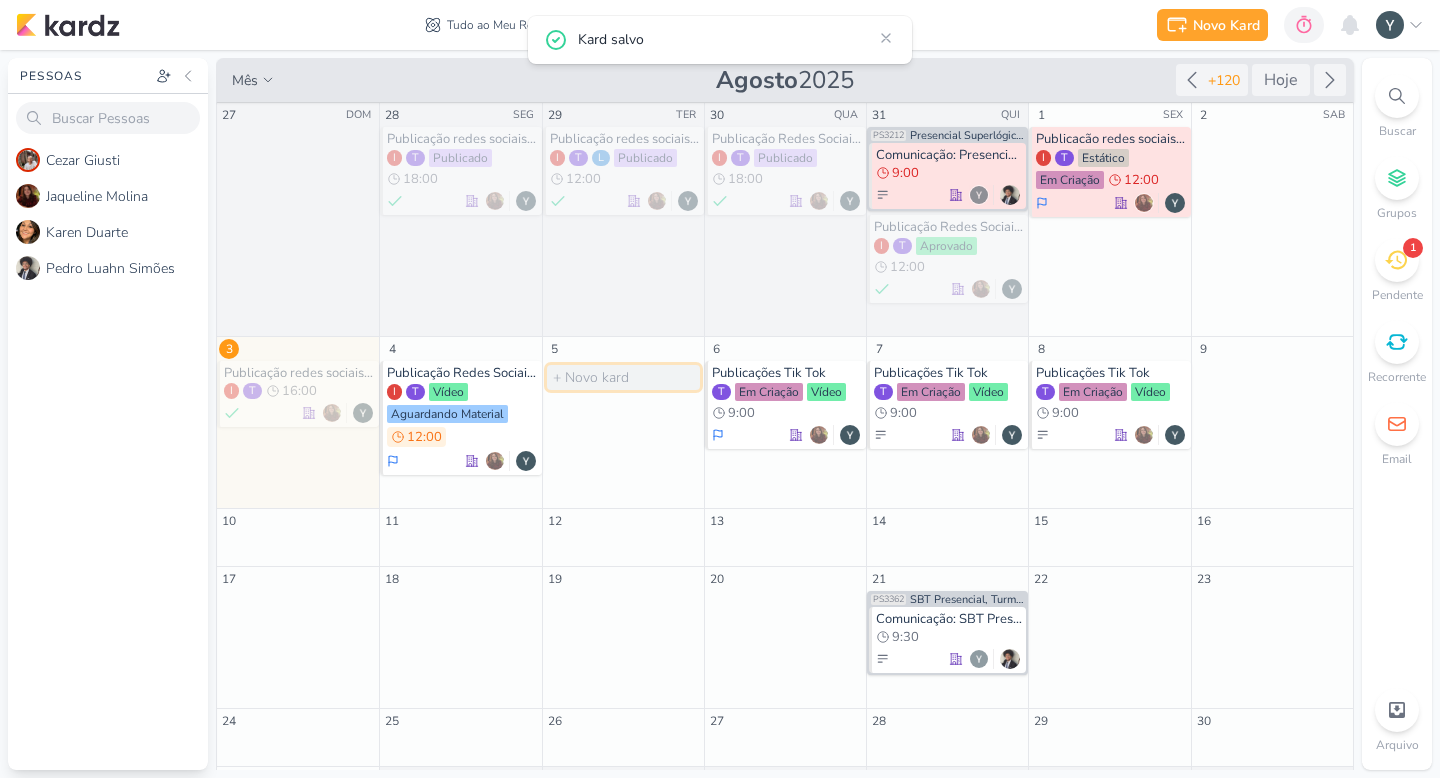 click at bounding box center (623, 377) 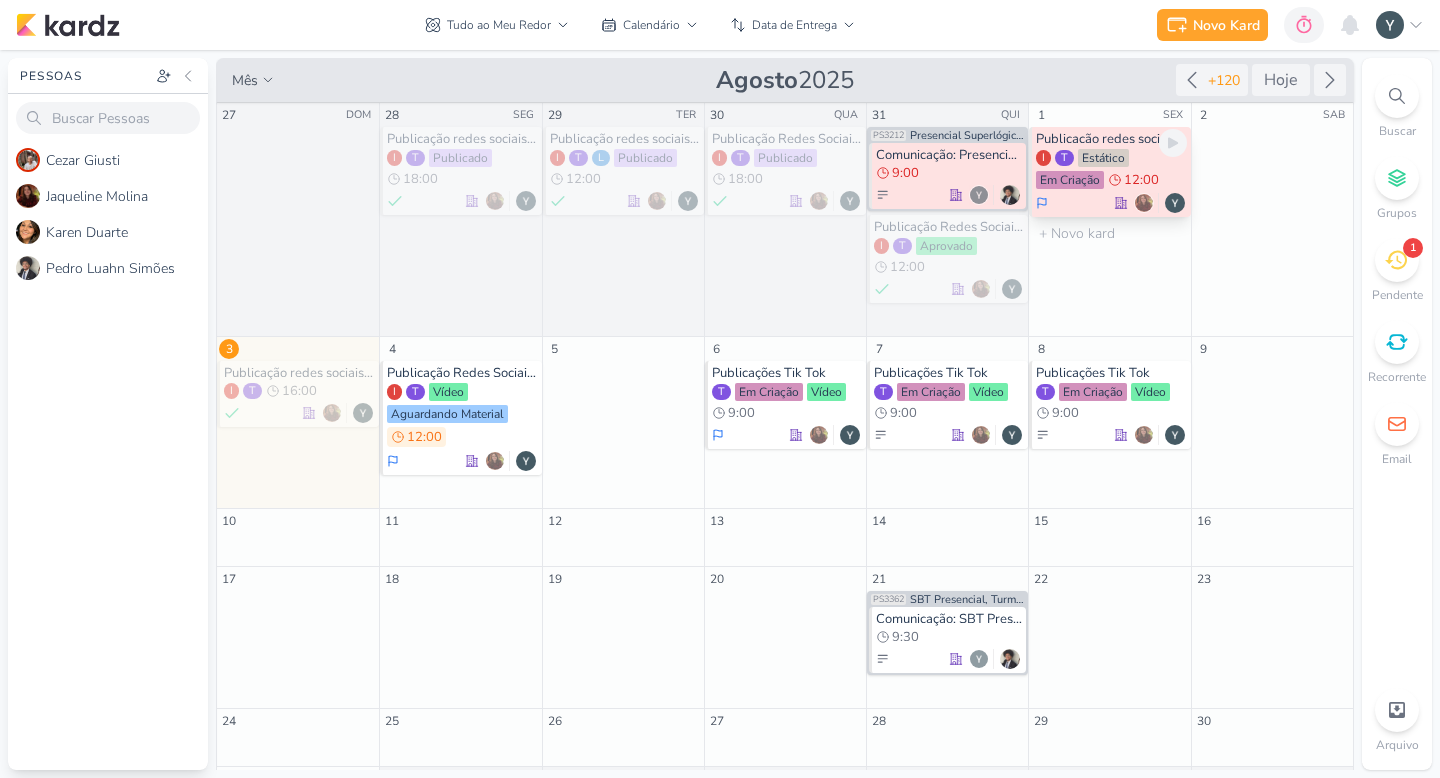 click on "Em Criação" at bounding box center [1070, 180] 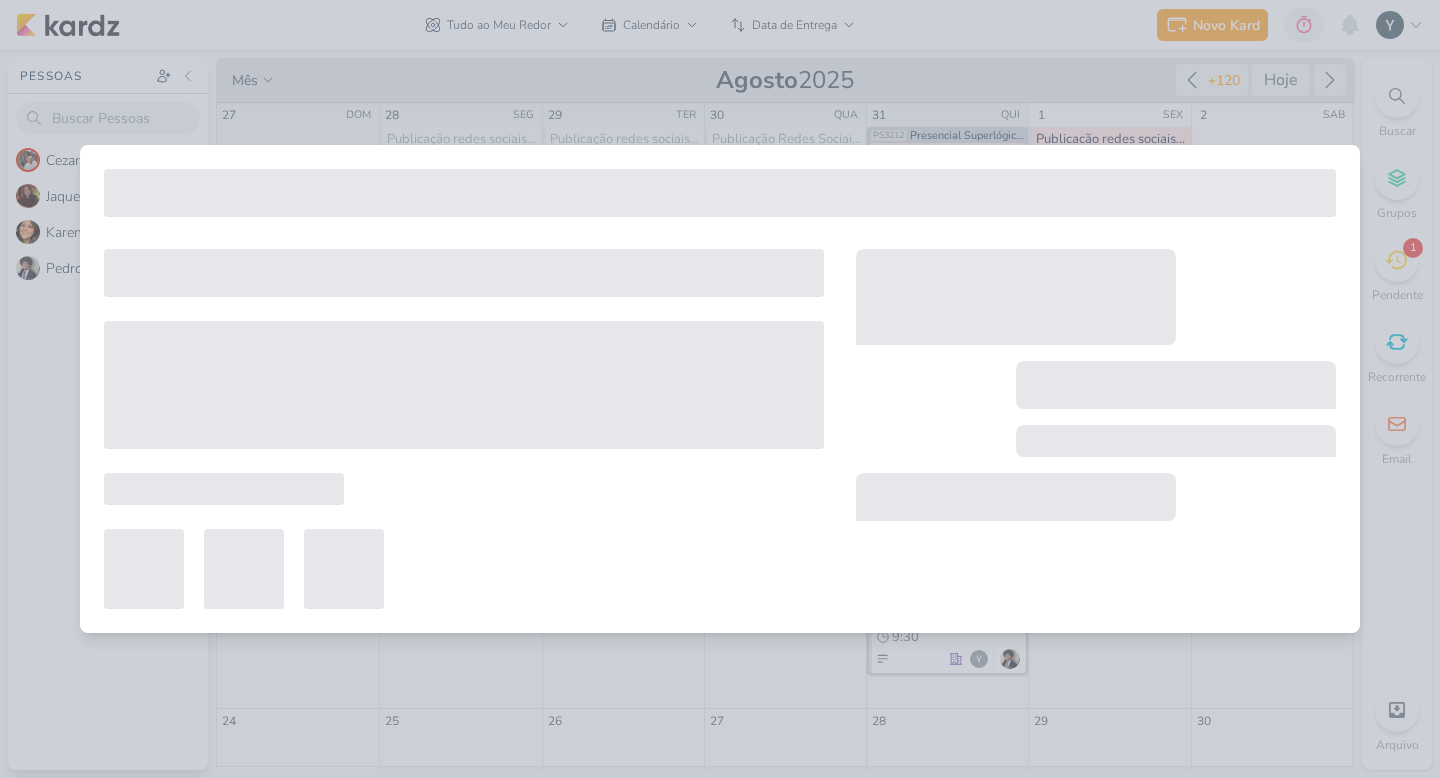 type on "Publicacão redes sociais: mês do estagiário" 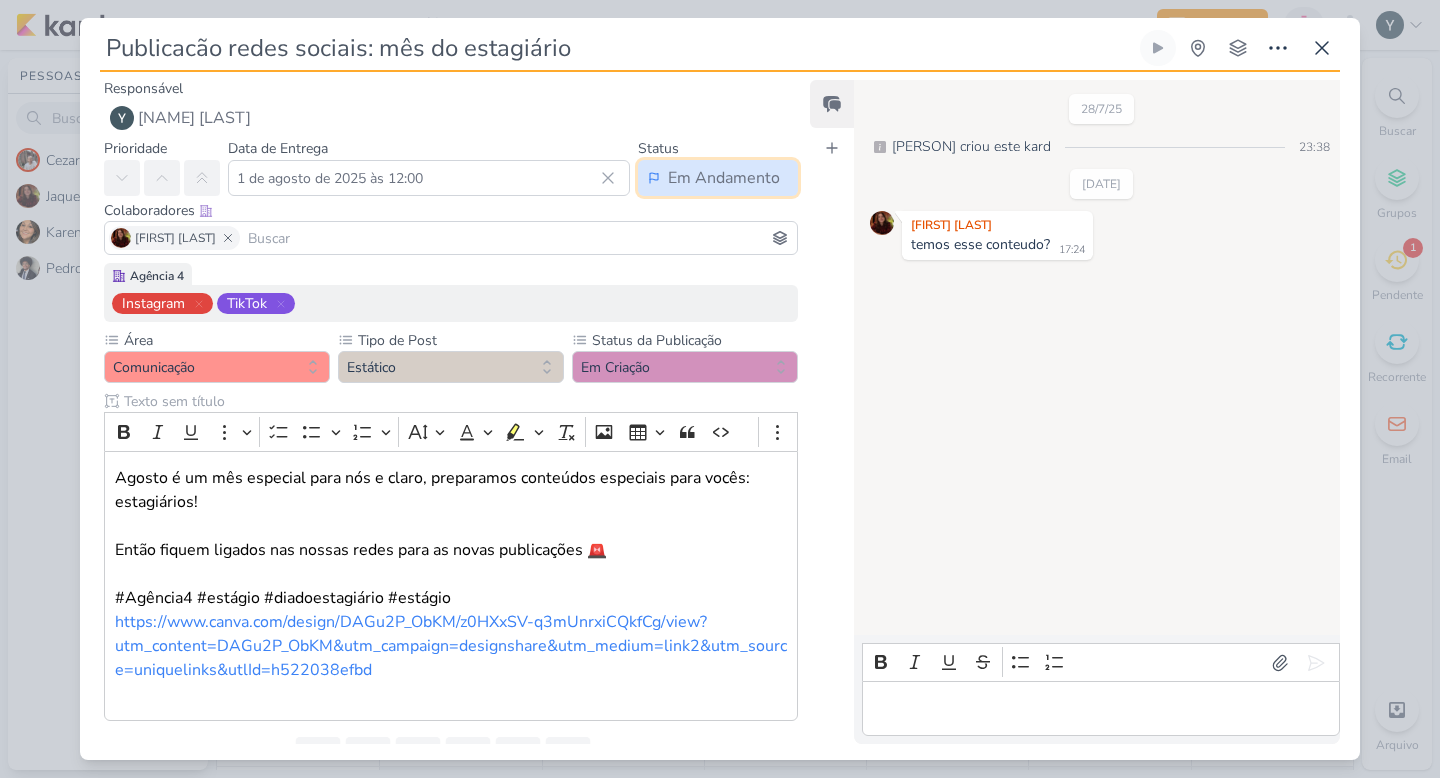 click on "Em Andamento" at bounding box center (724, 178) 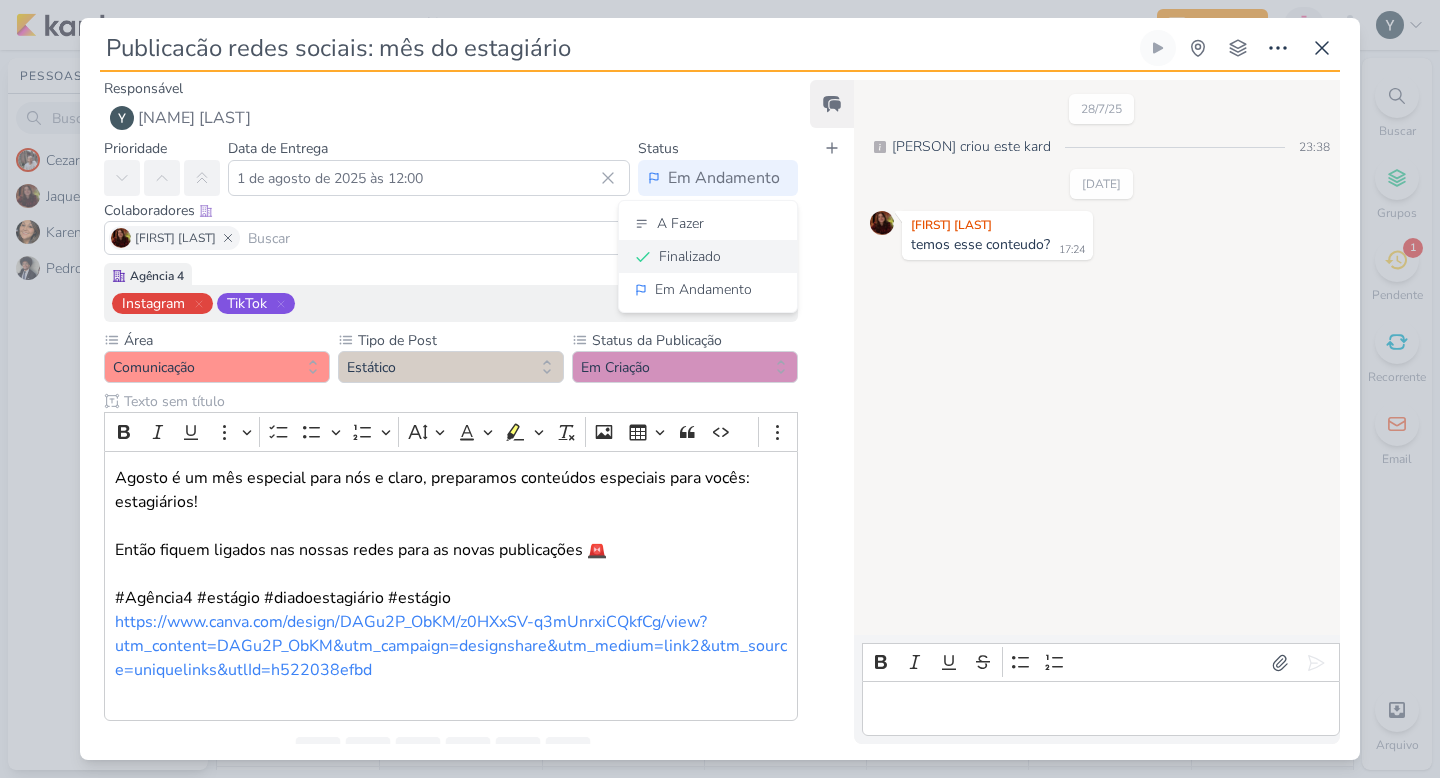 click on "Finalizado" at bounding box center (708, 256) 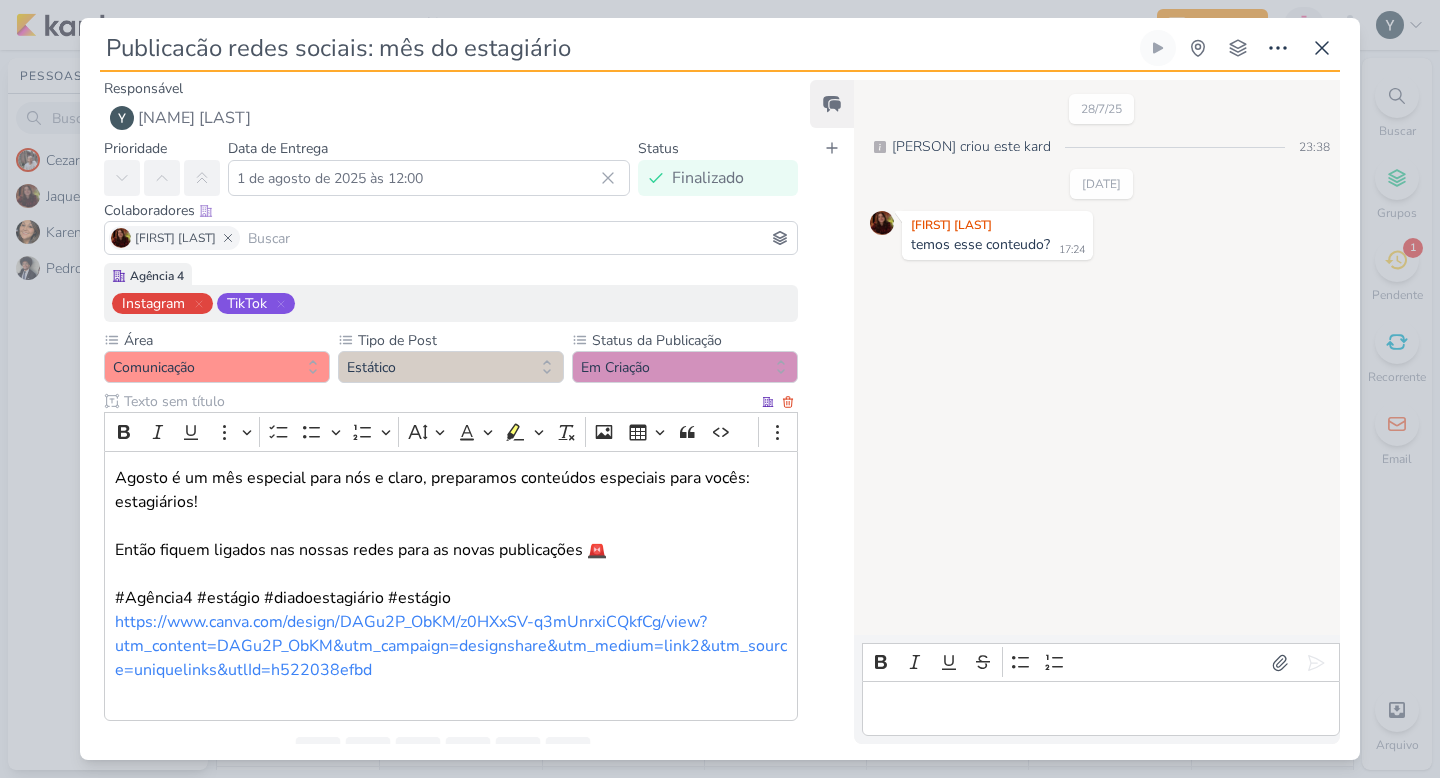scroll, scrollTop: 88, scrollLeft: 0, axis: vertical 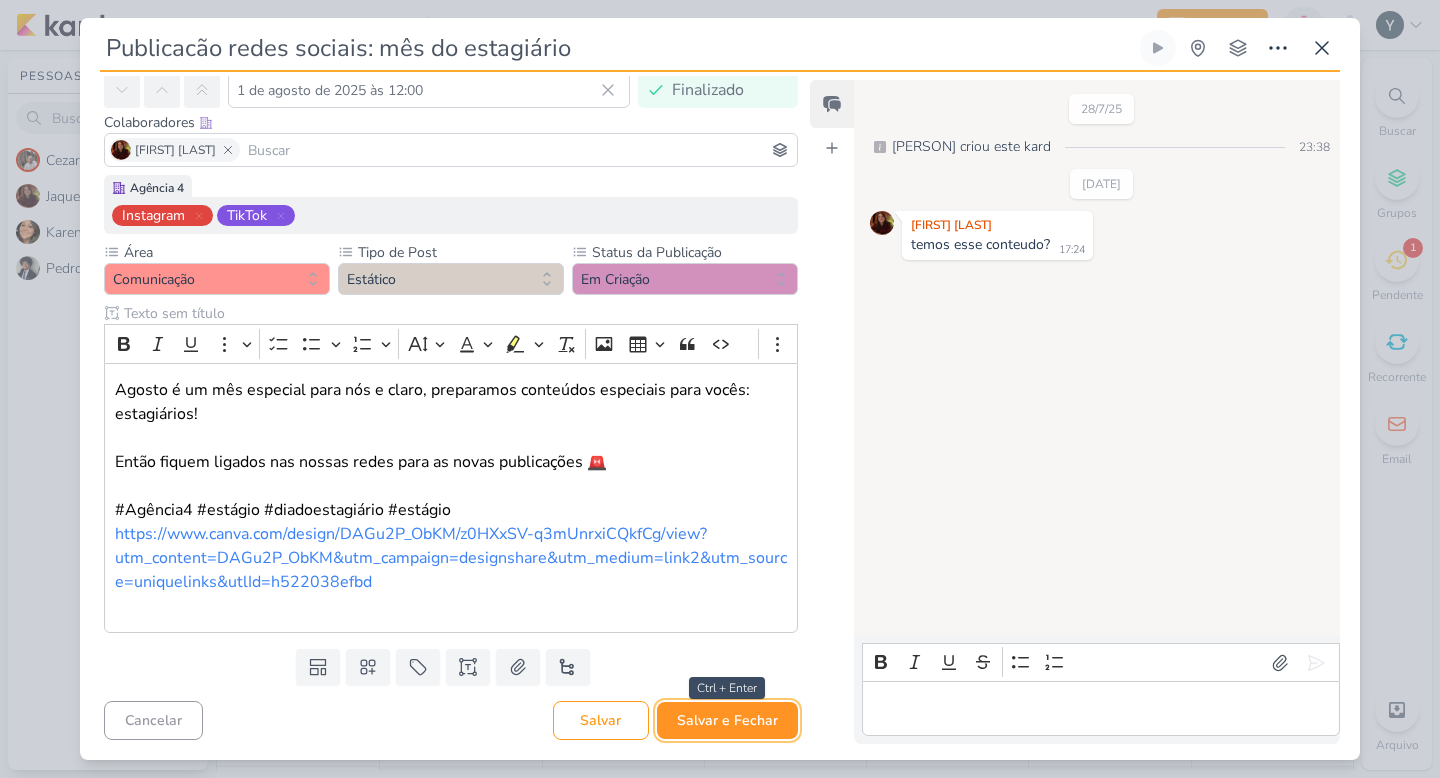 click on "Salvar e Fechar" at bounding box center (727, 720) 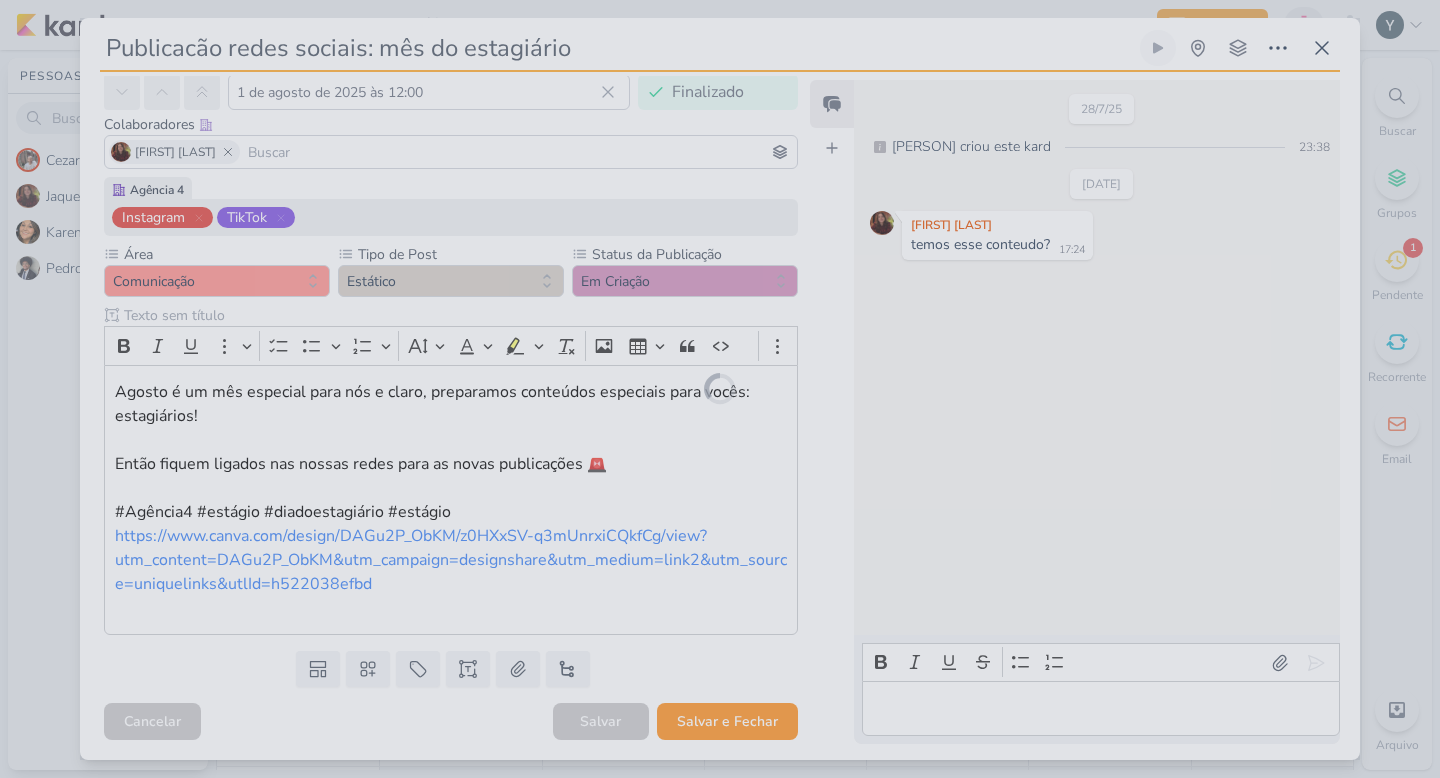 scroll, scrollTop: 86, scrollLeft: 0, axis: vertical 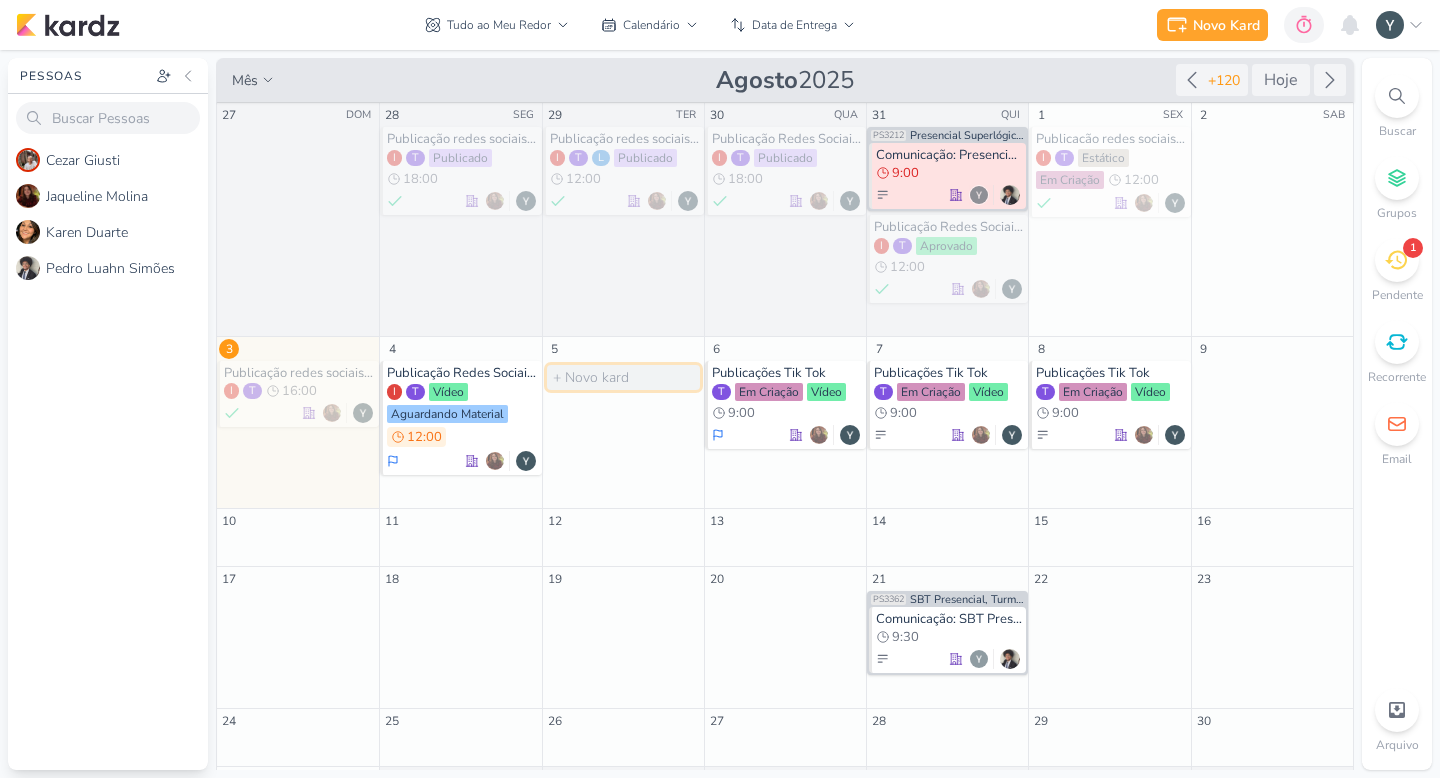 click at bounding box center [623, 377] 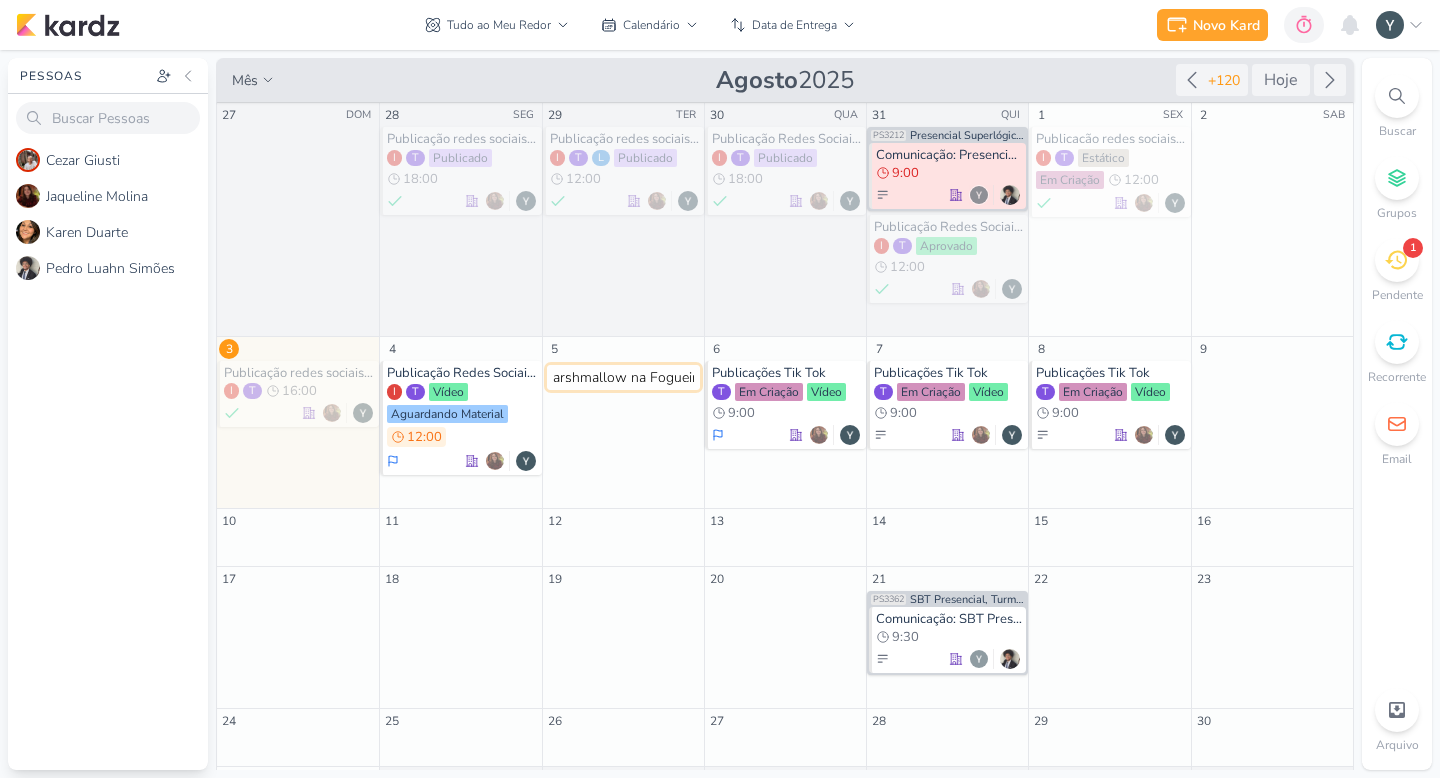 type on "Publicação Redes Sociais: Marshmallow na Fogueira" 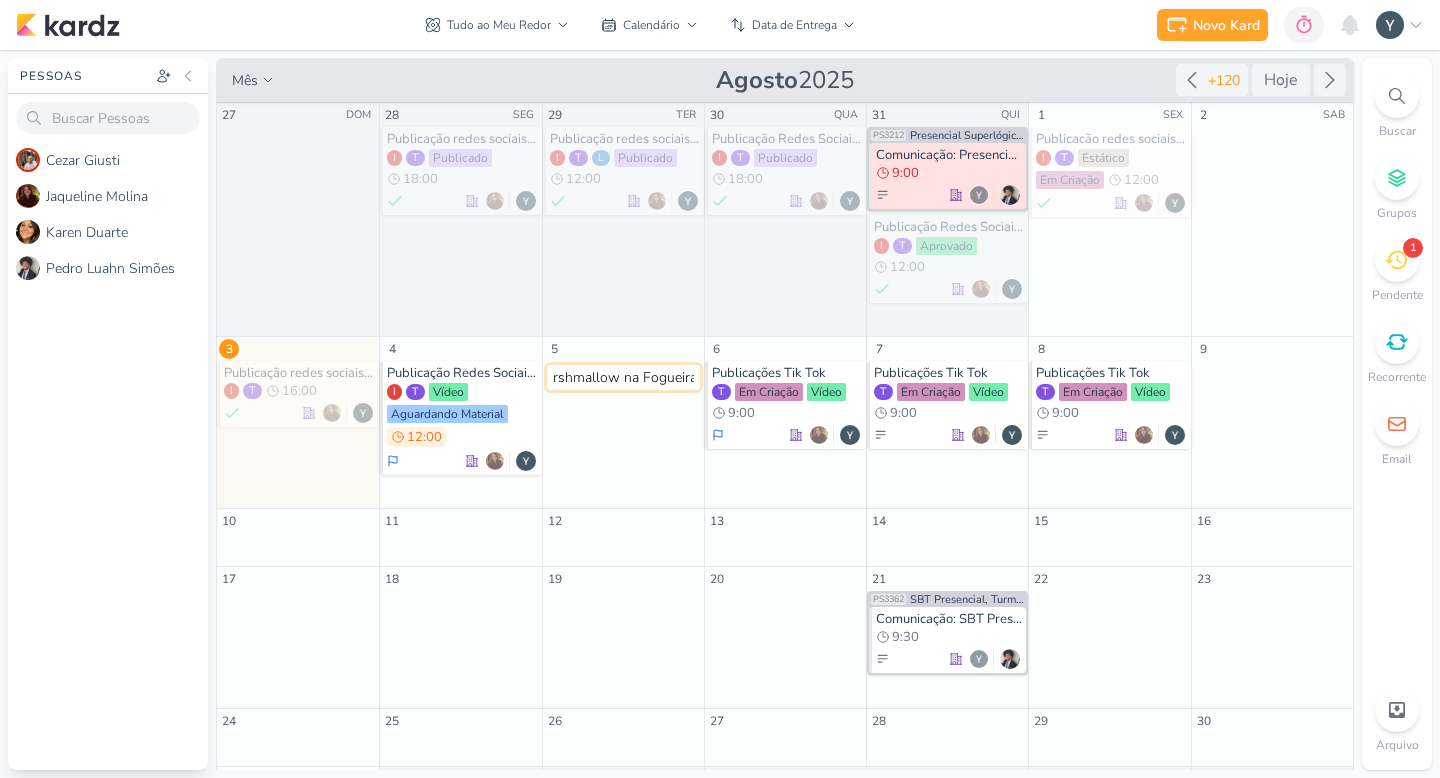 type 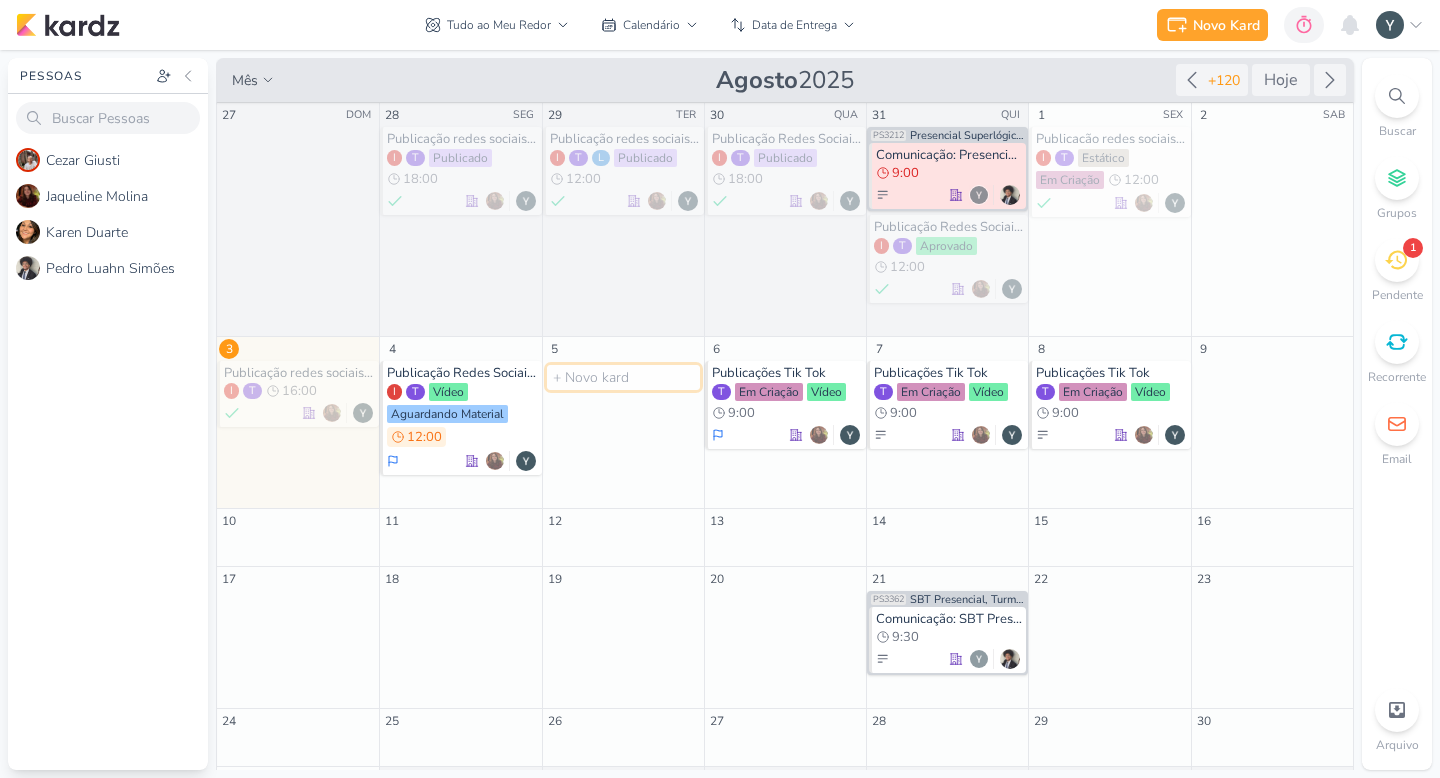 scroll, scrollTop: 0, scrollLeft: 0, axis: both 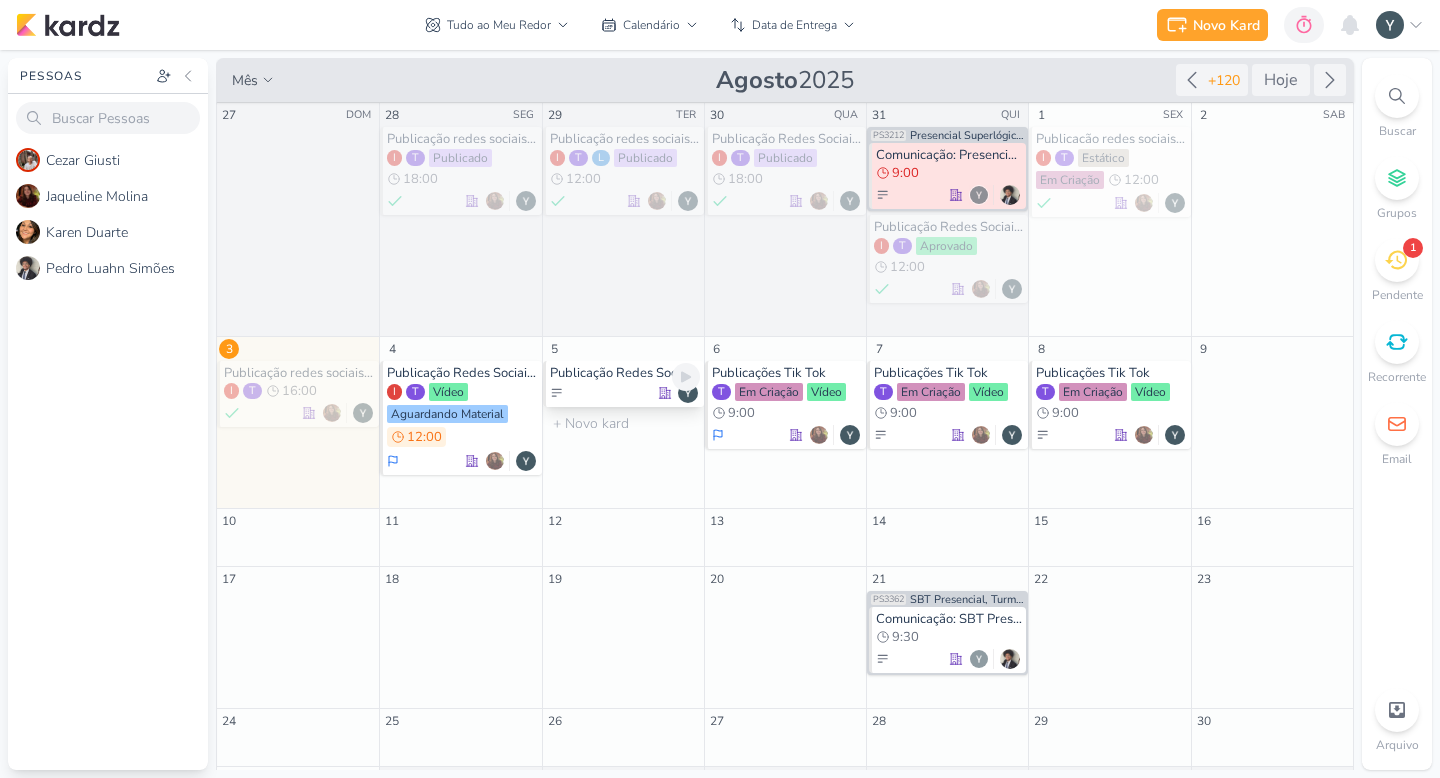 click at bounding box center (625, 393) 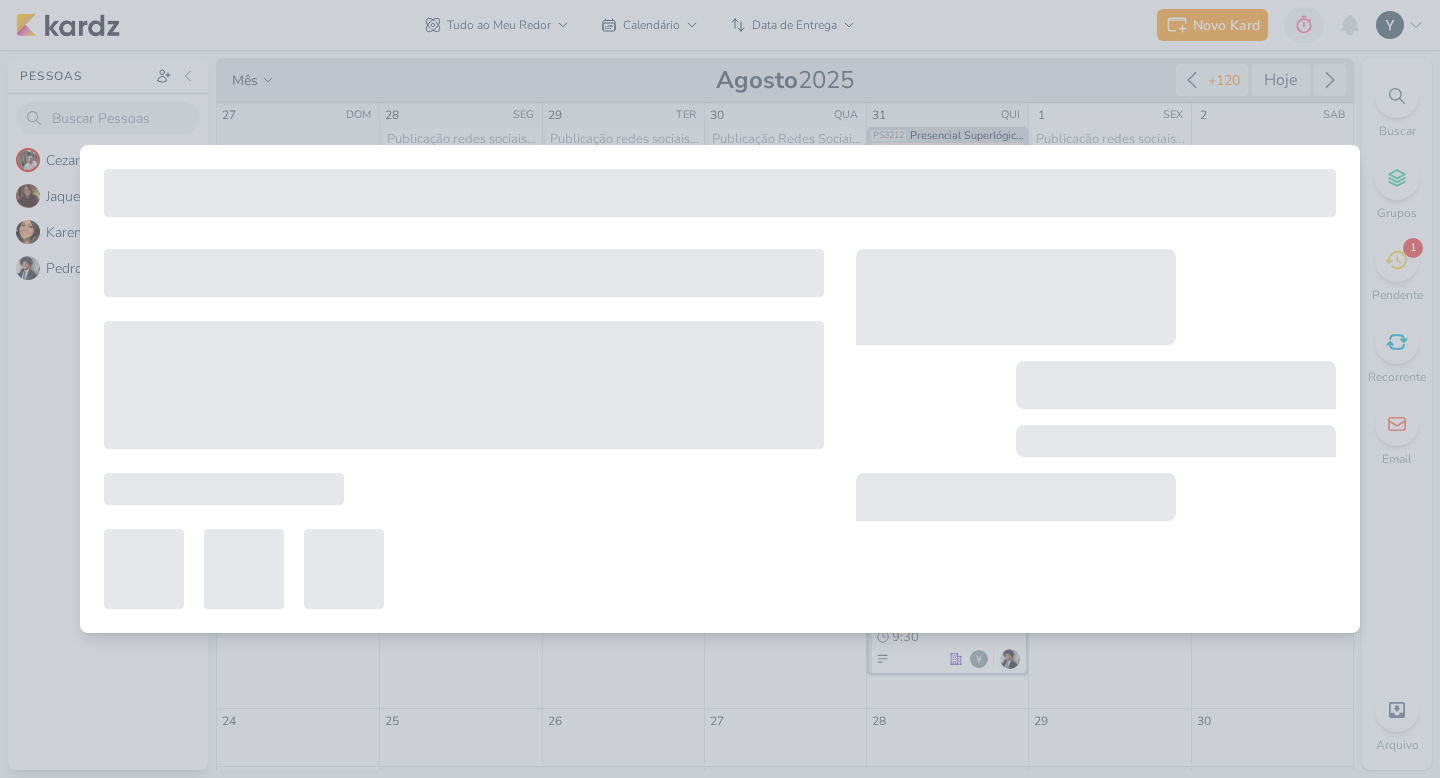 type on "Publicação Redes Sociais: Marshmallow na Fogueira" 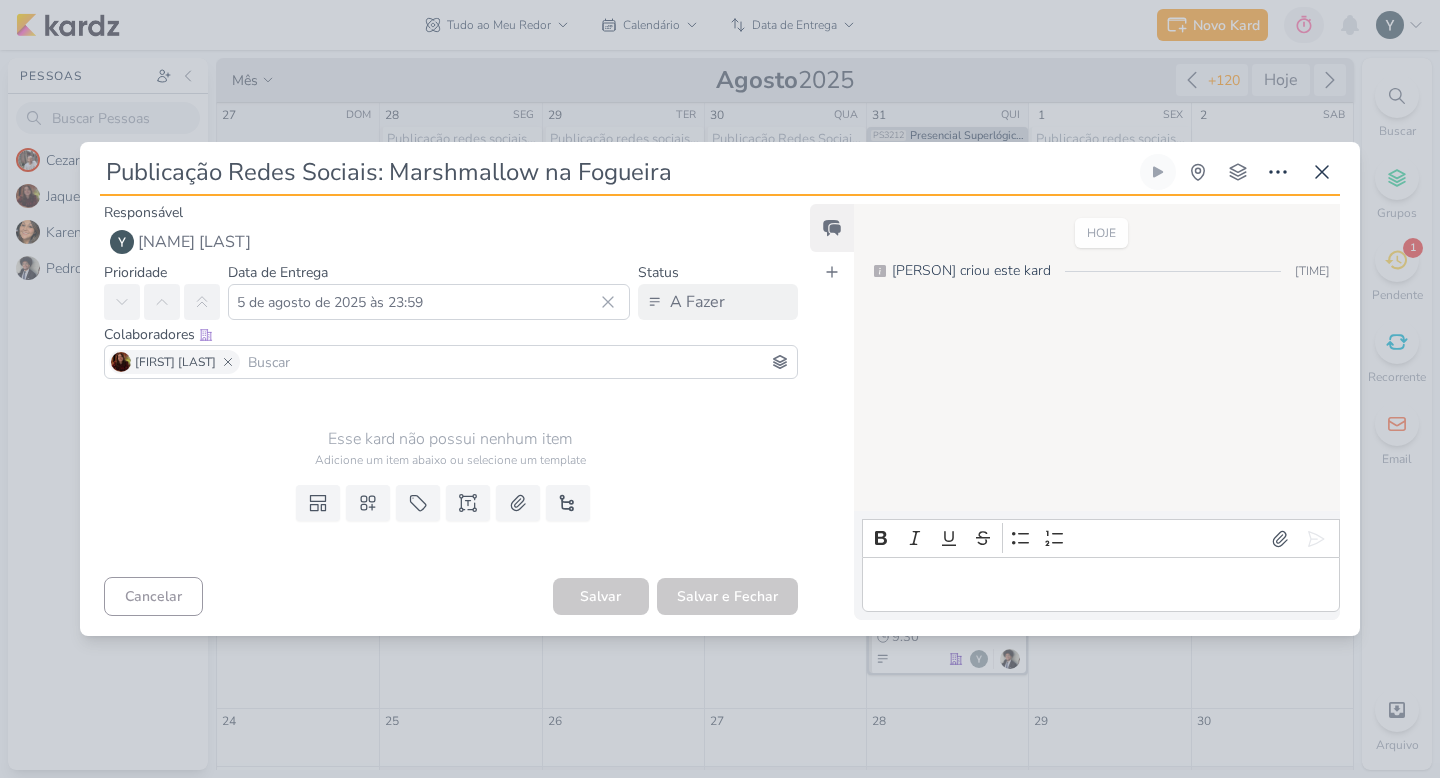 scroll, scrollTop: 0, scrollLeft: 0, axis: both 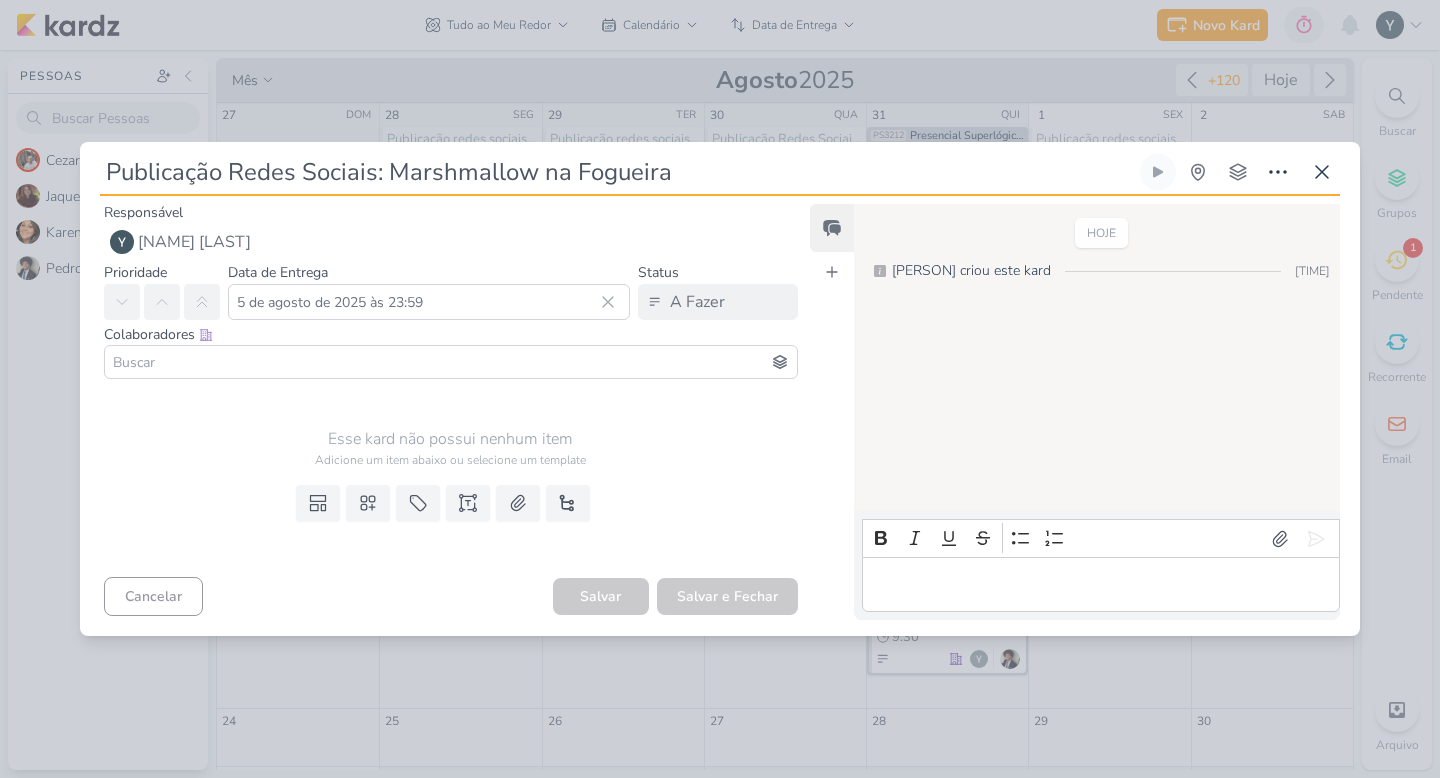 click at bounding box center [1100, 585] 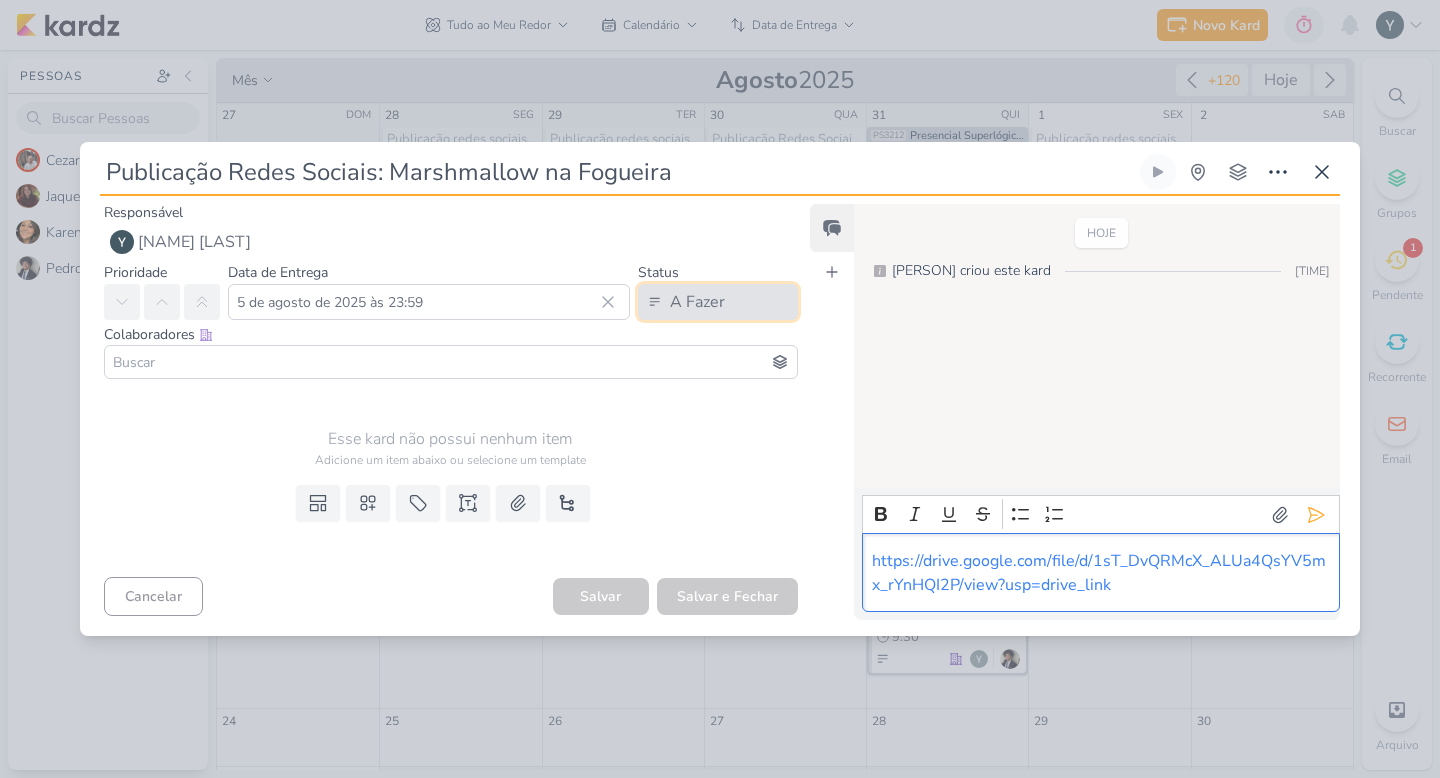 click on "A Fazer" at bounding box center (718, 302) 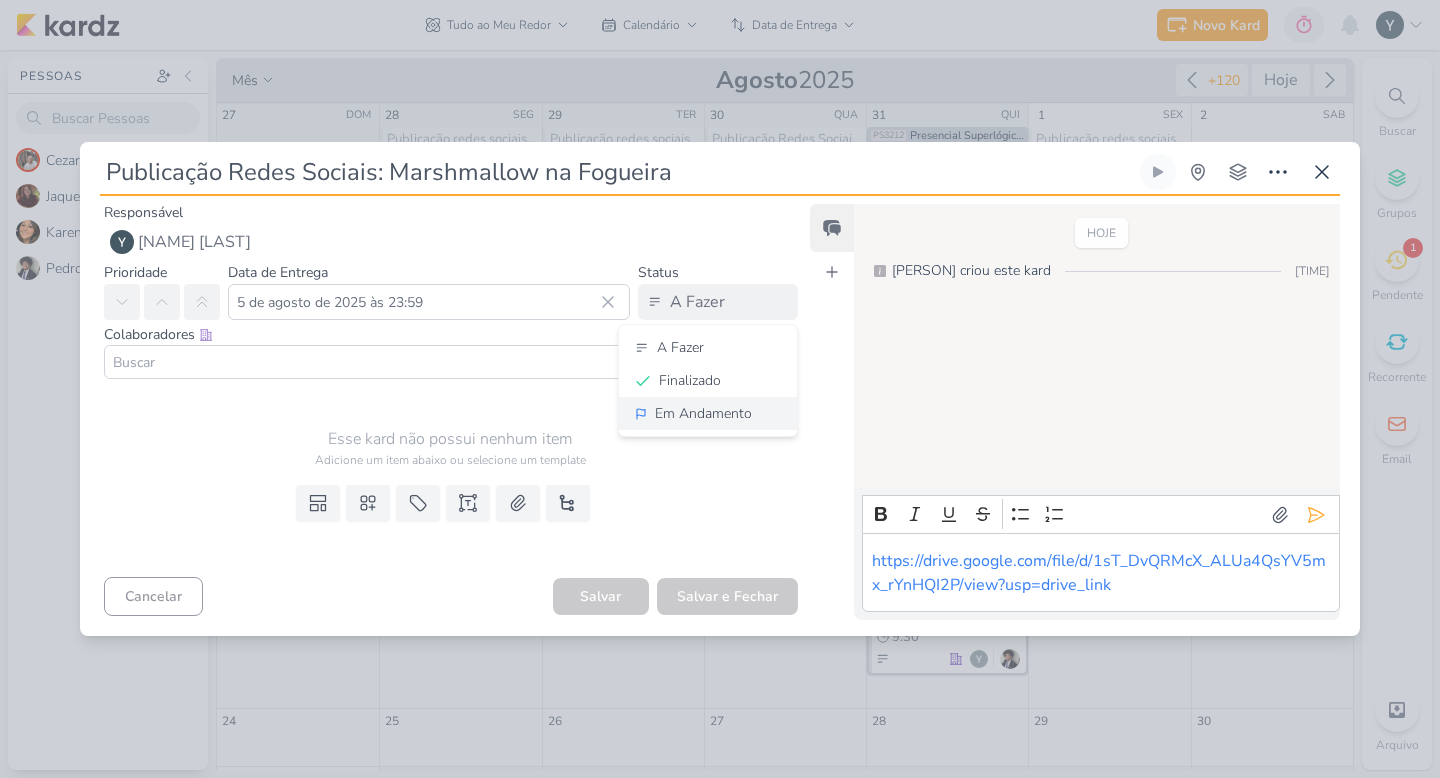 click on "Em Andamento" at bounding box center (703, 413) 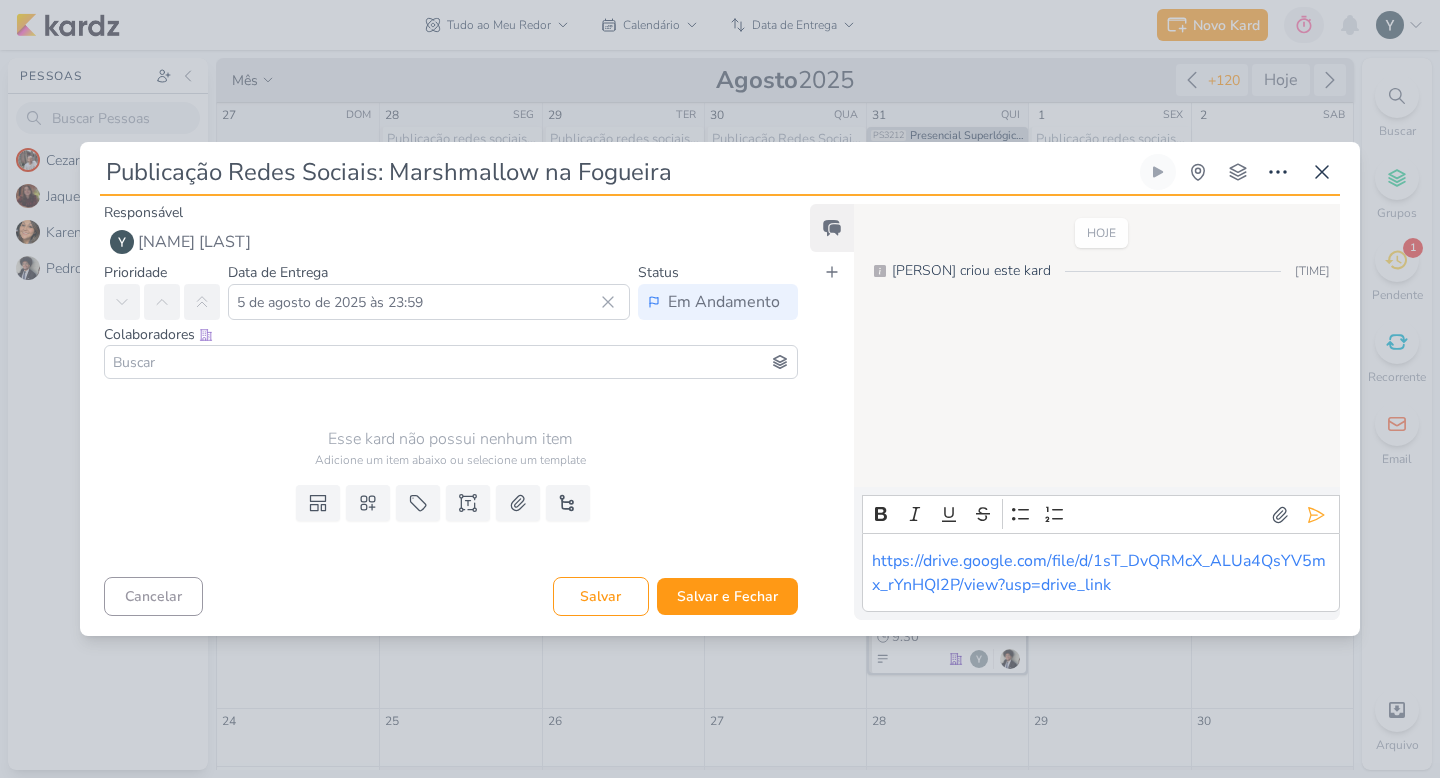 click at bounding box center (451, 362) 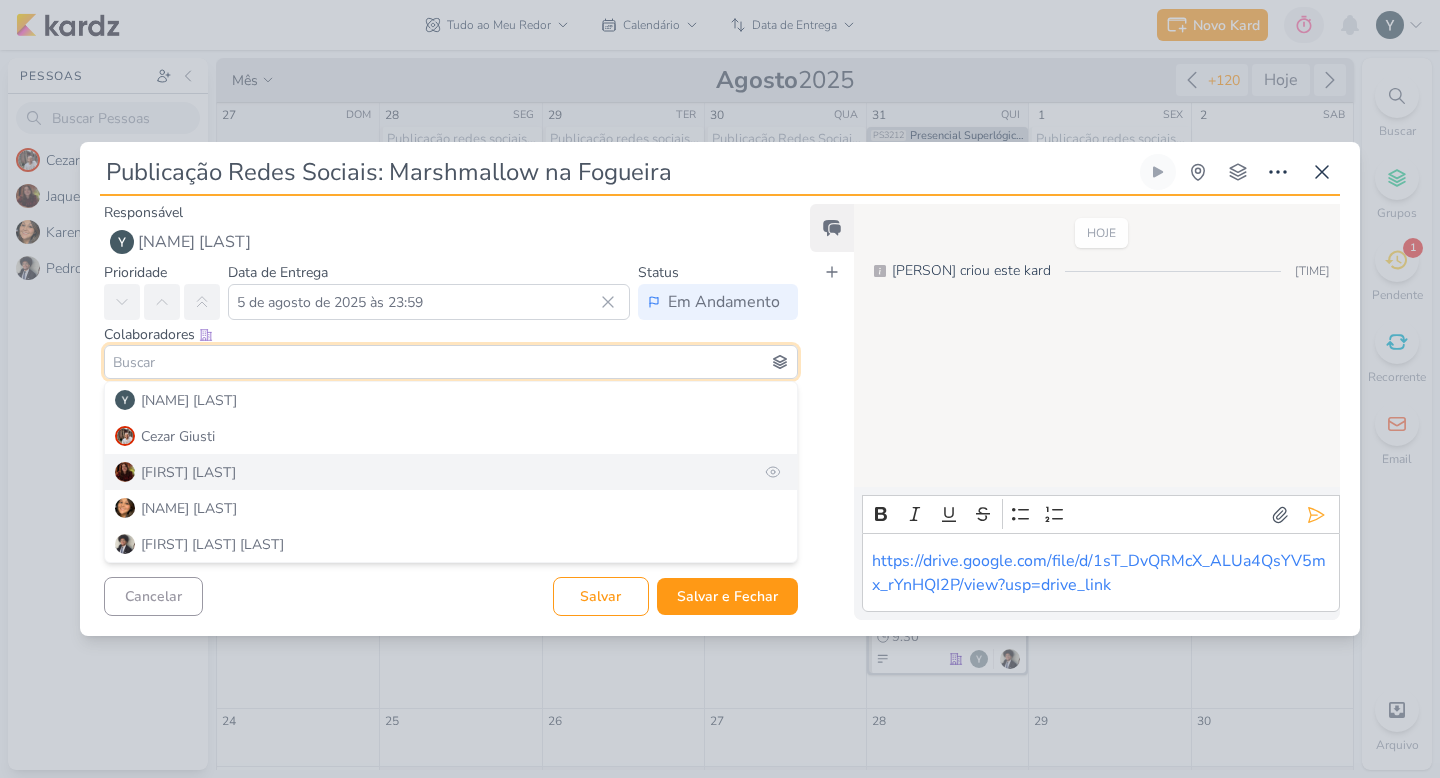 click on "[FIRST] [LAST]" at bounding box center [451, 472] 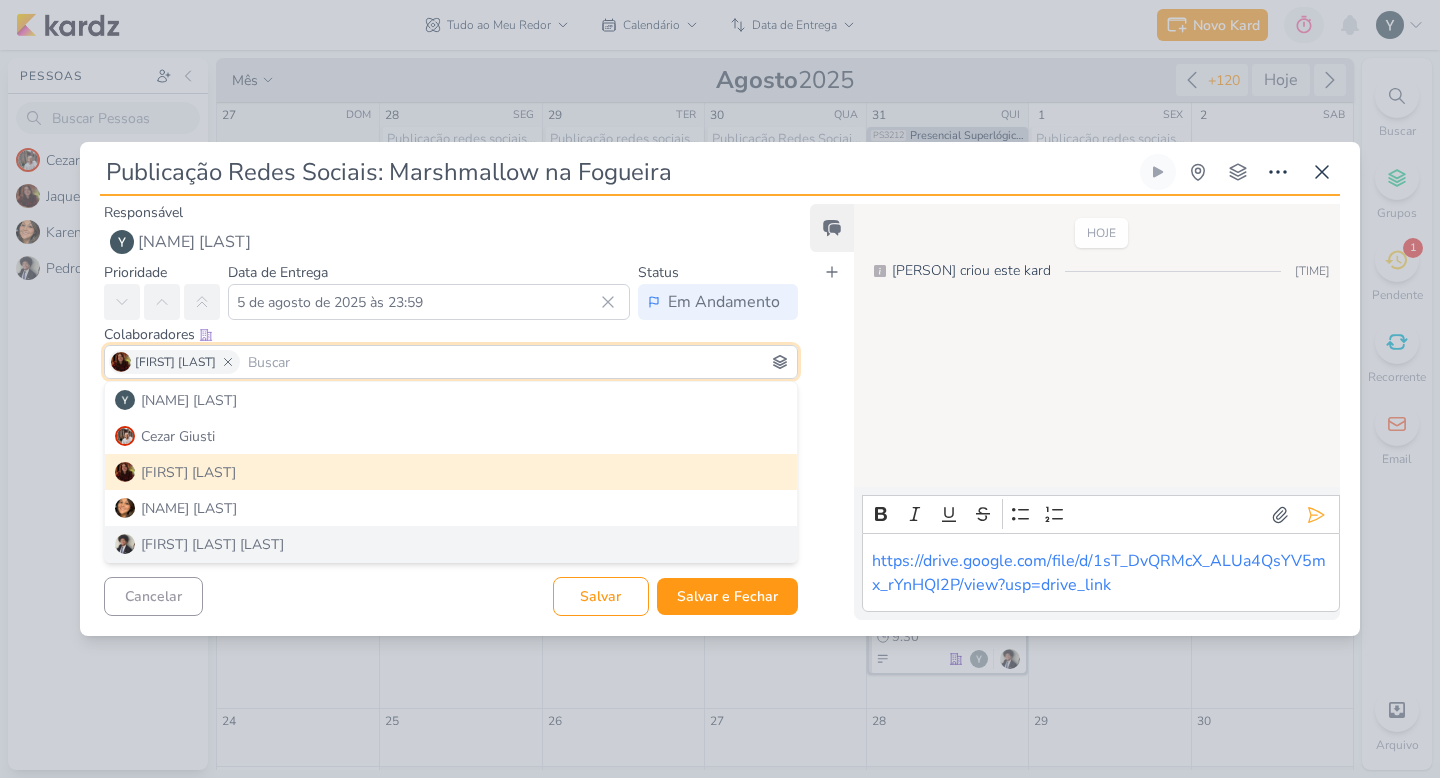 click on "Cancelar
Salvar
Salvar e Fechar
Ctrl + Enter" at bounding box center [443, 594] 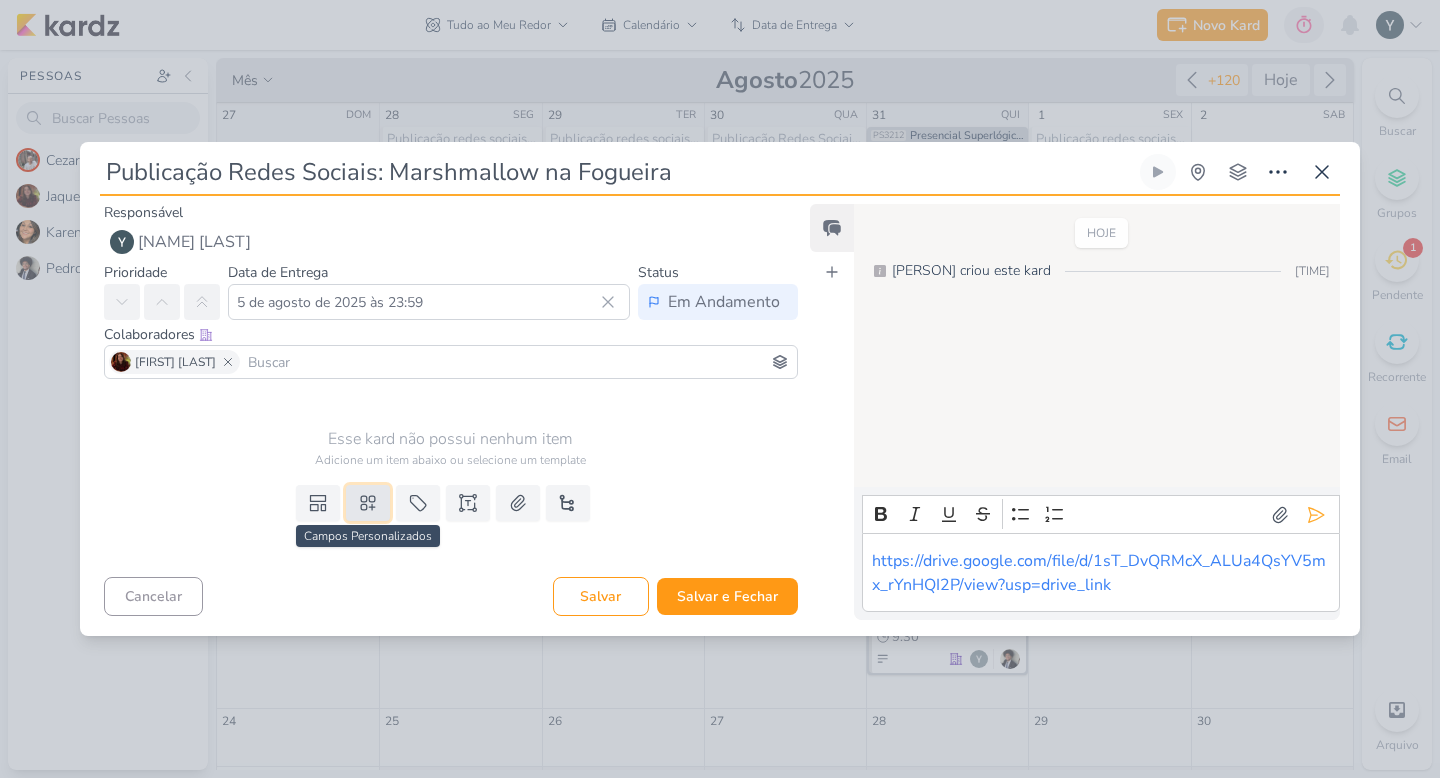 click at bounding box center (368, 503) 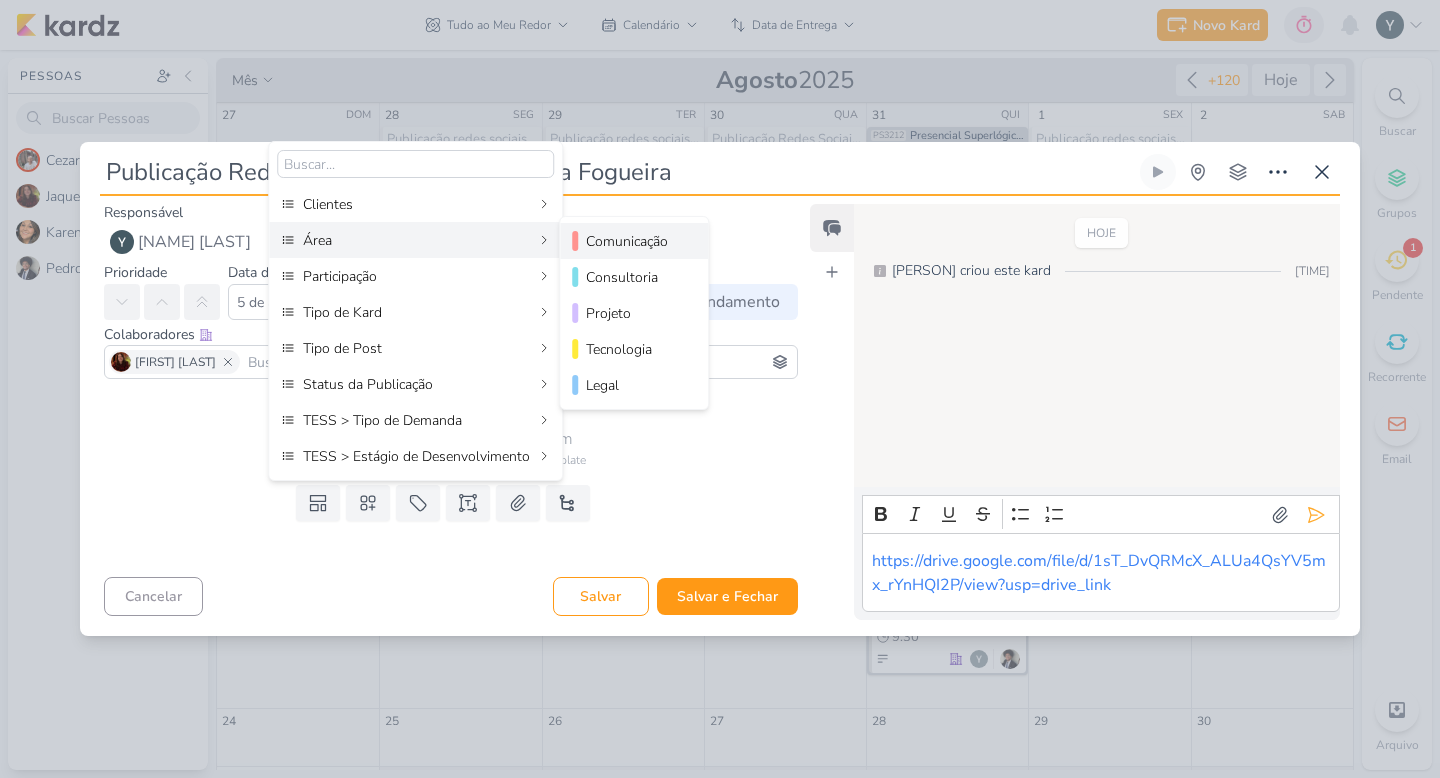 click on "Comunicação" at bounding box center [635, 241] 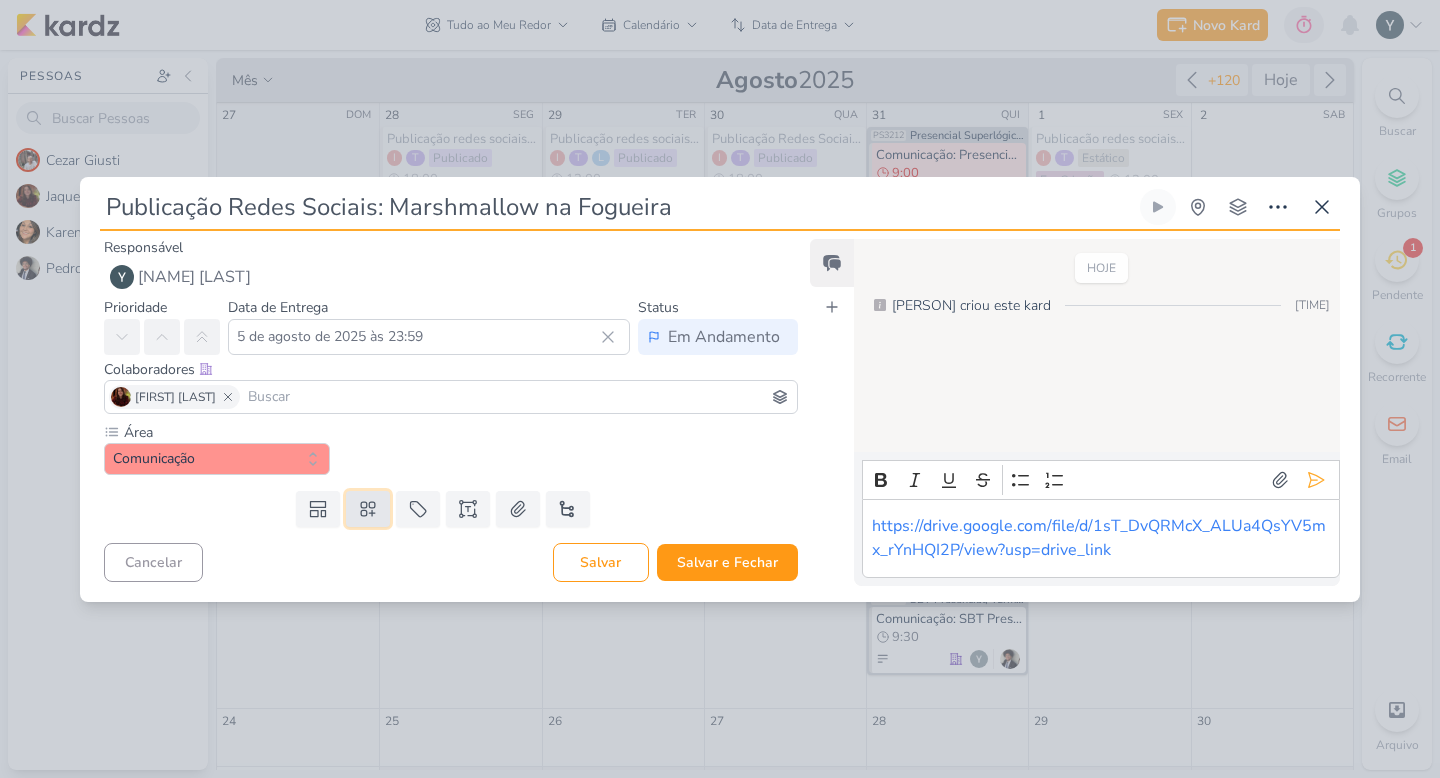 click 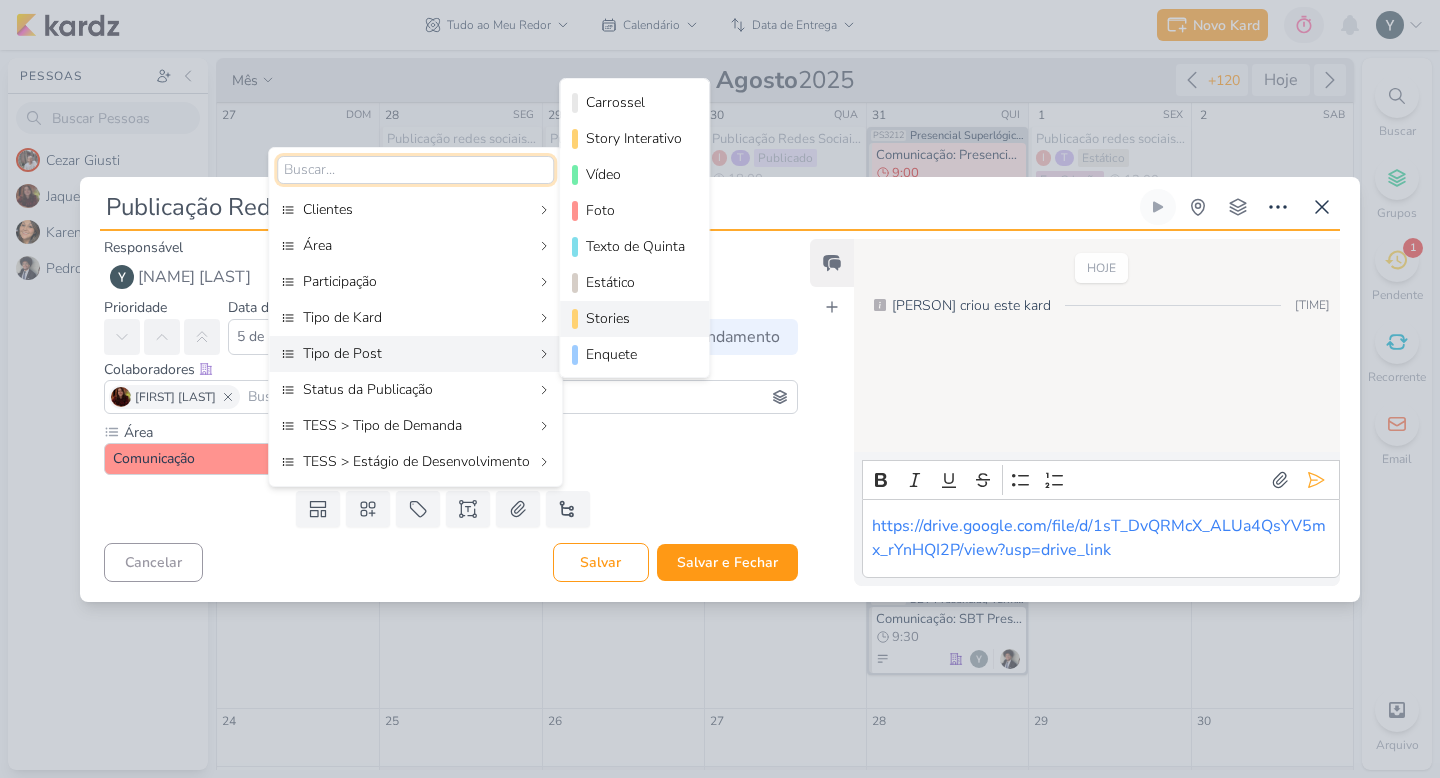 scroll, scrollTop: 38, scrollLeft: 0, axis: vertical 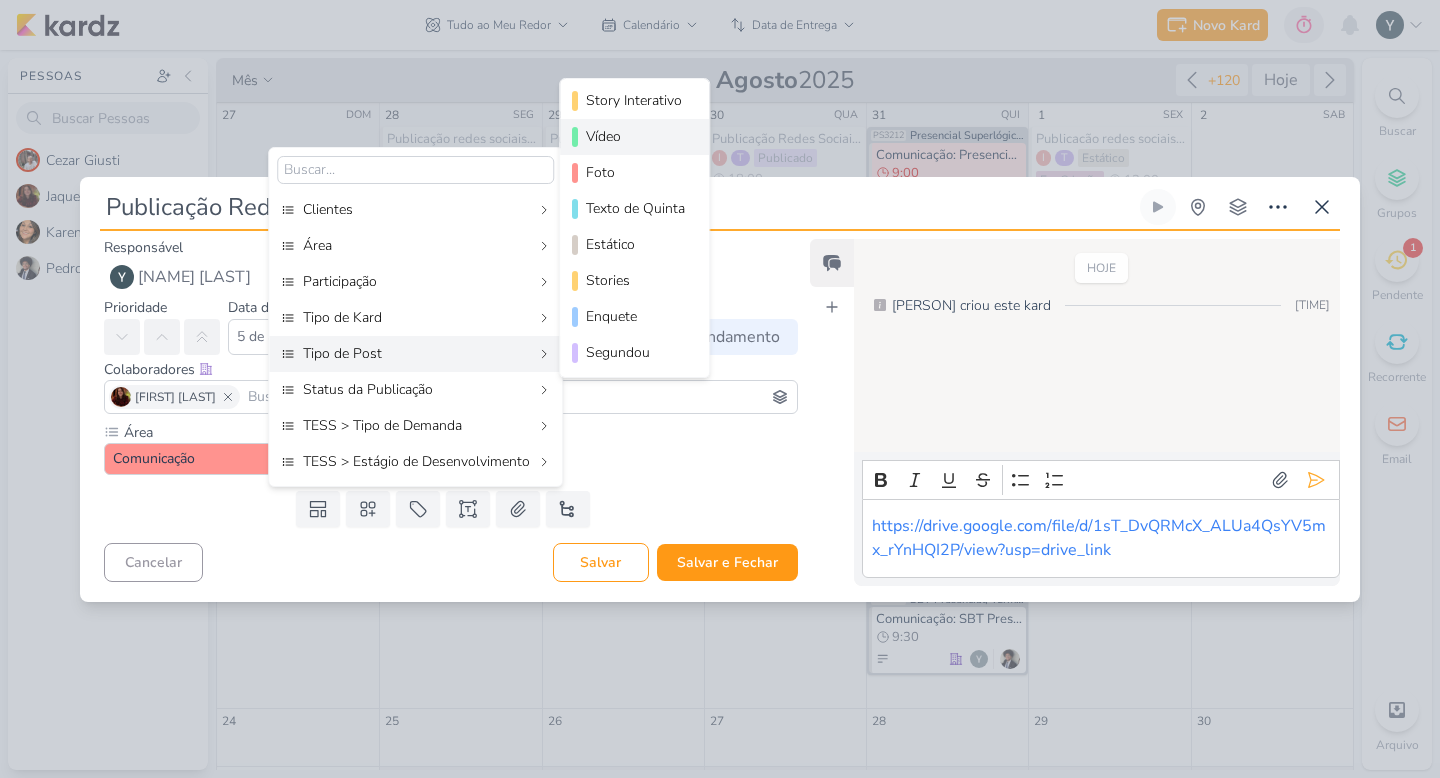 click on "Vídeo" at bounding box center [635, 136] 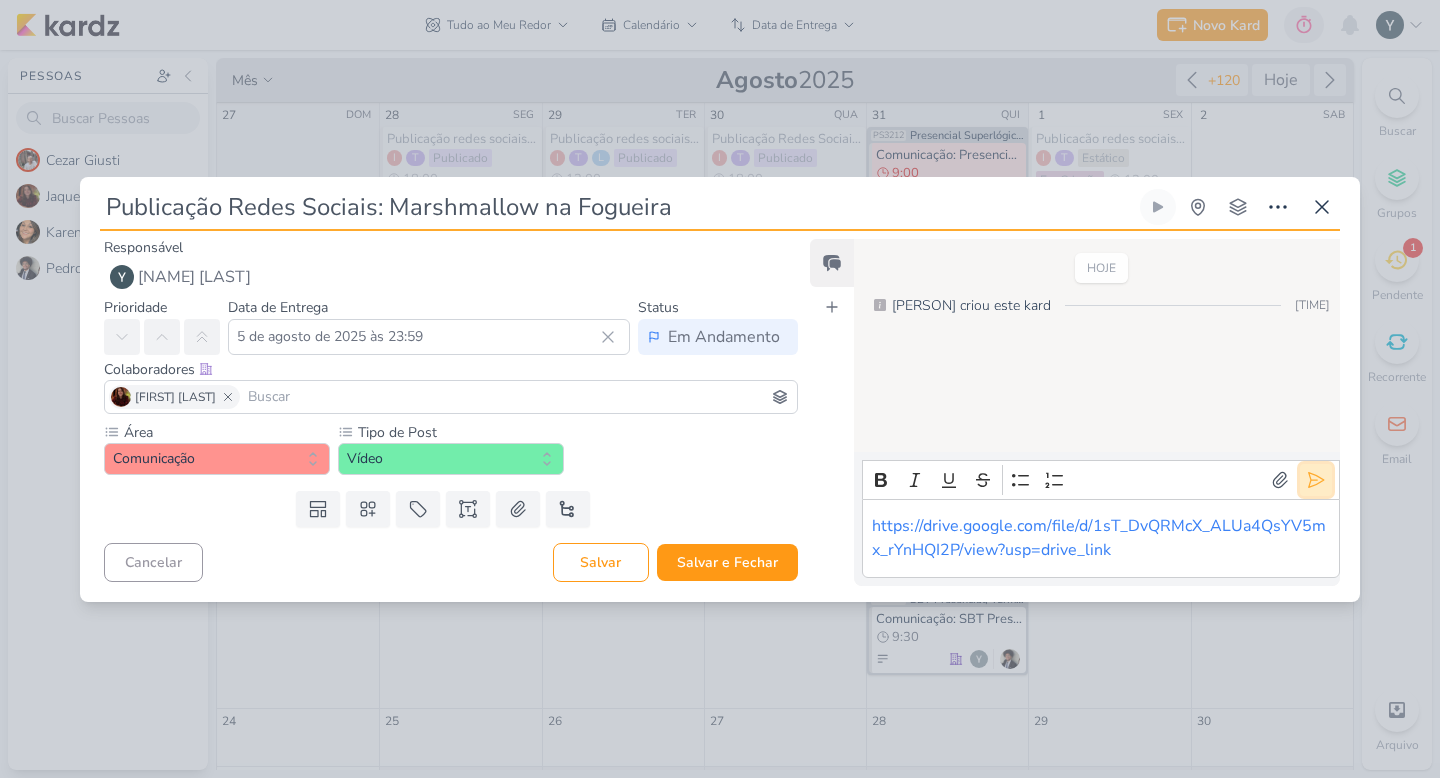 click at bounding box center [1316, 480] 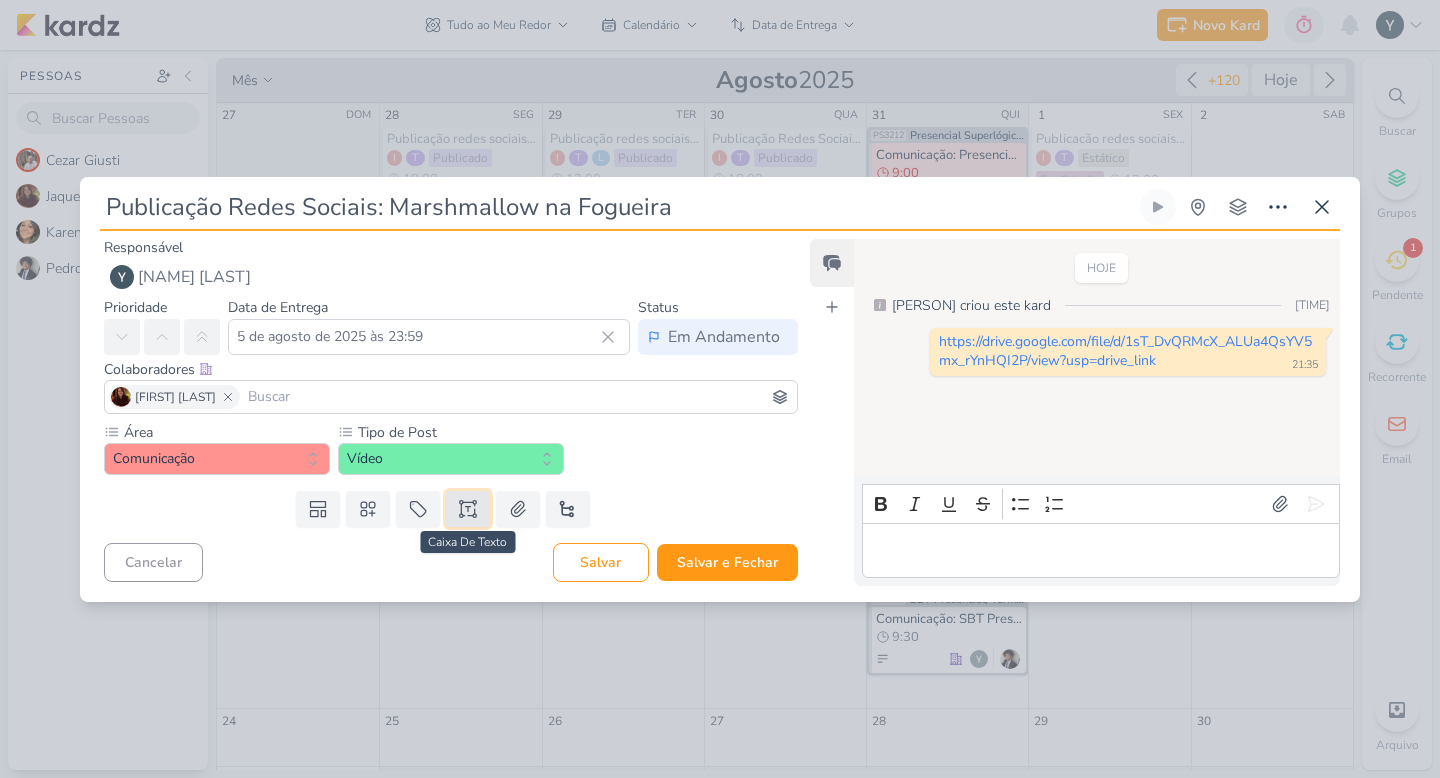 click at bounding box center (468, 509) 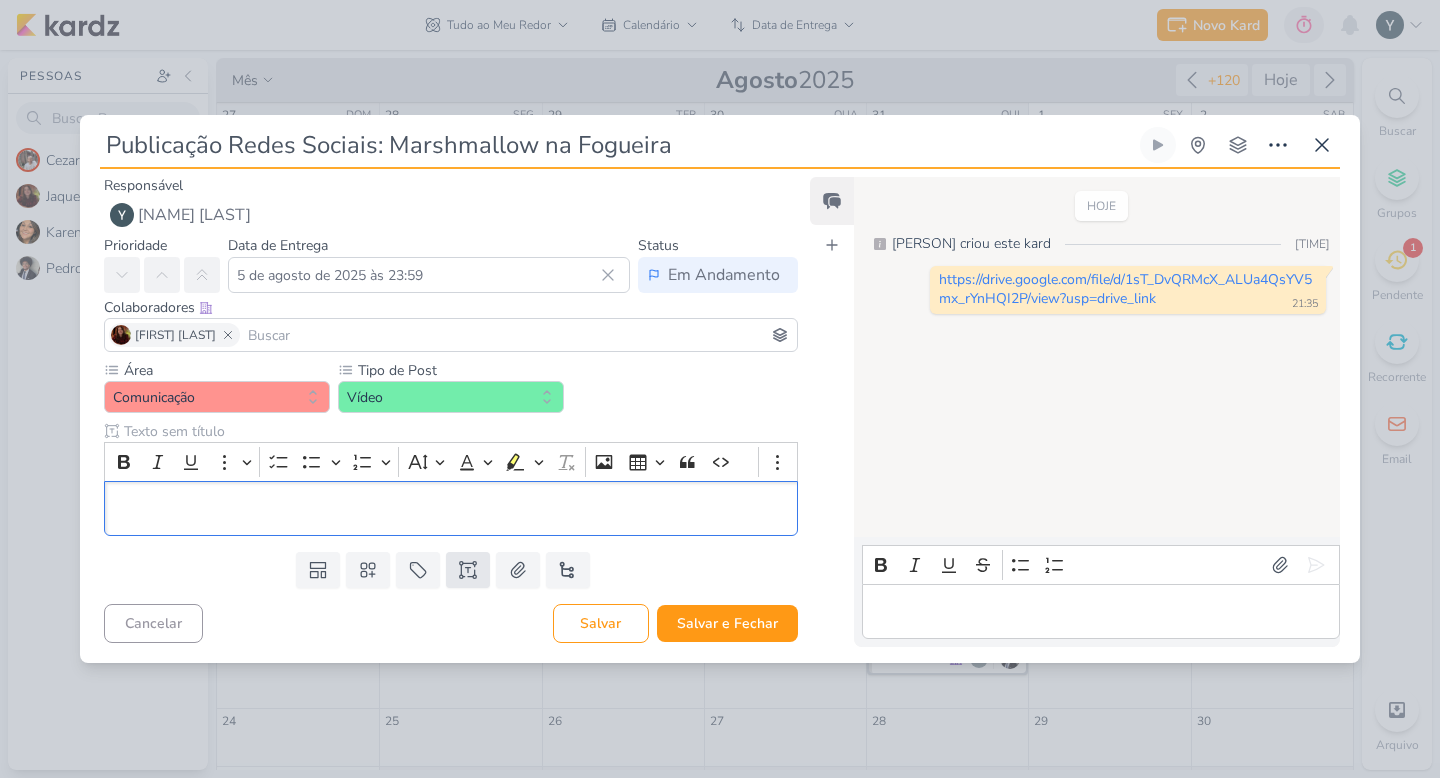 click at bounding box center (451, 508) 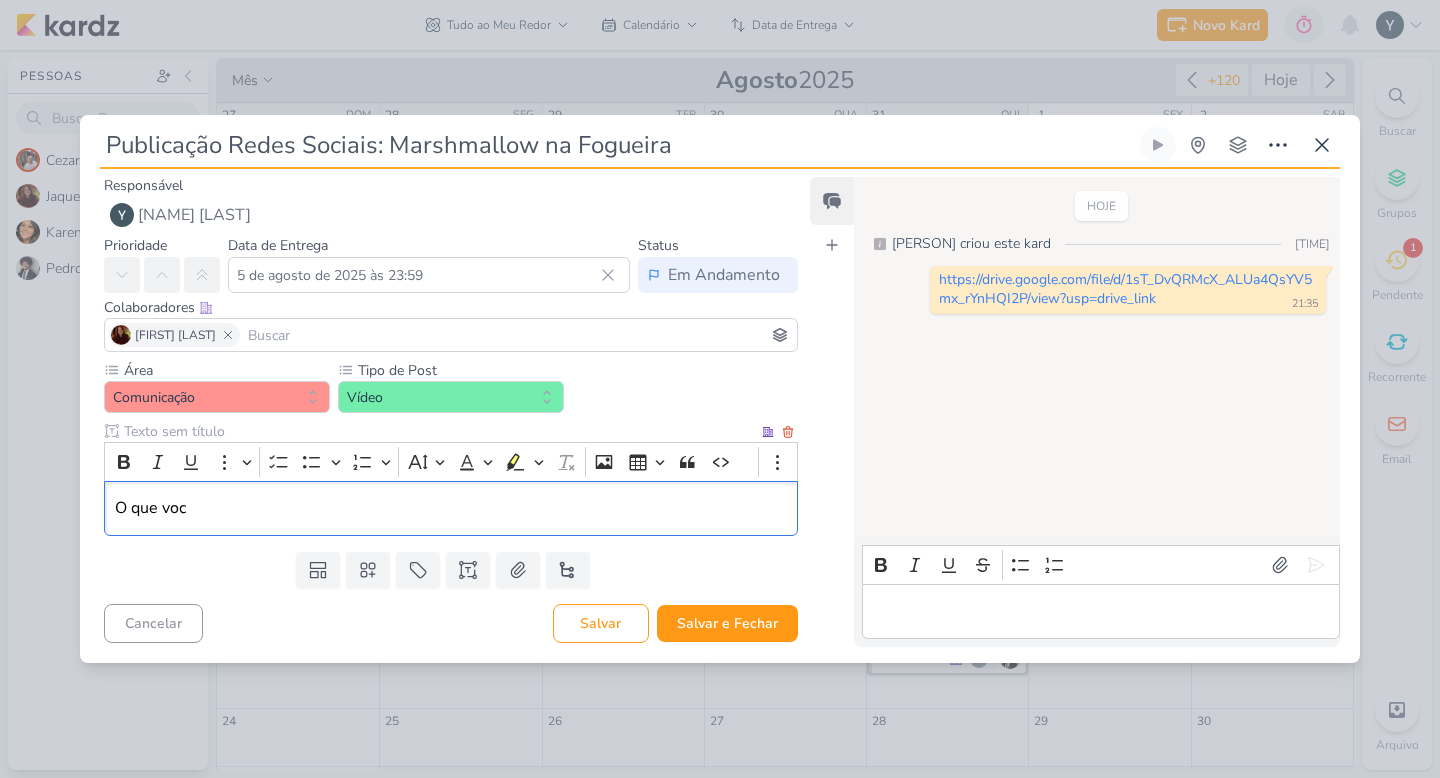 type 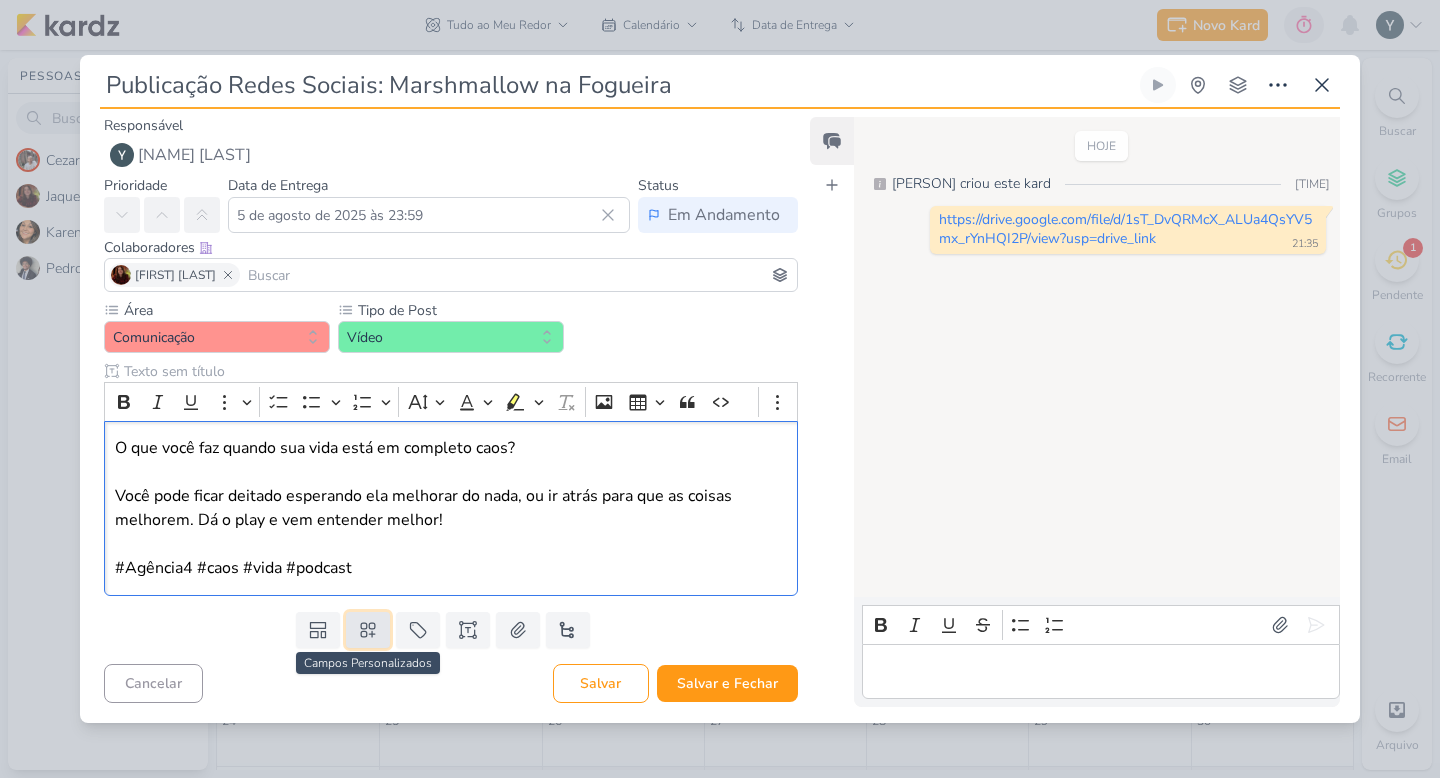 click 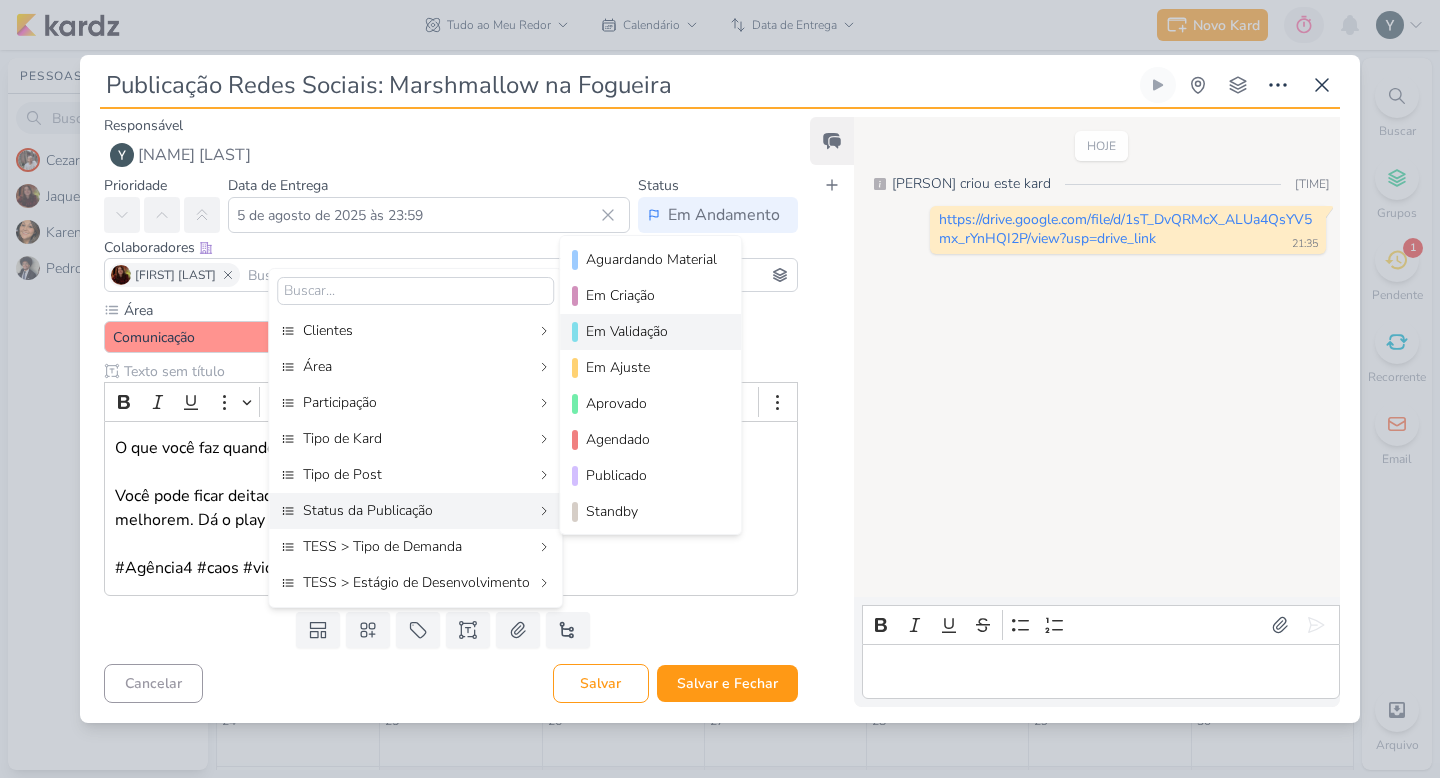 click on "Em Validação" at bounding box center [651, 331] 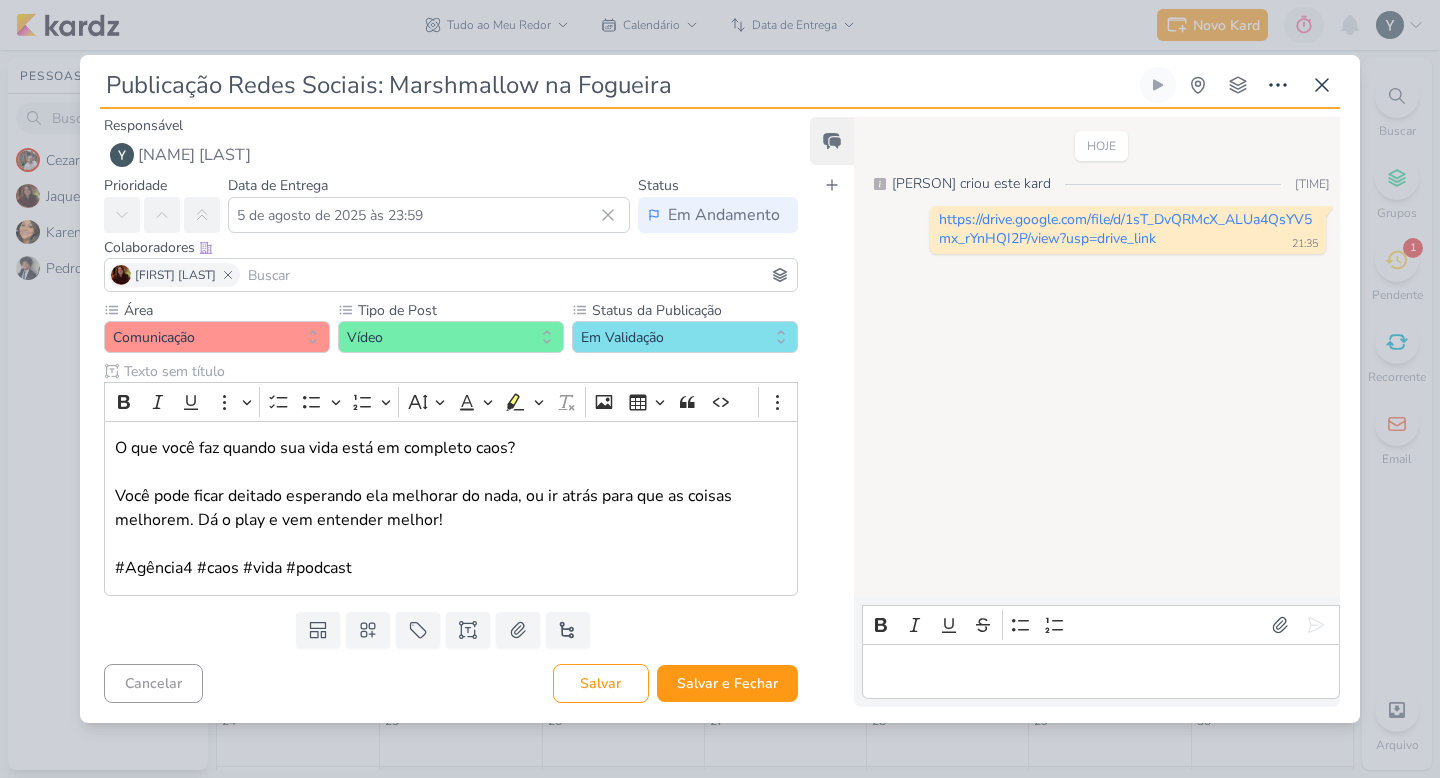 click on "Responsável
[FIRST] [LAST]
Nenhum contato encontrado
create new contact
Novo Contato
Digite um endereço de email para criar um contato. Não se preocupe, tomaremos conta de todas as suas interações com esse contato através do email para que você possa colaborar com qualquer pessoa sem sair do Kardz
Email" at bounding box center (720, 415) 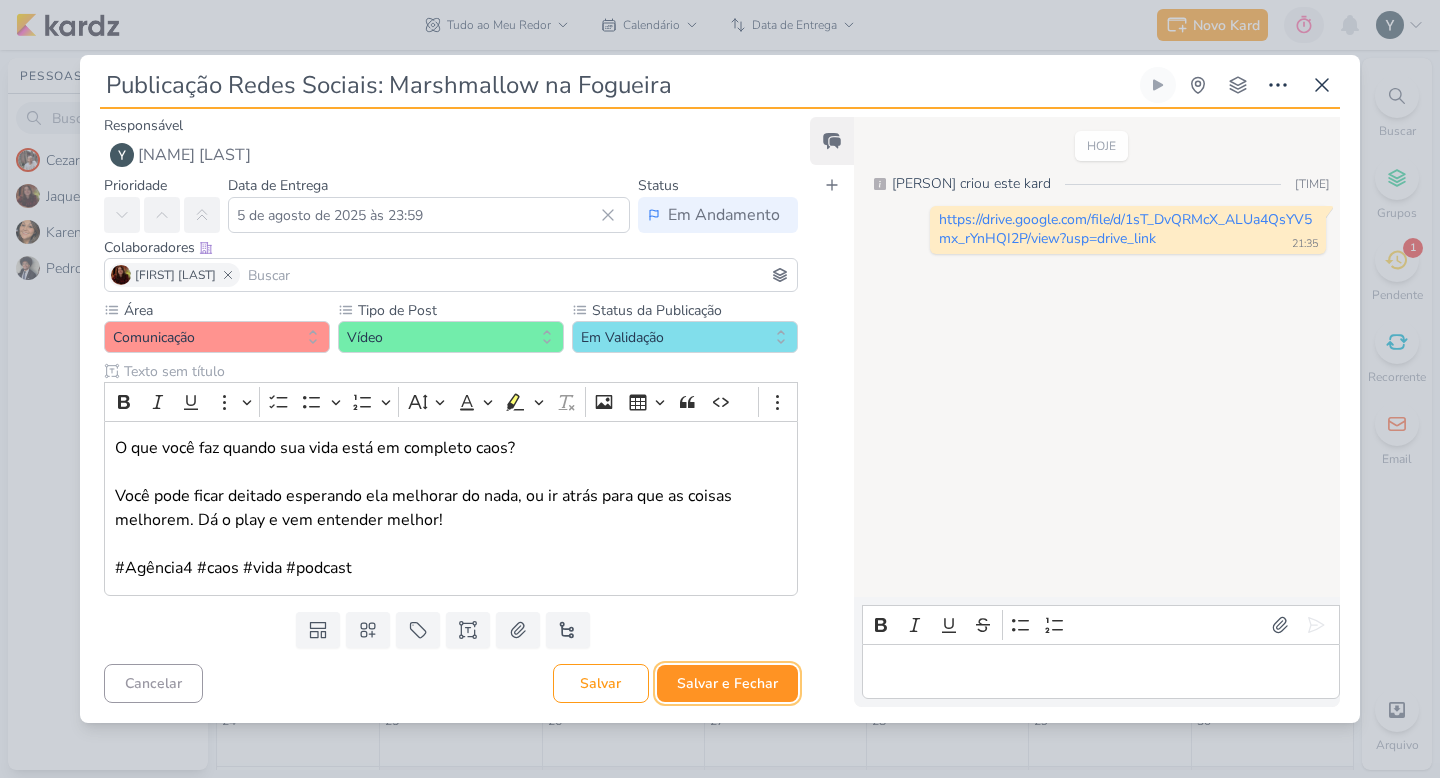click on "Salvar e Fechar" at bounding box center (727, 683) 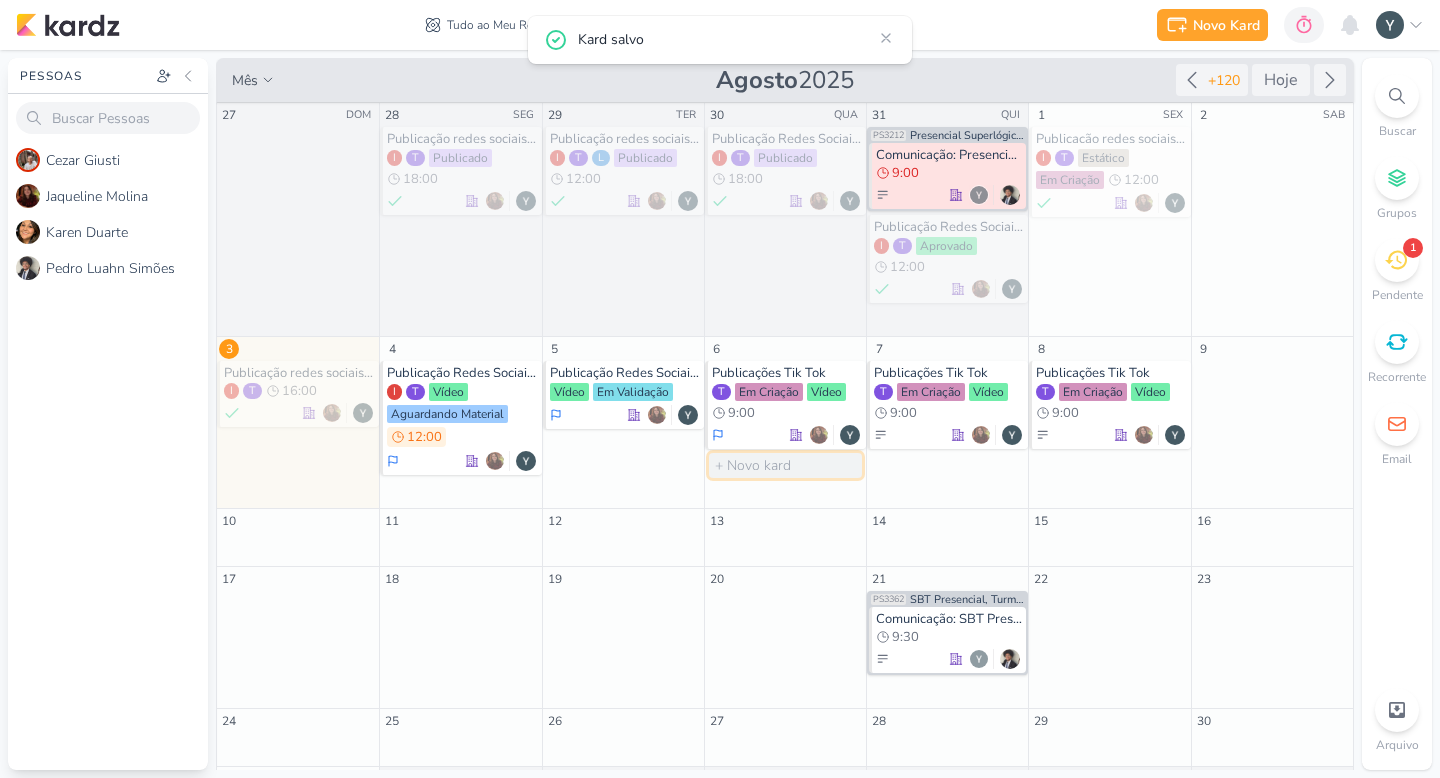 click at bounding box center [785, 465] 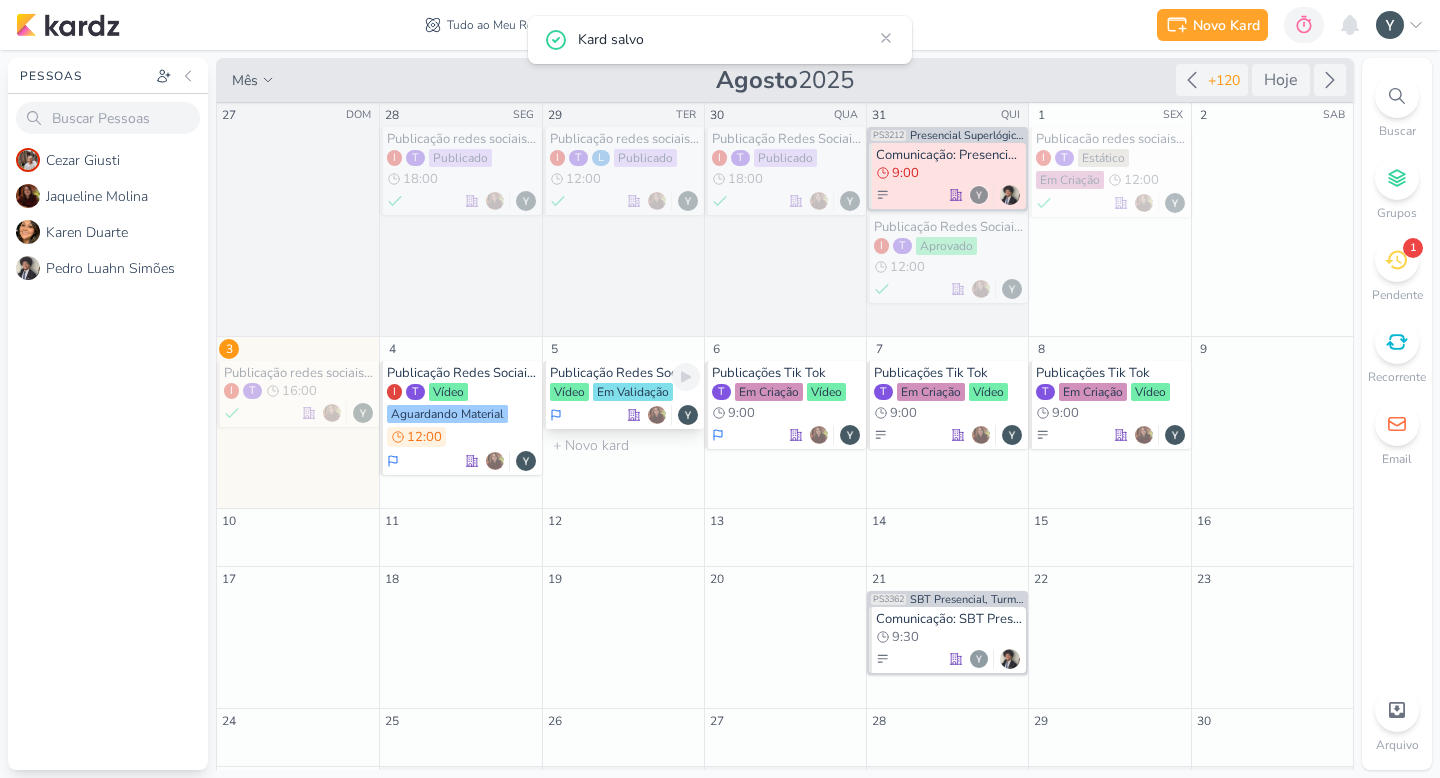 click at bounding box center (625, 415) 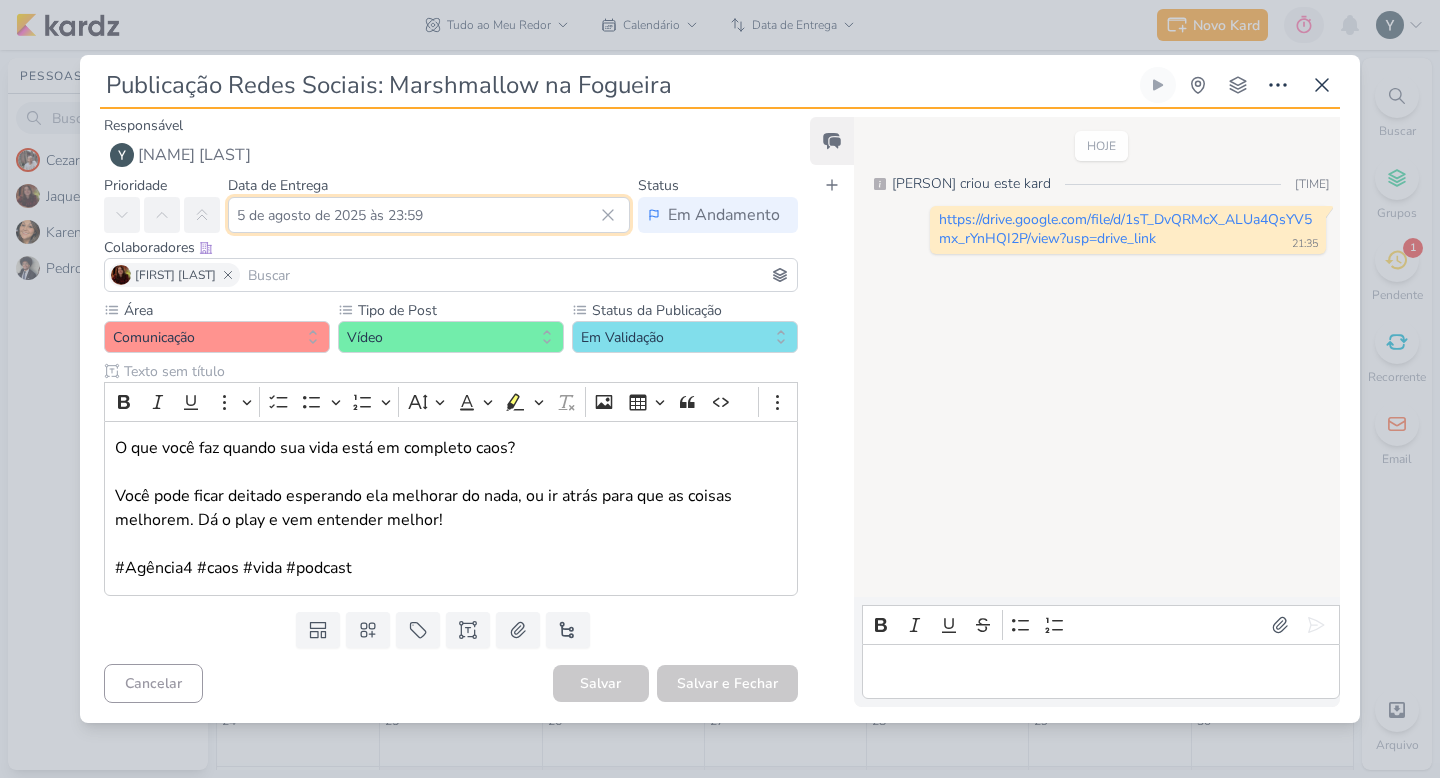 click on "5 de agosto de 2025 às 23:59" at bounding box center [429, 215] 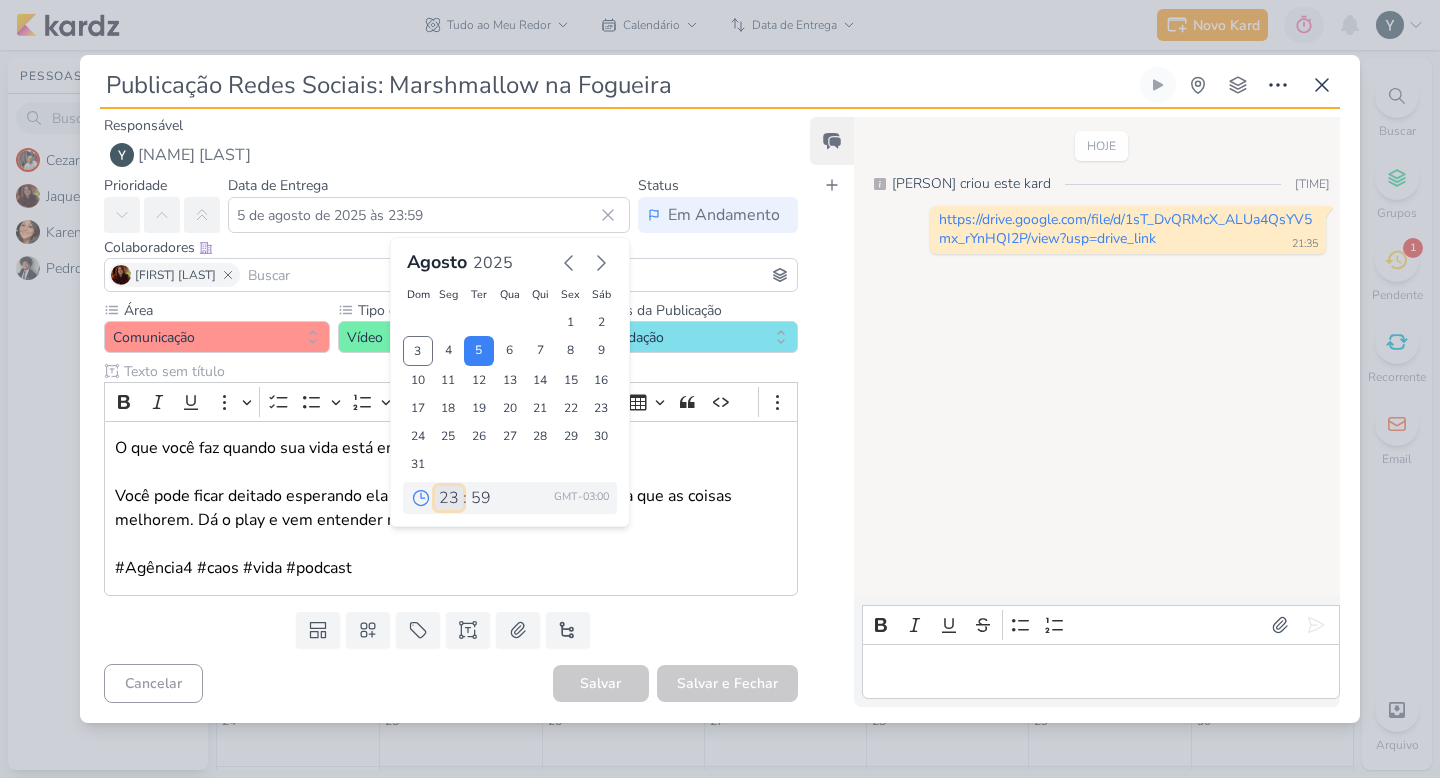 click on "00 01 02 03 04 05 06 07 08 09 10 11 12 13 14 15 16 17 18 19 20 21 22 23" at bounding box center (449, 498) 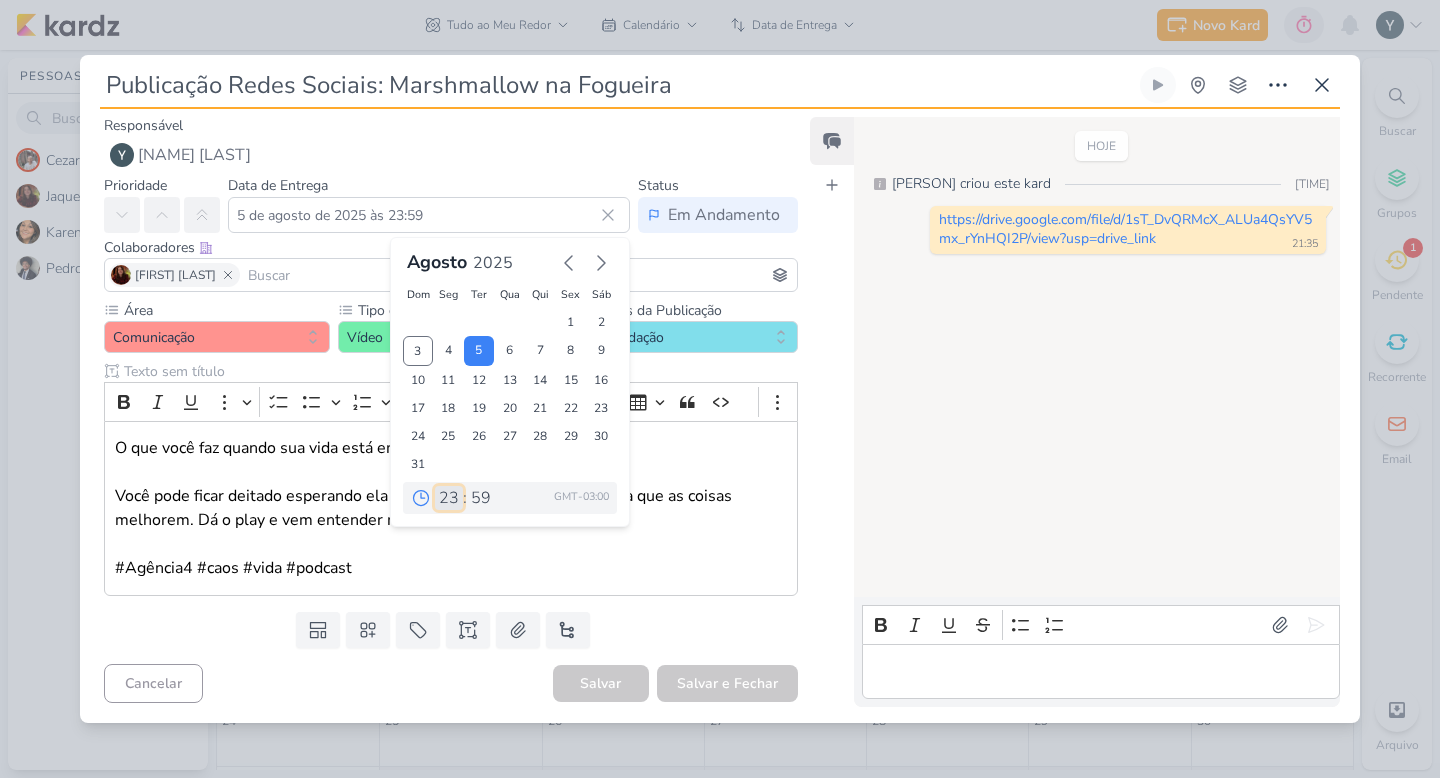 select on "5" 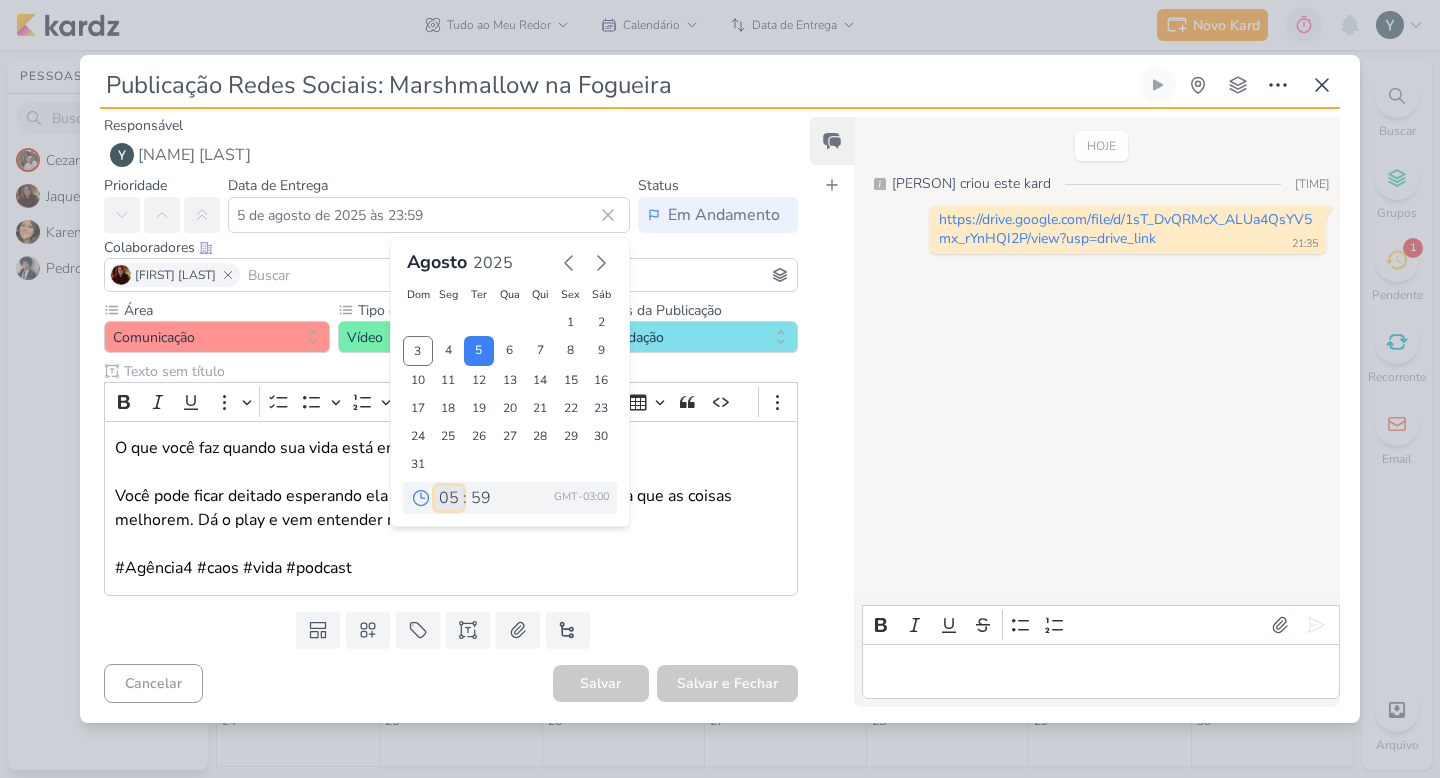 type on "5 de agosto de 2025 às 05:59" 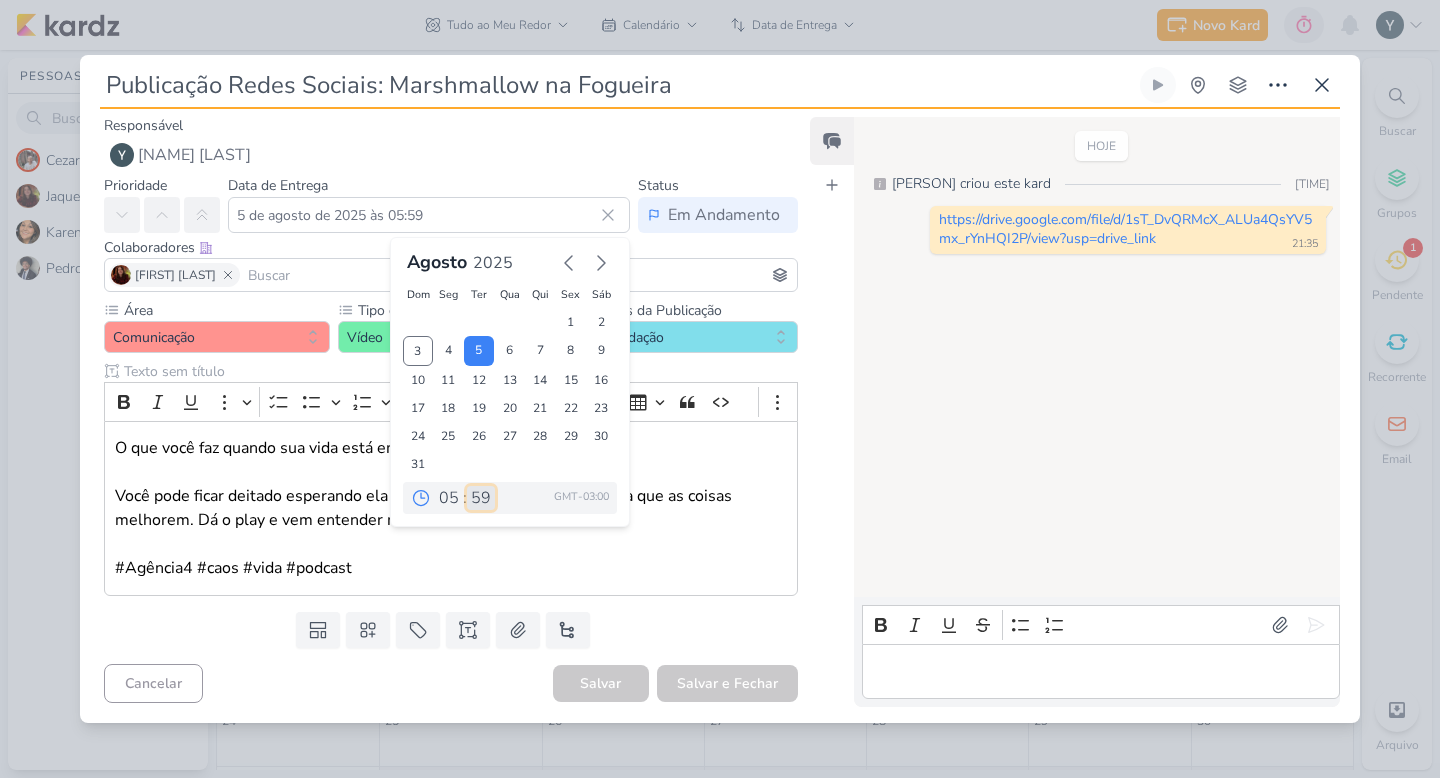 click on "00 05 10 15 20 25 30 35 40 45 50 55
59" at bounding box center [481, 498] 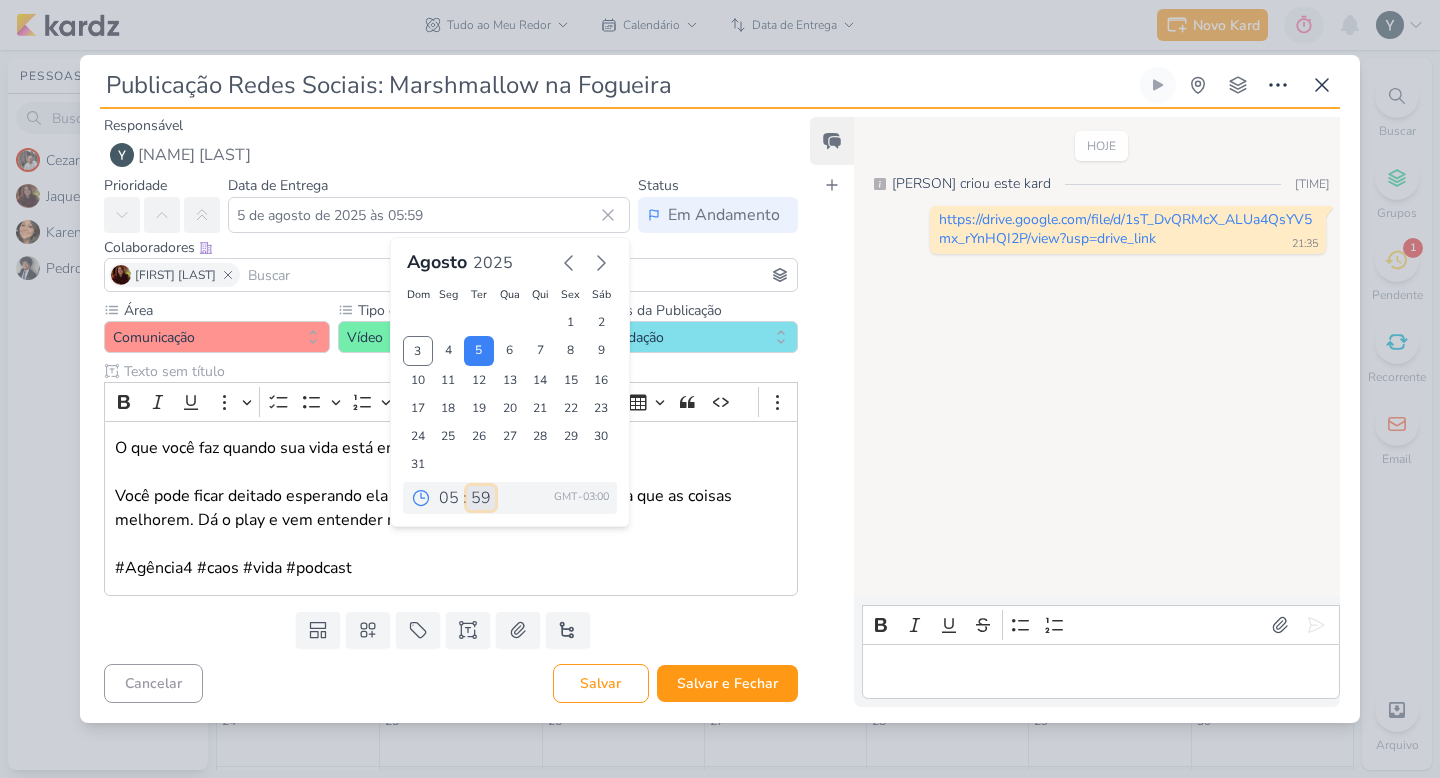 select on "0" 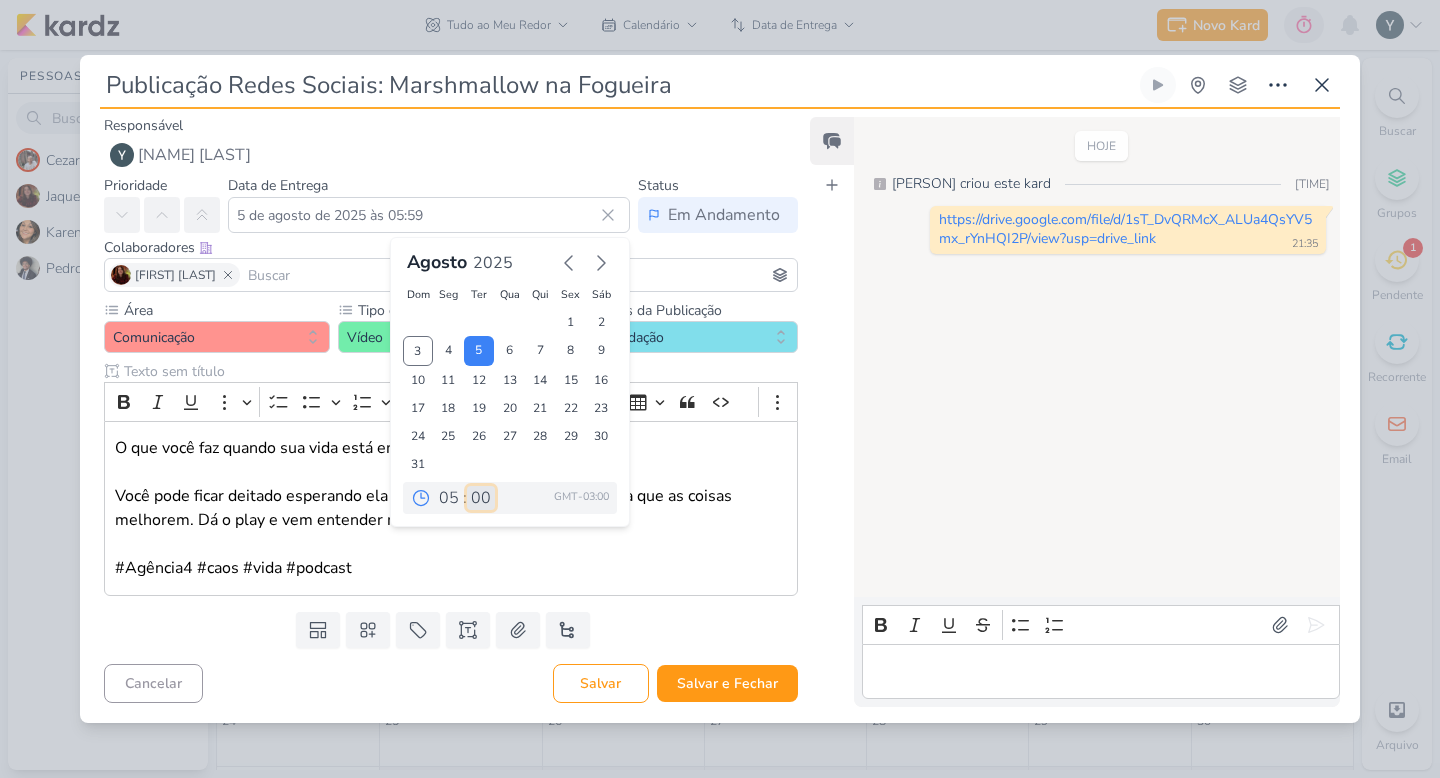 type on "[DAY] de agosto de [YEAR] às [TIME]" 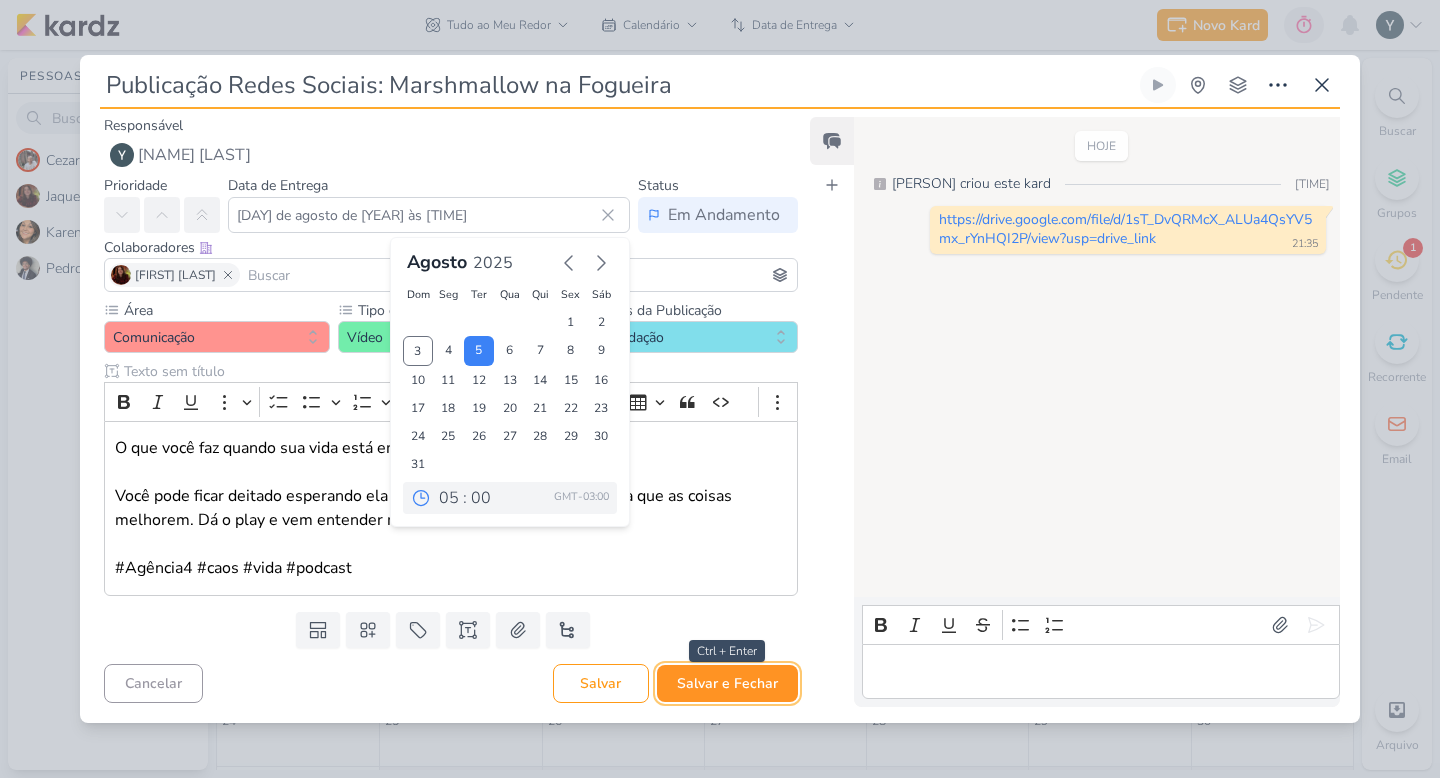 click on "Salvar e Fechar" at bounding box center [727, 683] 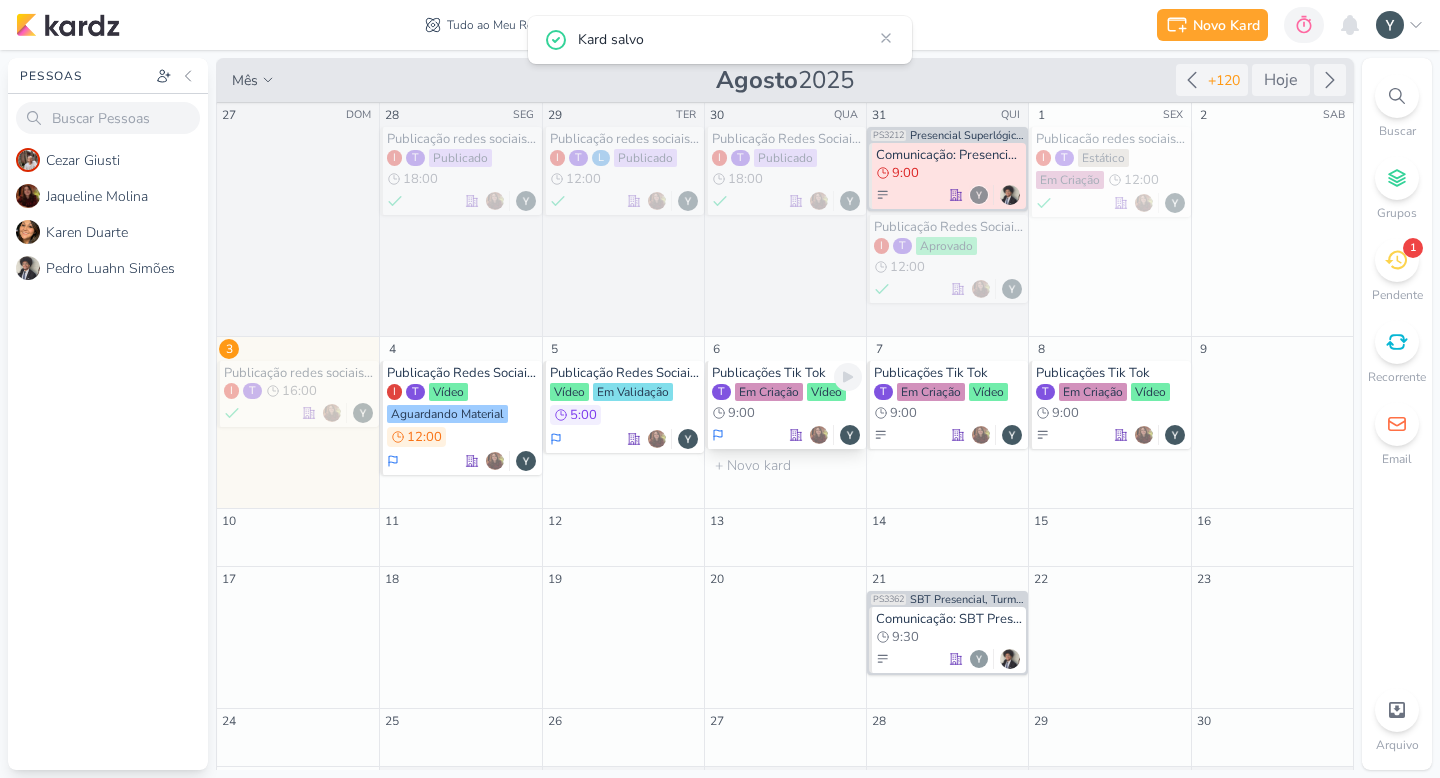 click on "Em Criação" at bounding box center (769, 392) 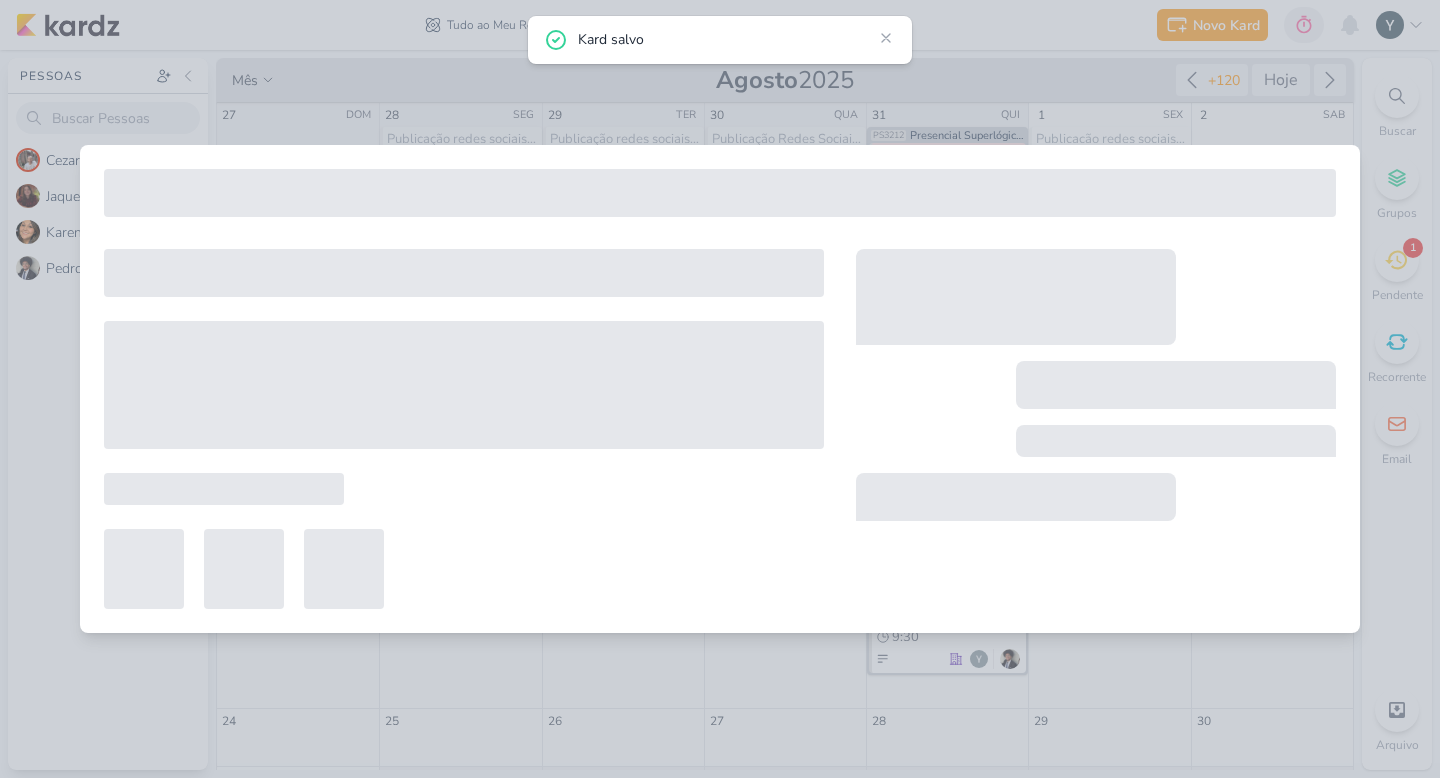 type on "Publicações Tik Tok" 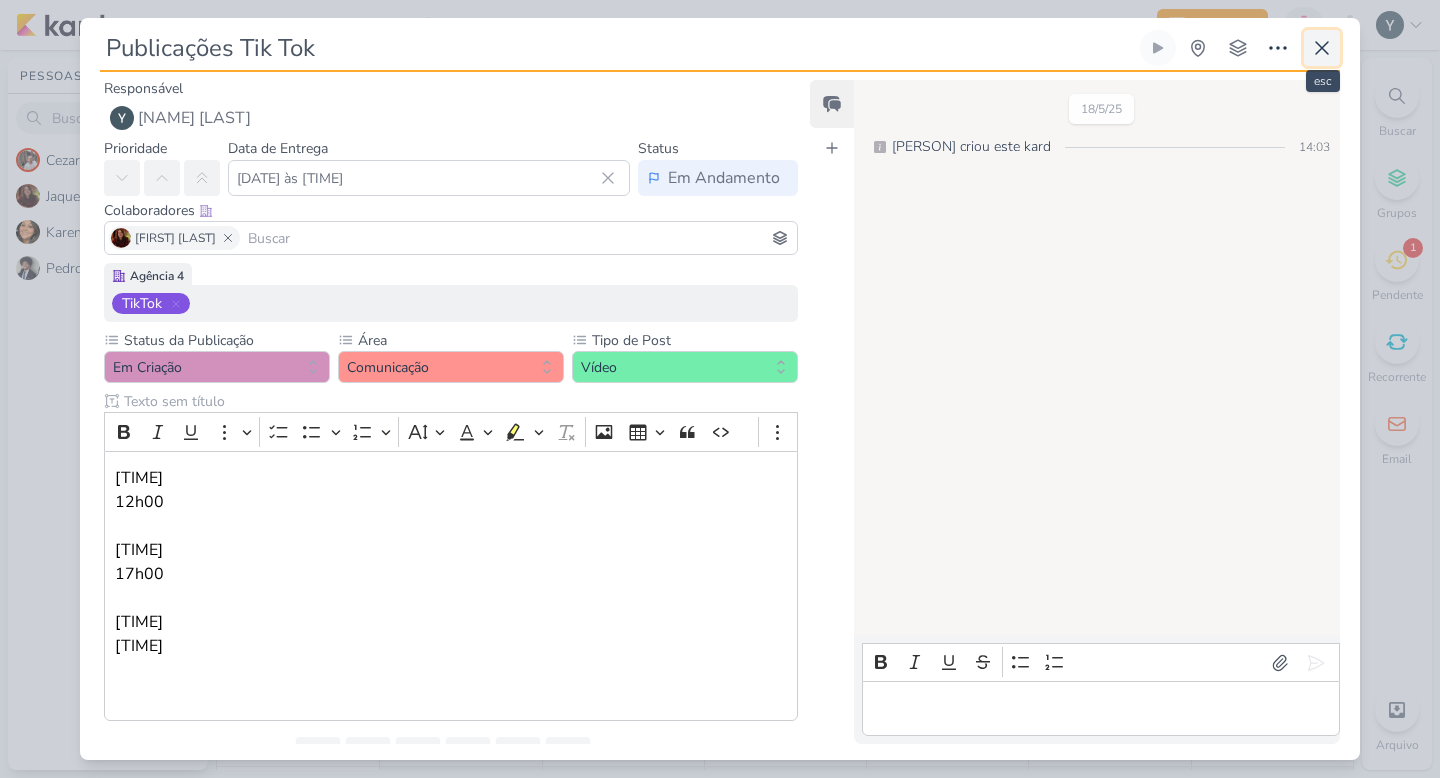 click 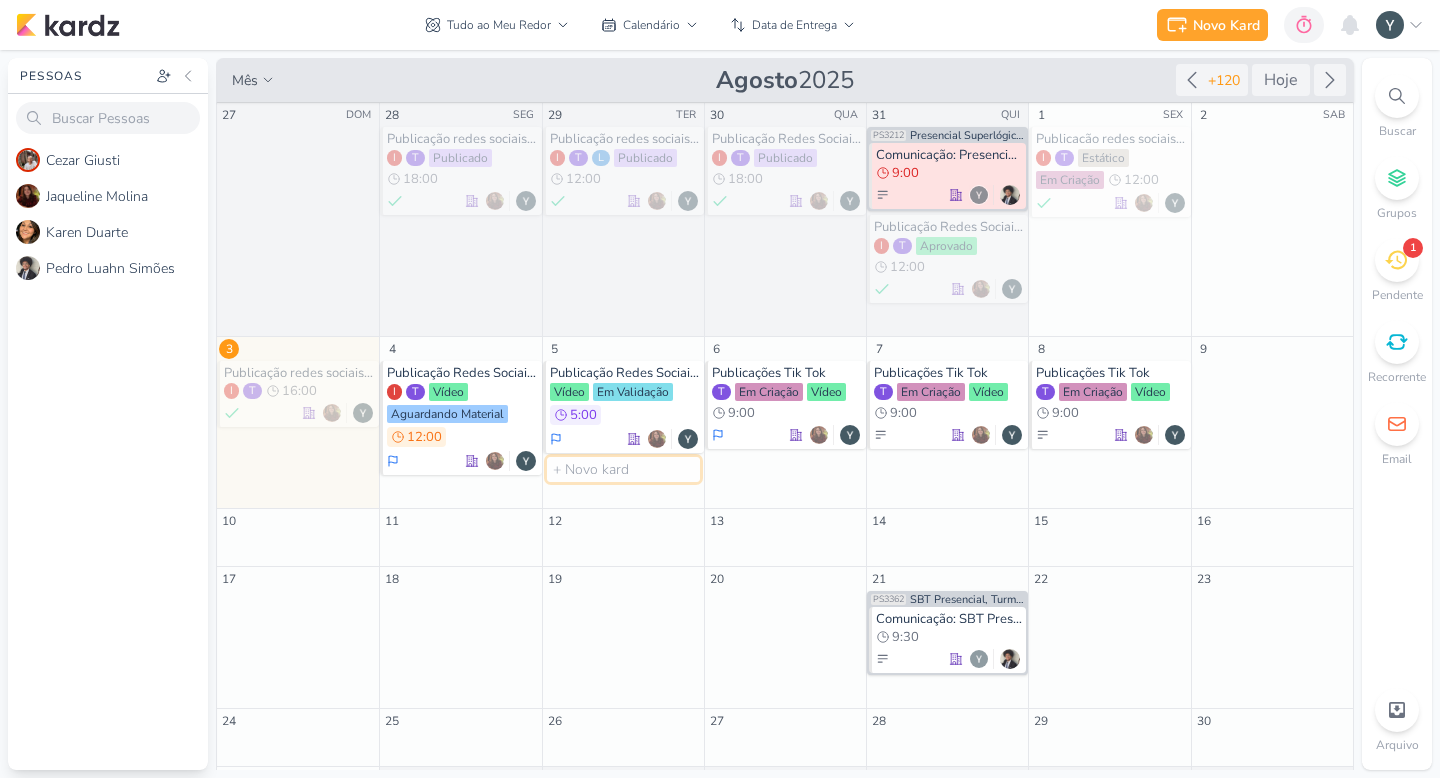 click at bounding box center [623, 469] 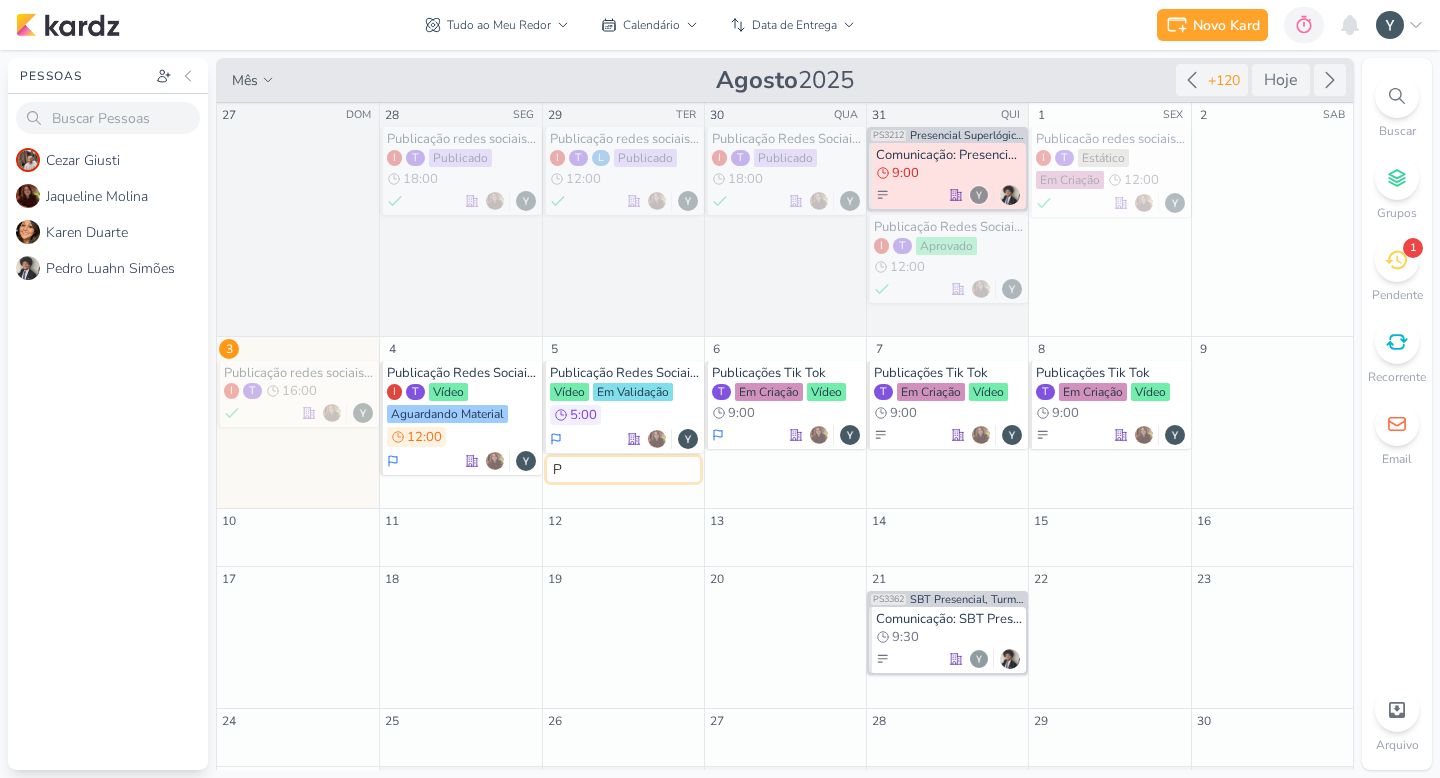 type 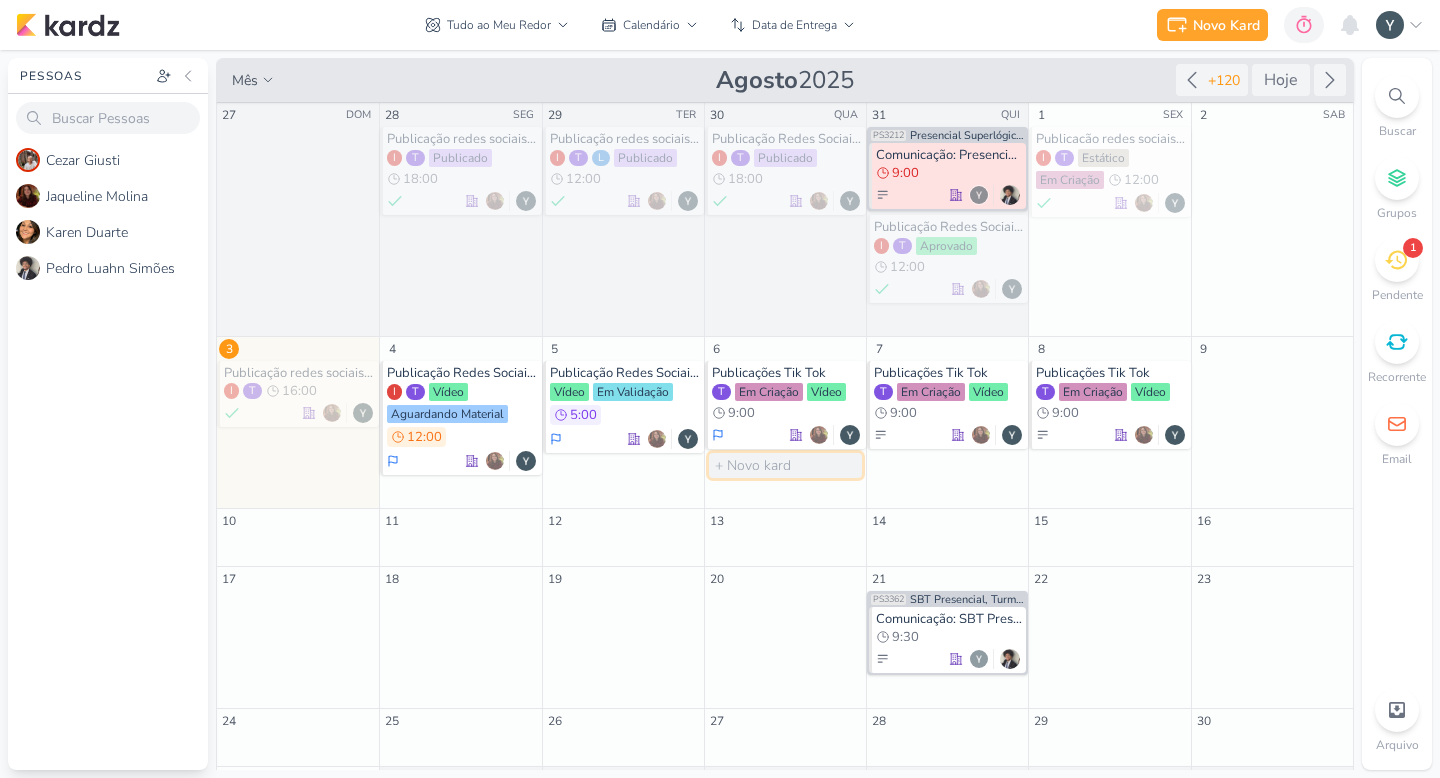click at bounding box center (785, 465) 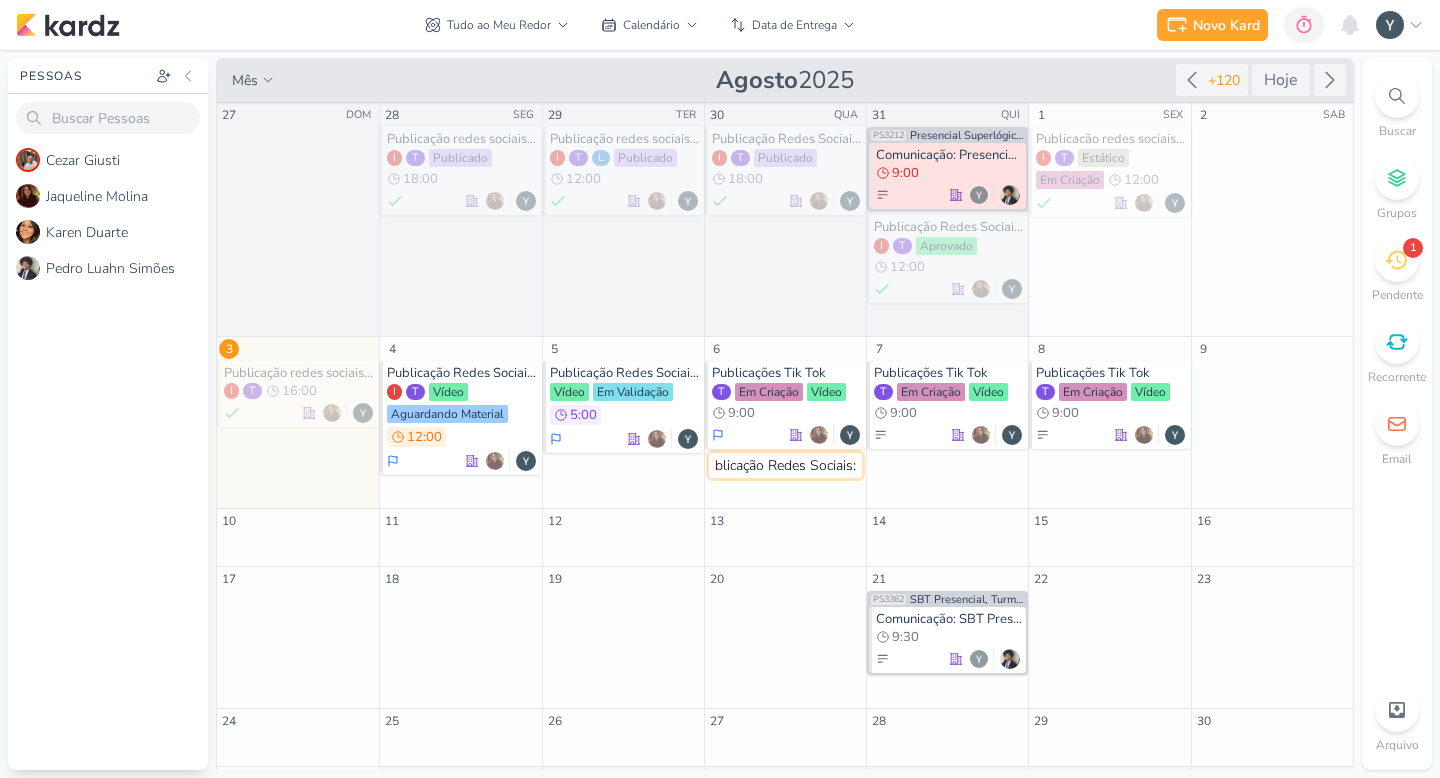 scroll, scrollTop: 0, scrollLeft: 21, axis: horizontal 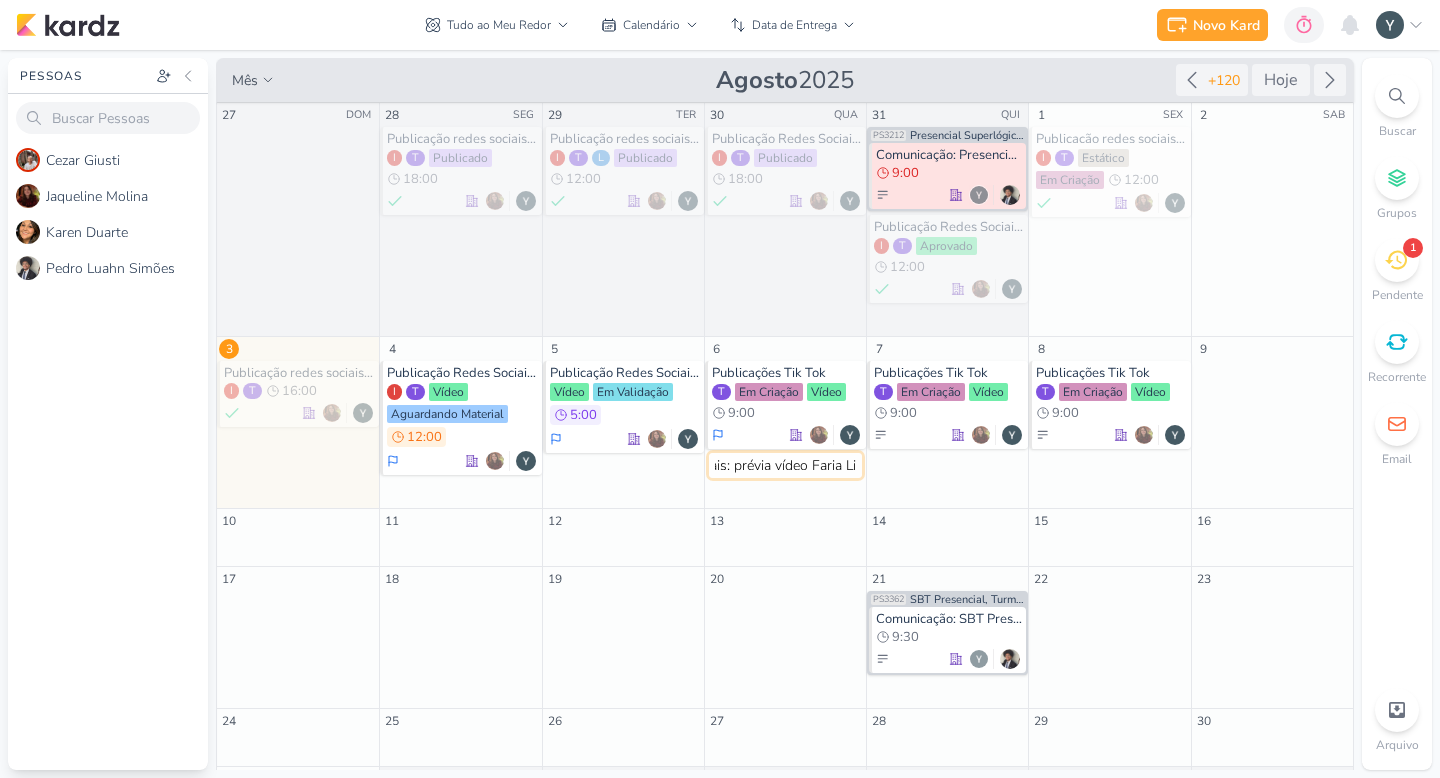 type on "Publicação Redes Sociais: prévia vídeo Faria Lima" 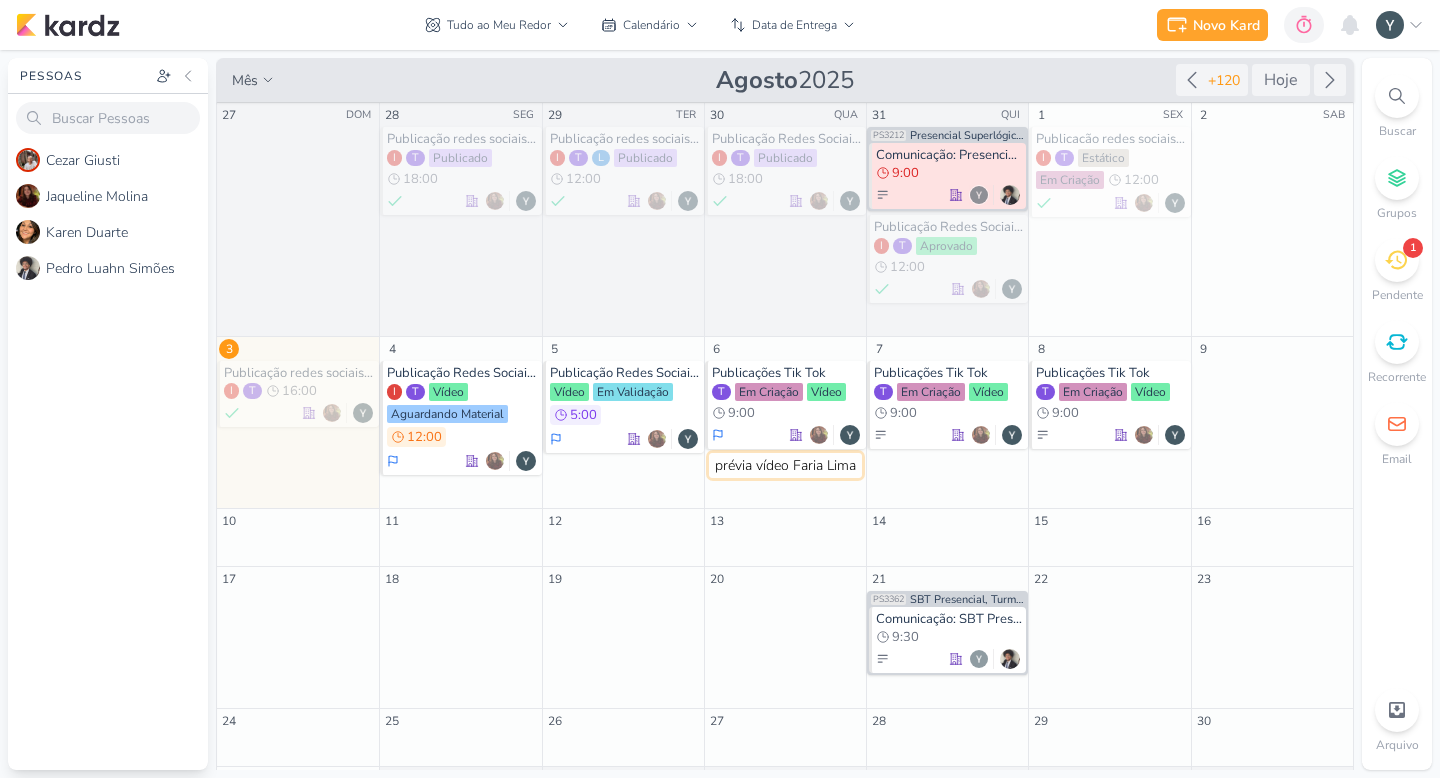 type 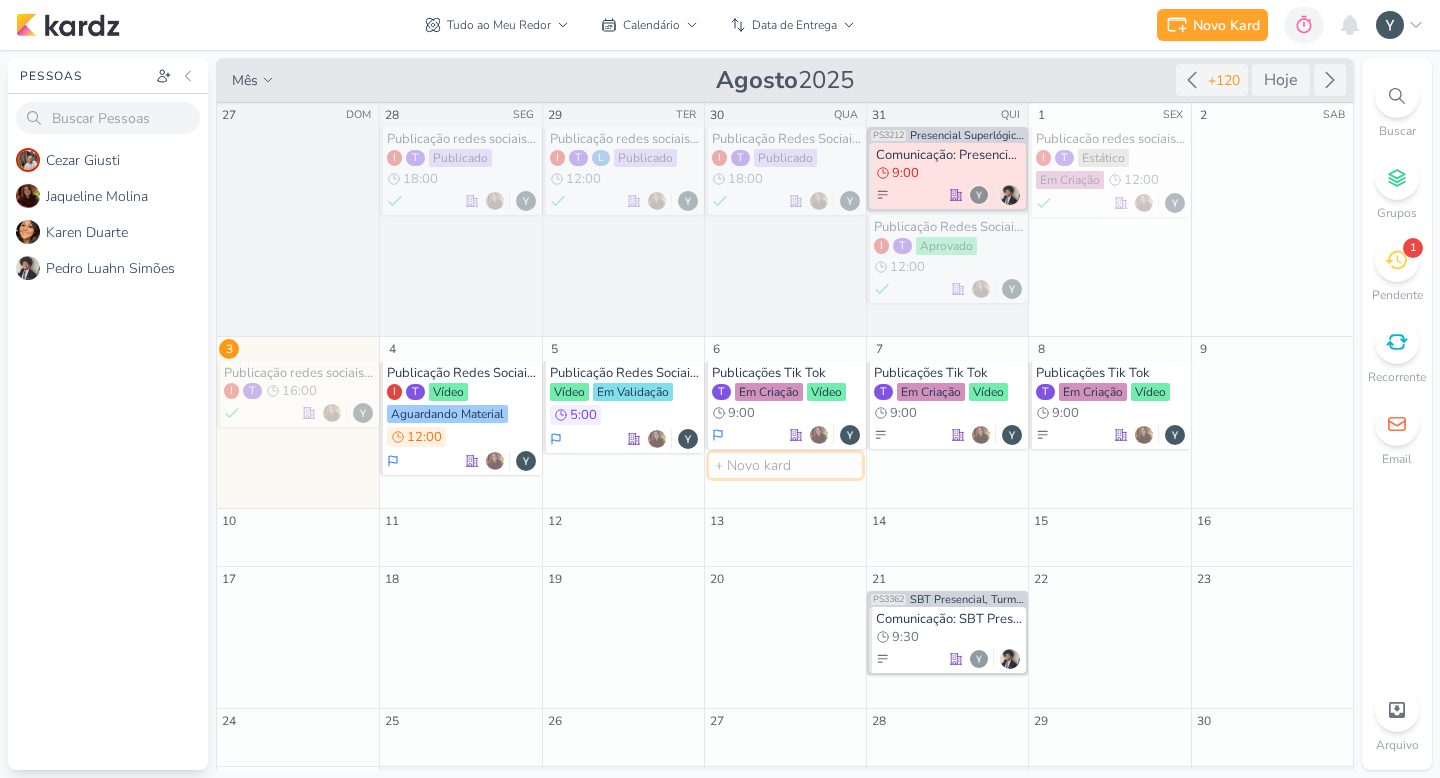 scroll, scrollTop: 0, scrollLeft: 0, axis: both 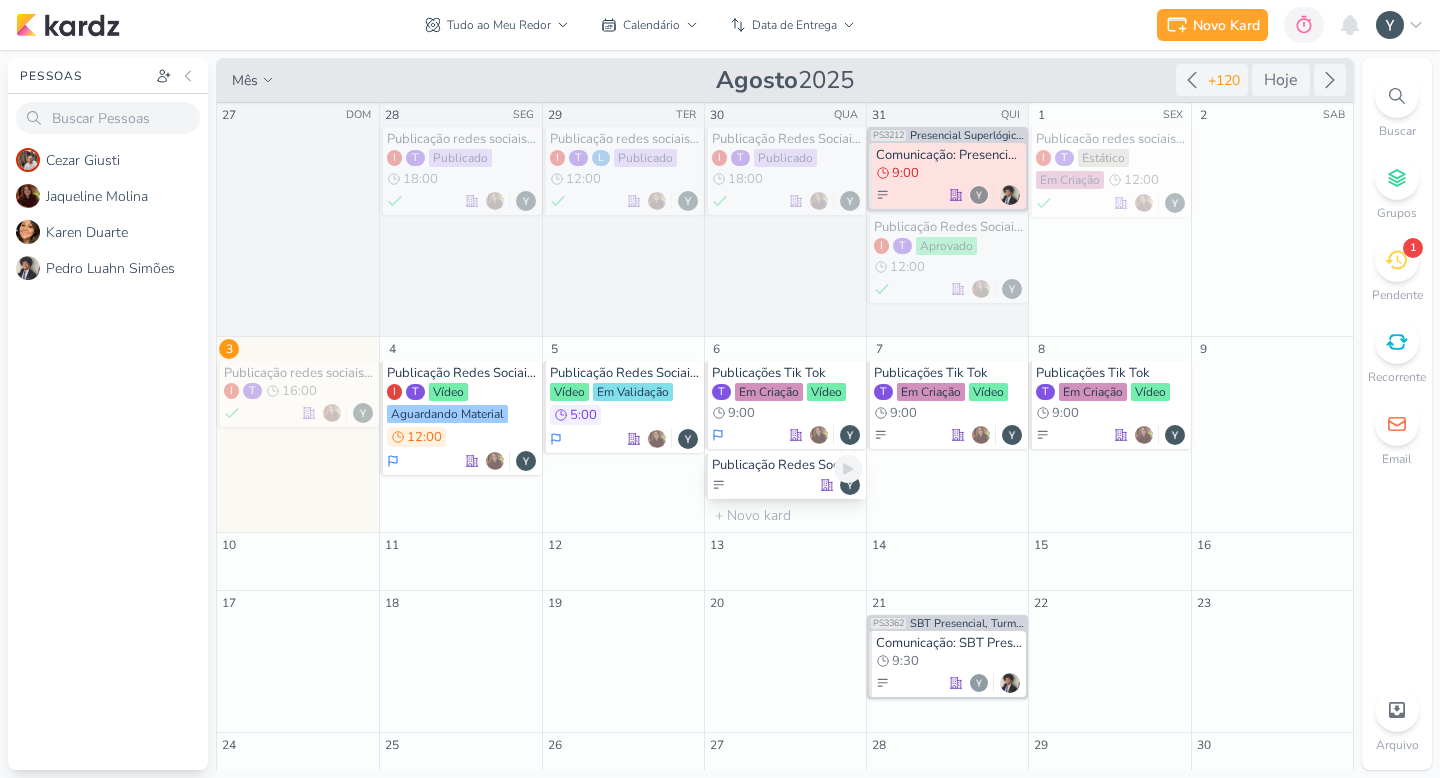 click at bounding box center (787, 485) 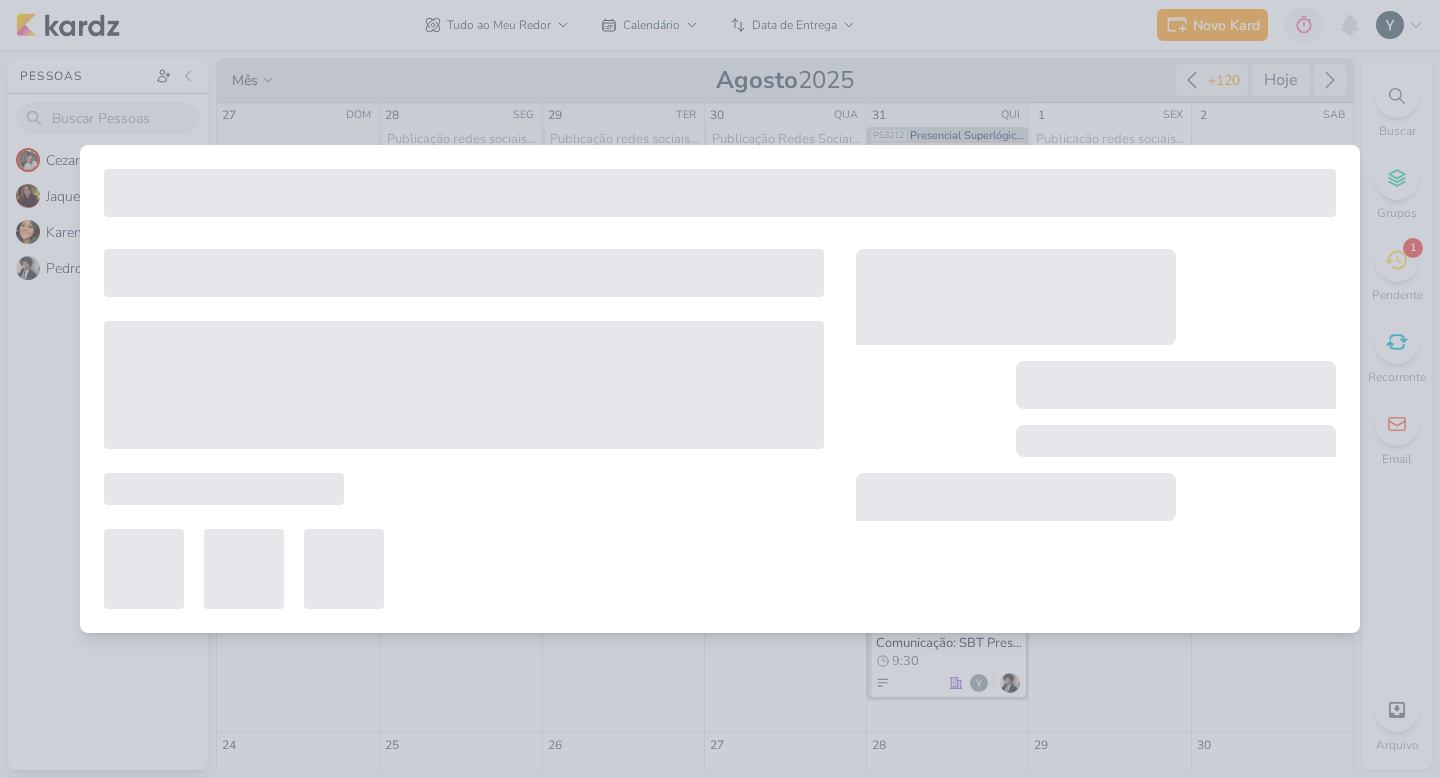 click at bounding box center (464, 429) 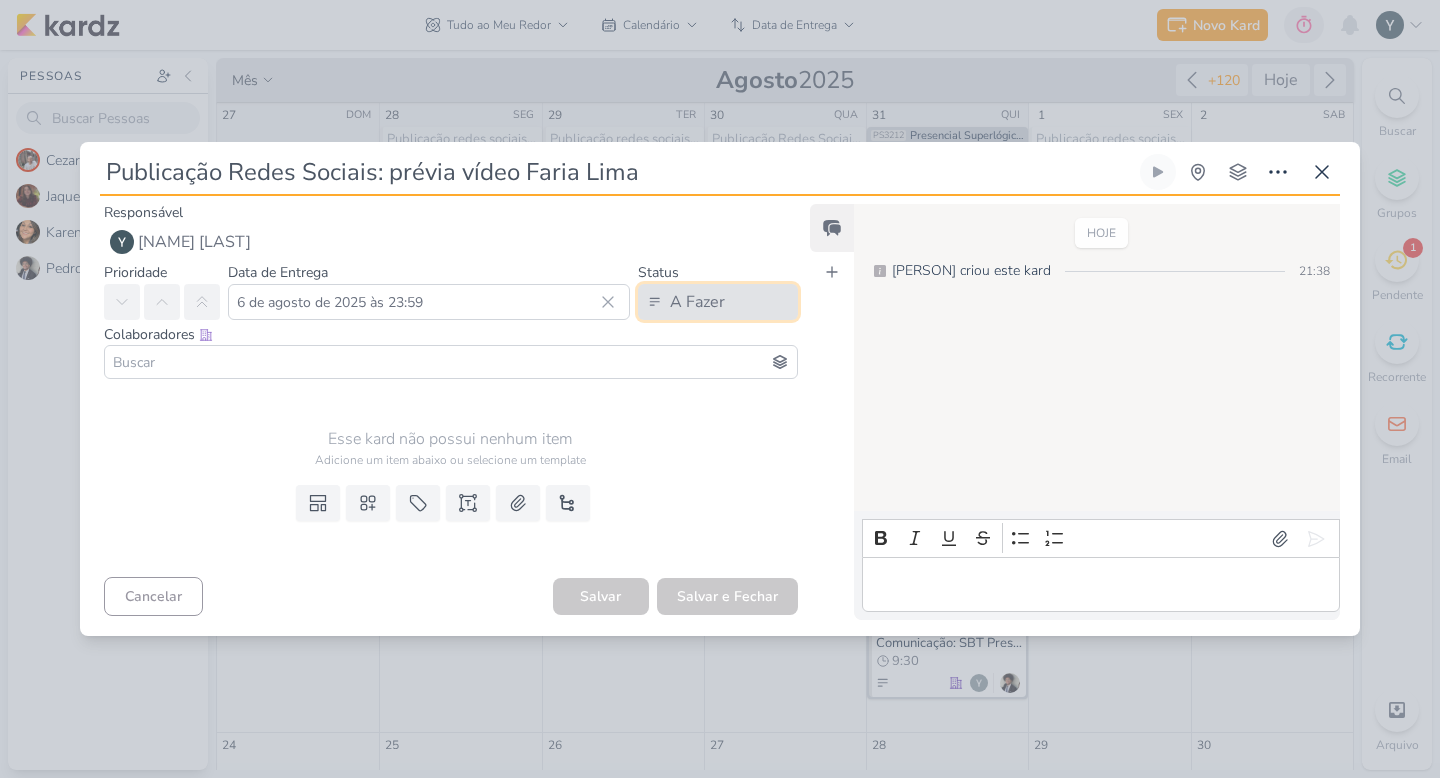 click on "A Fazer" at bounding box center (718, 302) 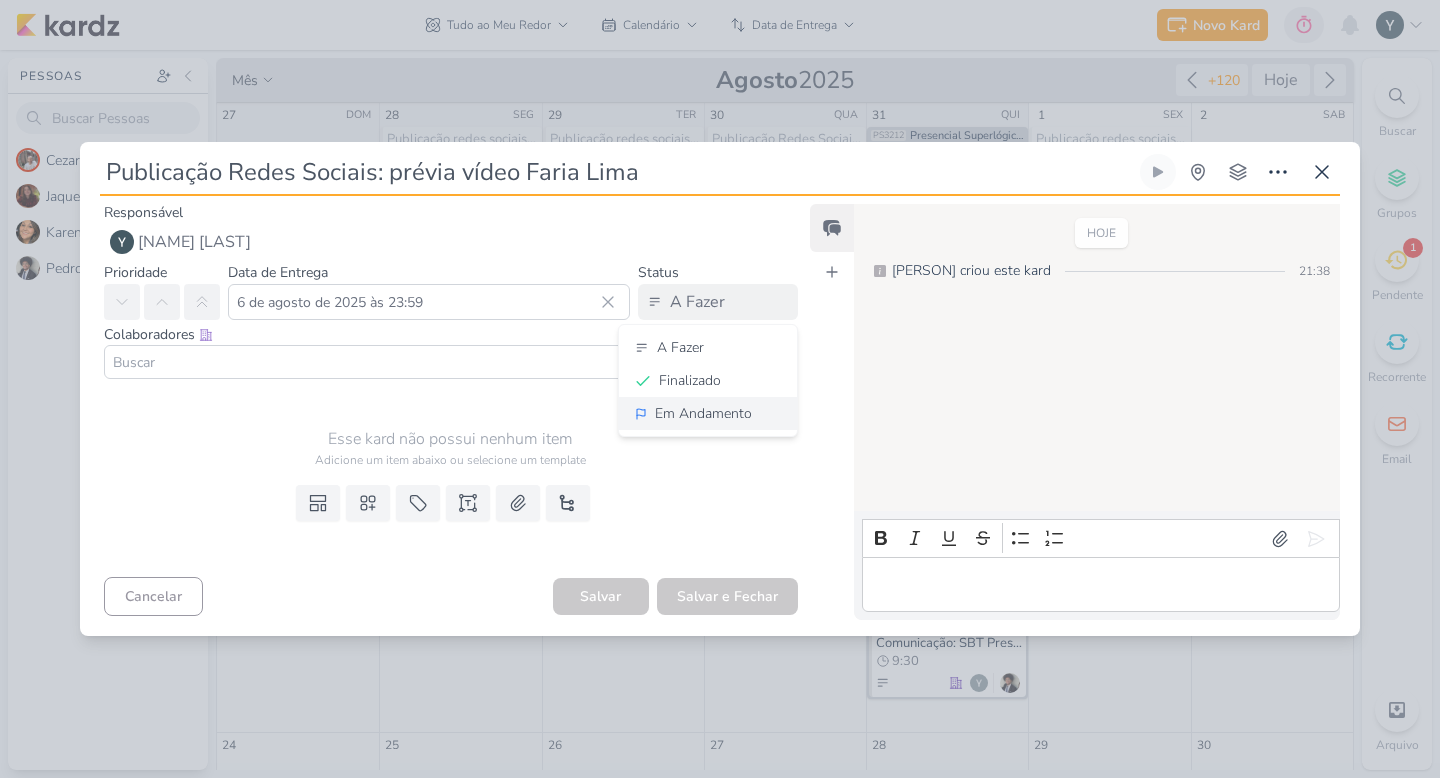 click on "Em Andamento" at bounding box center [708, 413] 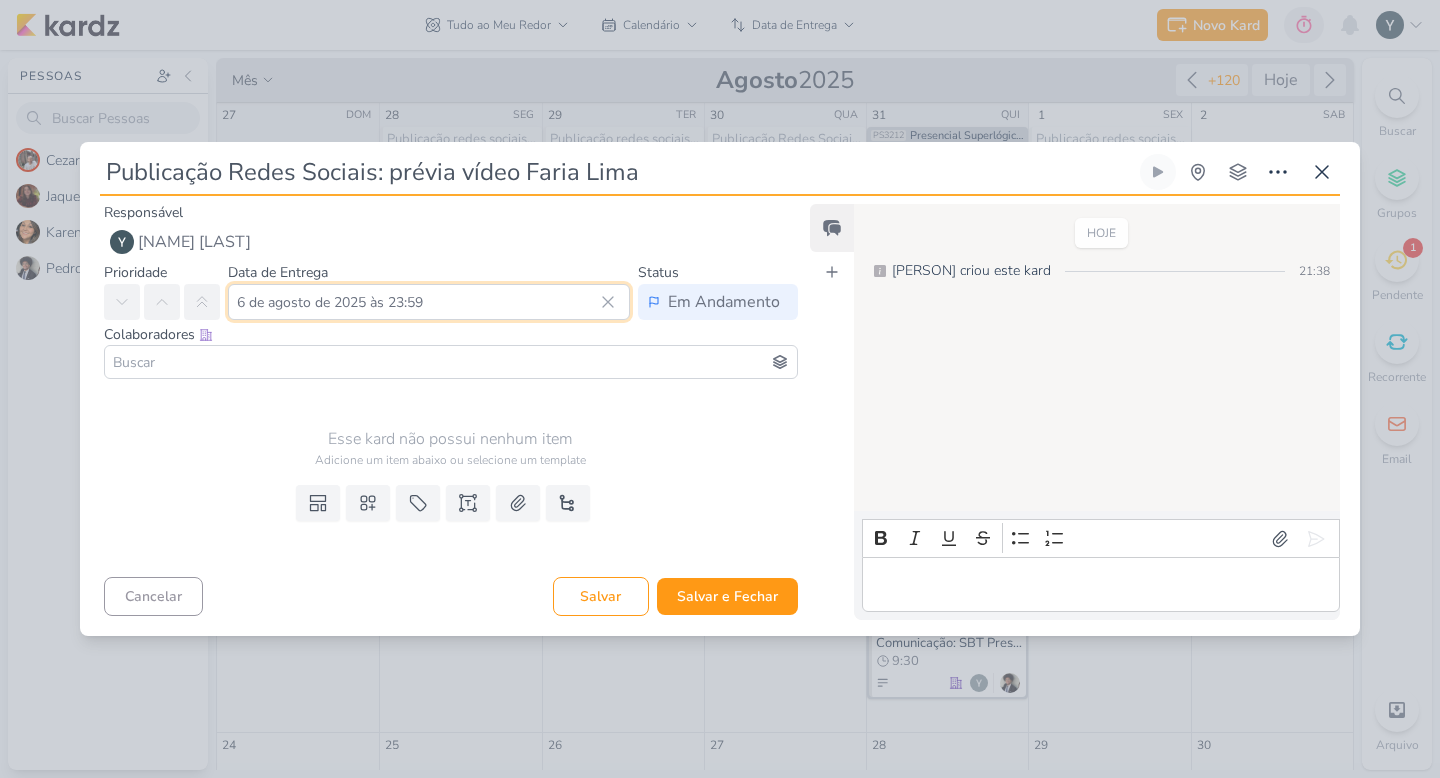 click on "6 de agosto de 2025 às 23:59" at bounding box center (429, 302) 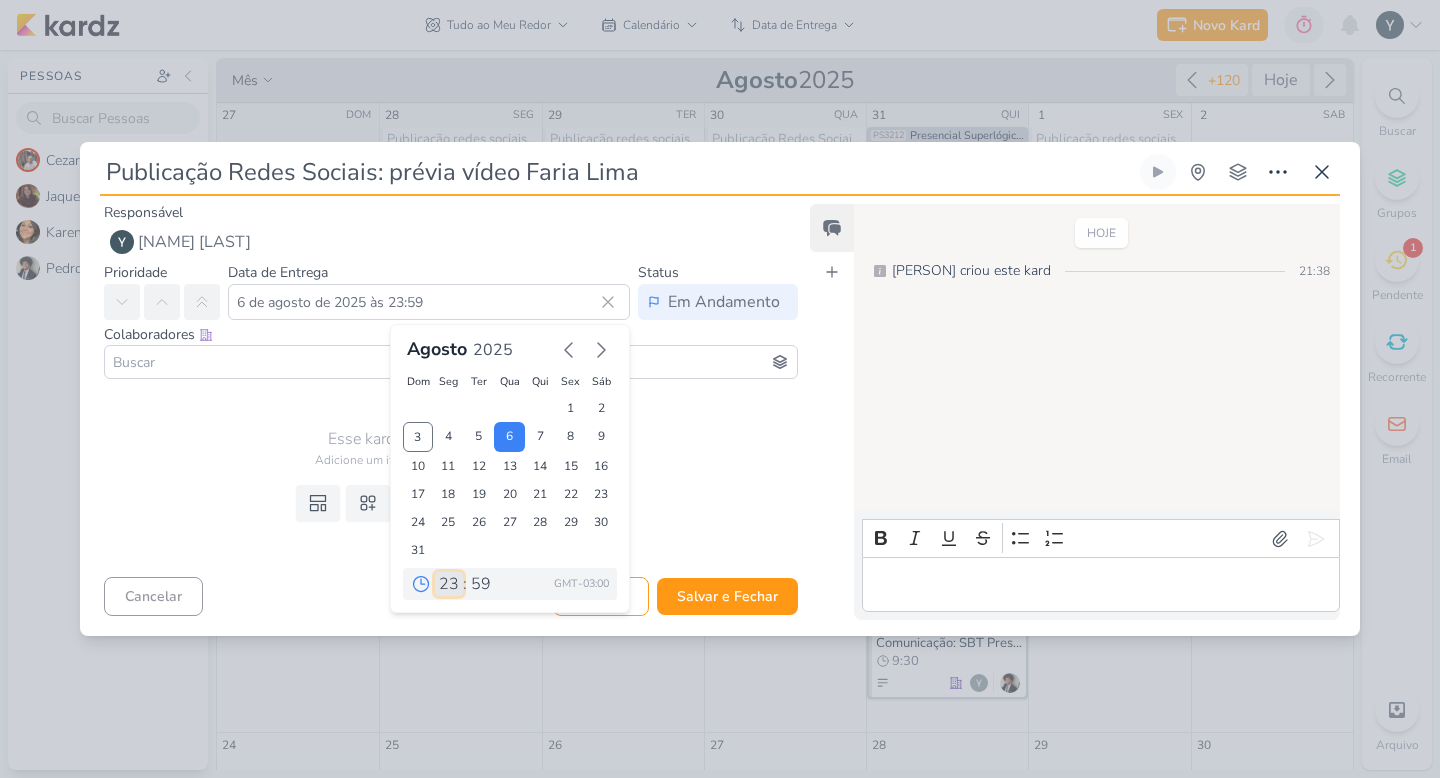 click on "00 01 02 03 04 05 06 07 08 09 10 11 12 13 14 15 16 17 18 19 20 21 22 23" at bounding box center (449, 584) 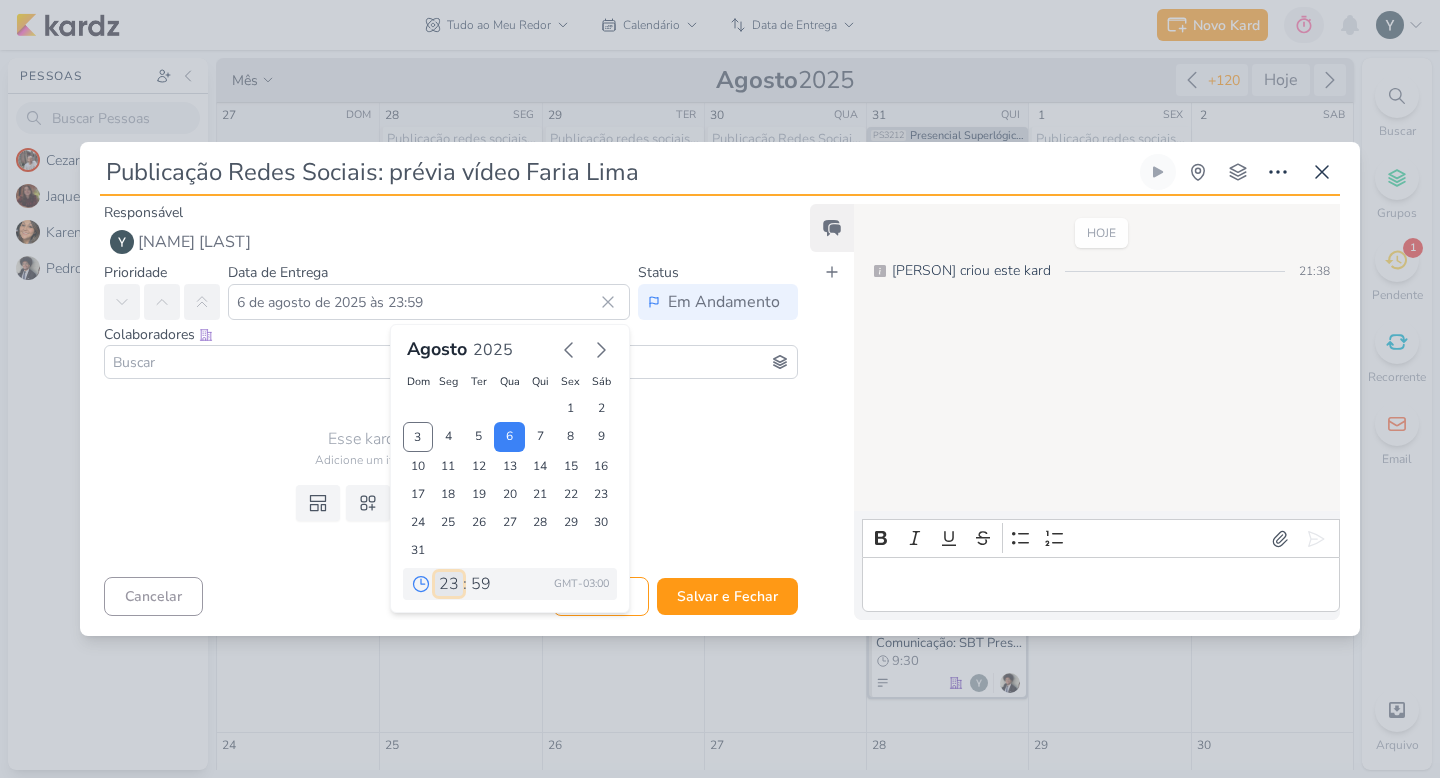 select on "18" 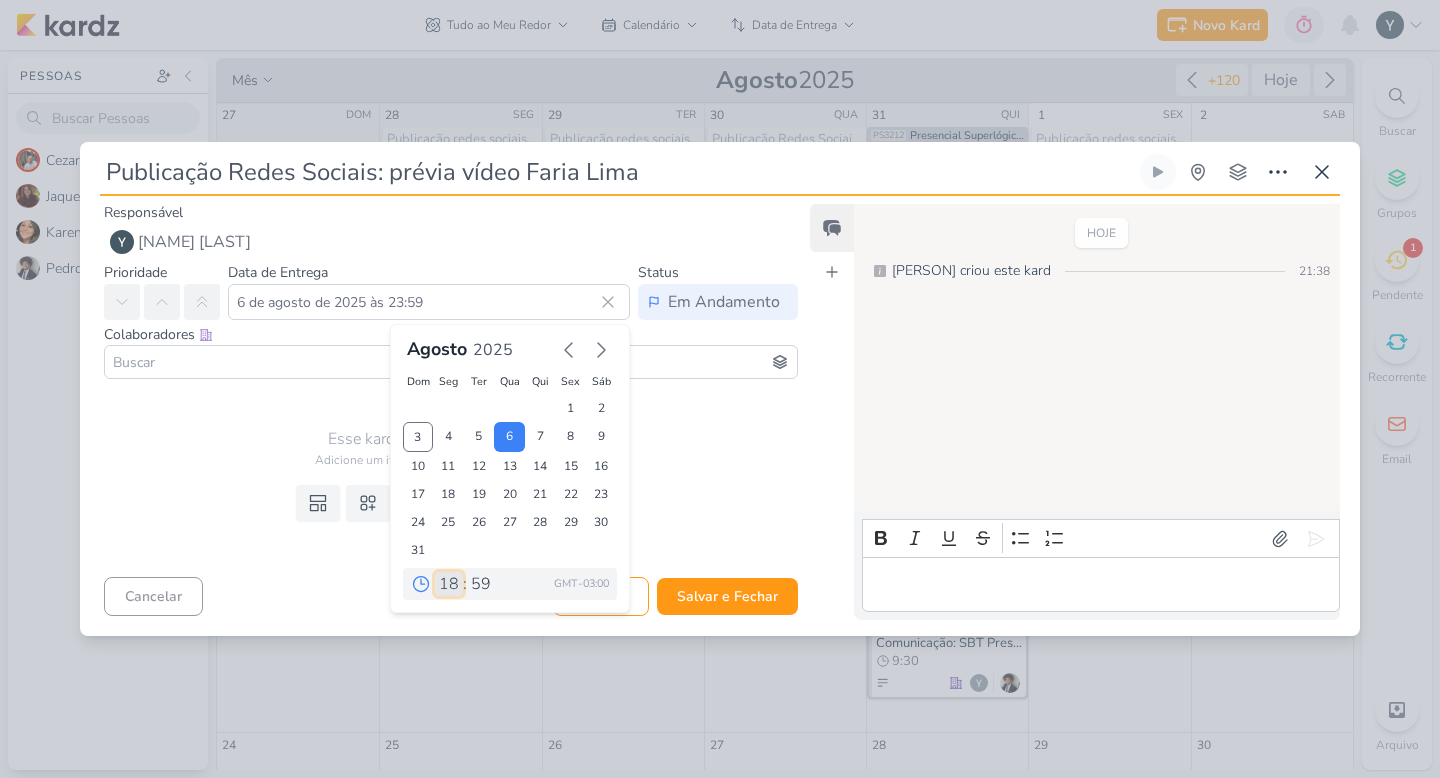 type on "[DATE] às [TIME]" 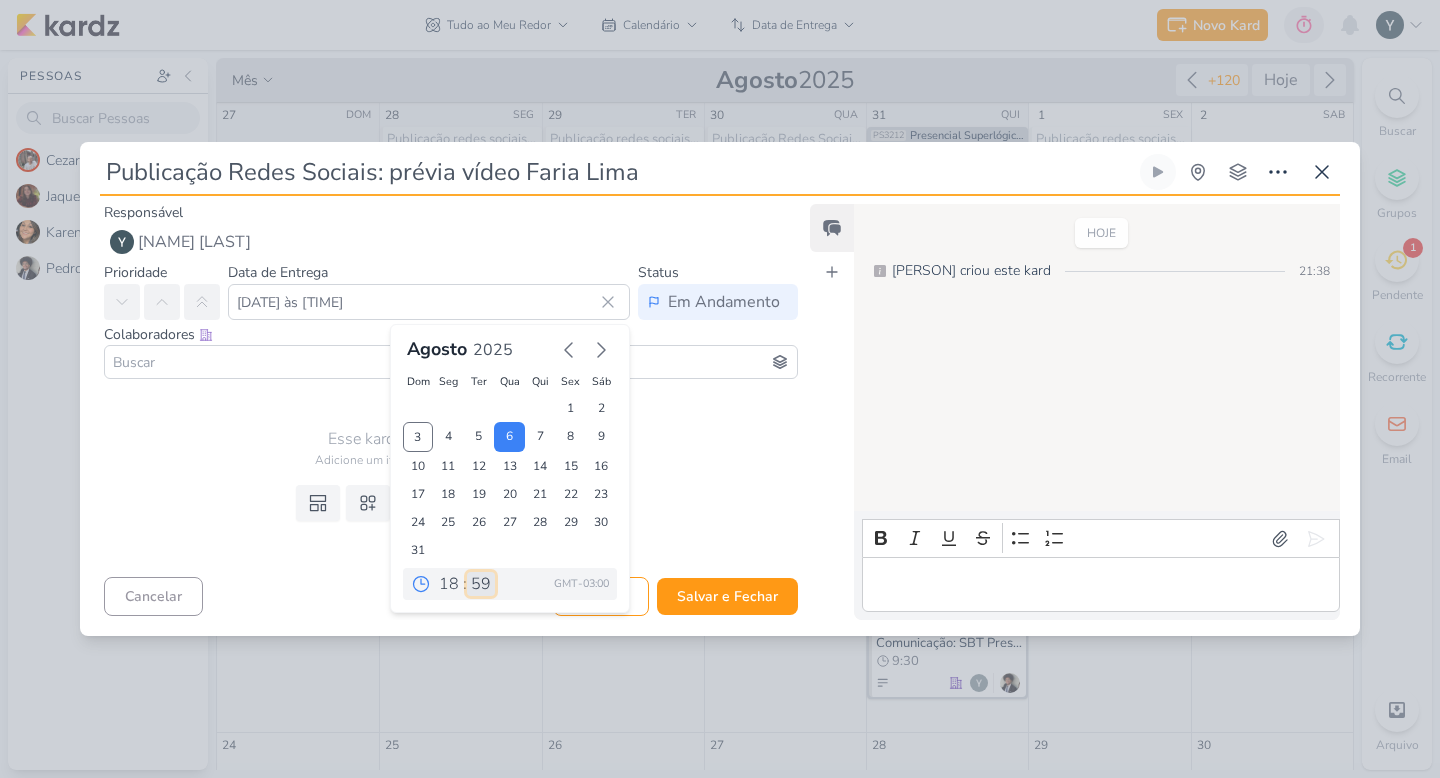 click on "00 05 10 15 20 25 30 35 40 45 50 55
59" at bounding box center (481, 584) 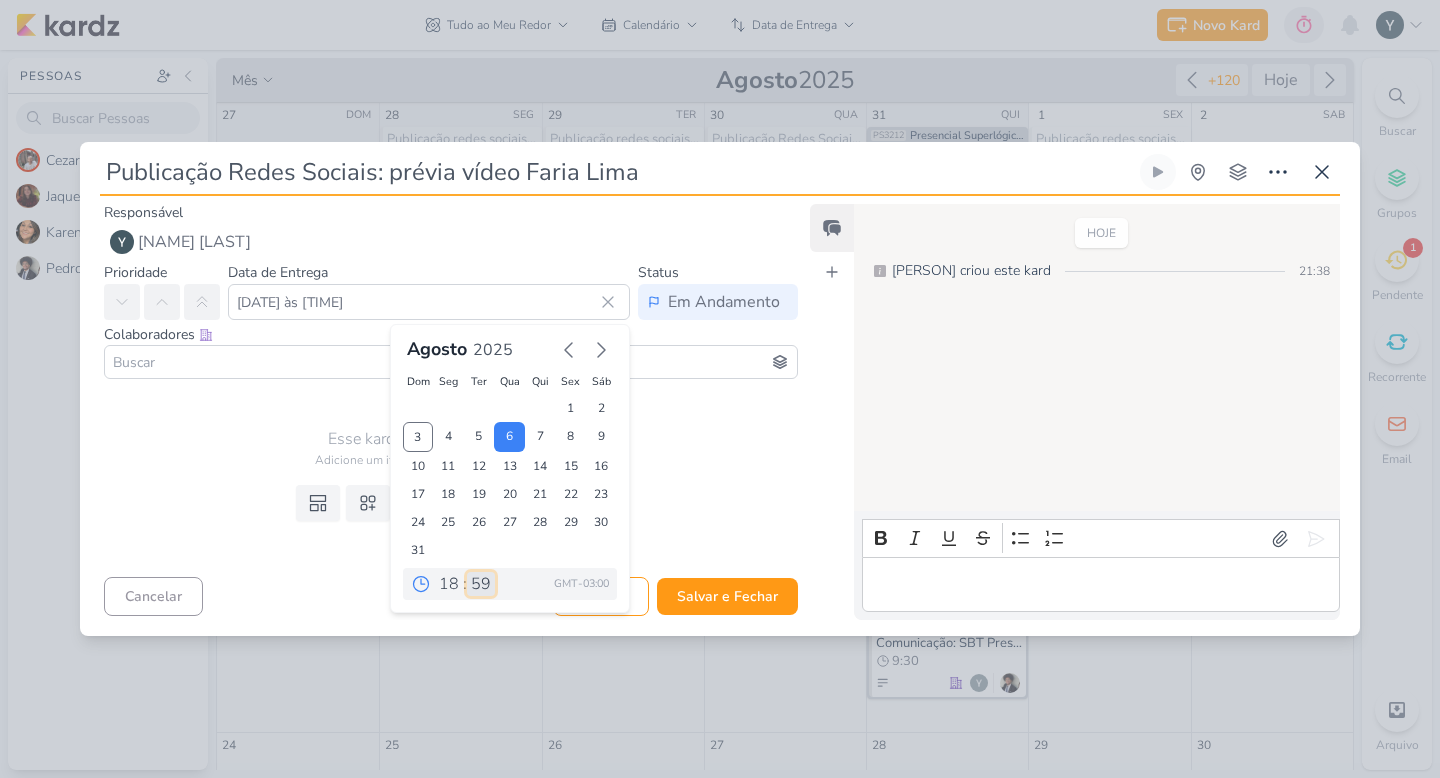 select on "0" 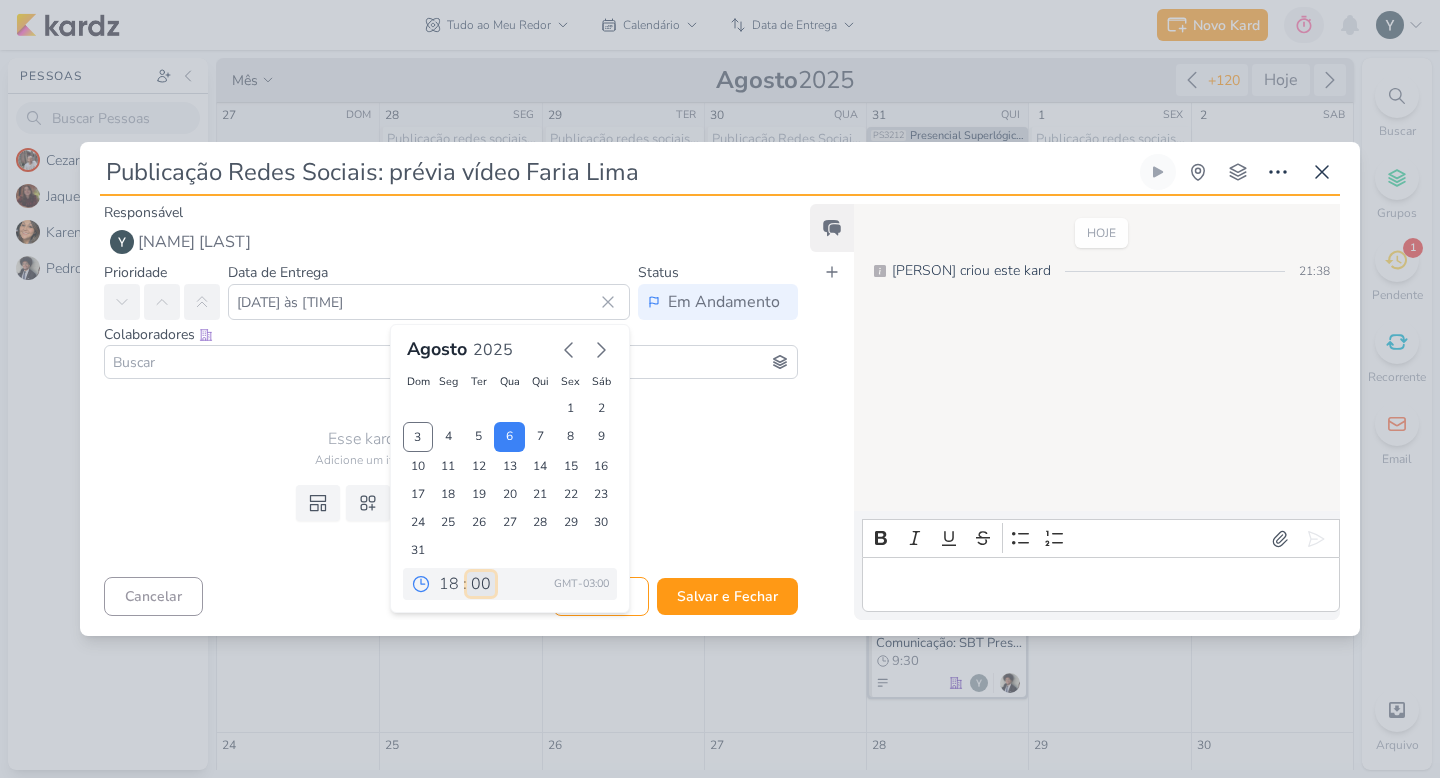 type on "6 de agosto de 2025 às 18:00" 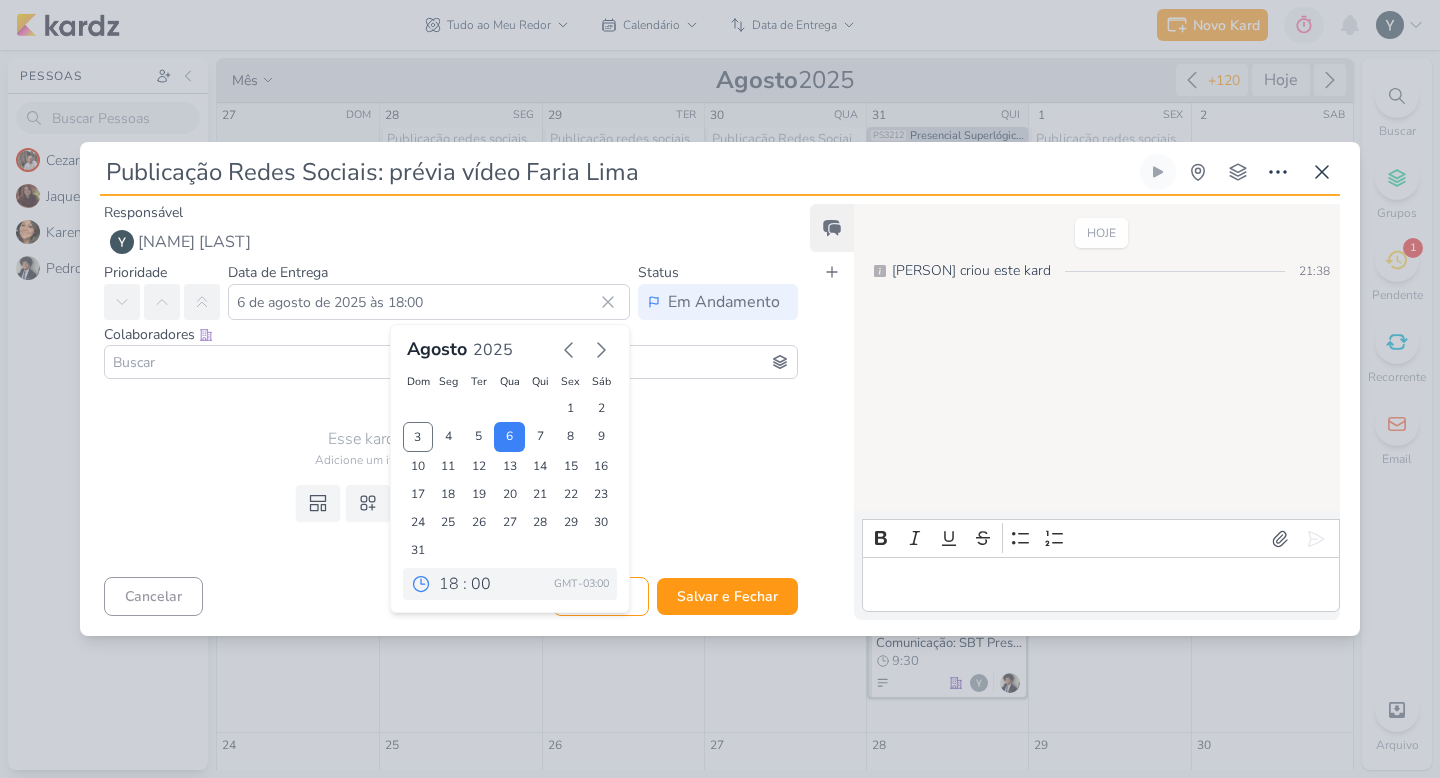 click on "Templates
Campos Personalizados
Marcadores
Caixa De Texto
Anexo
Novo Subkard" at bounding box center (443, 523) 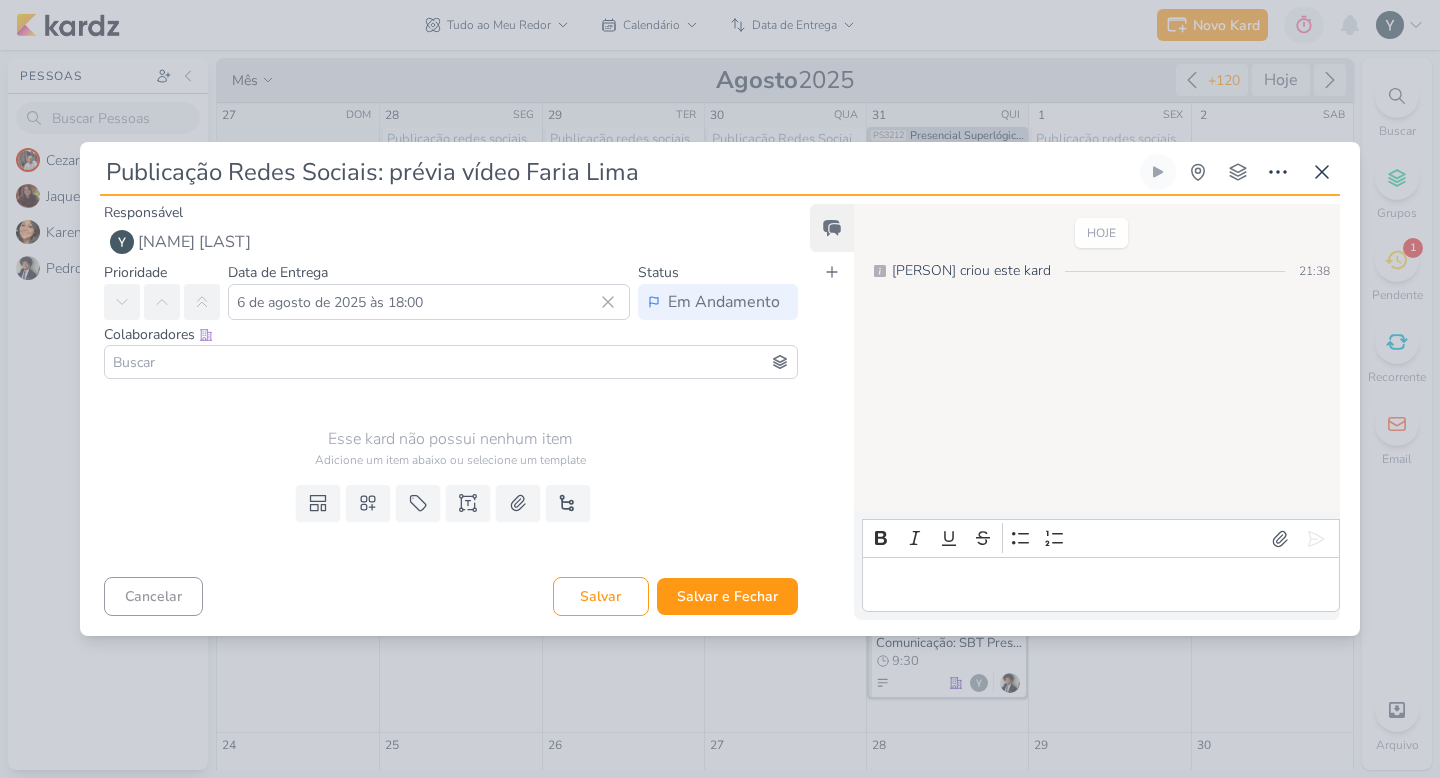 click at bounding box center (451, 362) 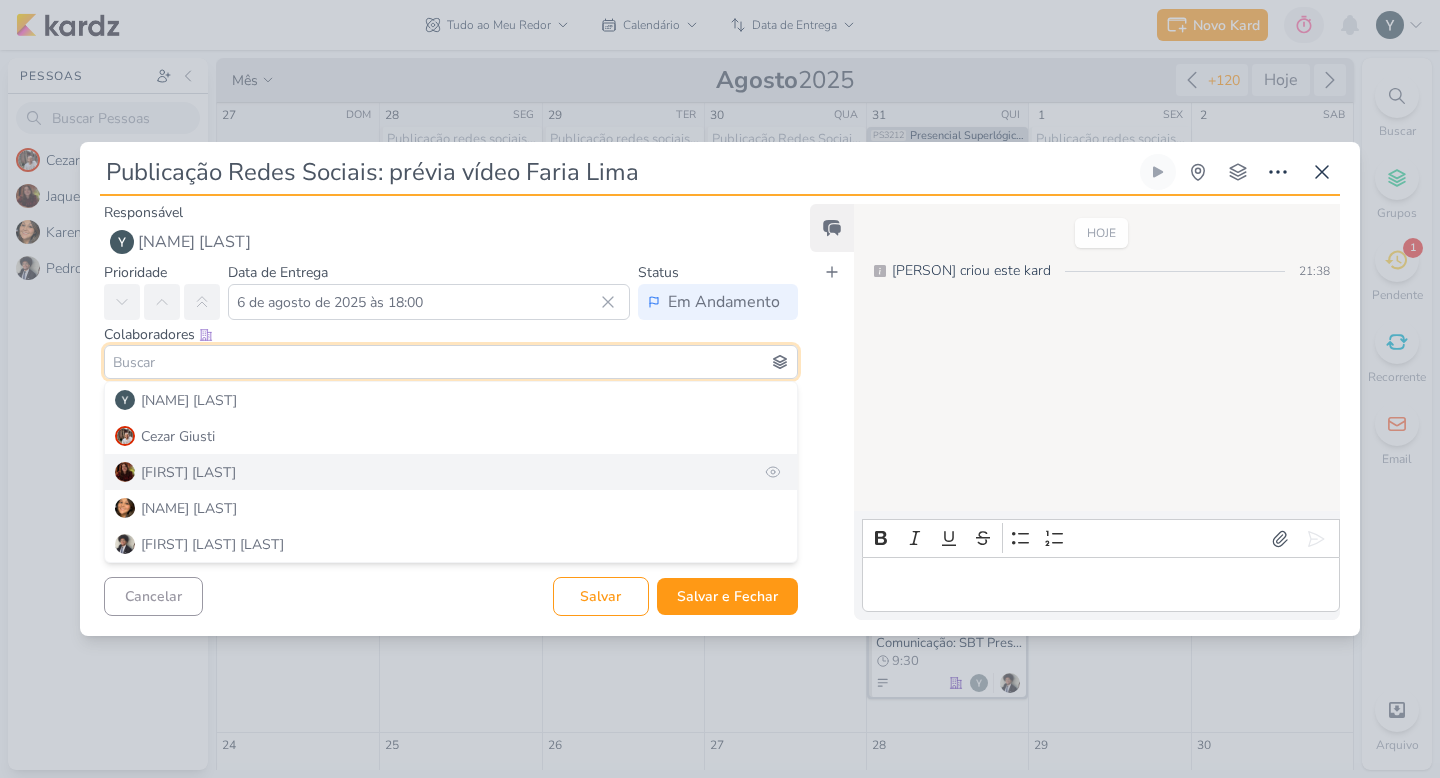 click on "[FIRST] [LAST]" at bounding box center (451, 472) 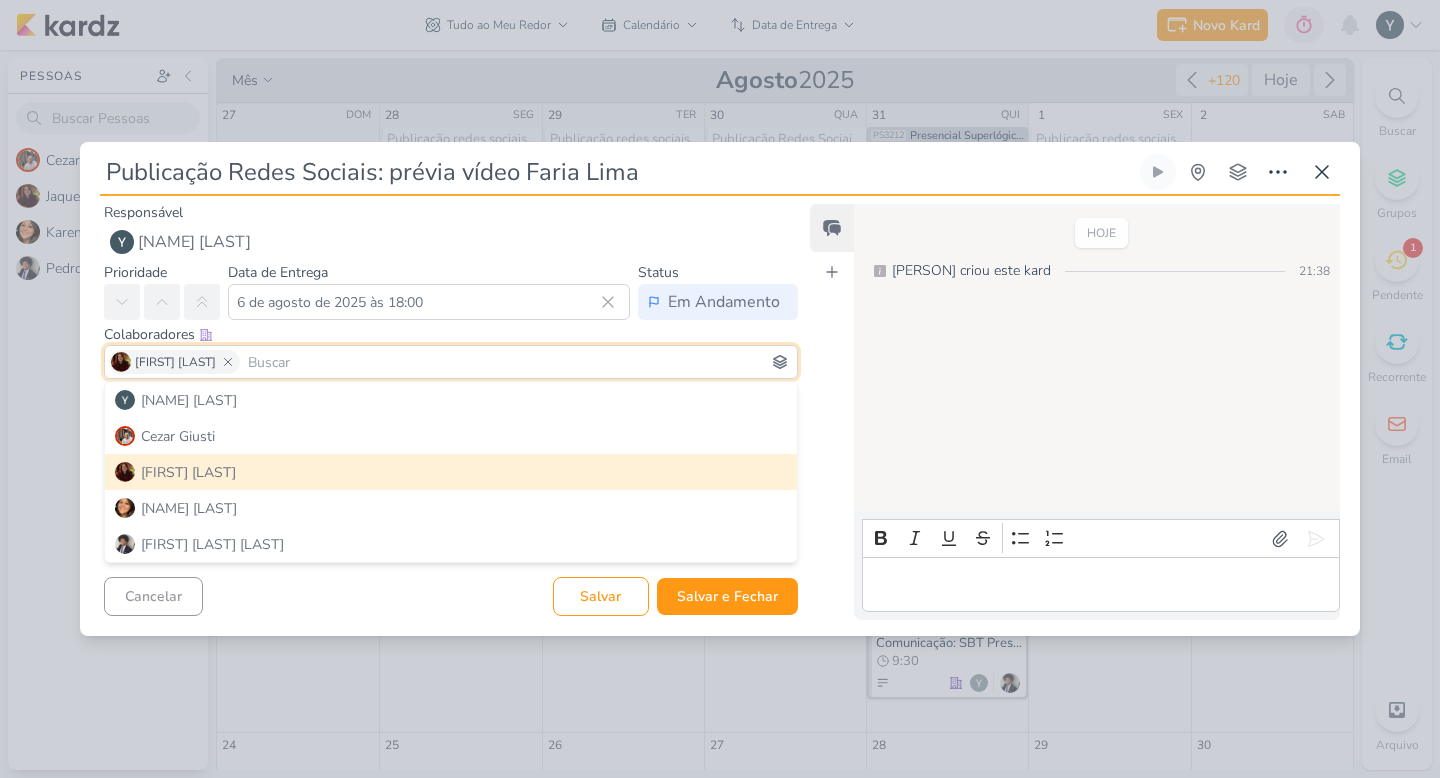 click on "Feed
Atrelar email
Solte o email para atrelar ao kard" at bounding box center [832, 412] 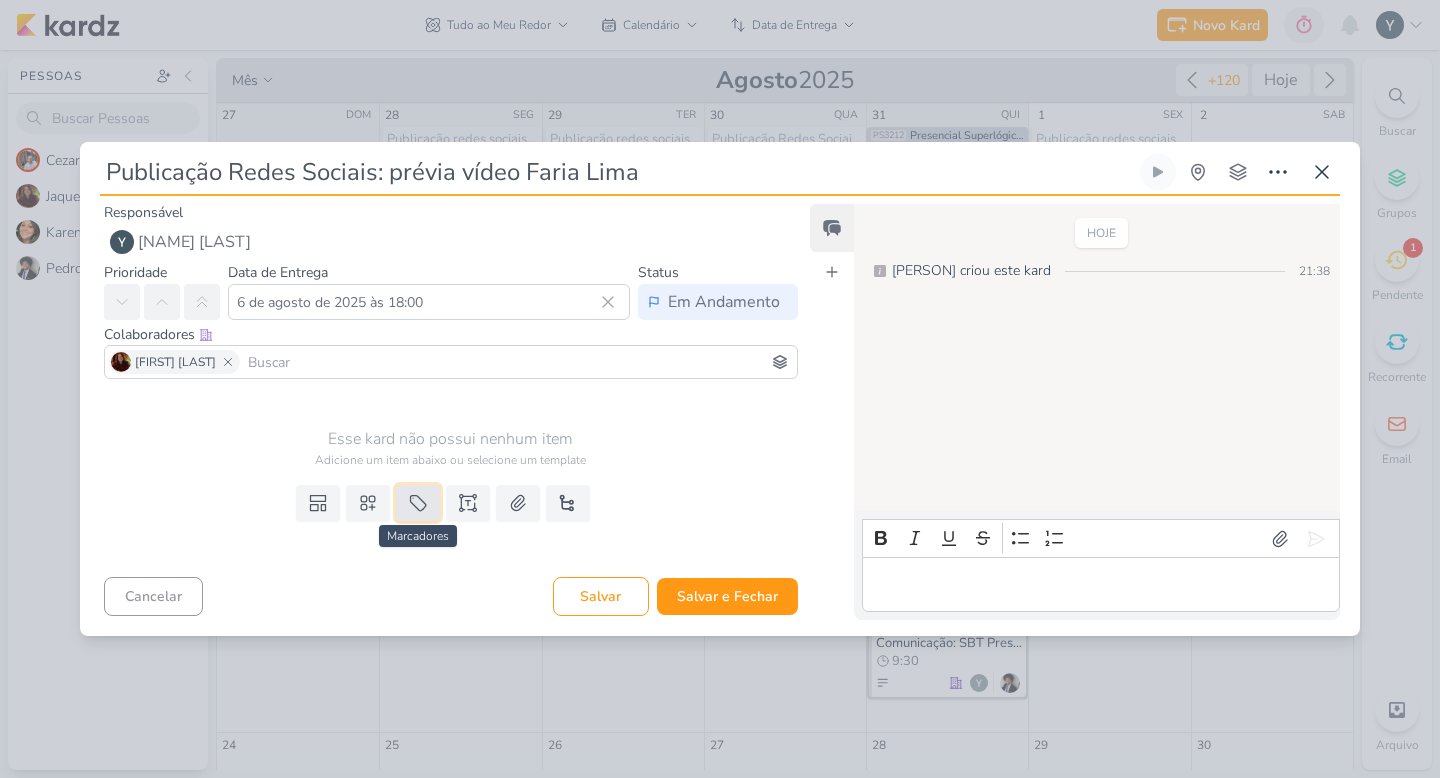click 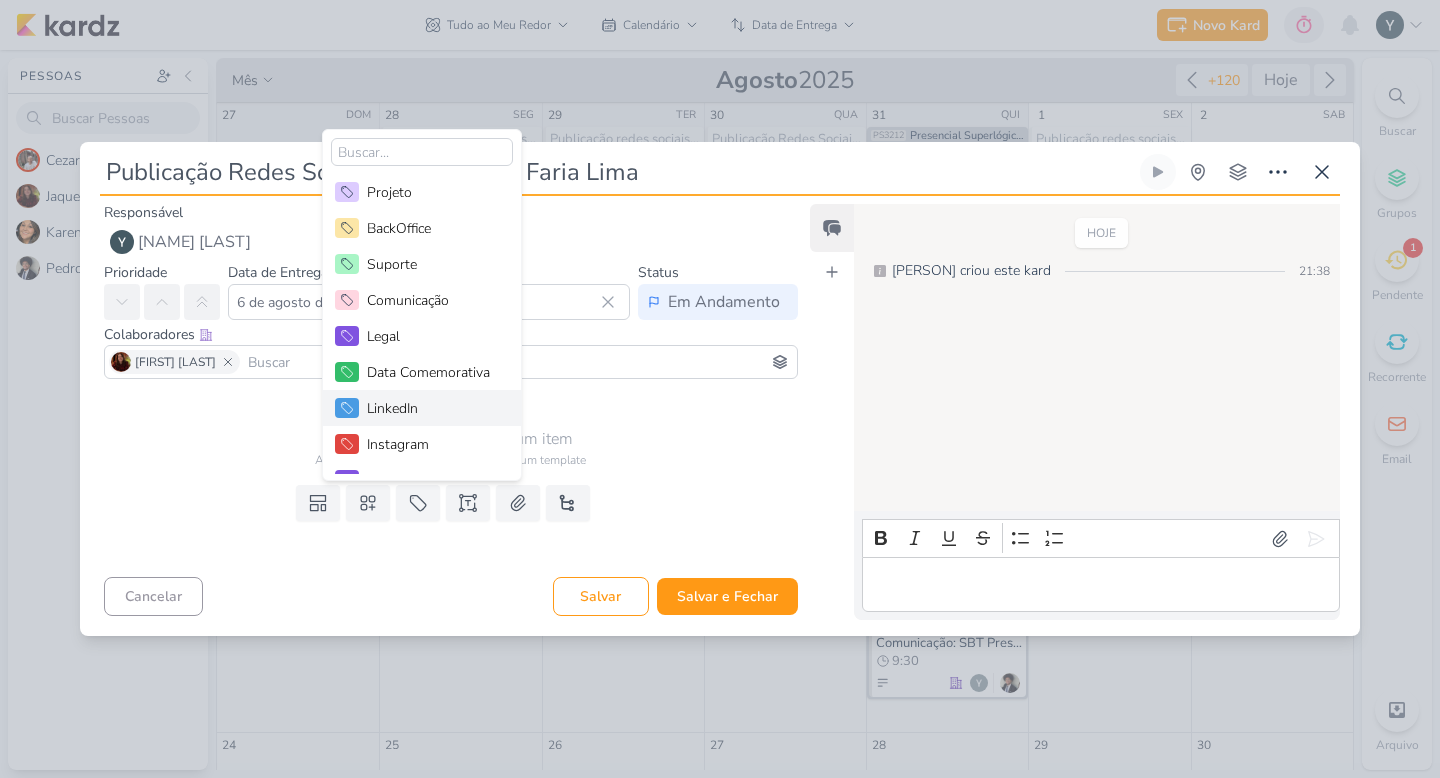 click on "LinkedIn" at bounding box center (432, 408) 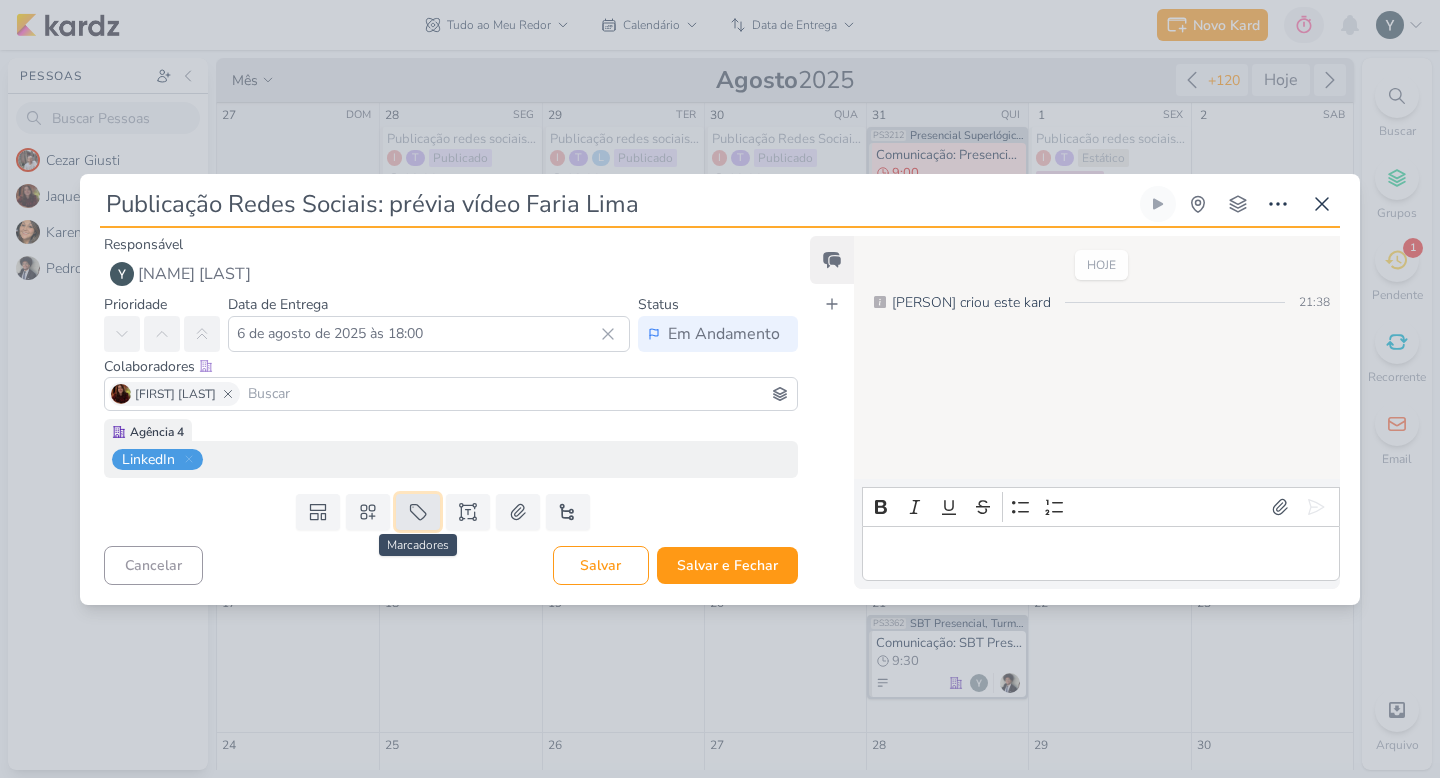 click 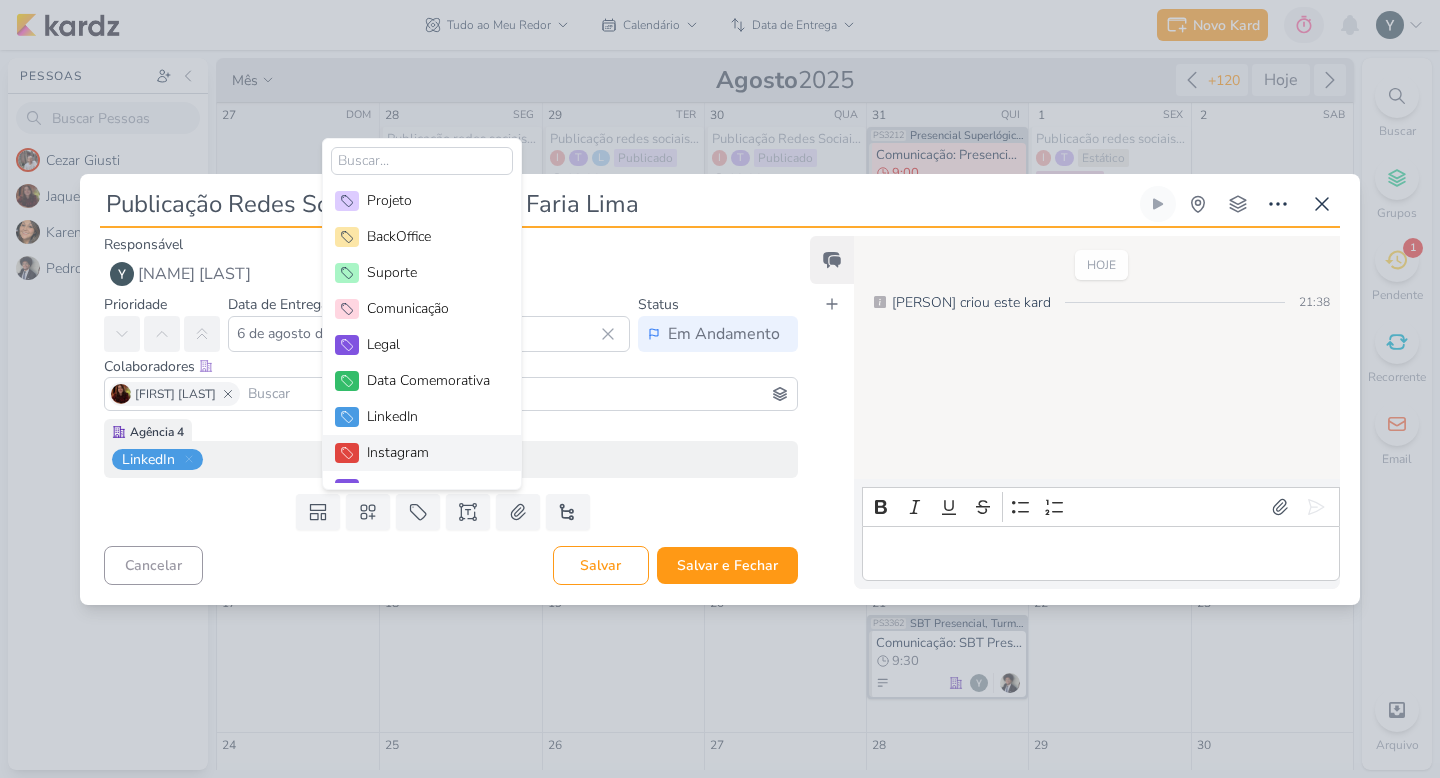 click on "Instagram" at bounding box center (432, 452) 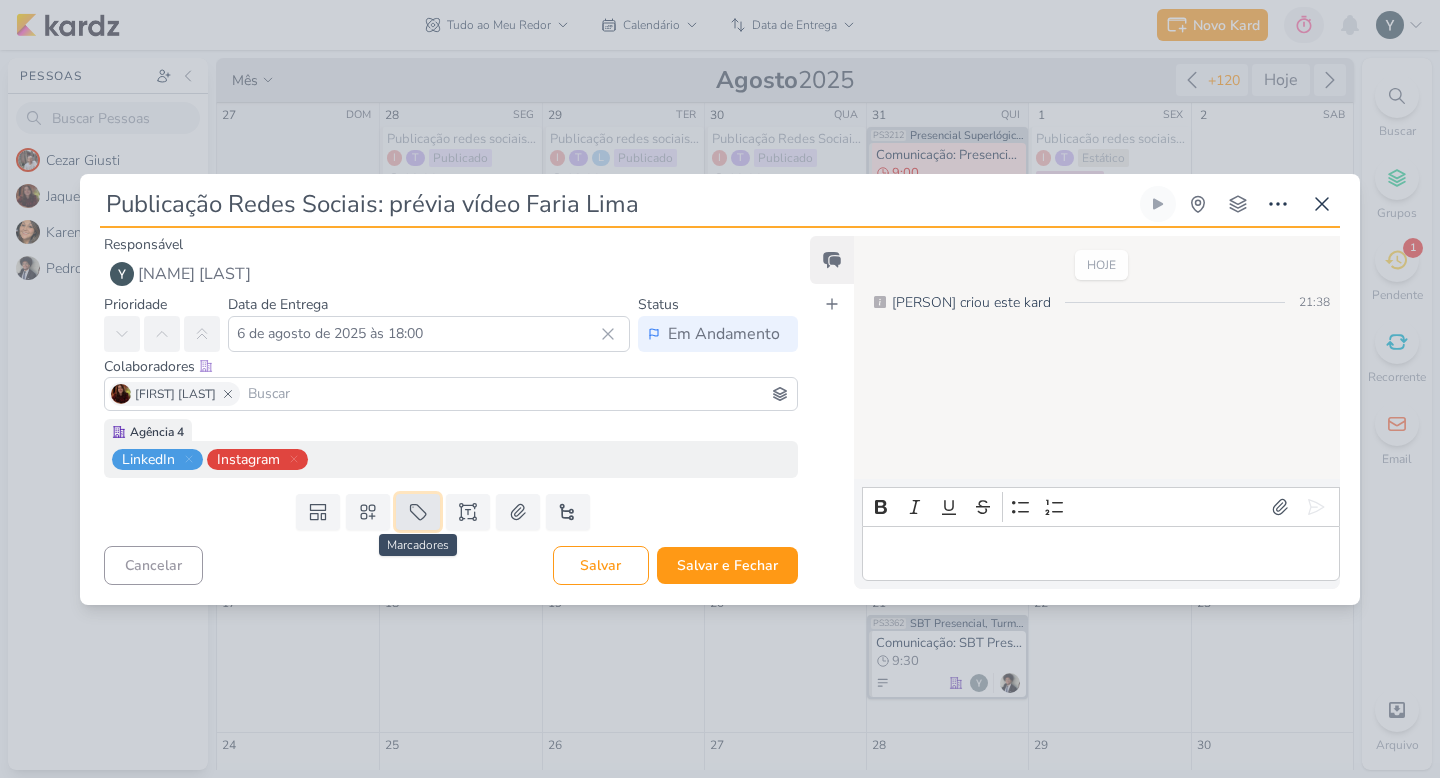click at bounding box center [418, 512] 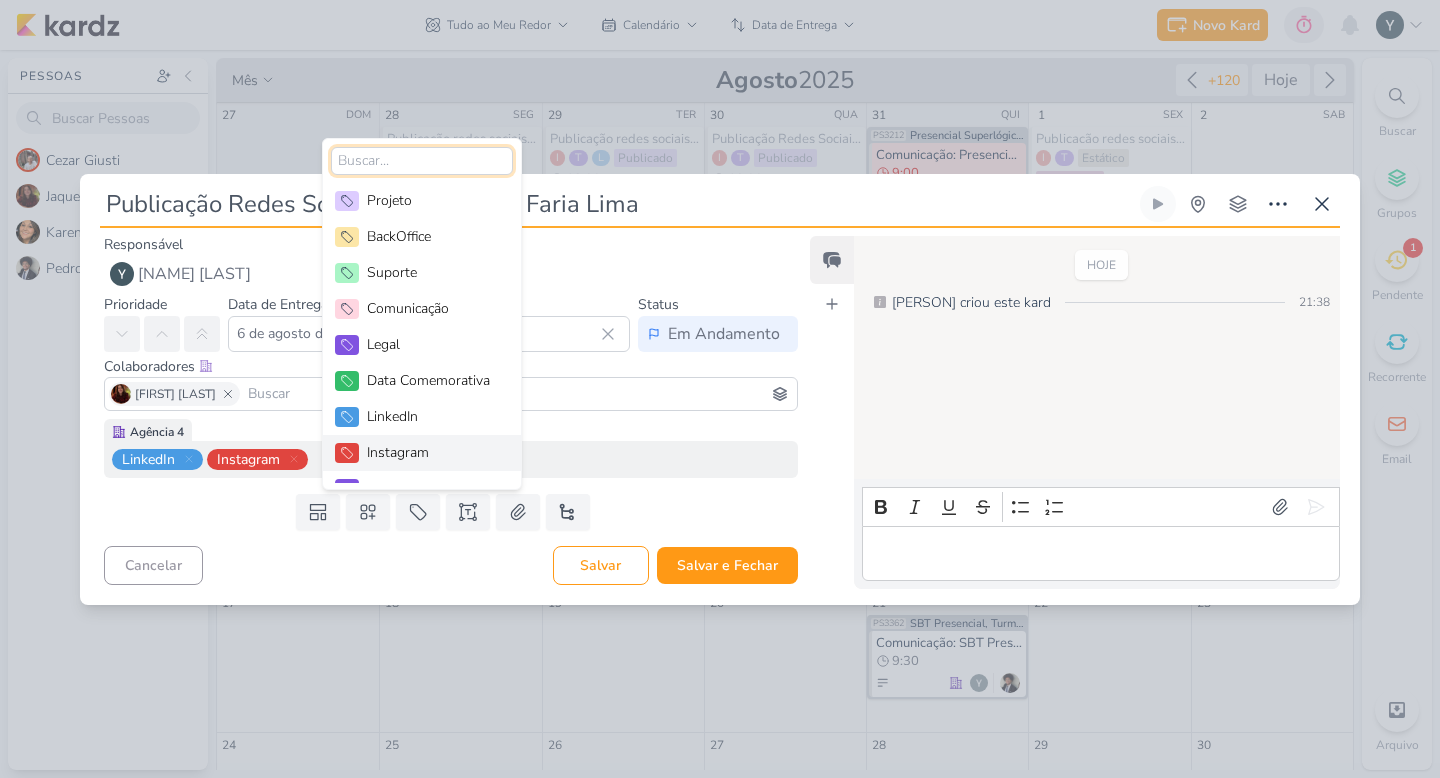 scroll, scrollTop: 50, scrollLeft: 0, axis: vertical 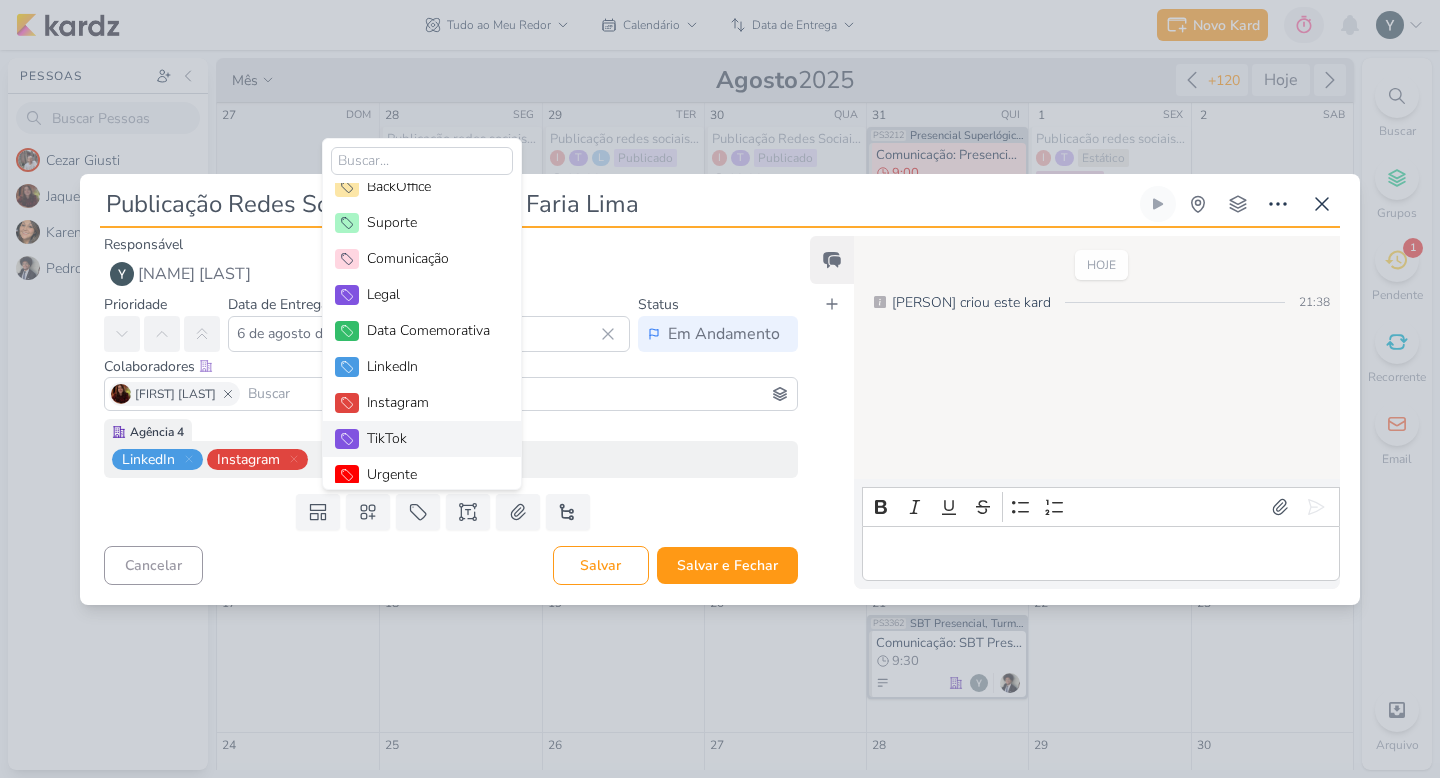 click on "TikTok" at bounding box center [432, 438] 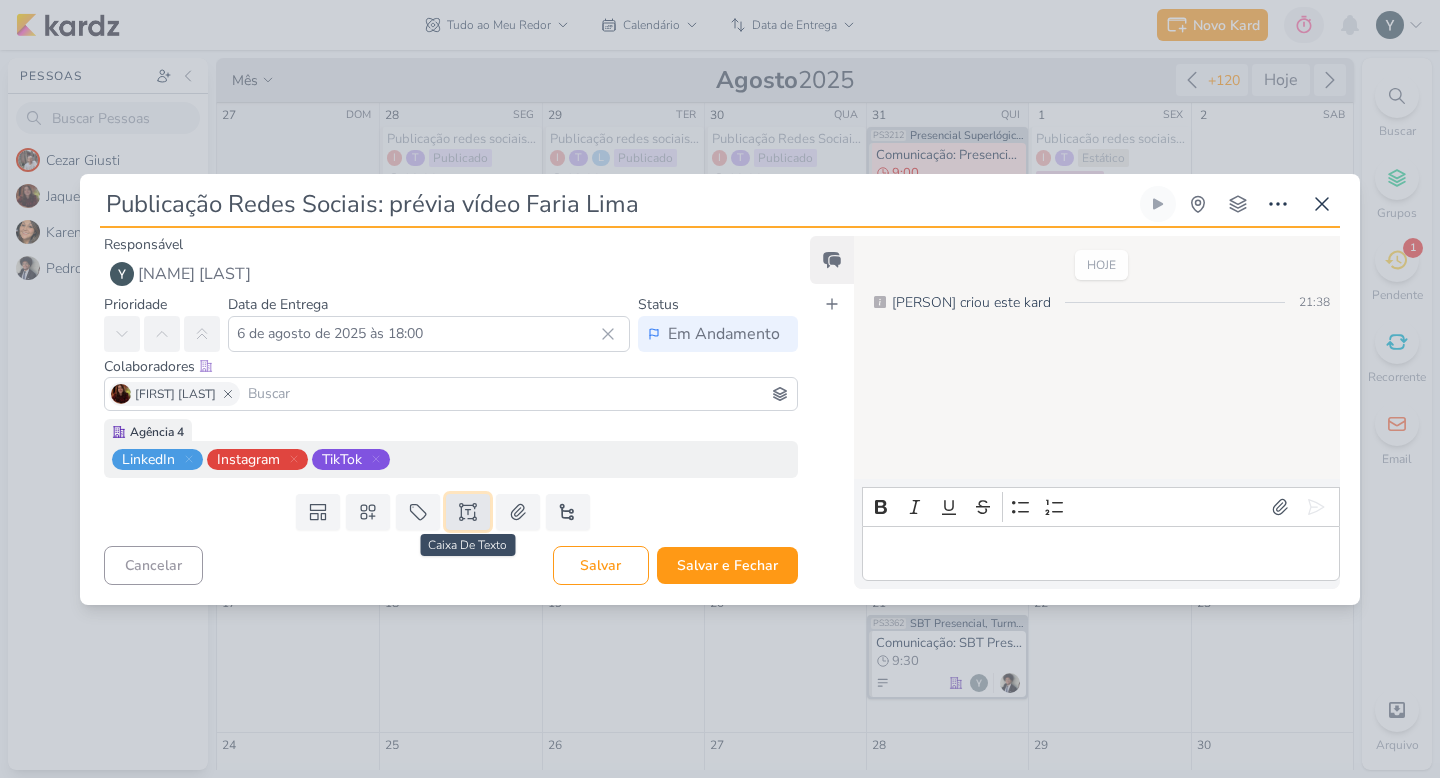 click 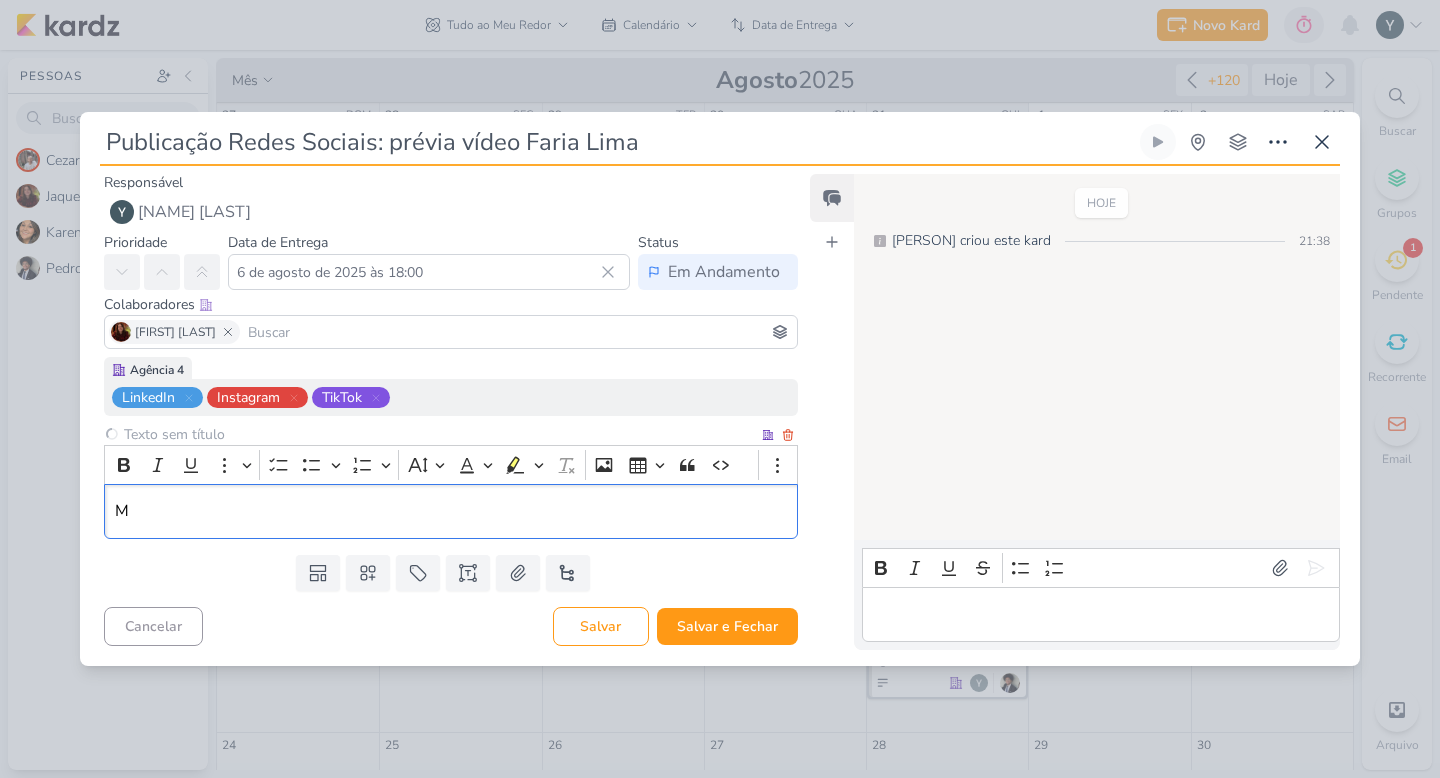 type 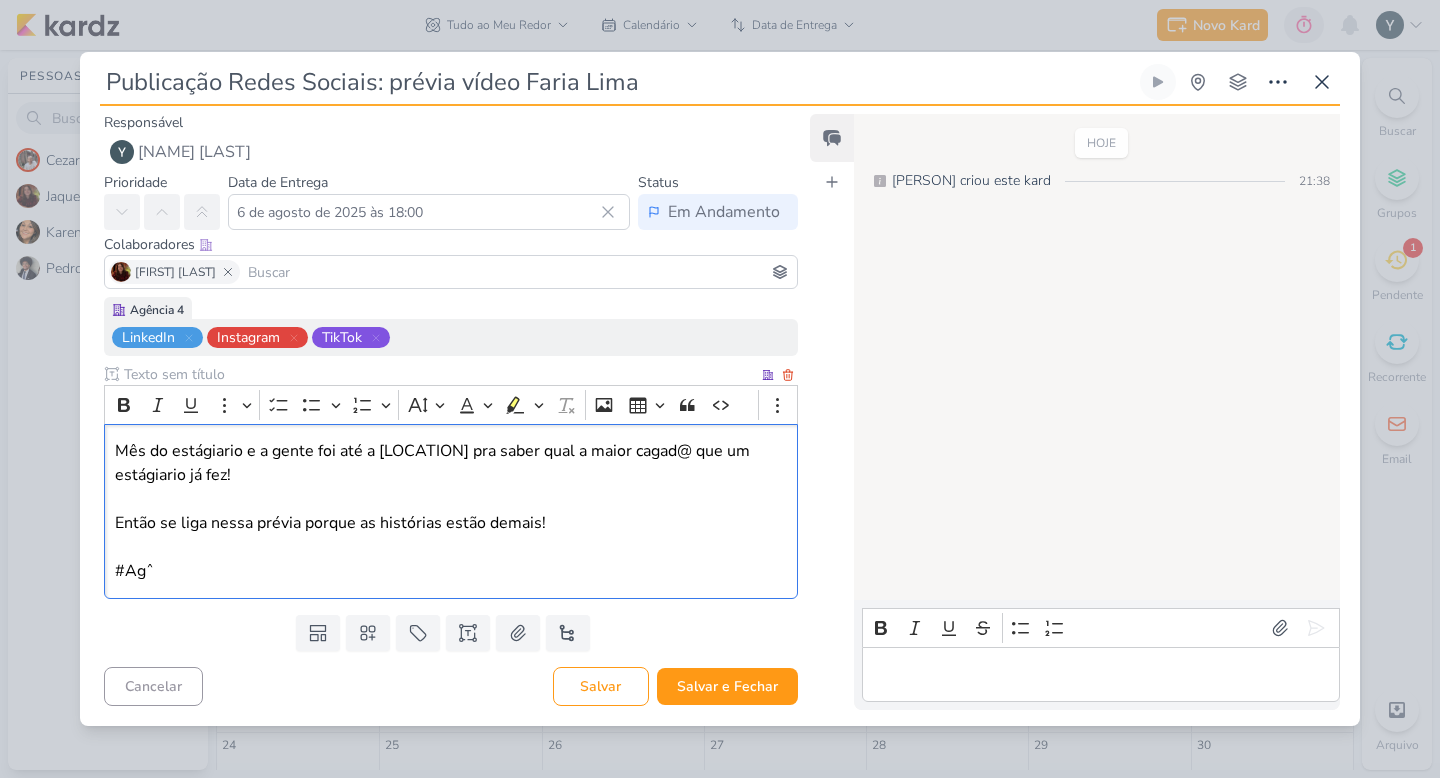 click on "Então se liga nessa prévia porque as histórias estão demais!" at bounding box center [451, 523] 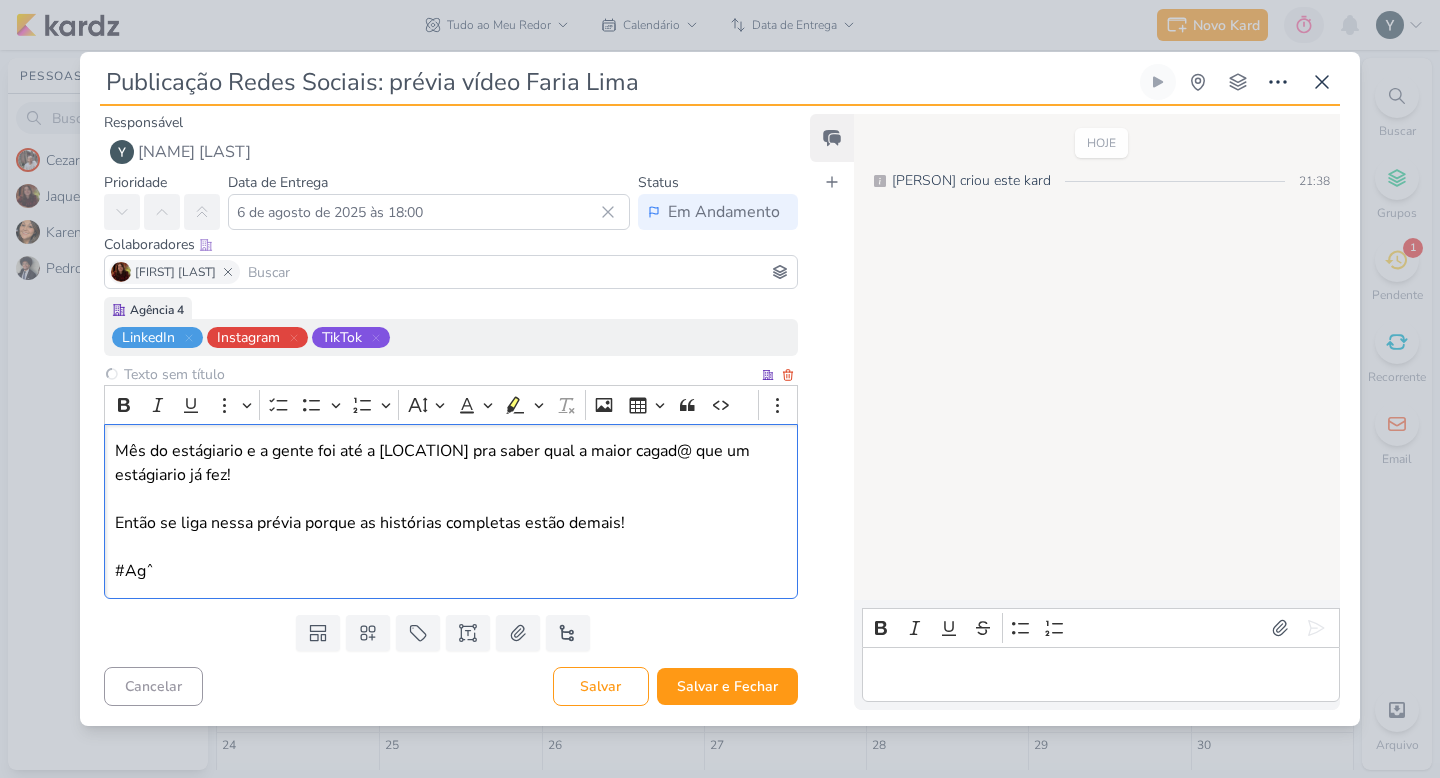 click on "#Agˆ" at bounding box center [451, 571] 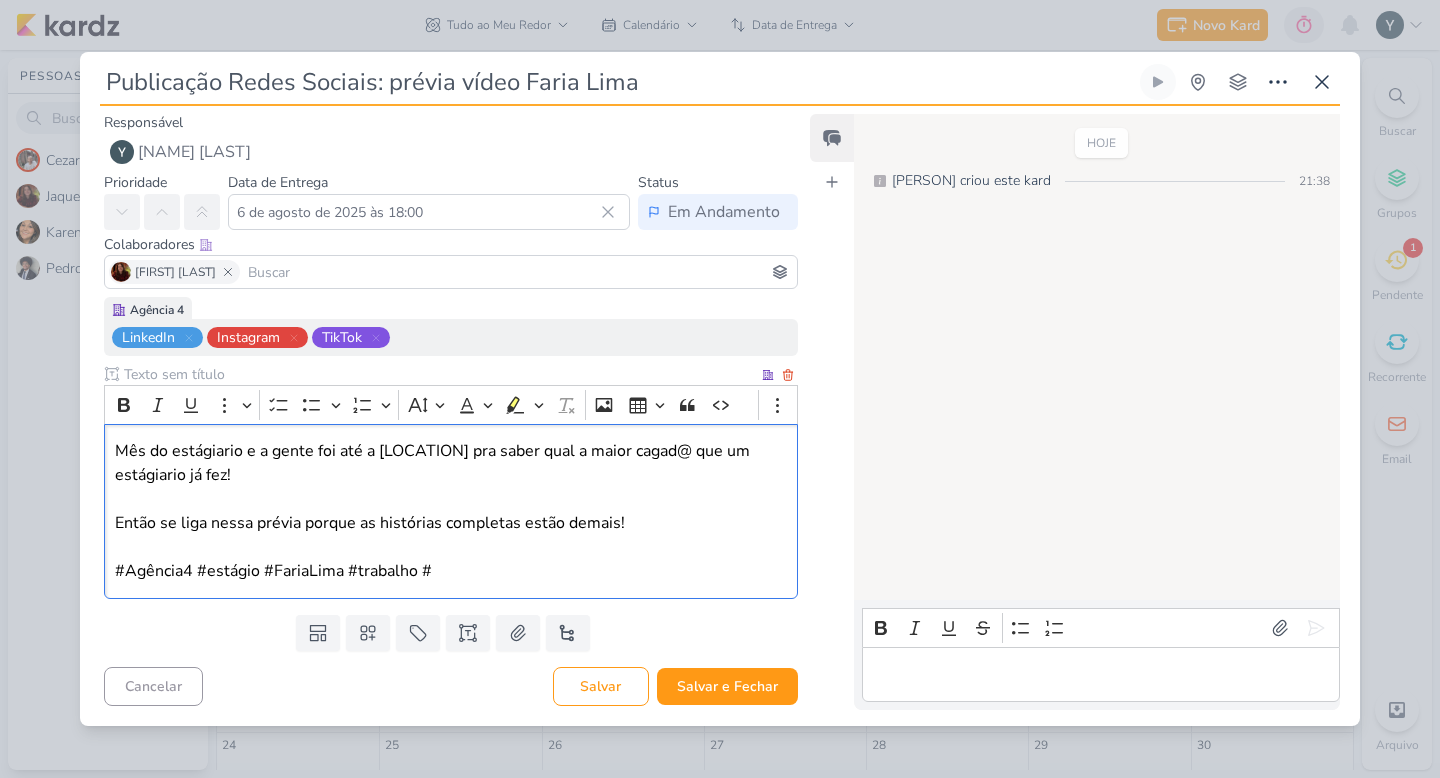 click on "#Agência4 #estágio #FariaLima #trabalho #" at bounding box center [451, 571] 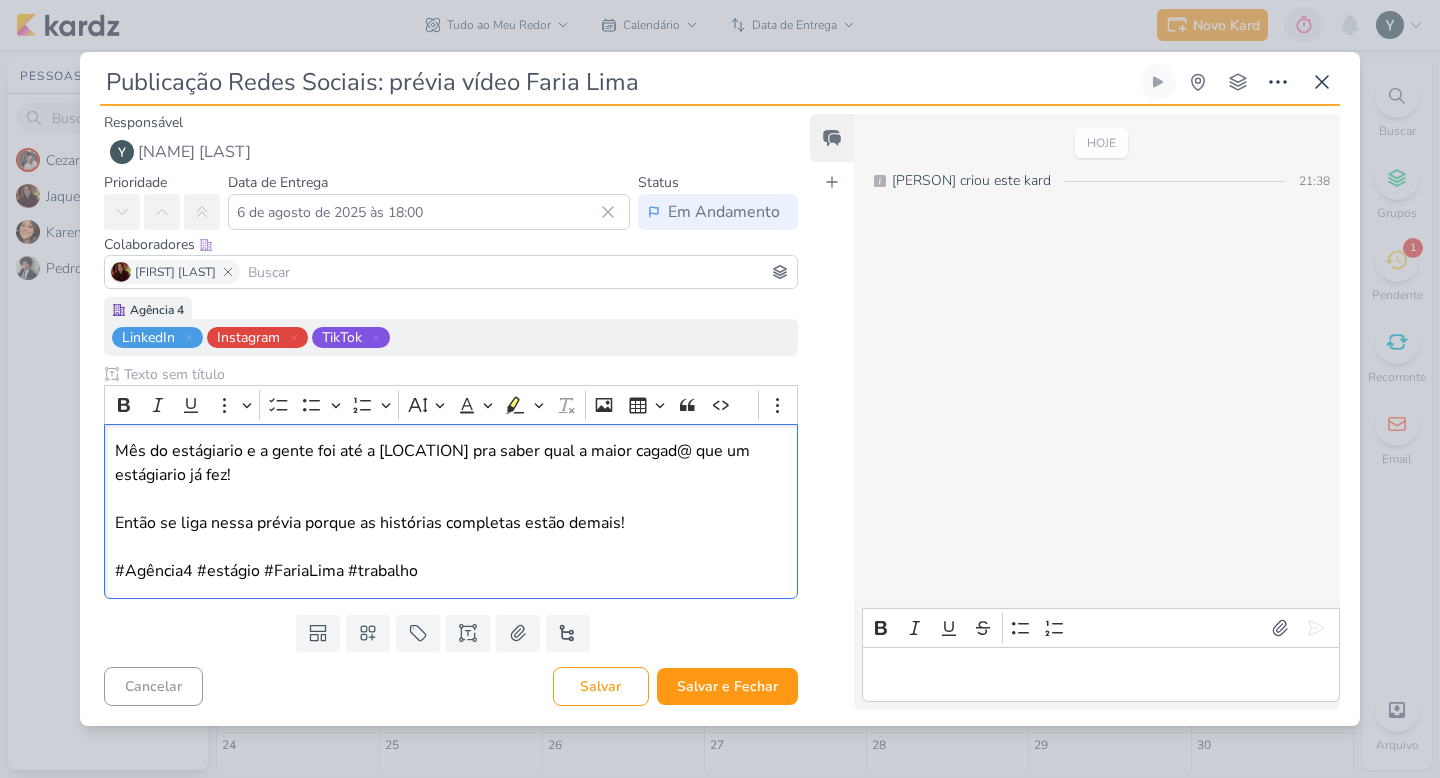 click at bounding box center [1101, 674] 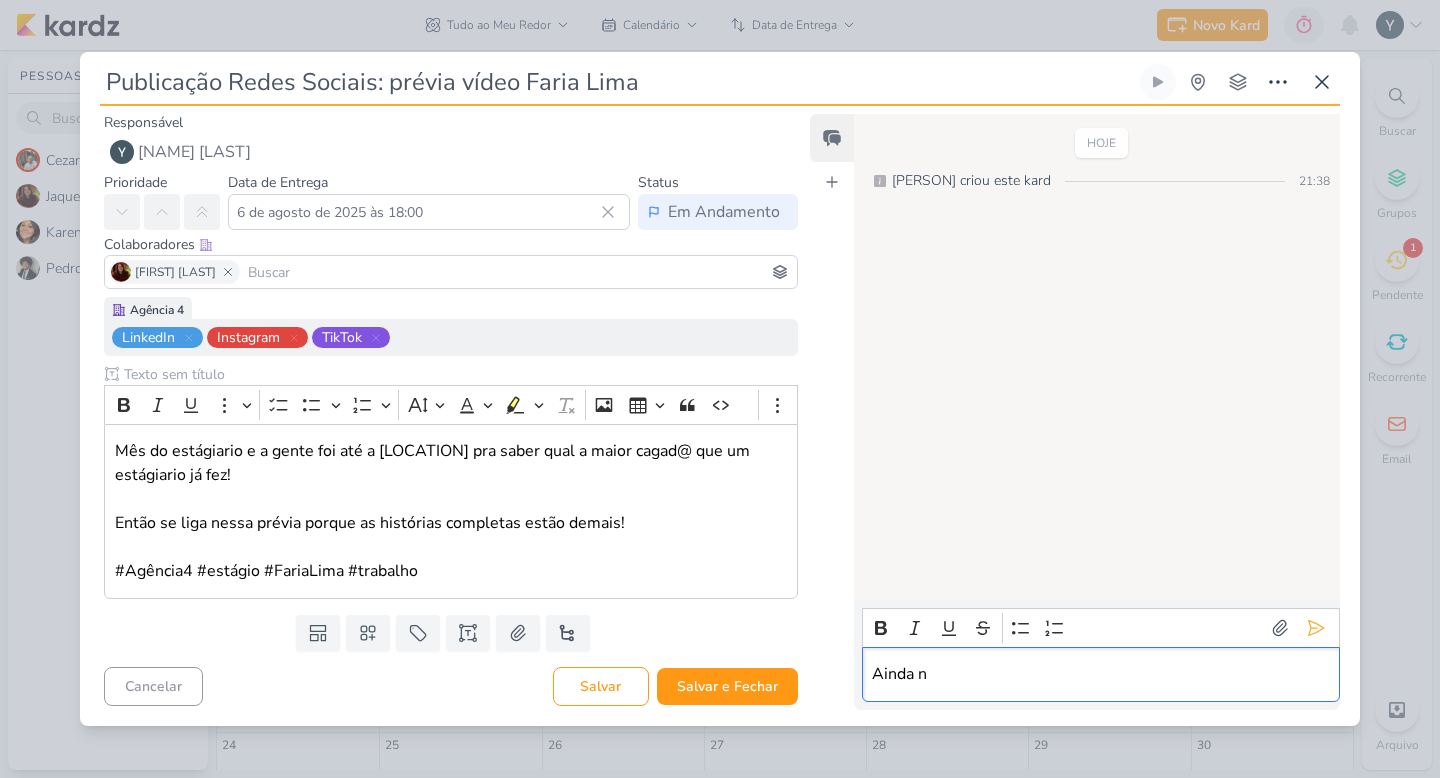 type 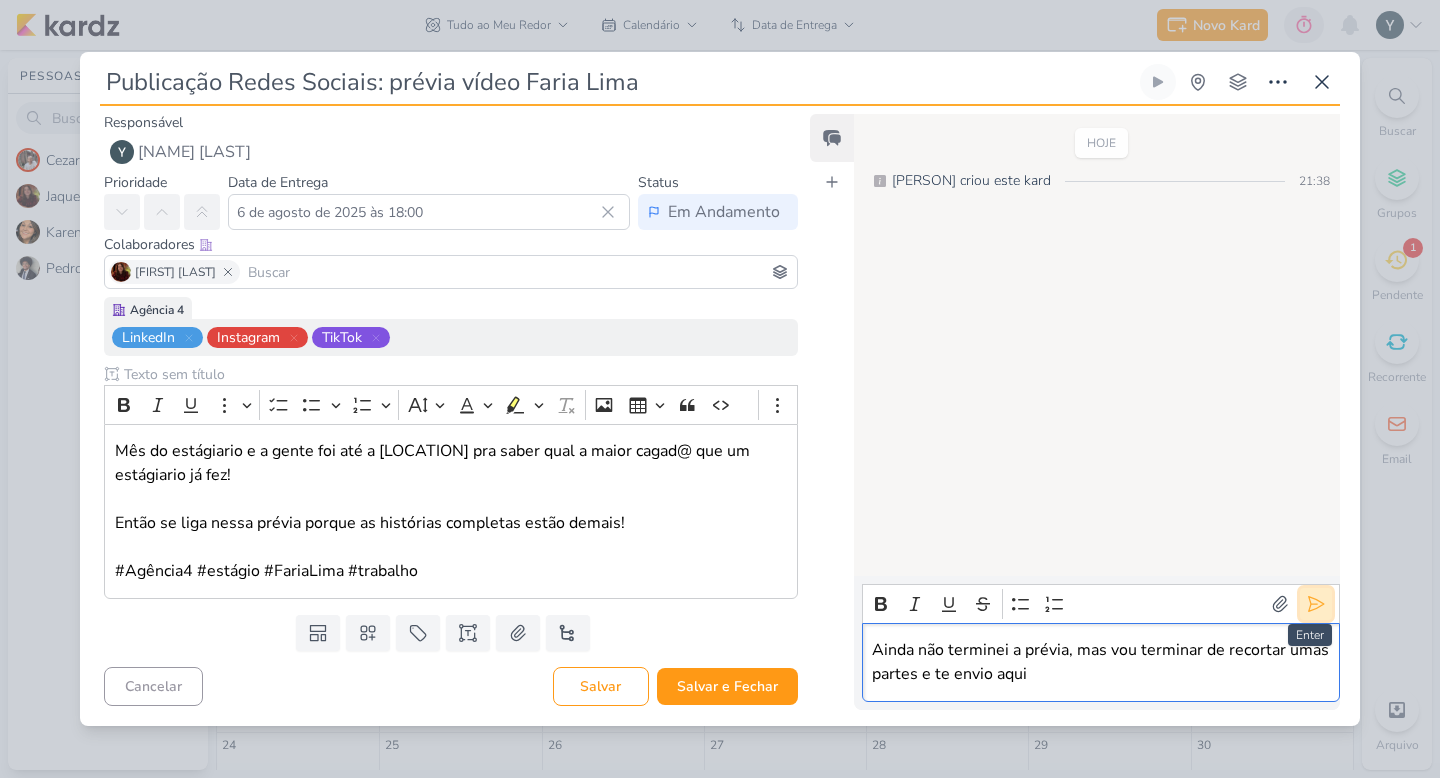 click 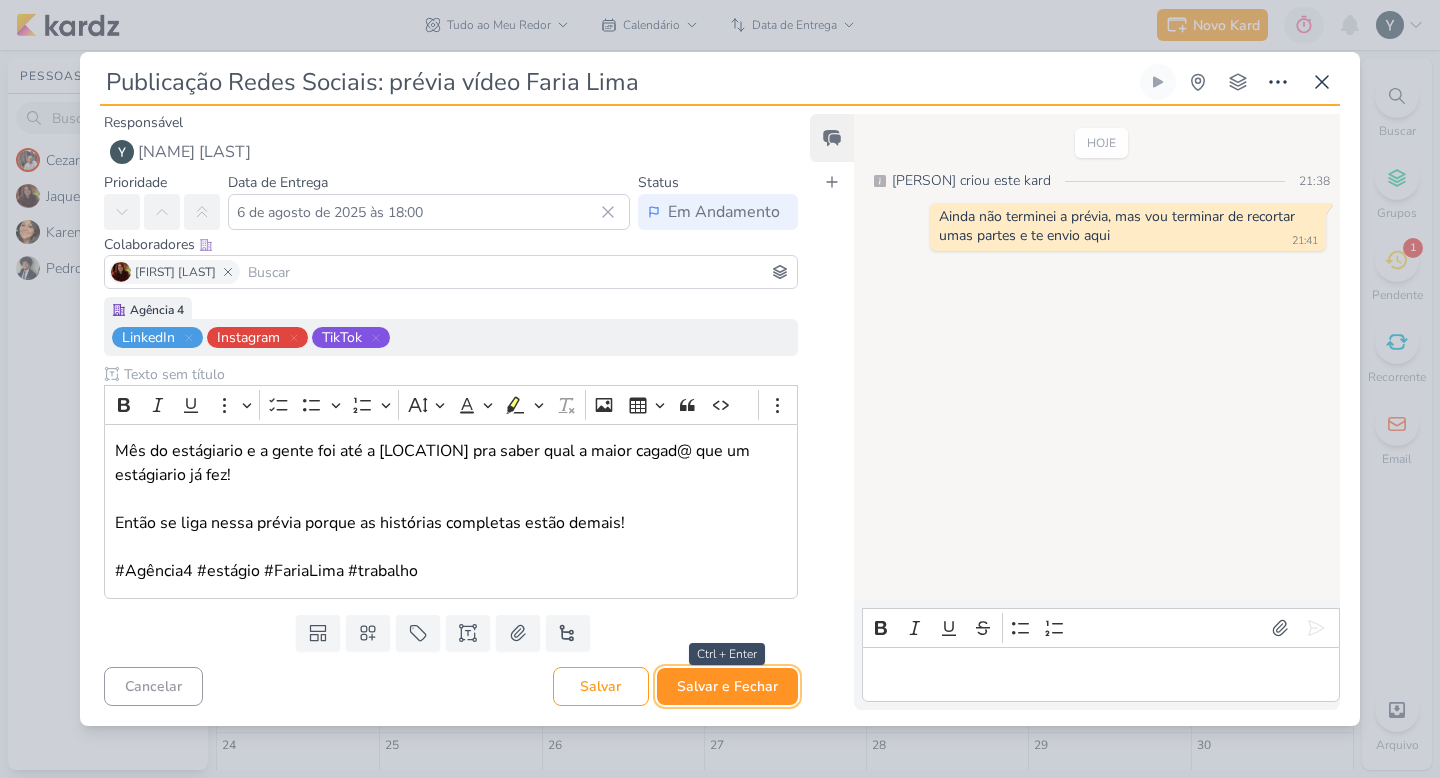 click on "Salvar e Fechar" at bounding box center [727, 686] 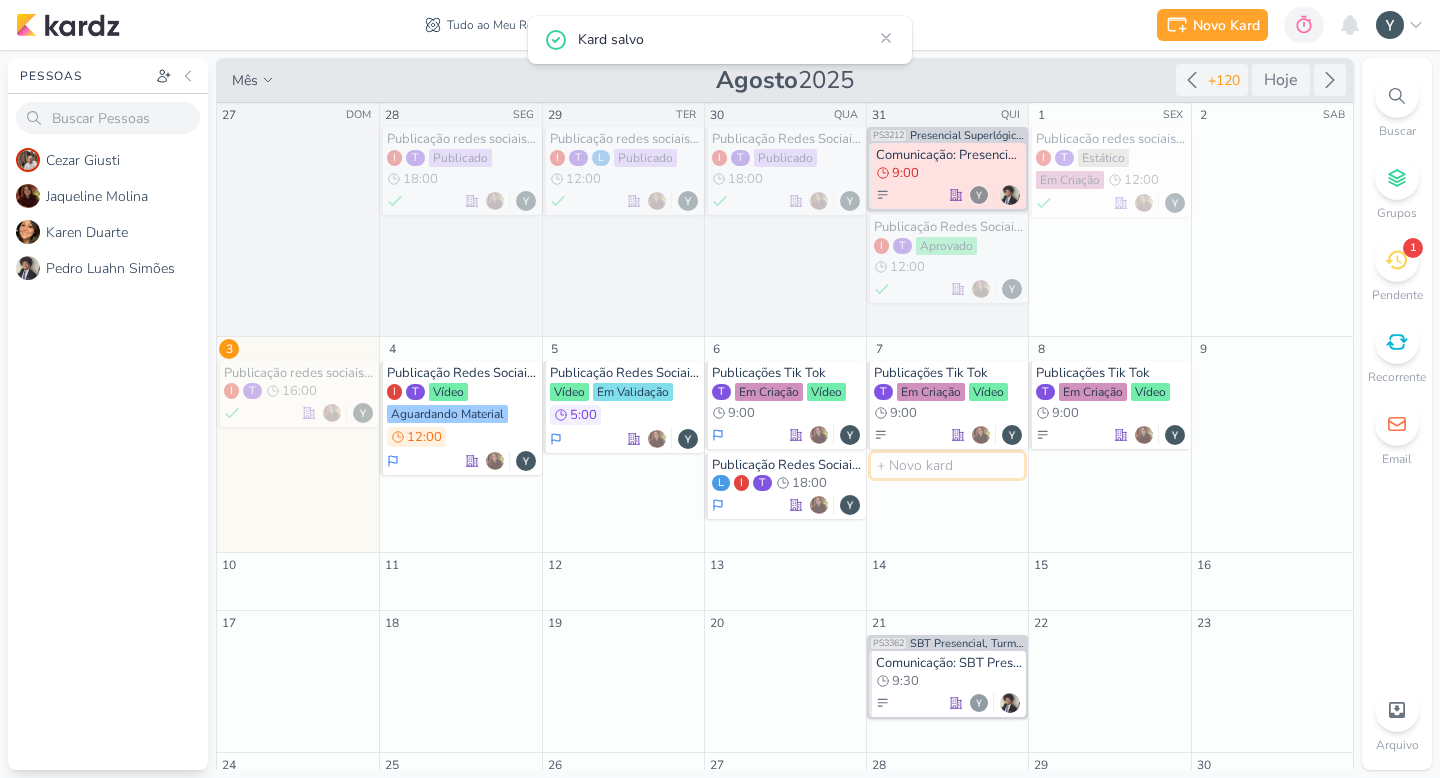 click at bounding box center (947, 465) 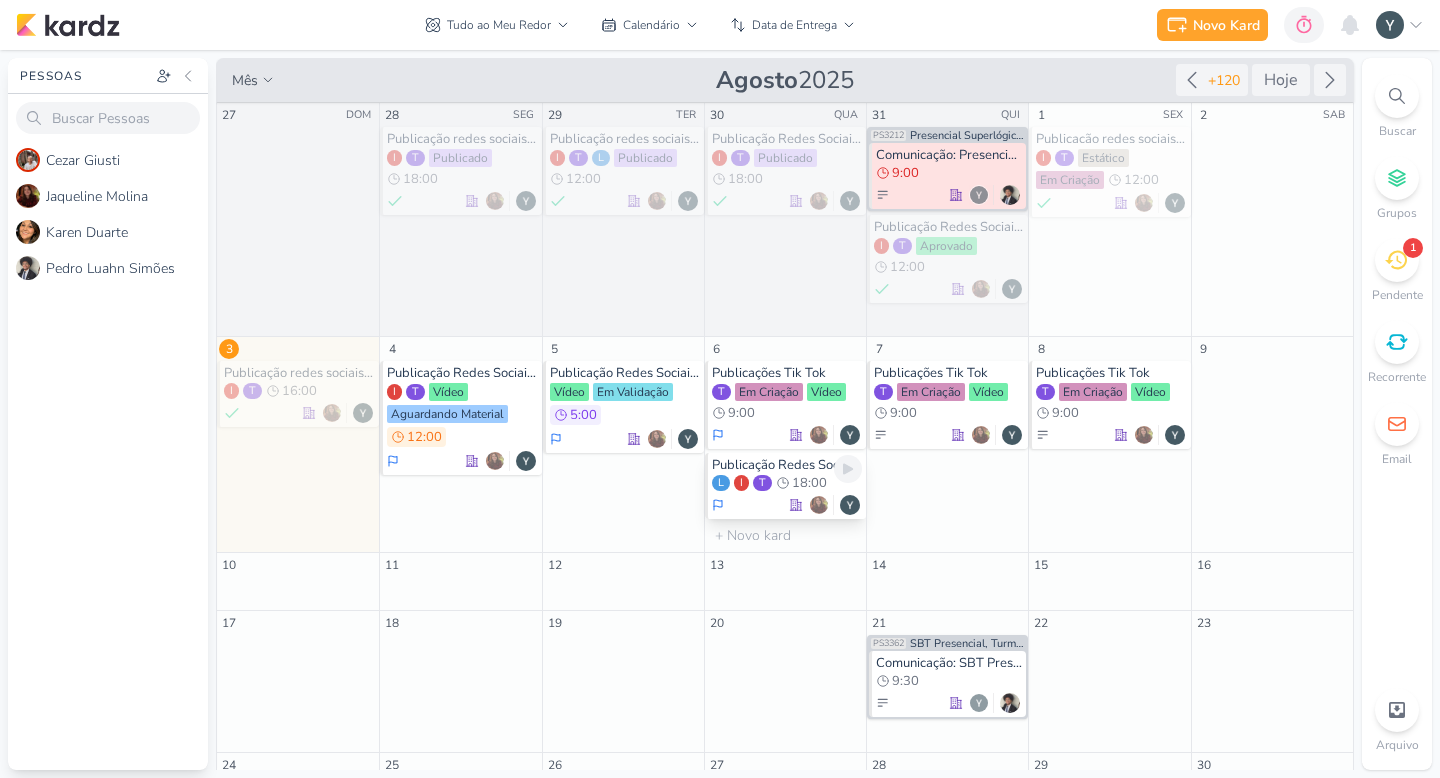 scroll, scrollTop: 0, scrollLeft: 0, axis: both 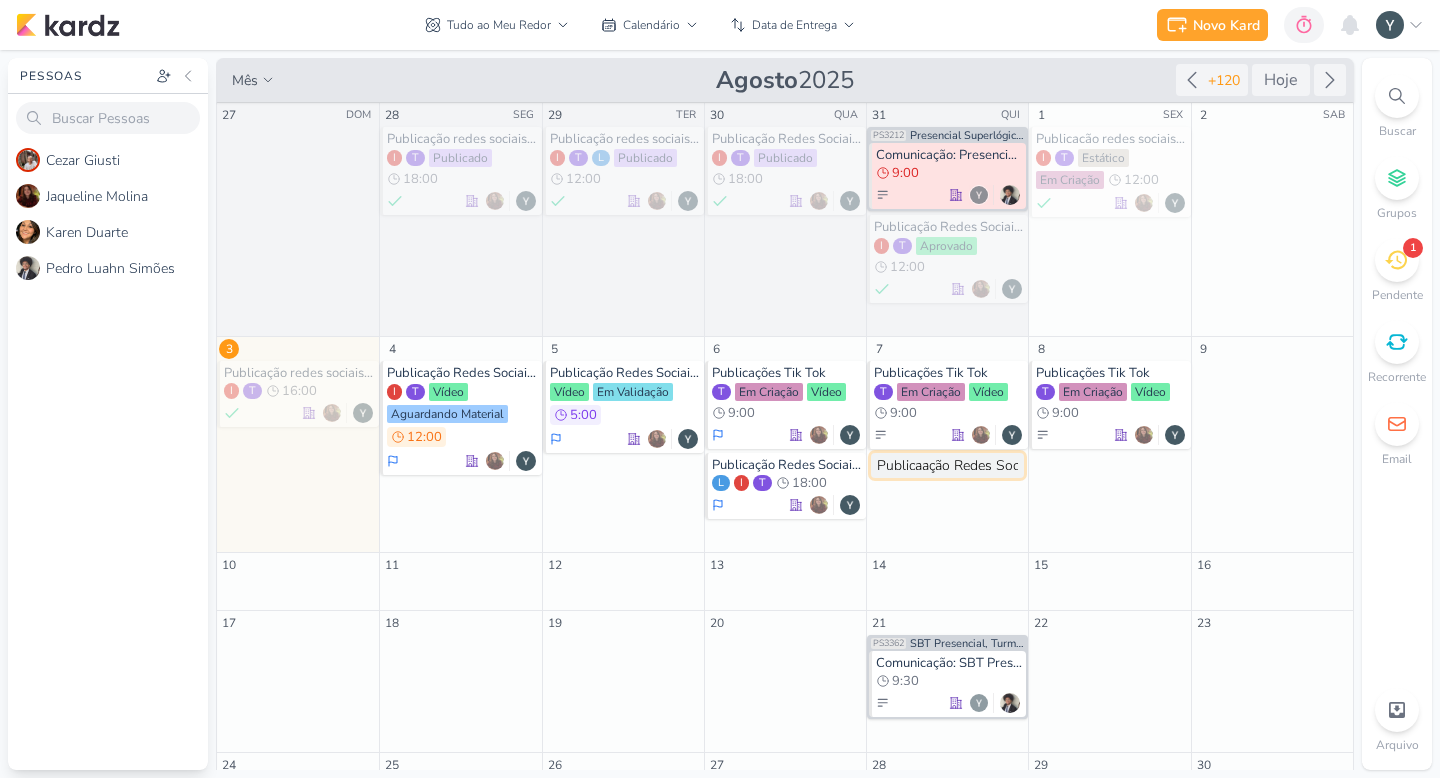 click on "Publicaação Redes Sociais:" at bounding box center (947, 465) 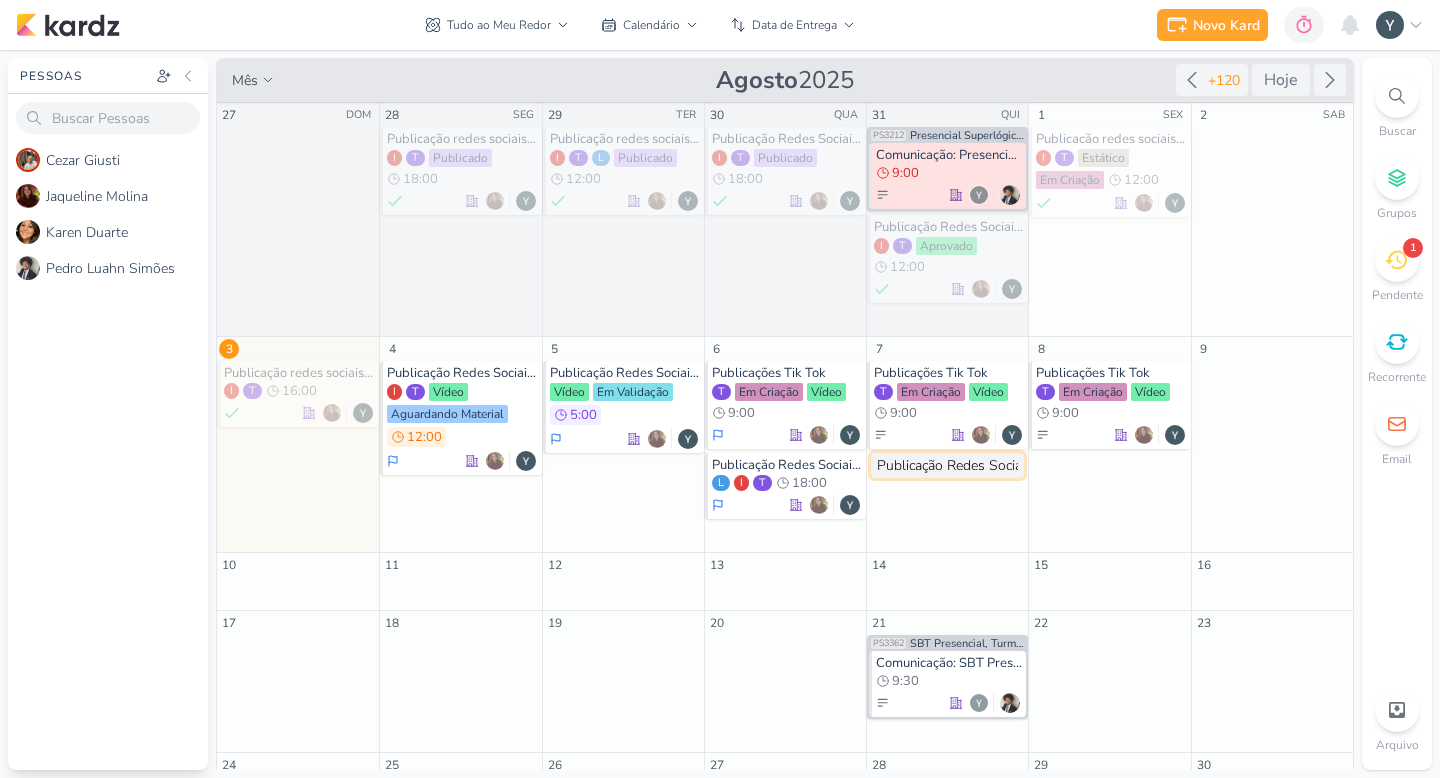 click on "Publicação Redes Sociais:" at bounding box center [947, 465] 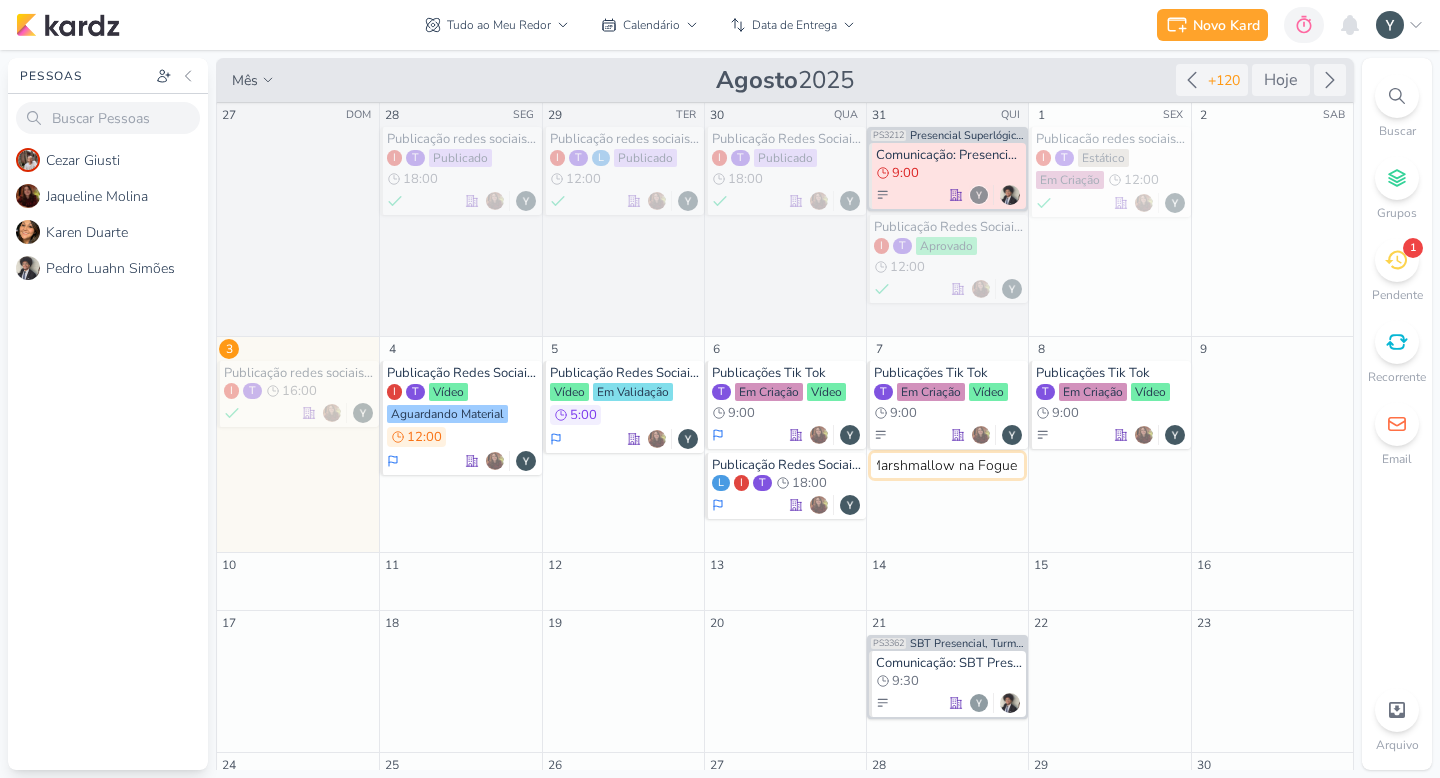 scroll, scrollTop: 0, scrollLeft: 174, axis: horizontal 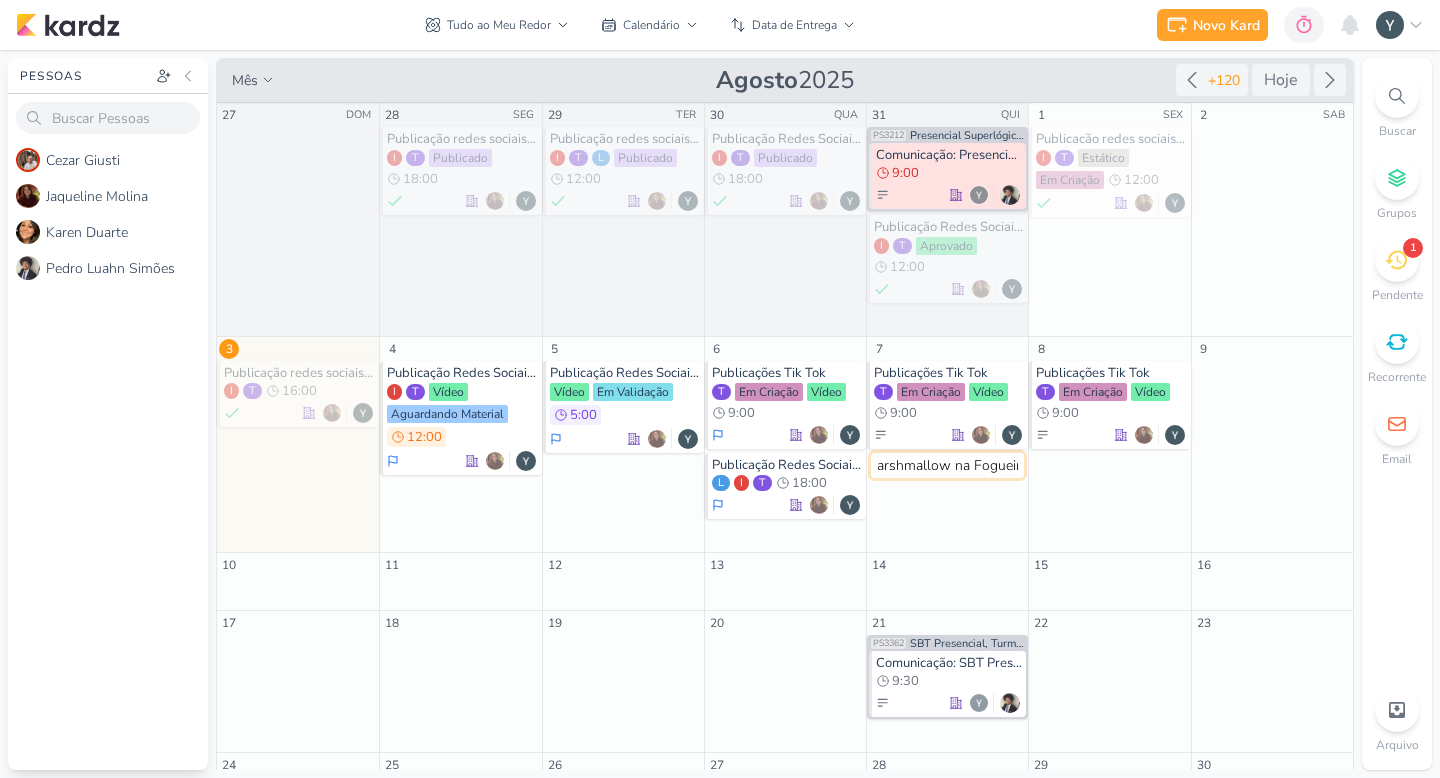 type on "Publicação Redes Sociais: Marshmallow na Fogueira" 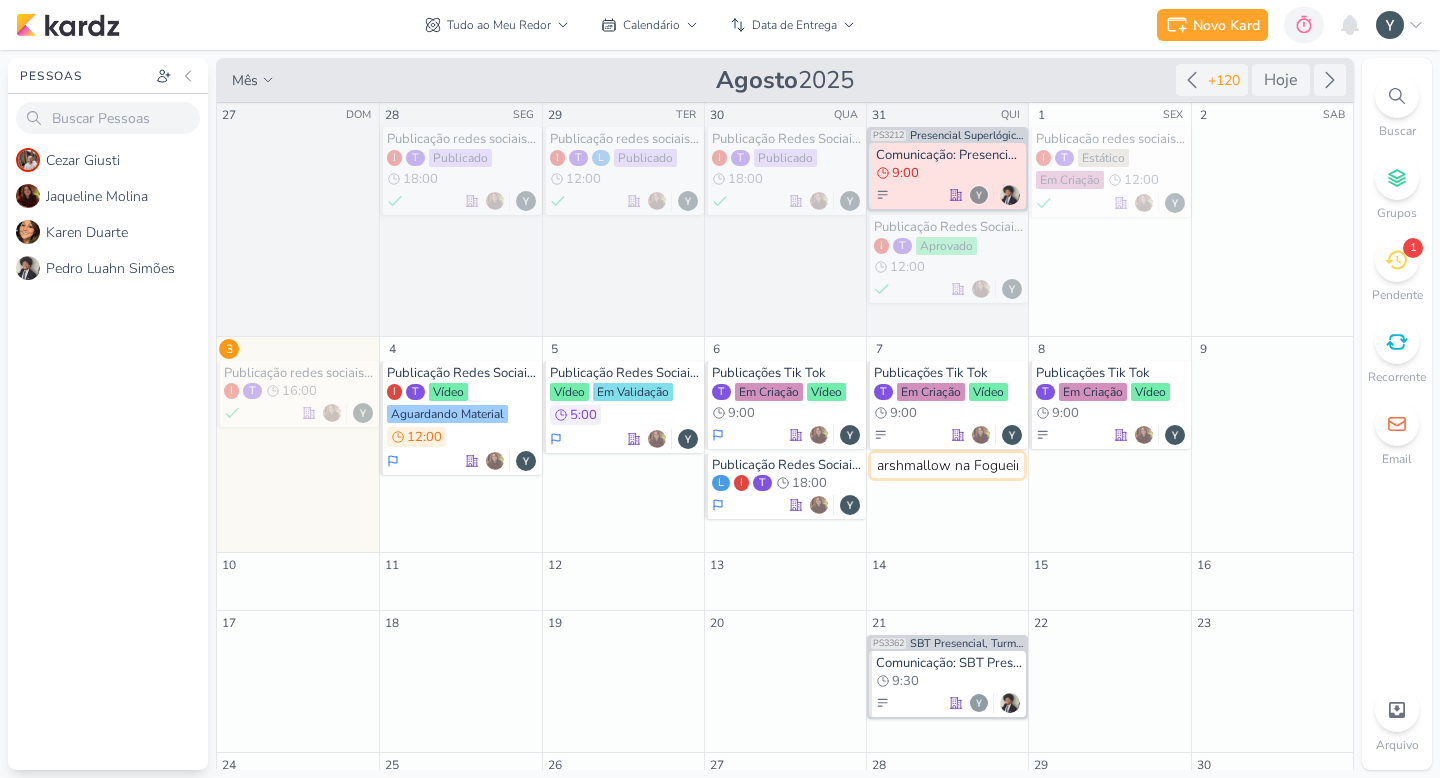 type 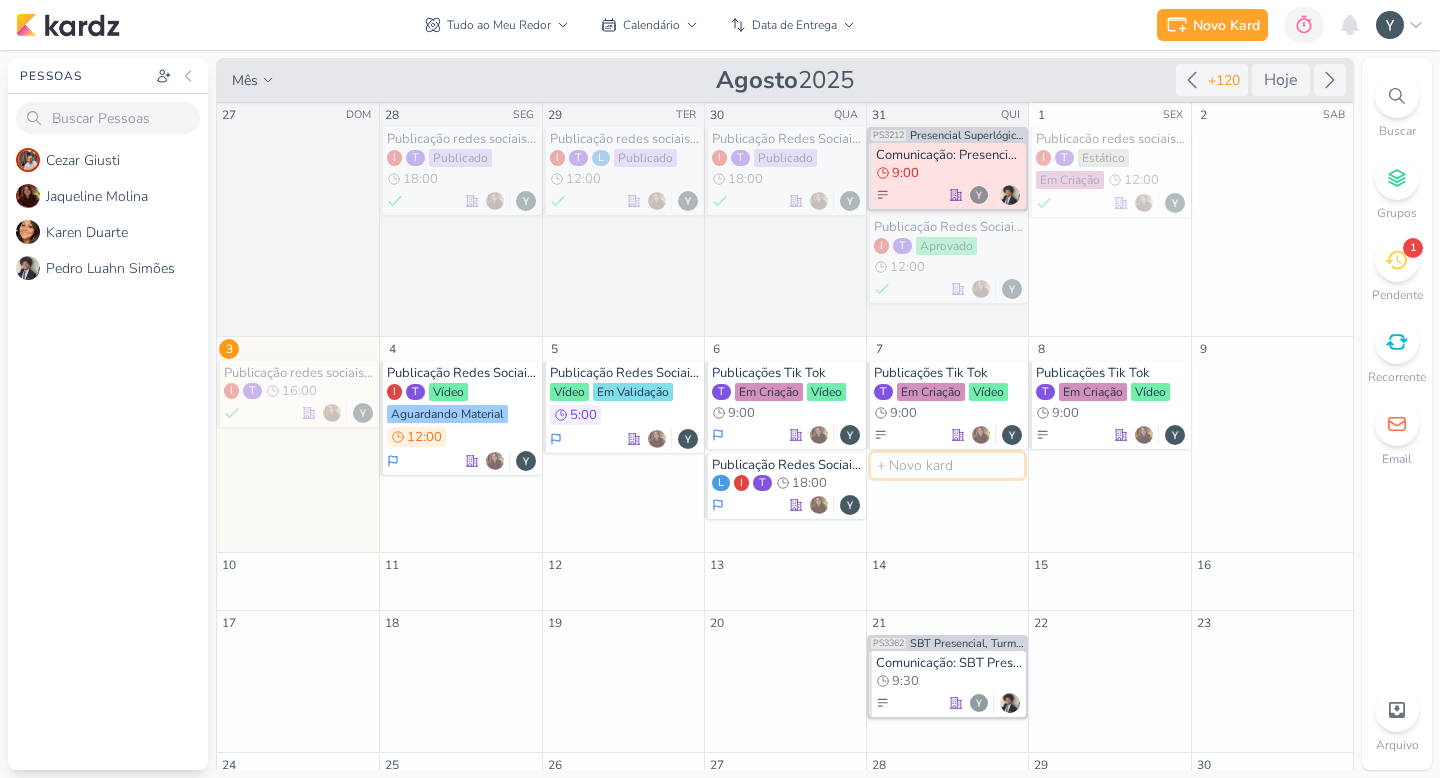 scroll, scrollTop: 0, scrollLeft: 0, axis: both 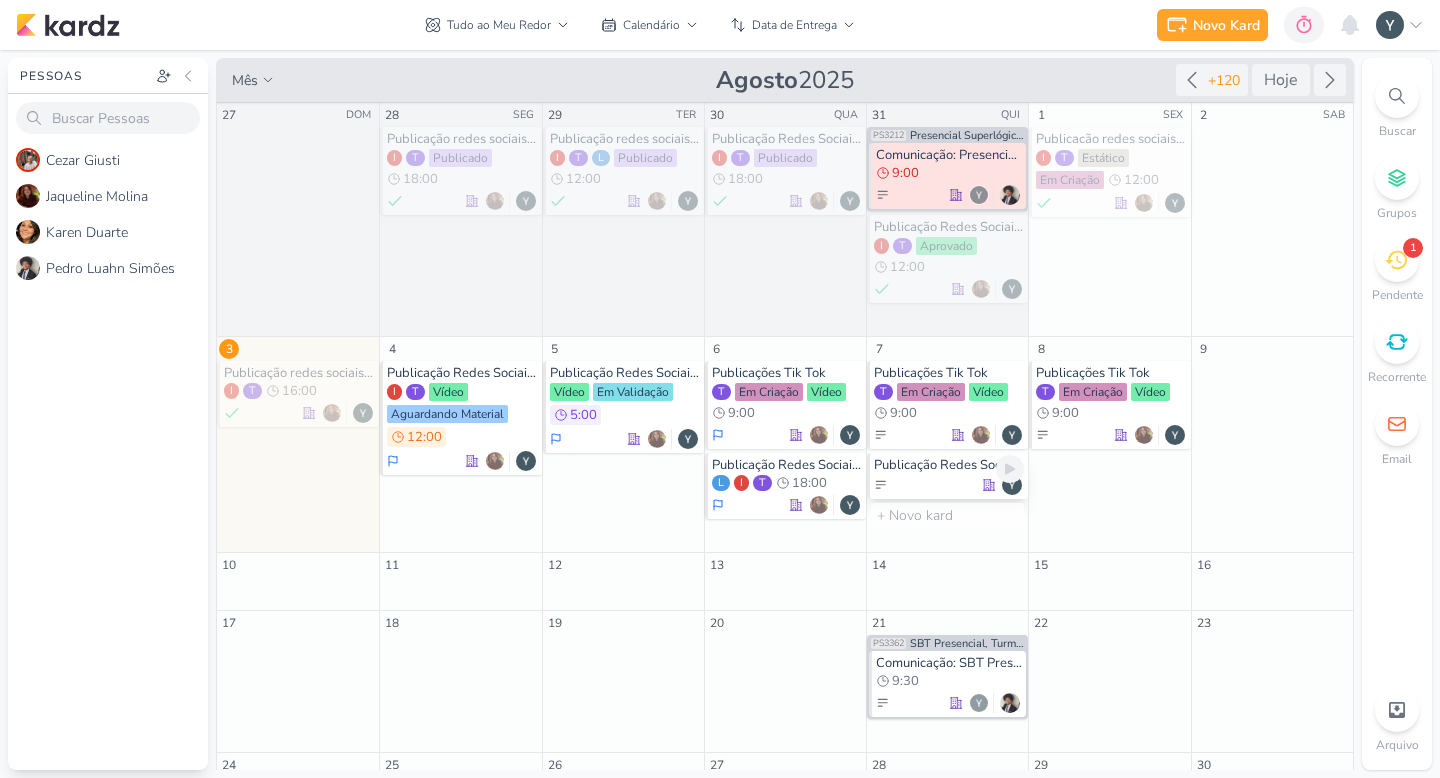 click at bounding box center [949, 485] 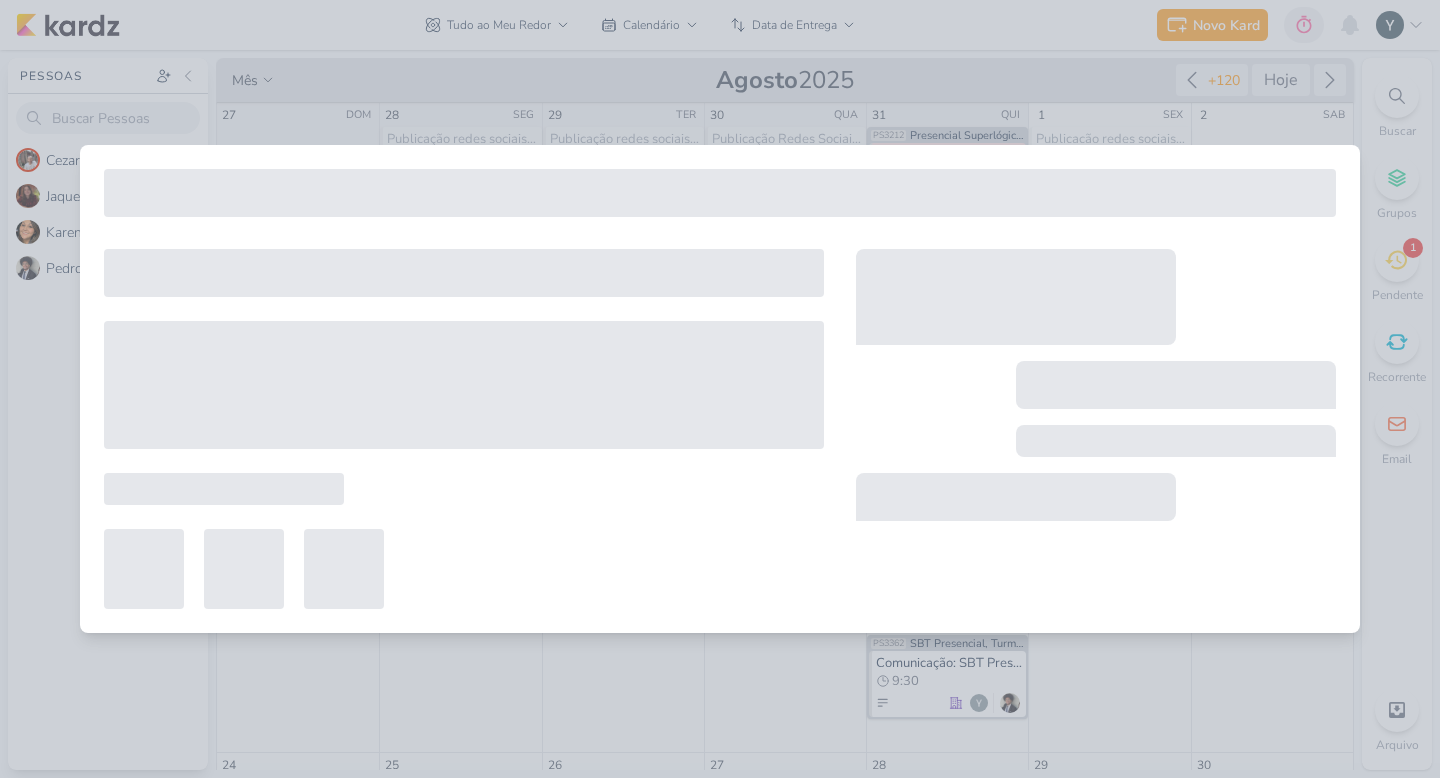 type on "Publicação Redes Sociais: Marshmallow na Fogueira" 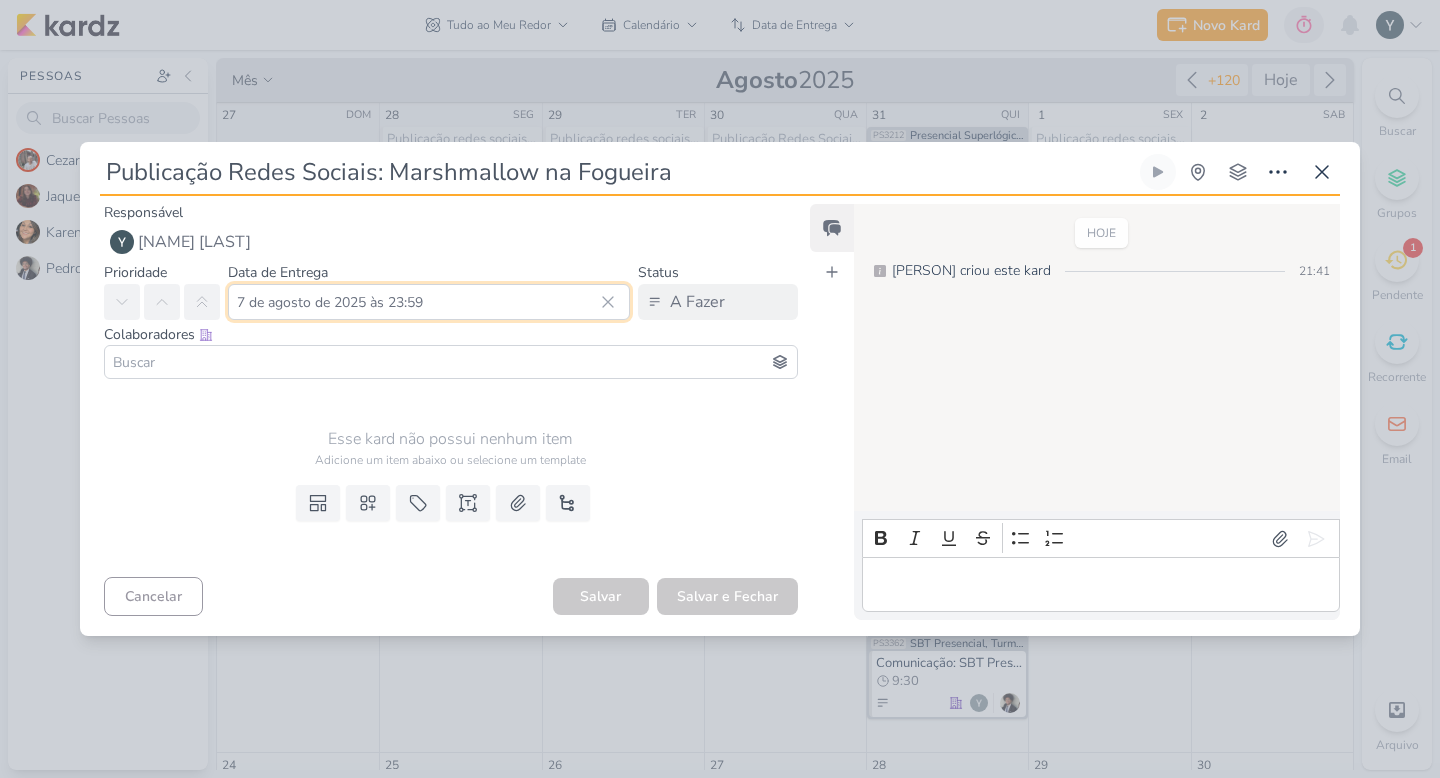 click on "7 de agosto de 2025 às 23:59" at bounding box center (429, 302) 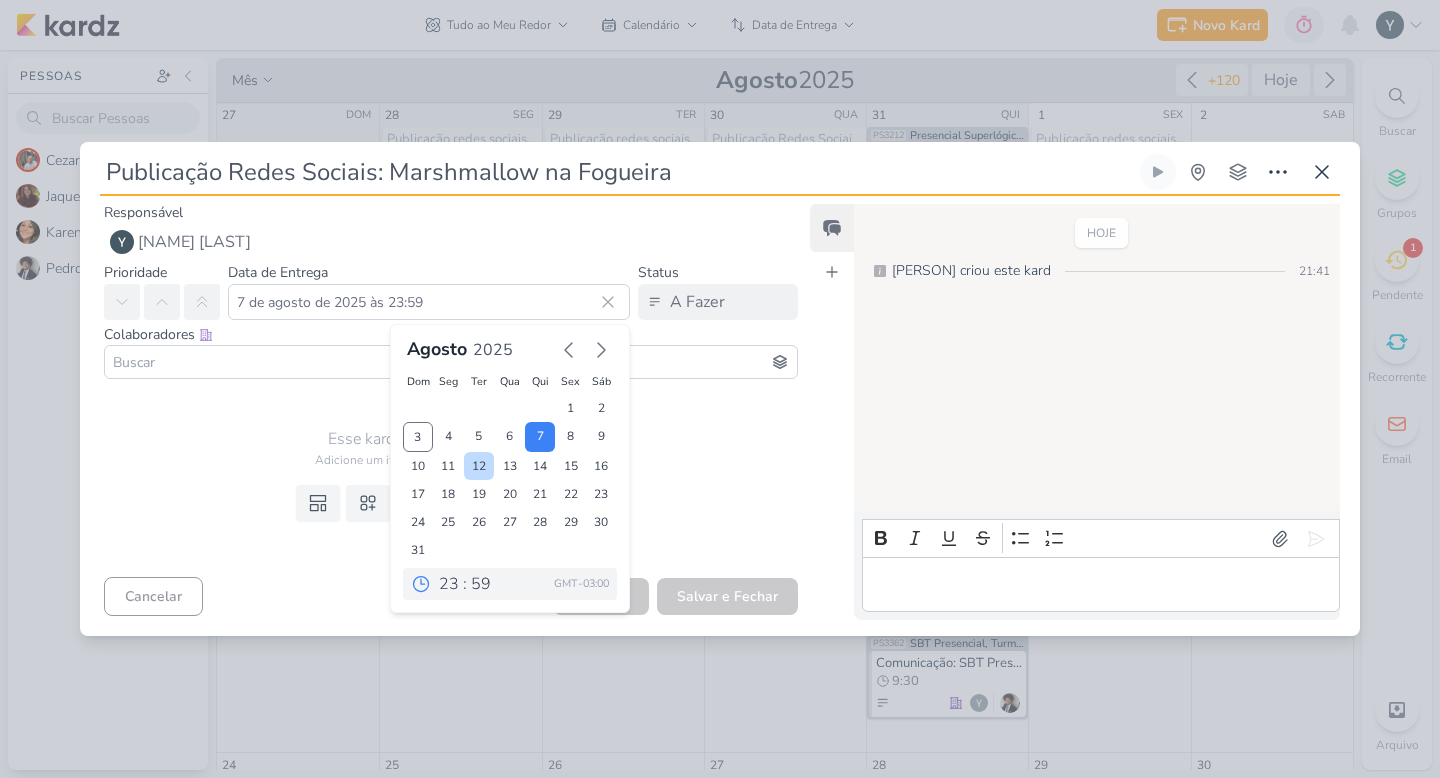 click on "12" at bounding box center (479, 466) 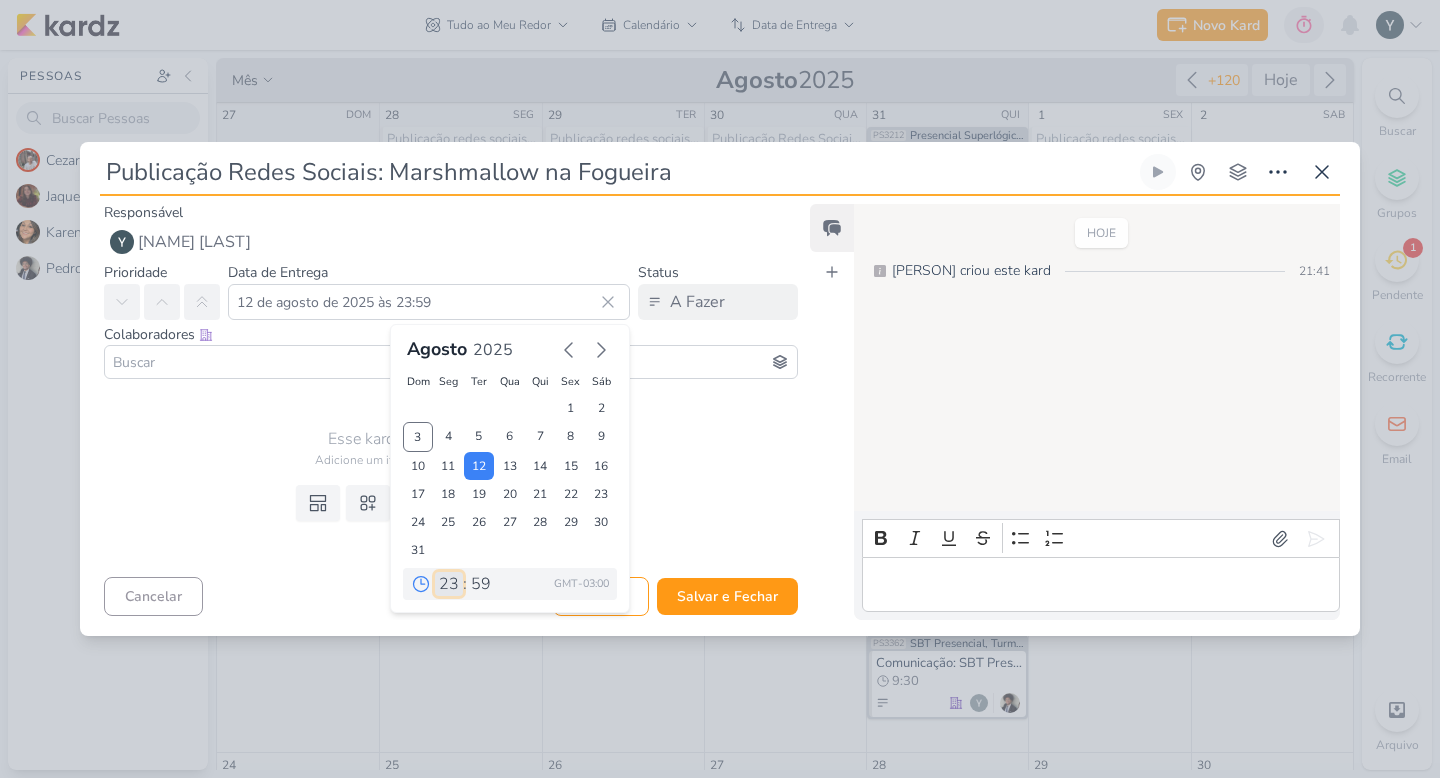 click on "00 01 02 03 04 05 06 07 08 09 10 11 12 13 14 15 16 17 18 19 20 21 22 23" at bounding box center [449, 584] 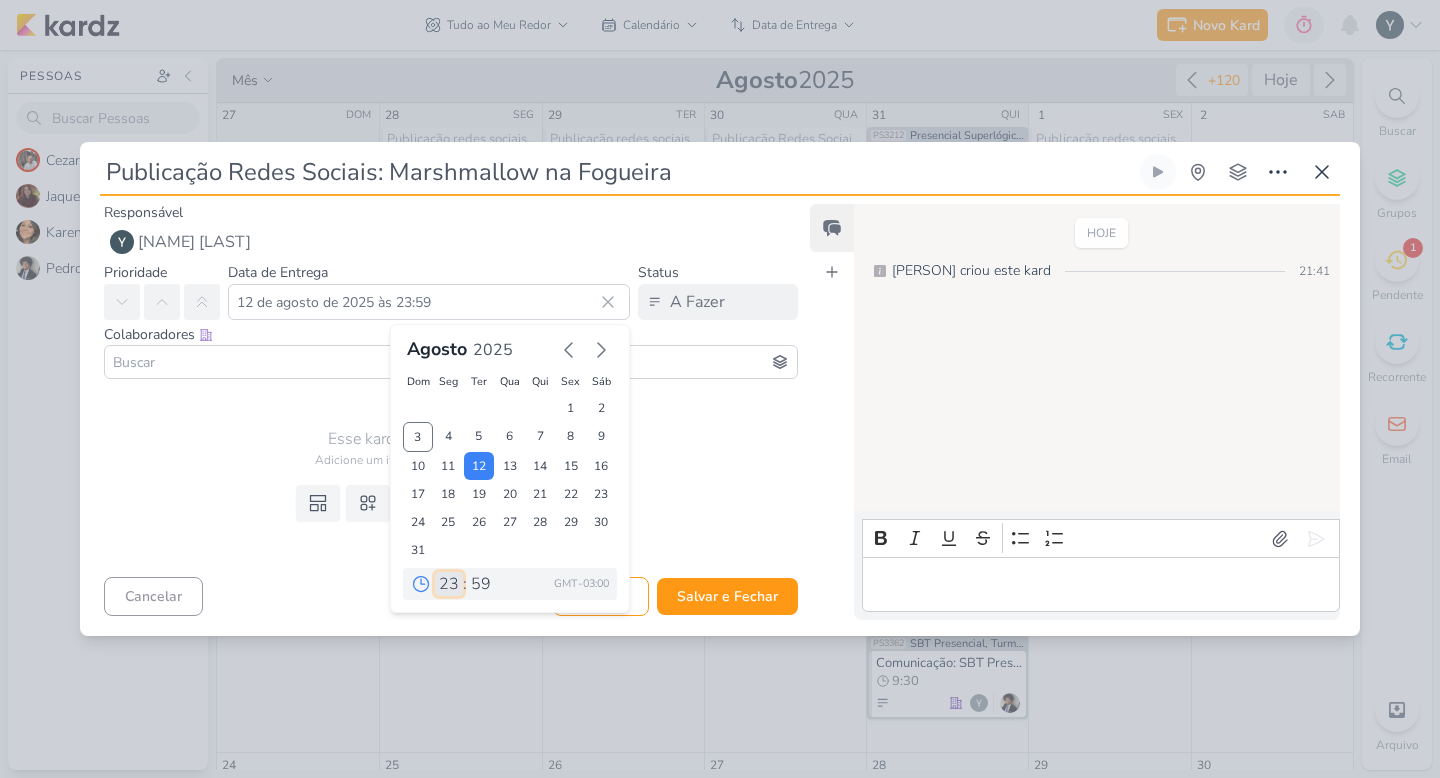 select on "0" 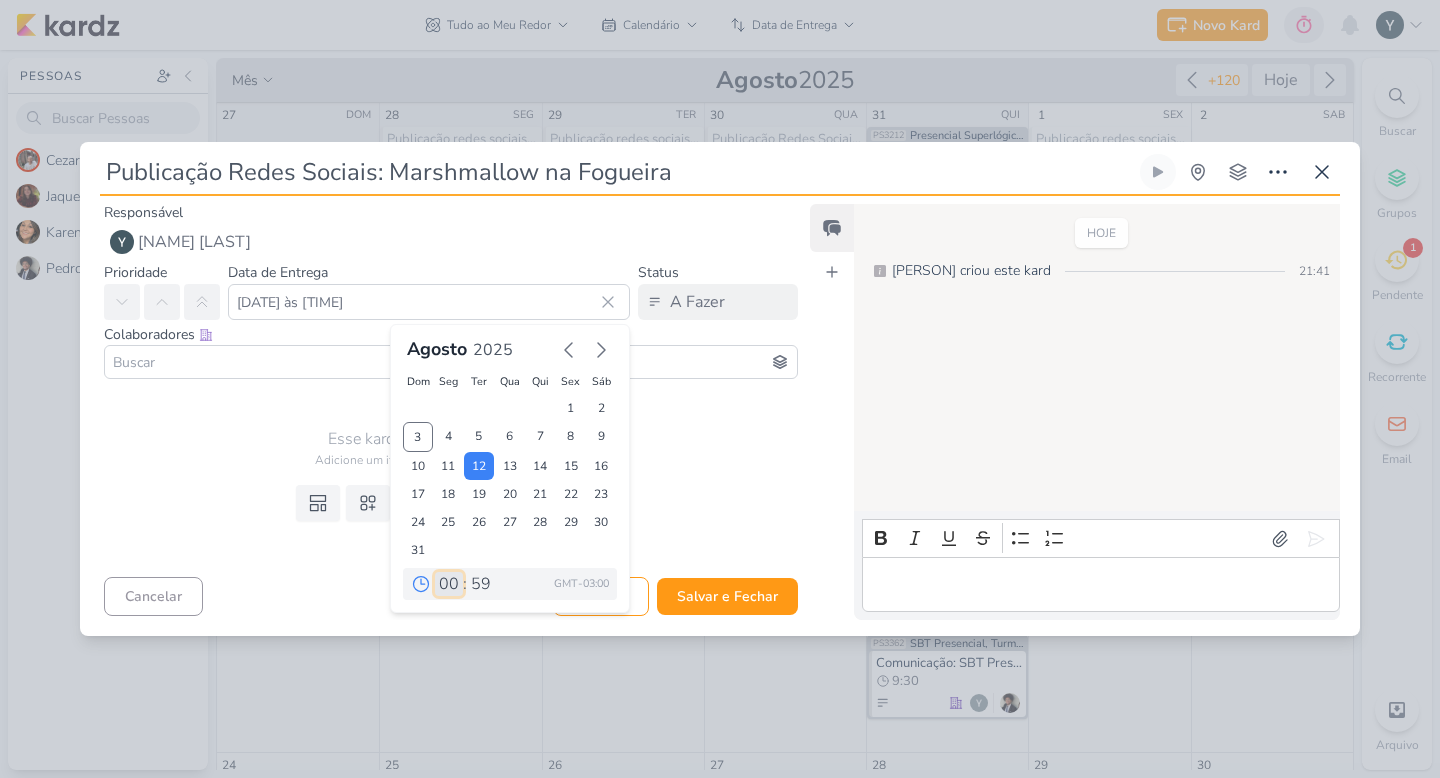 click on "00 01 02 03 04 05 06 07 08 09 10 11 12 13 14 15 16 17 18 19 20 21 22 23" at bounding box center [449, 584] 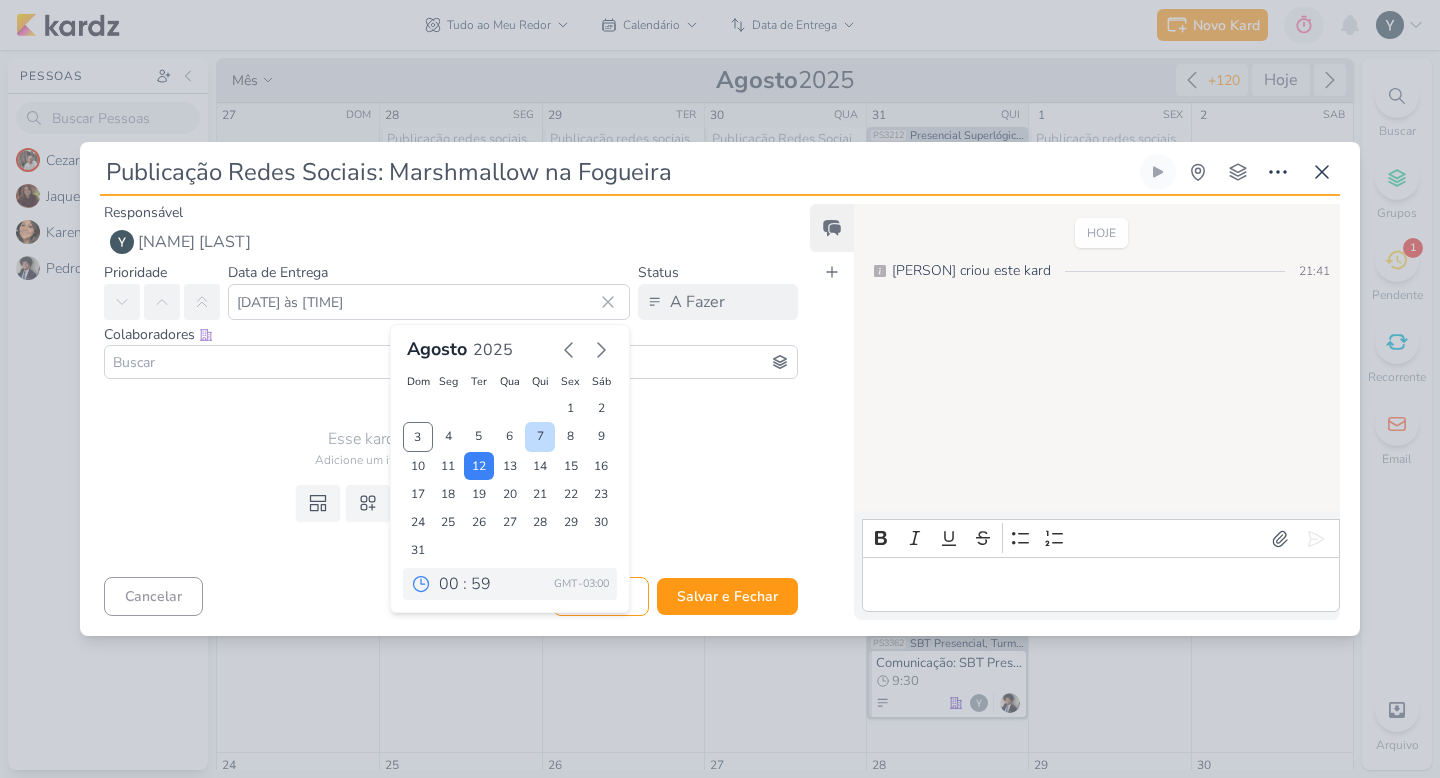 click on "7" at bounding box center [540, 437] 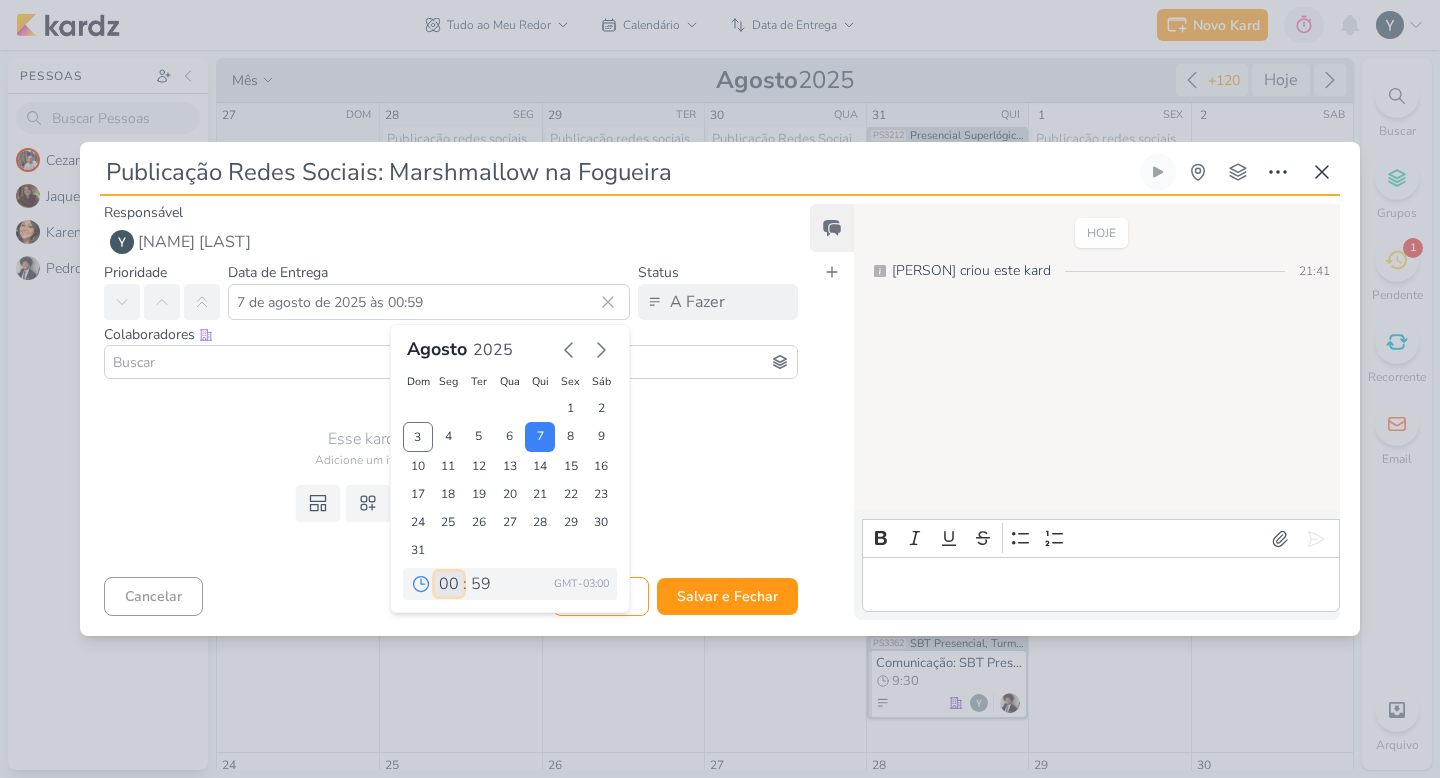 click on "00 01 02 03 04 05 06 07 08 09 10 11 12 13 14 15 16 17 18 19 20 21 22 23" at bounding box center [449, 584] 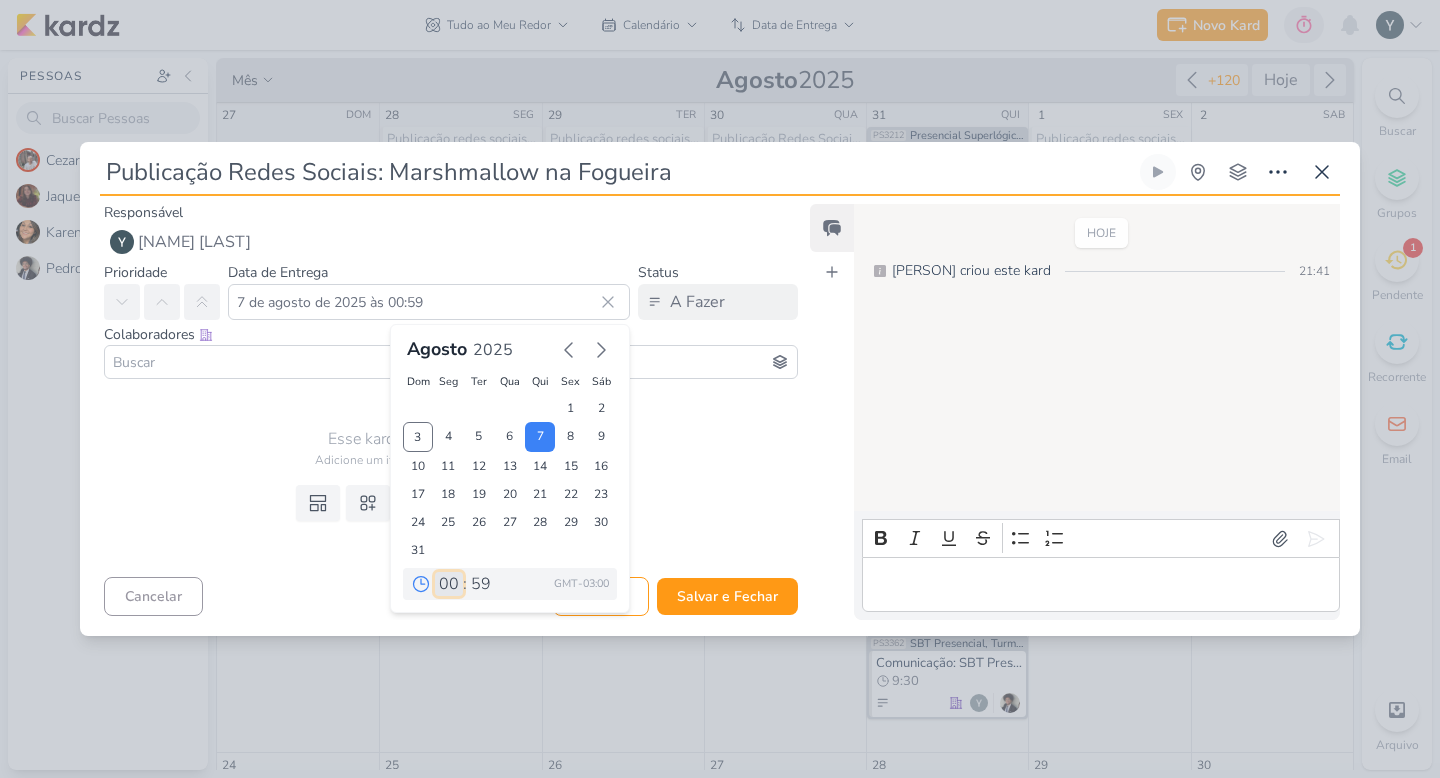 select on "12" 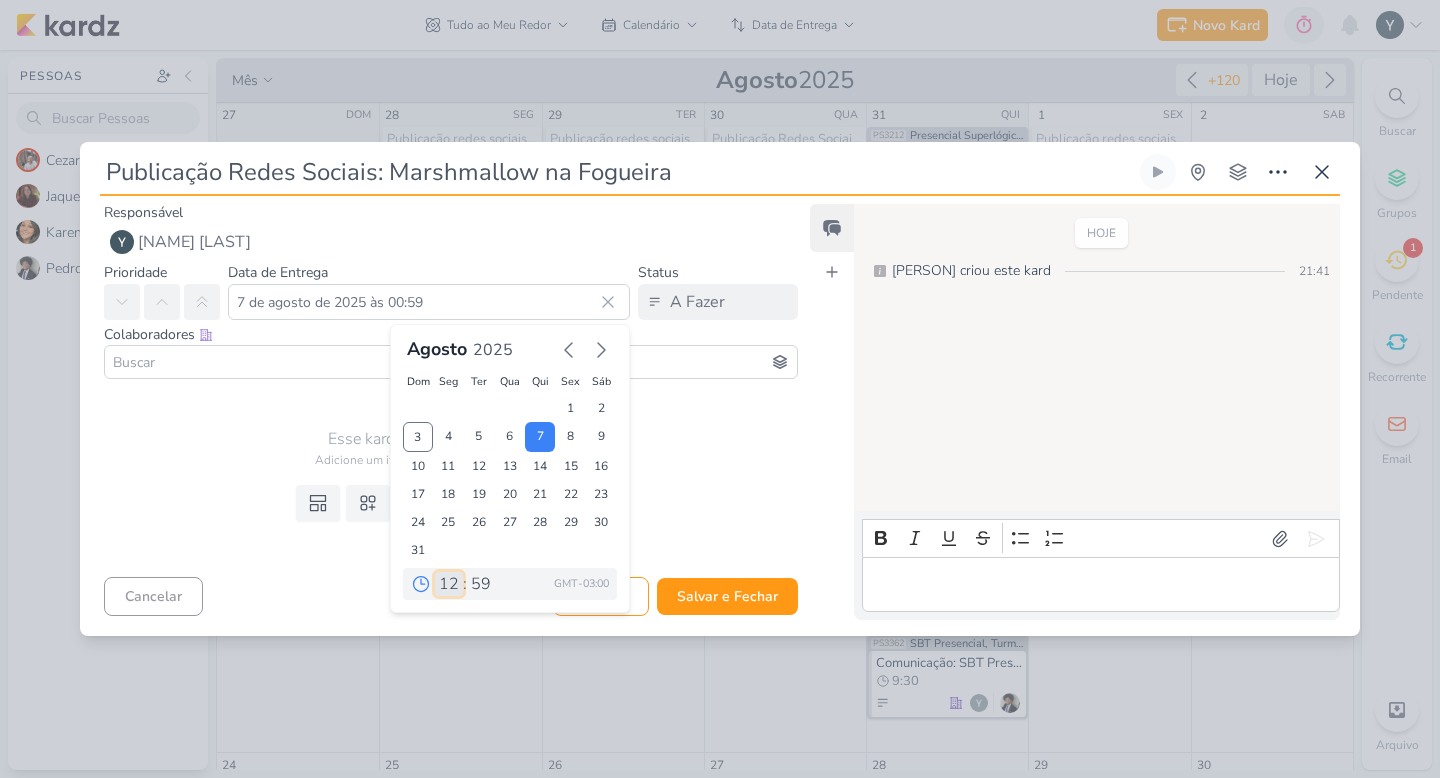type on "[DATE] às [TIME]" 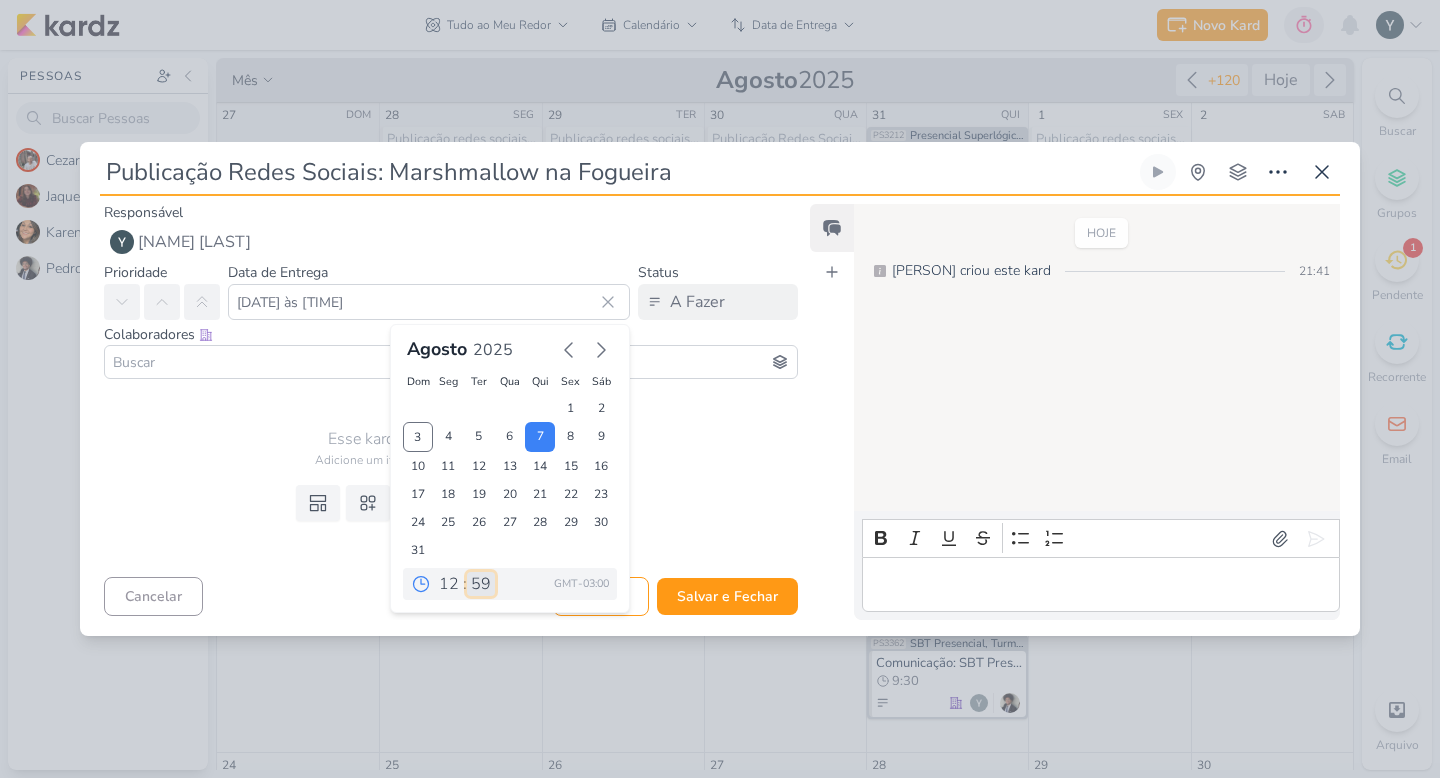 click on "00 05 10 15 20 25 30 35 40 45 50 55
59" at bounding box center (481, 584) 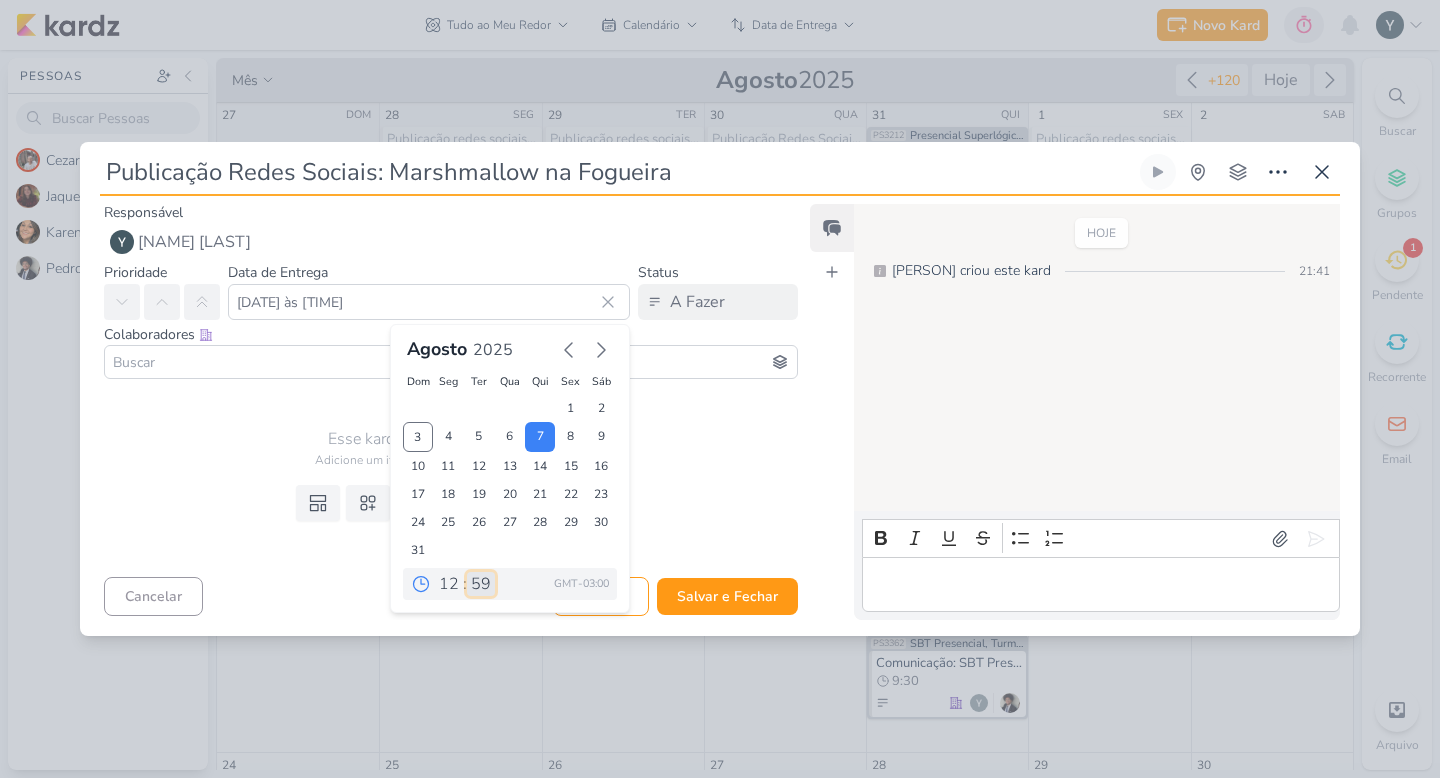 select on "0" 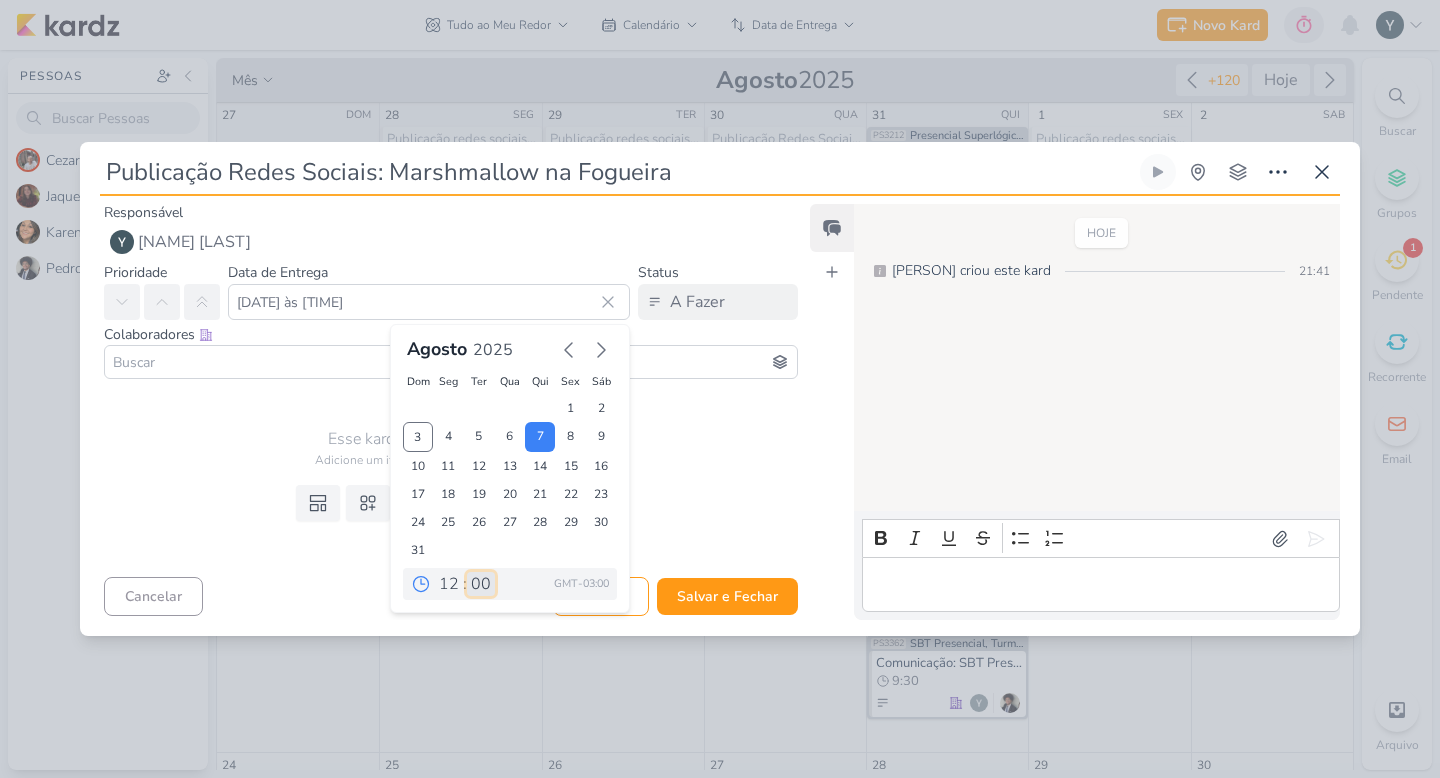 type on "[DATE] às [TIME]" 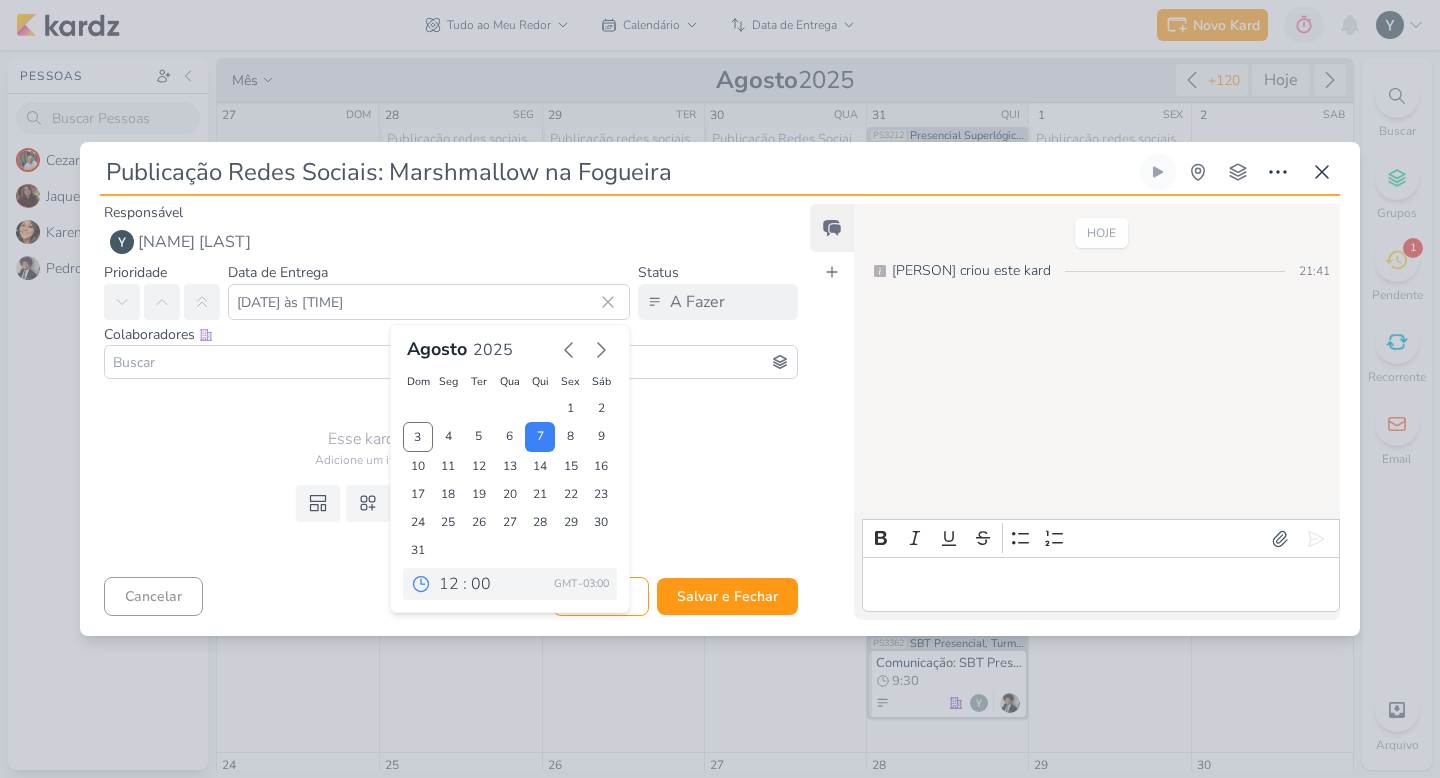 click on "Templates
Campos Personalizados
Marcadores
Caixa De Texto
Anexo
Novo Subkard" at bounding box center (443, 523) 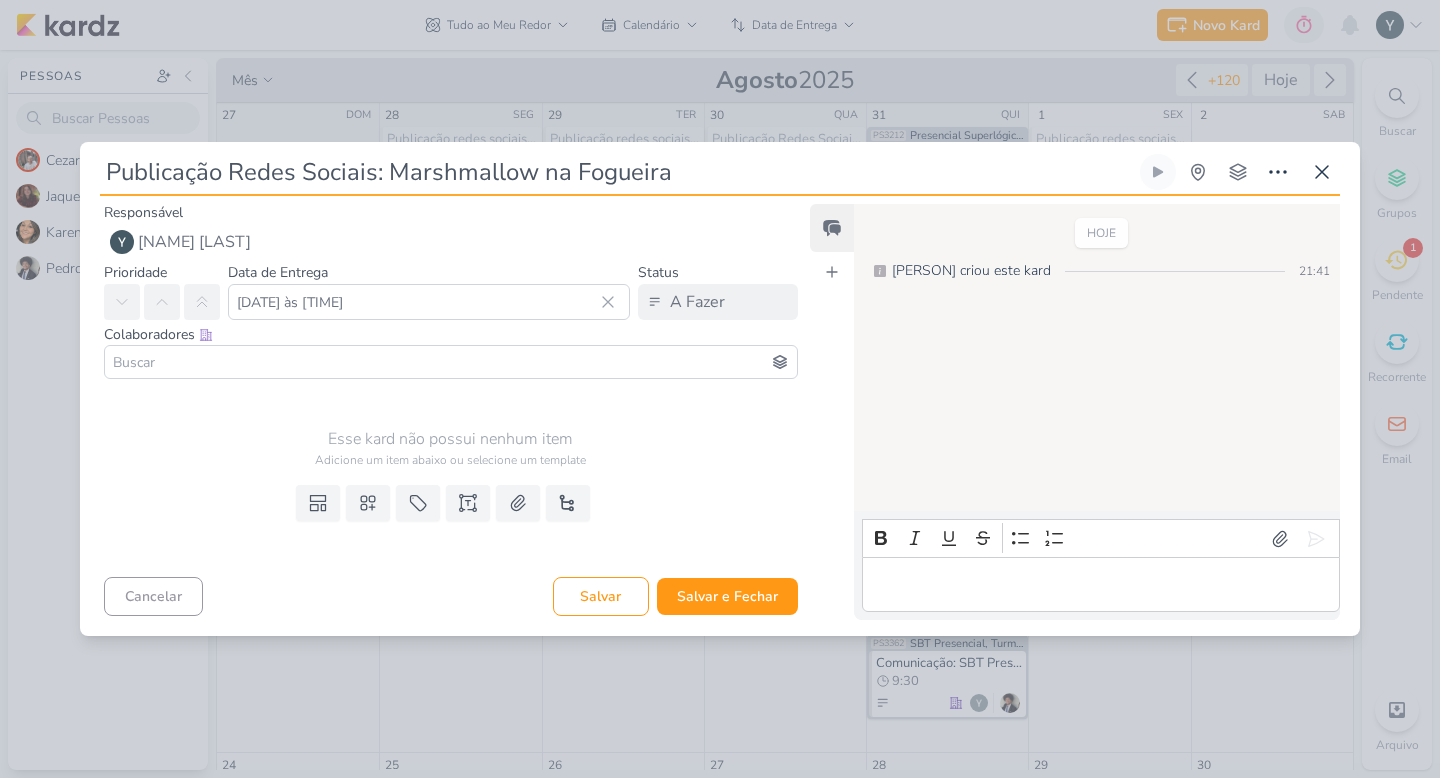 click at bounding box center [451, 362] 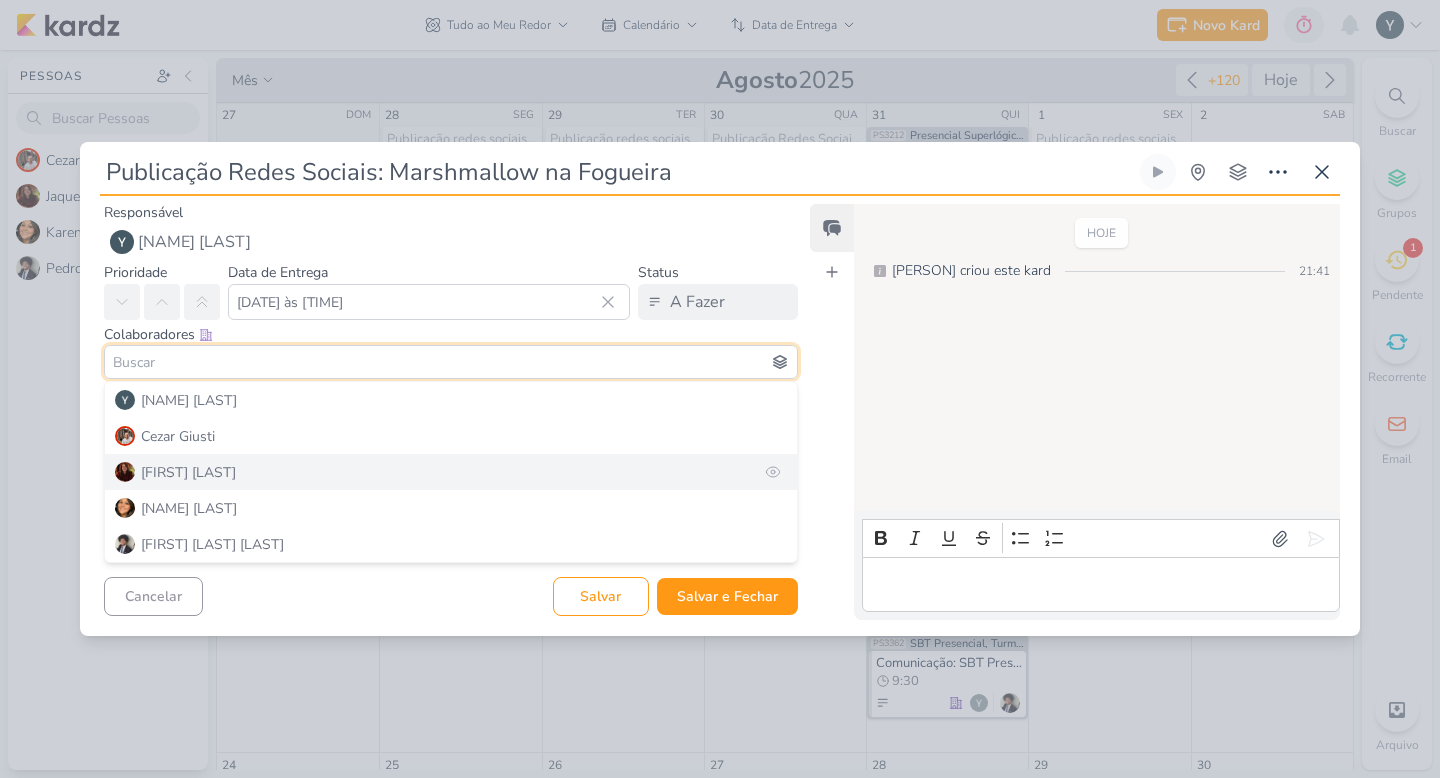 click on "[FIRST] [LAST]" at bounding box center [451, 472] 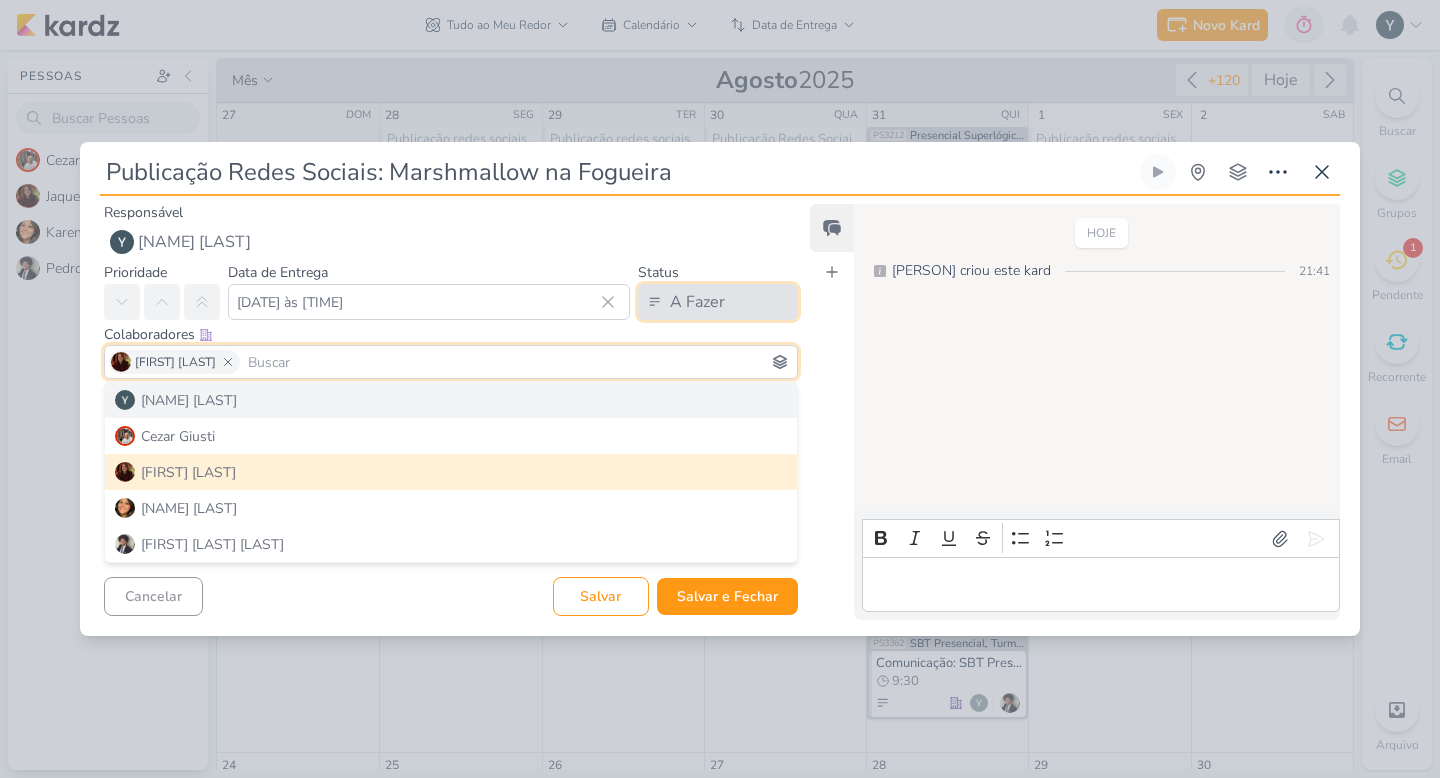 click on "A Fazer" at bounding box center (718, 302) 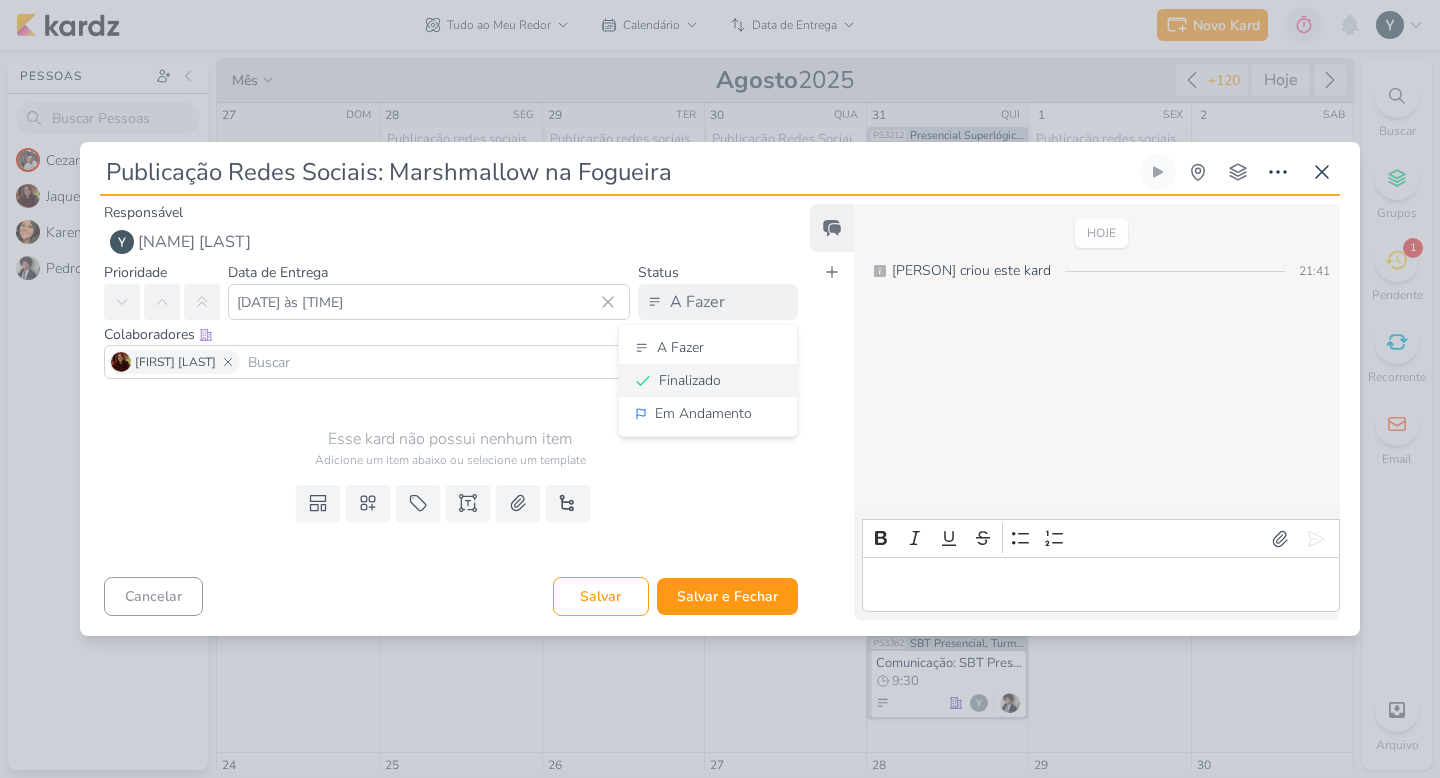 click on "Finalizado" at bounding box center [690, 380] 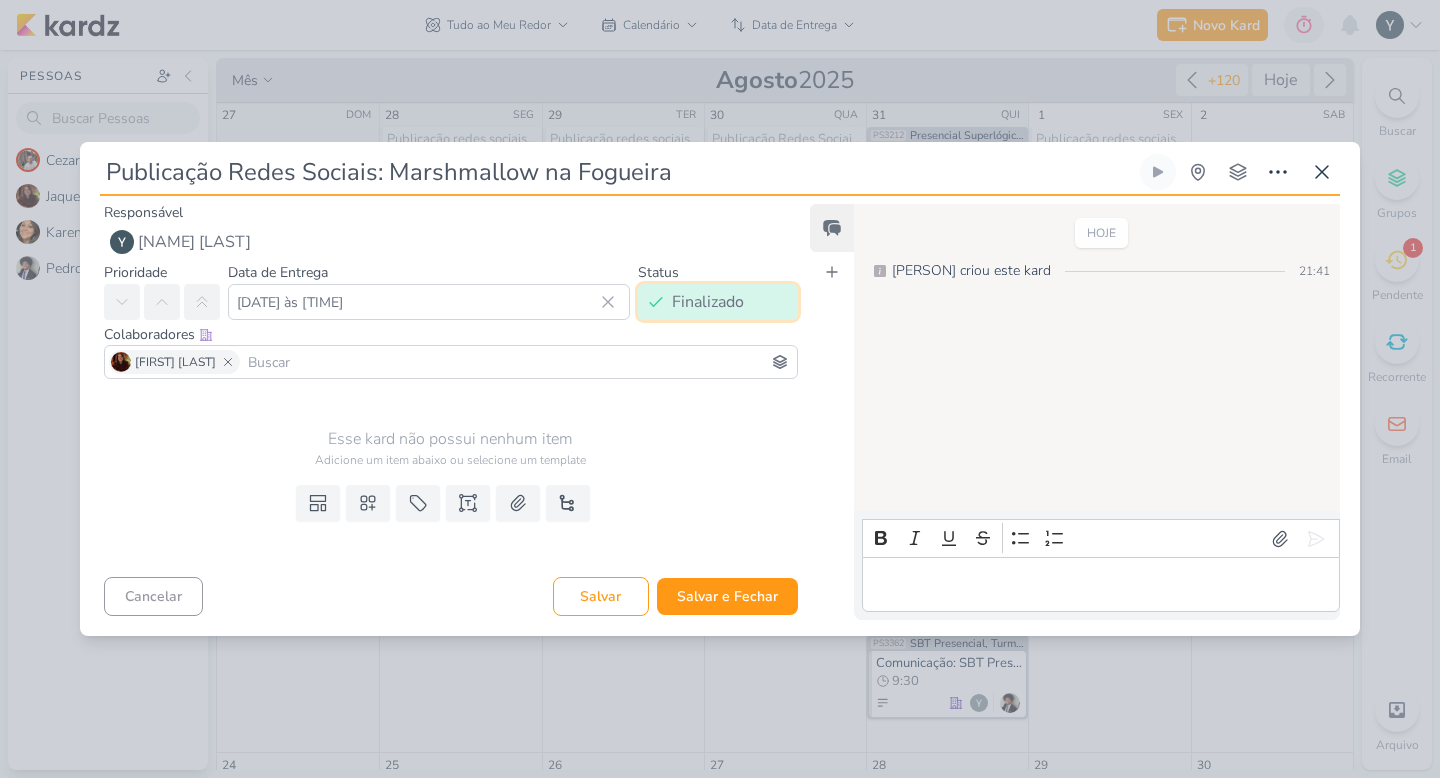 click on "Finalizado" at bounding box center (708, 302) 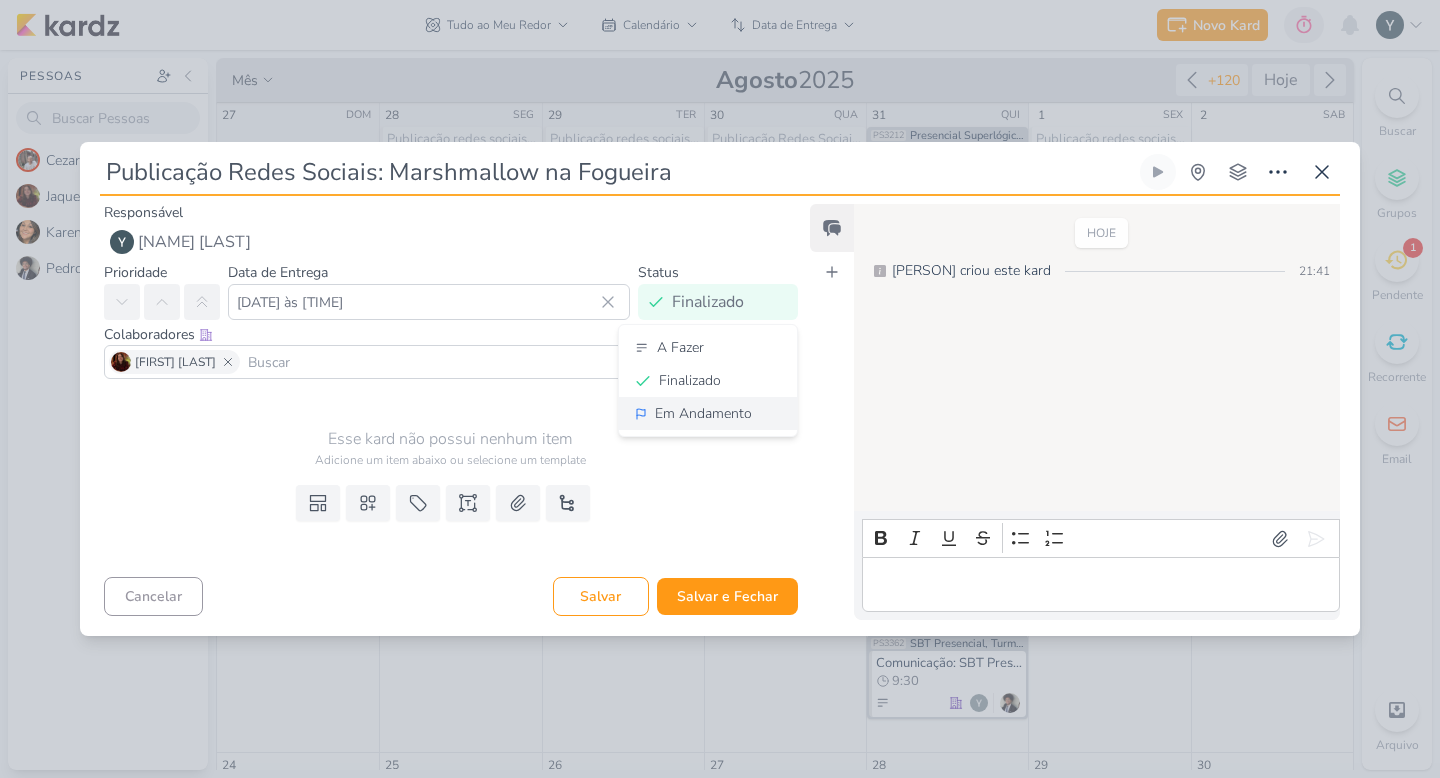 click on "Em Andamento" at bounding box center [703, 413] 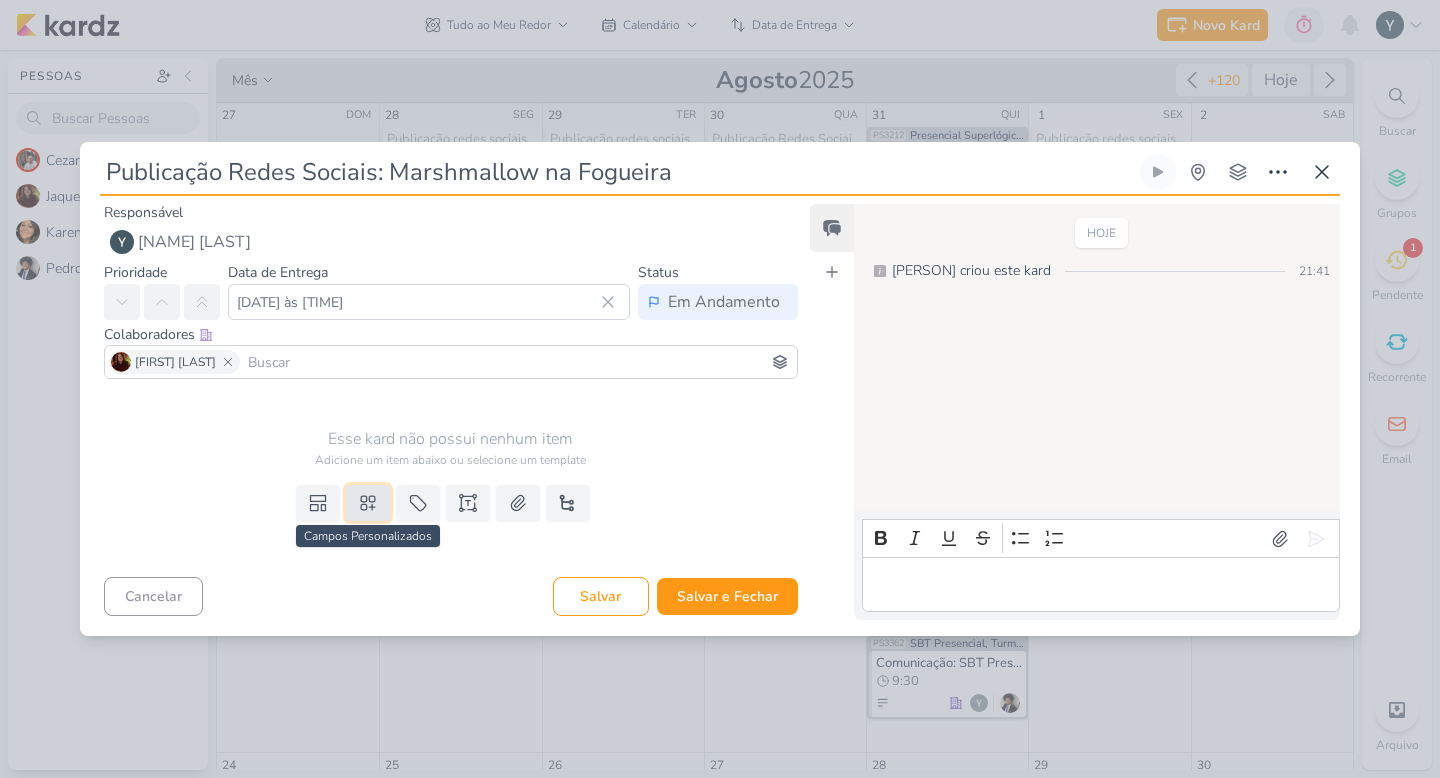 click 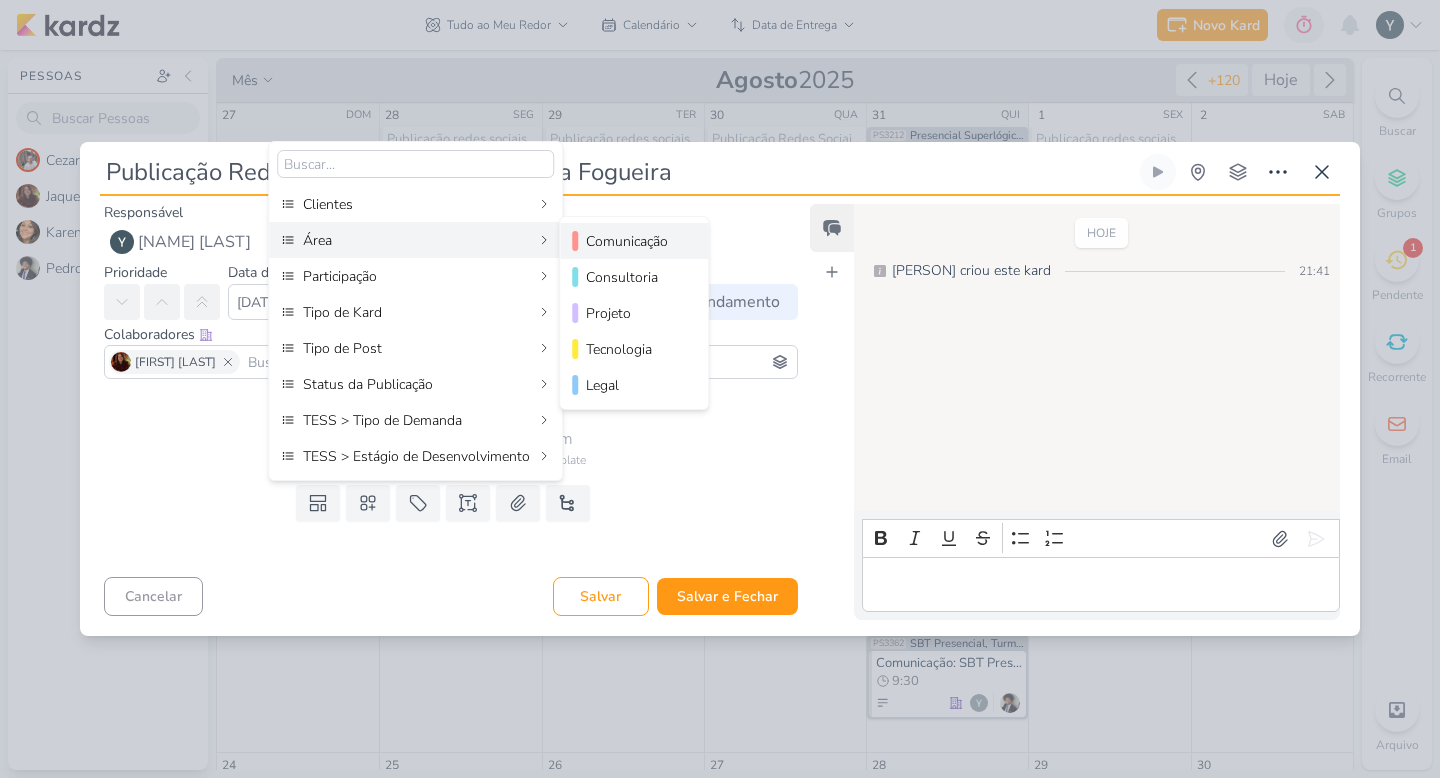 click at bounding box center [575, 241] 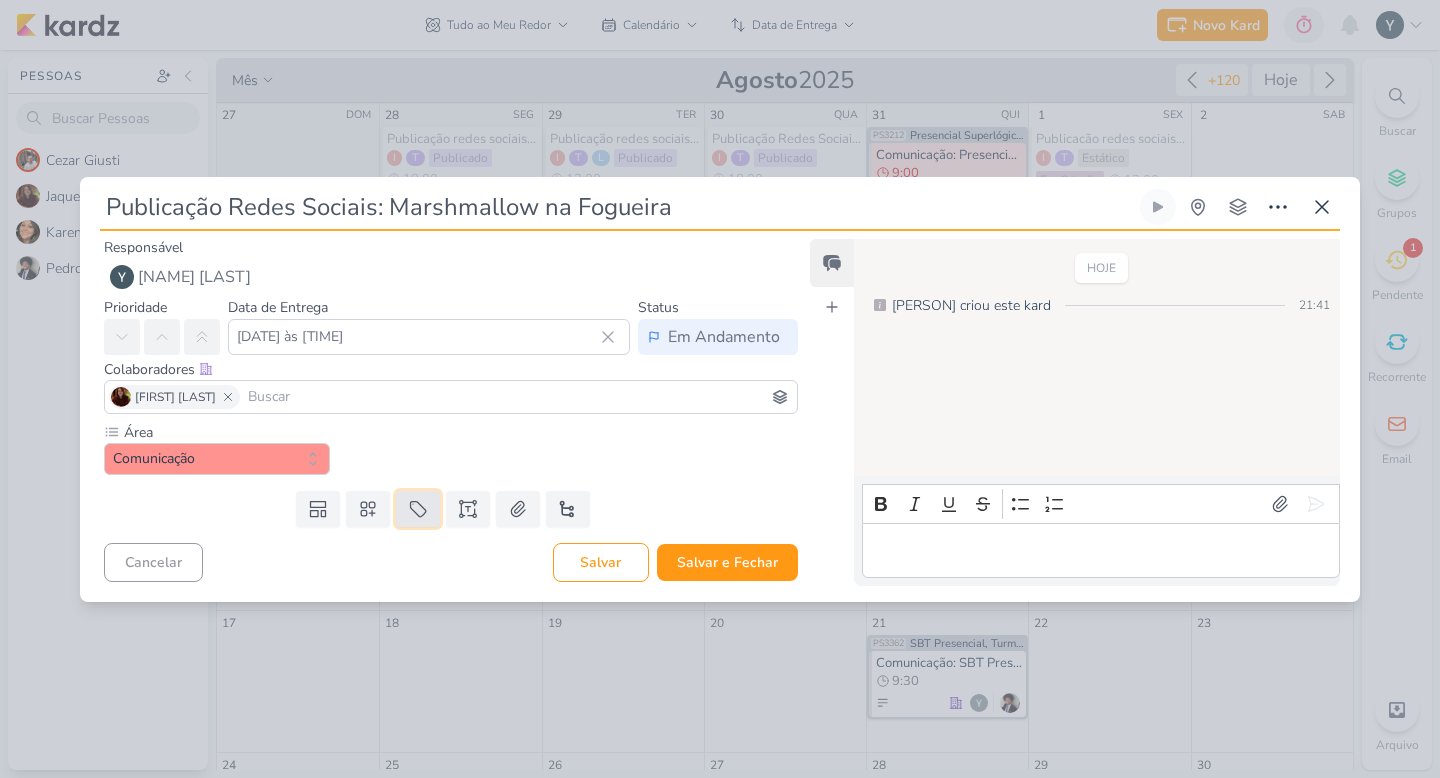 click 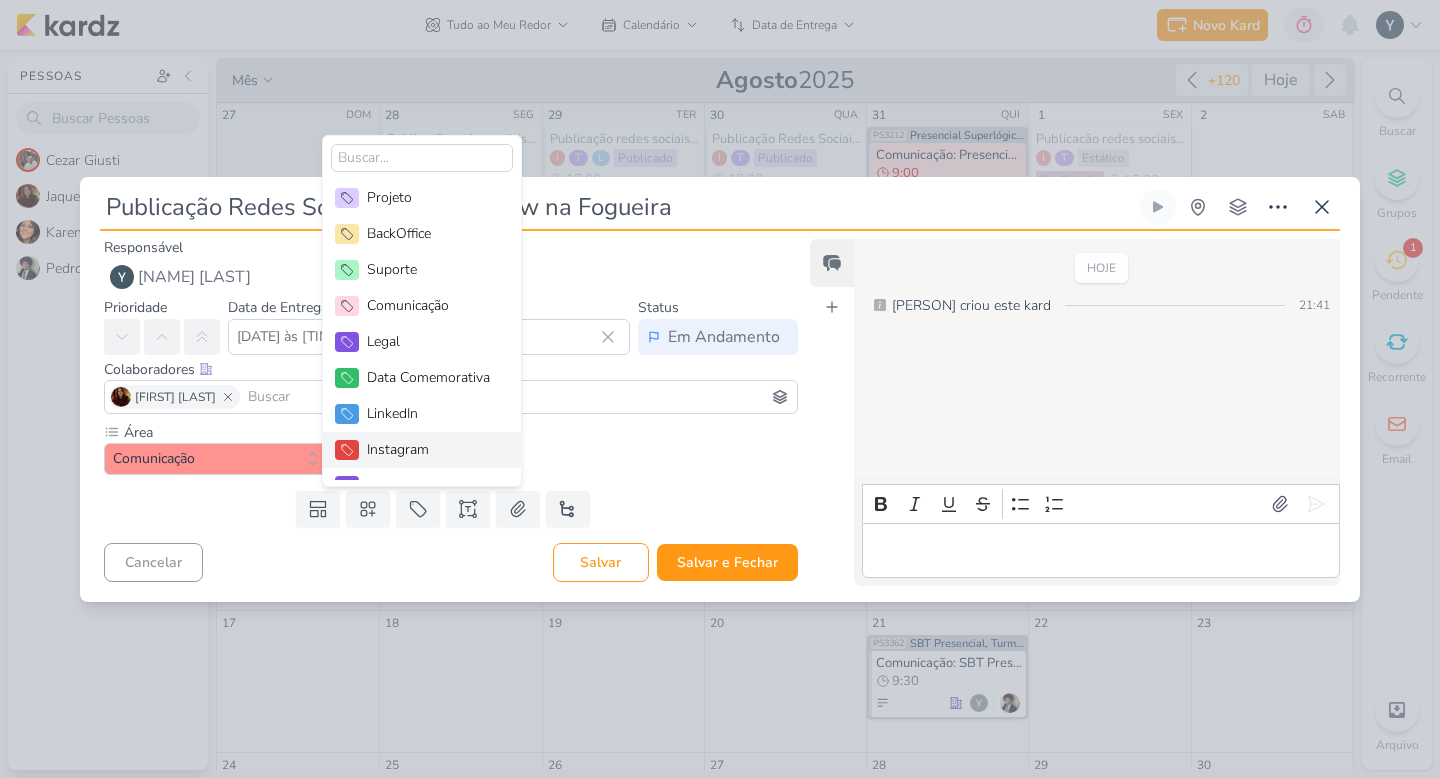 click on "Instagram" at bounding box center (432, 449) 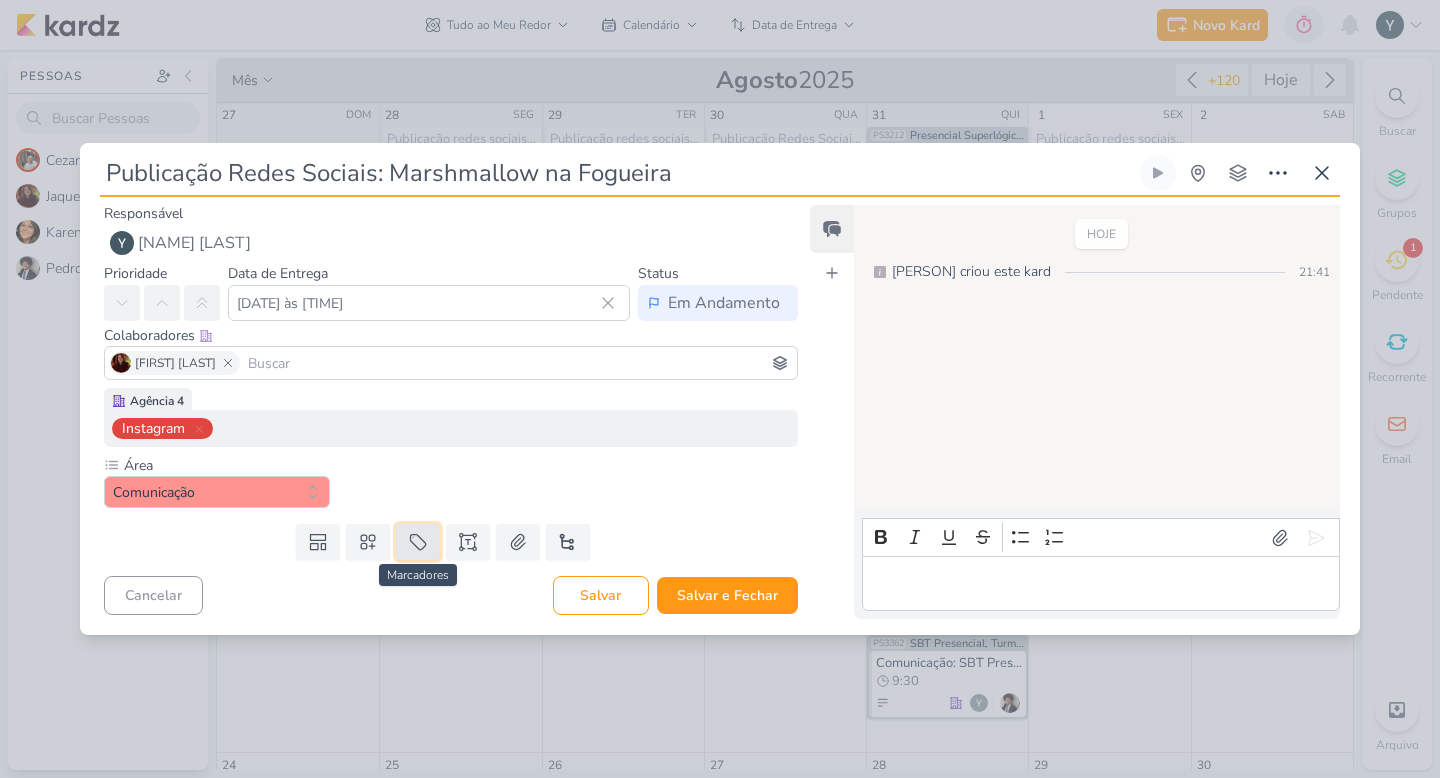 click 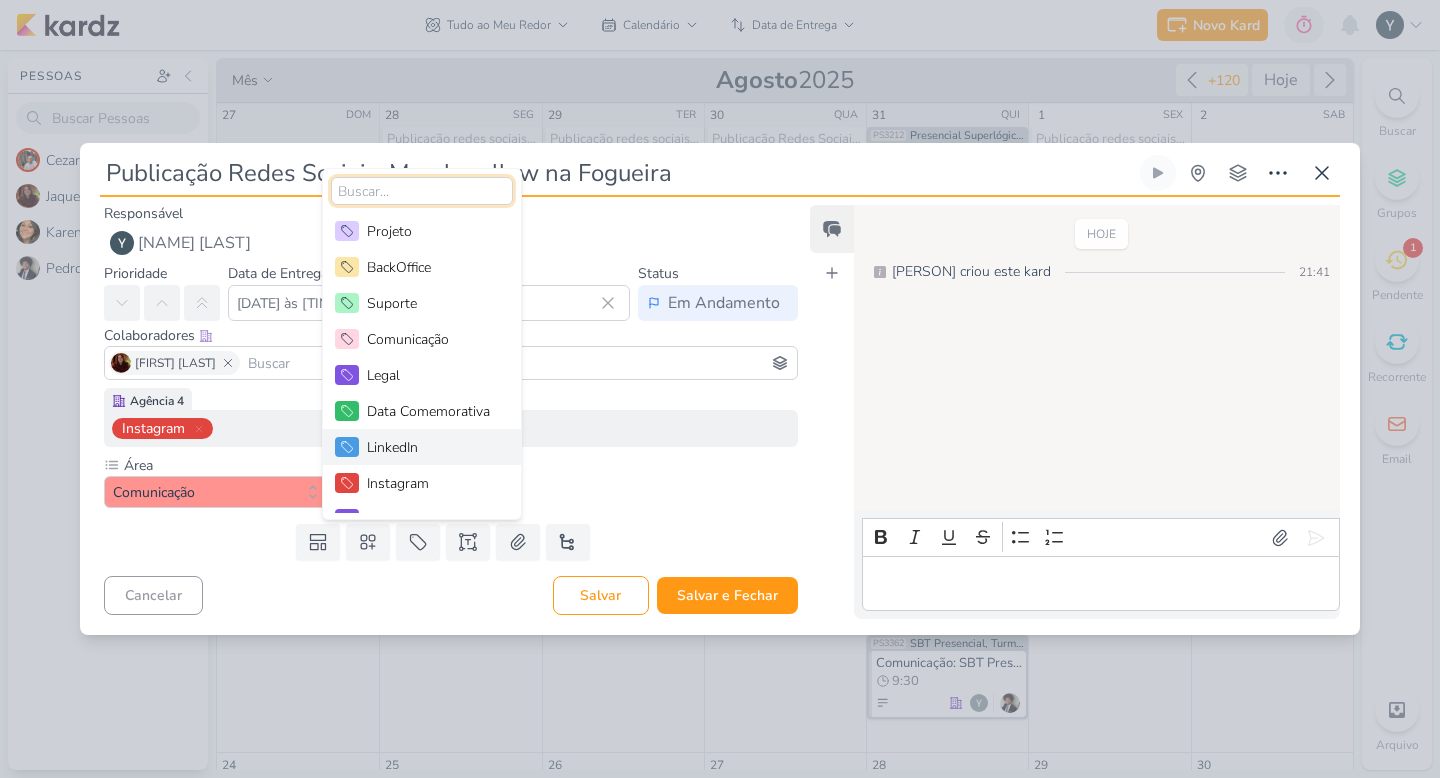 scroll, scrollTop: 50, scrollLeft: 0, axis: vertical 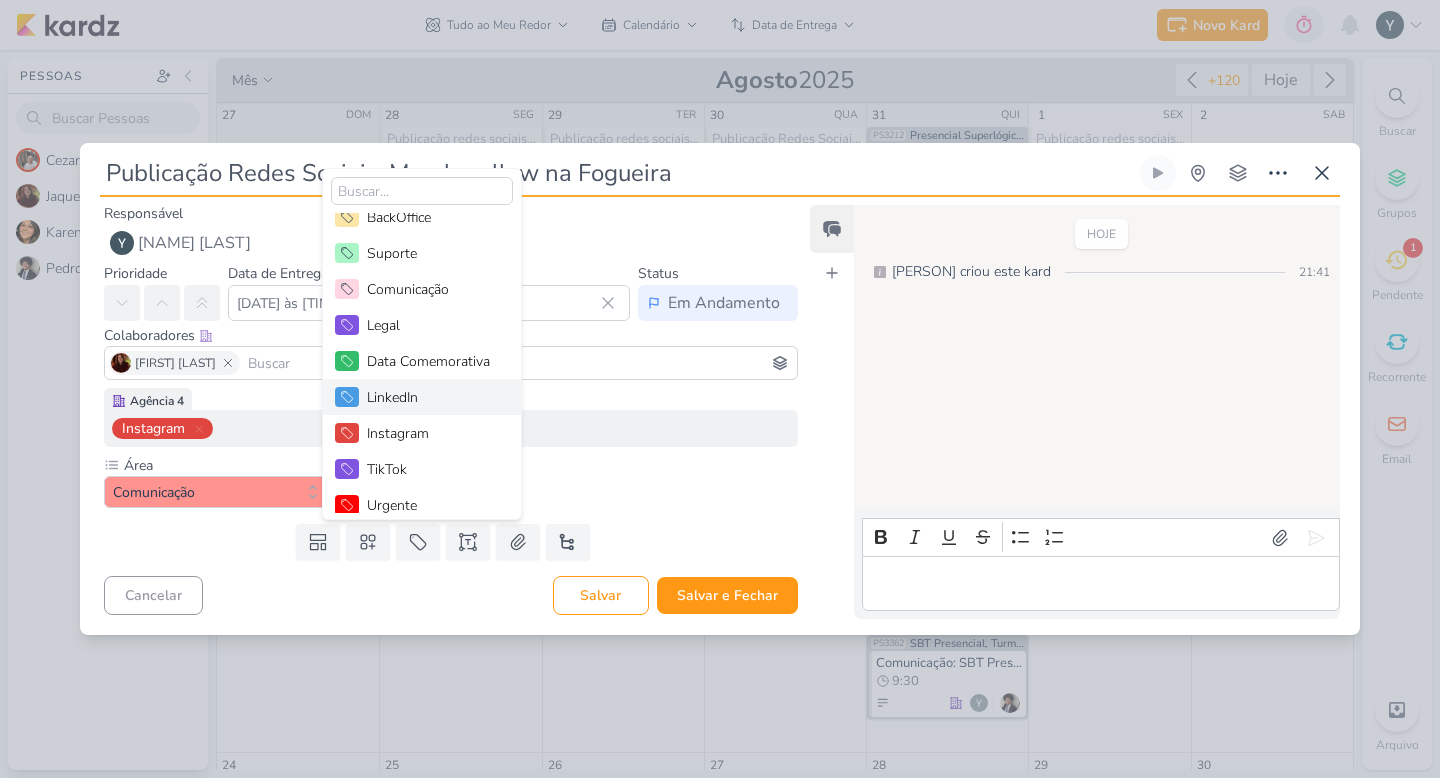 click on "TikTok" at bounding box center (432, 469) 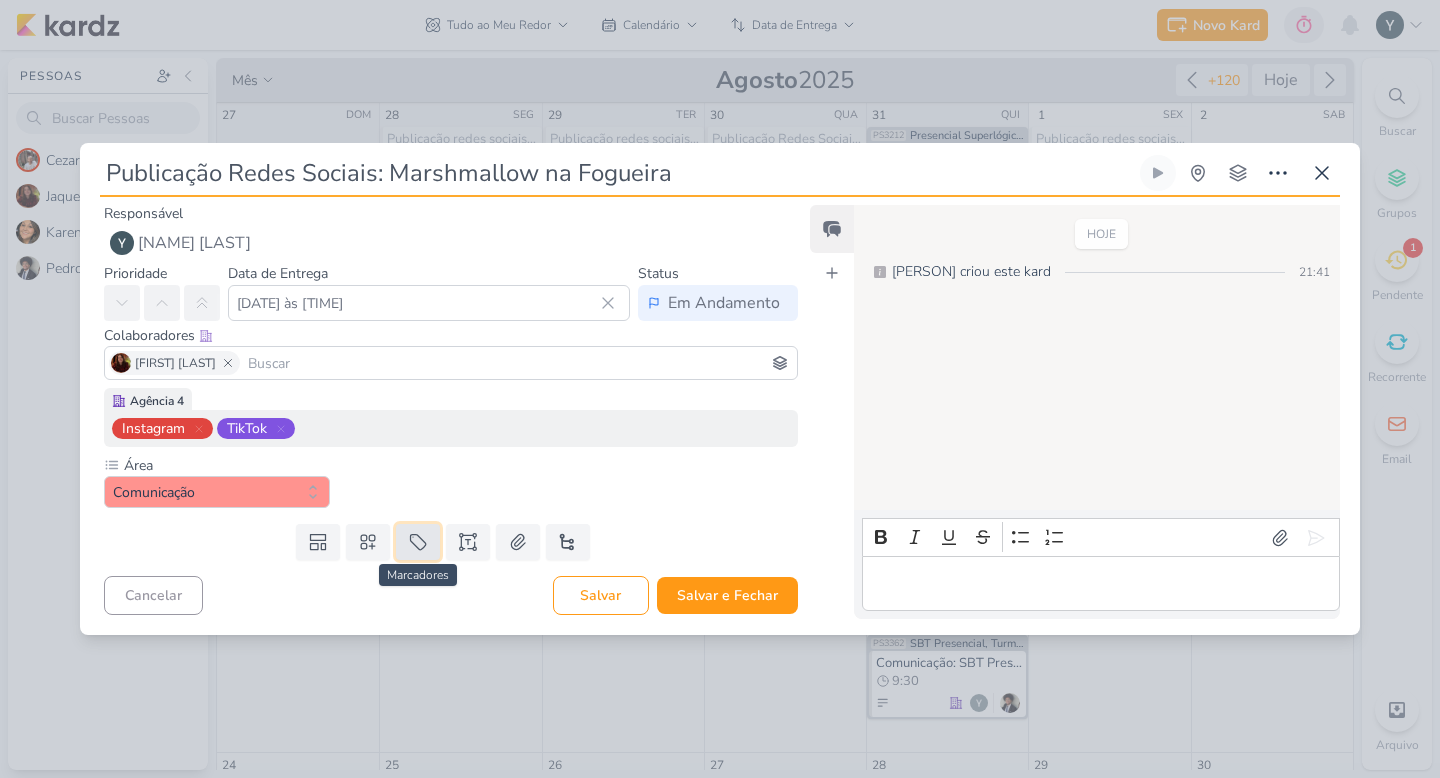 click at bounding box center [418, 542] 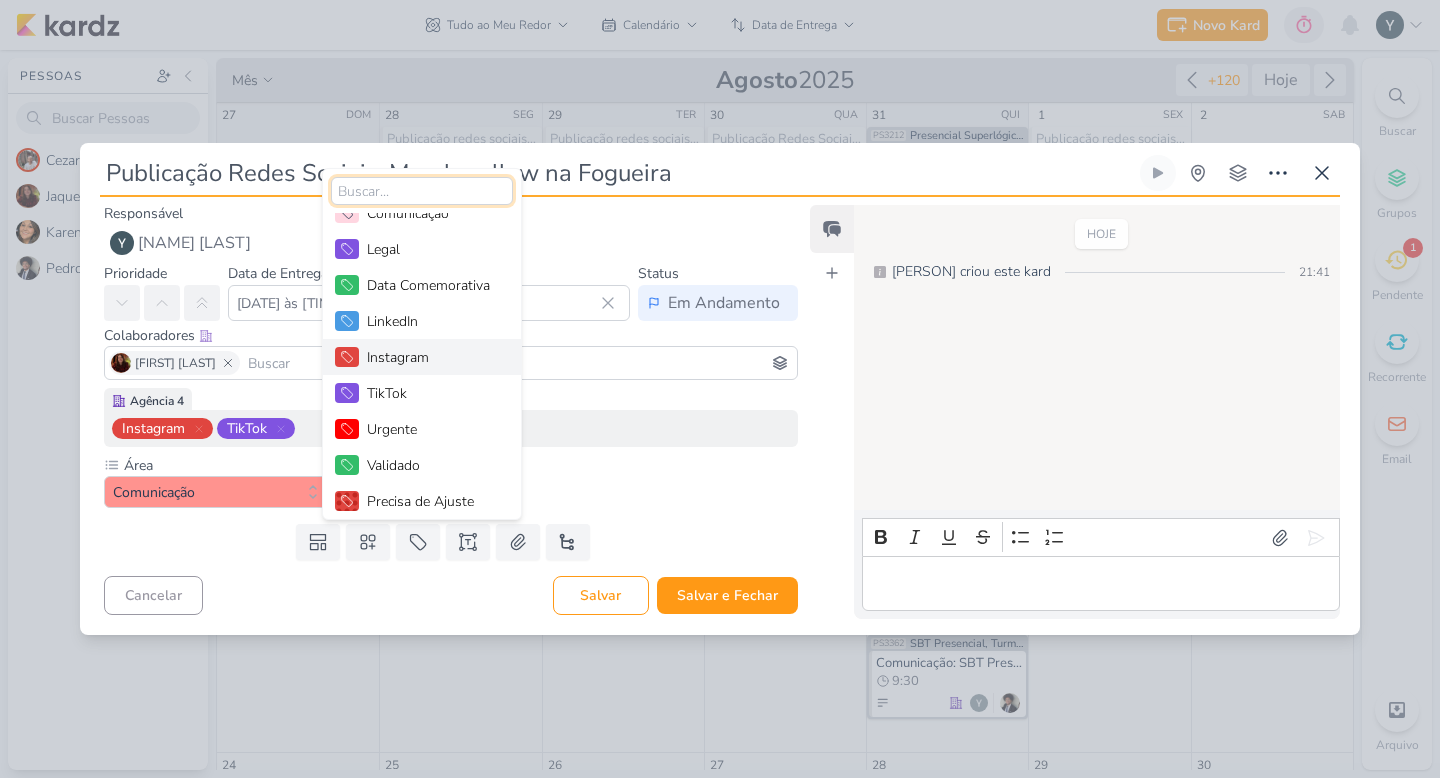scroll, scrollTop: 128, scrollLeft: 0, axis: vertical 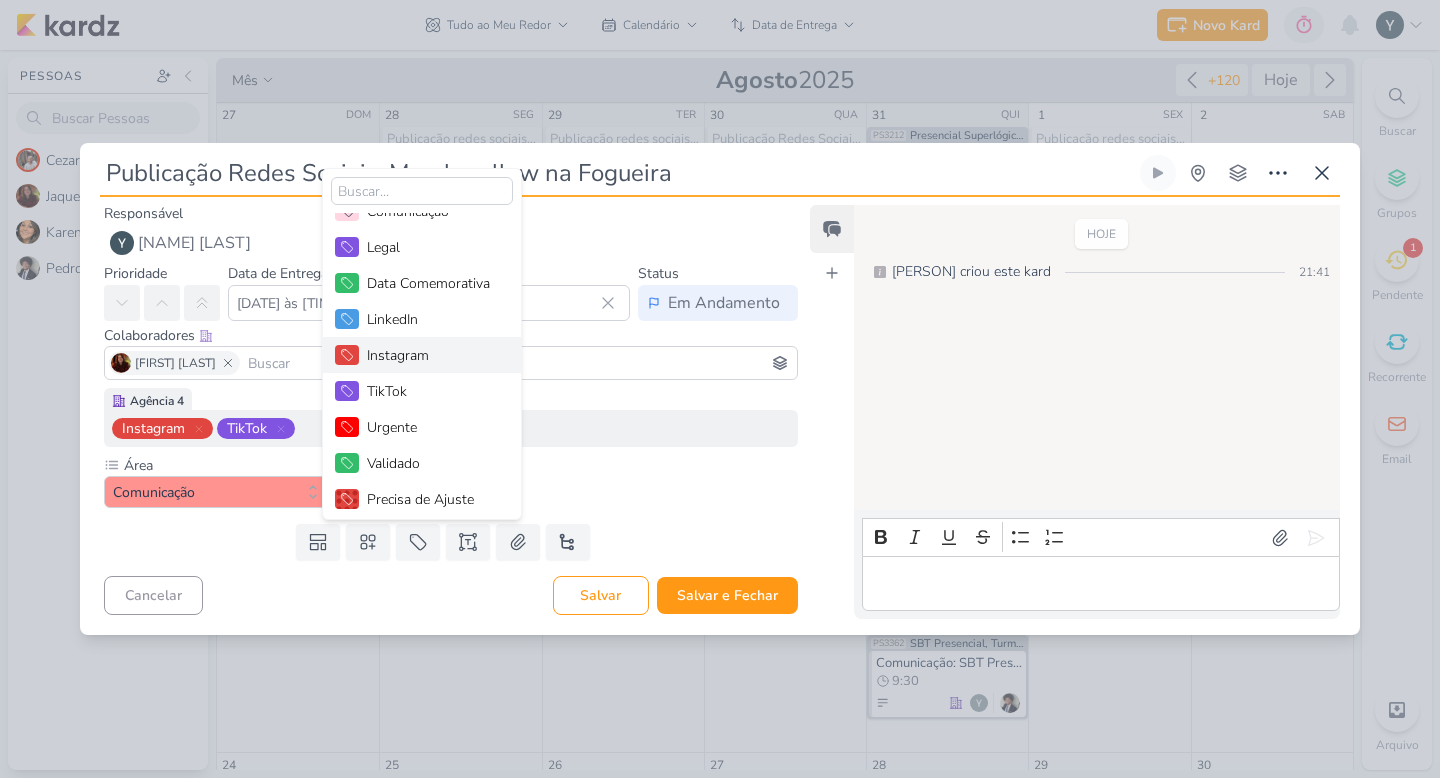 click on "Urgente" at bounding box center [422, 427] 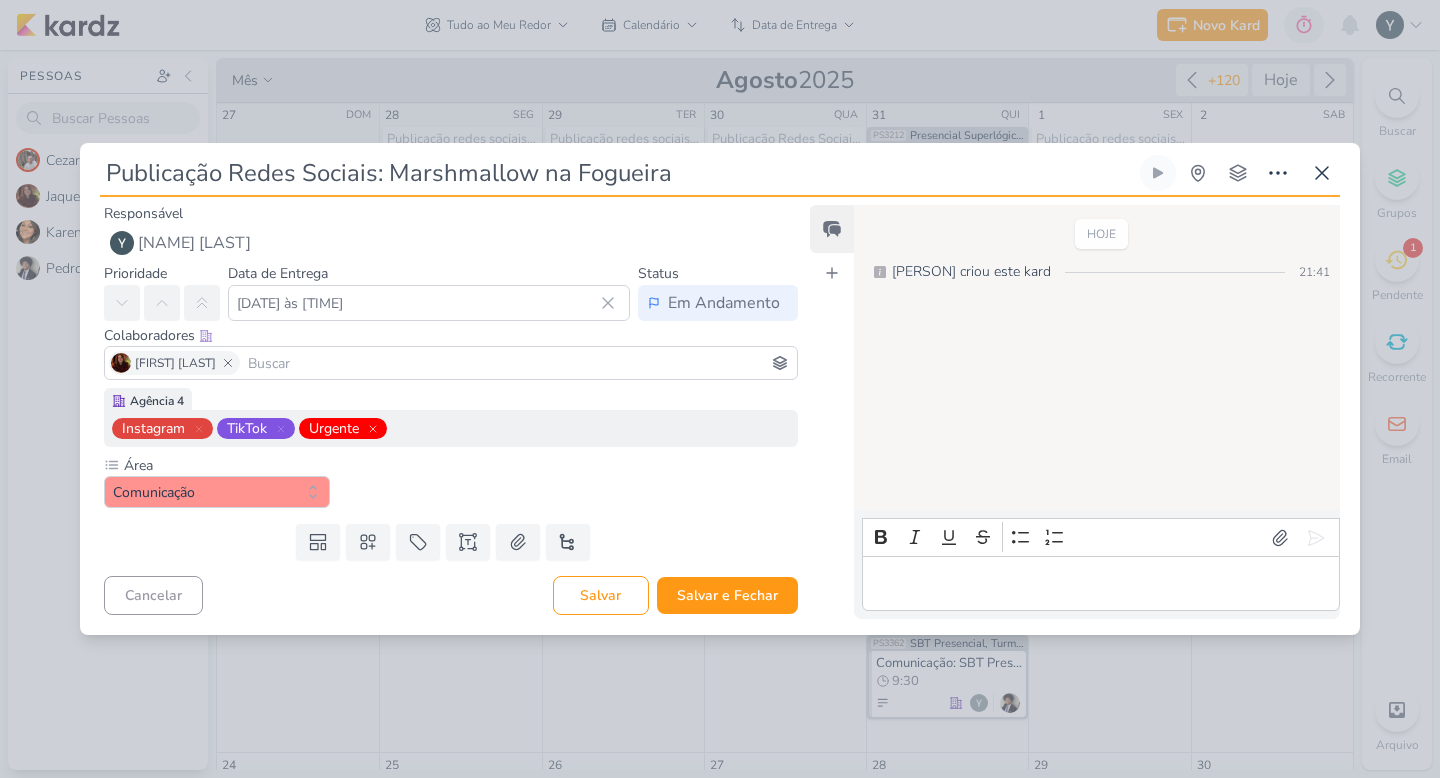 click 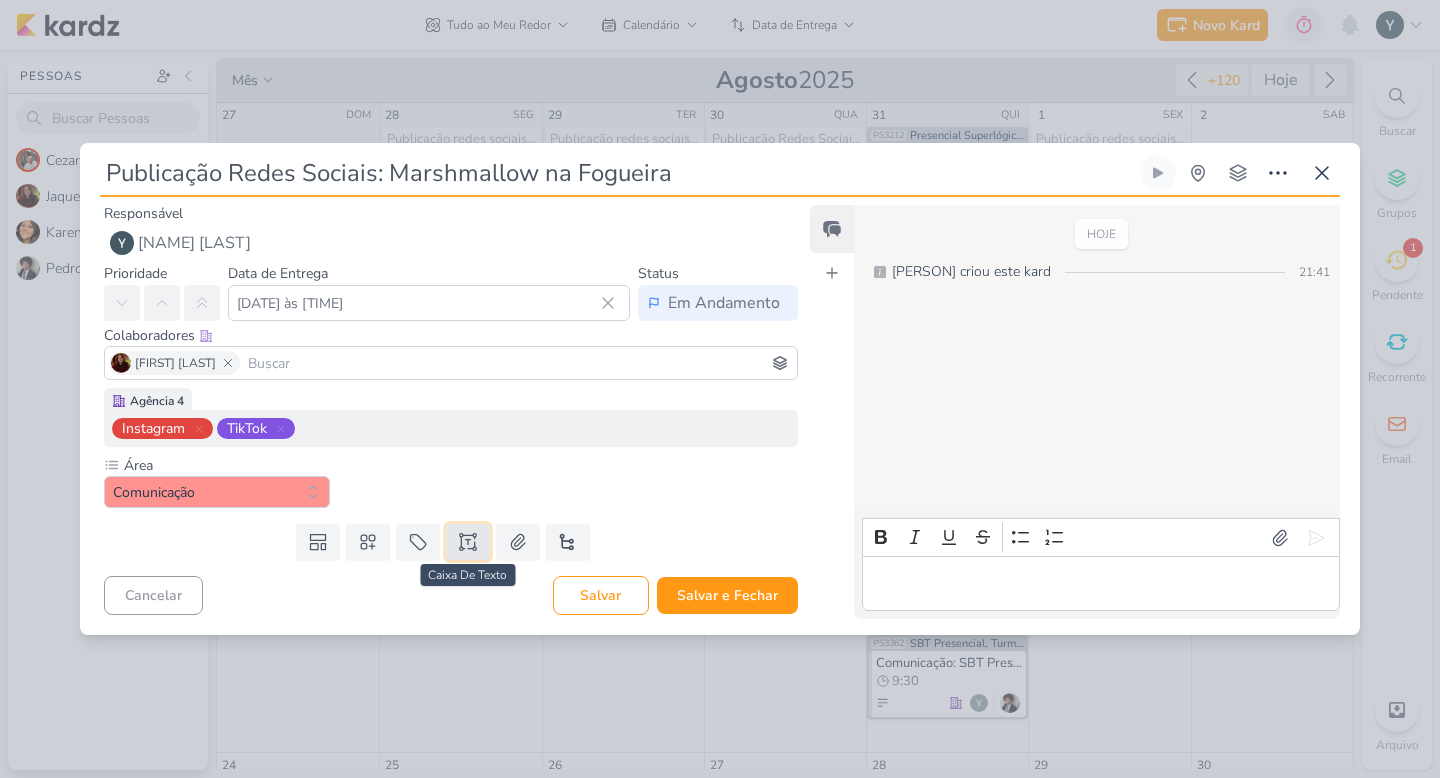 click at bounding box center [468, 542] 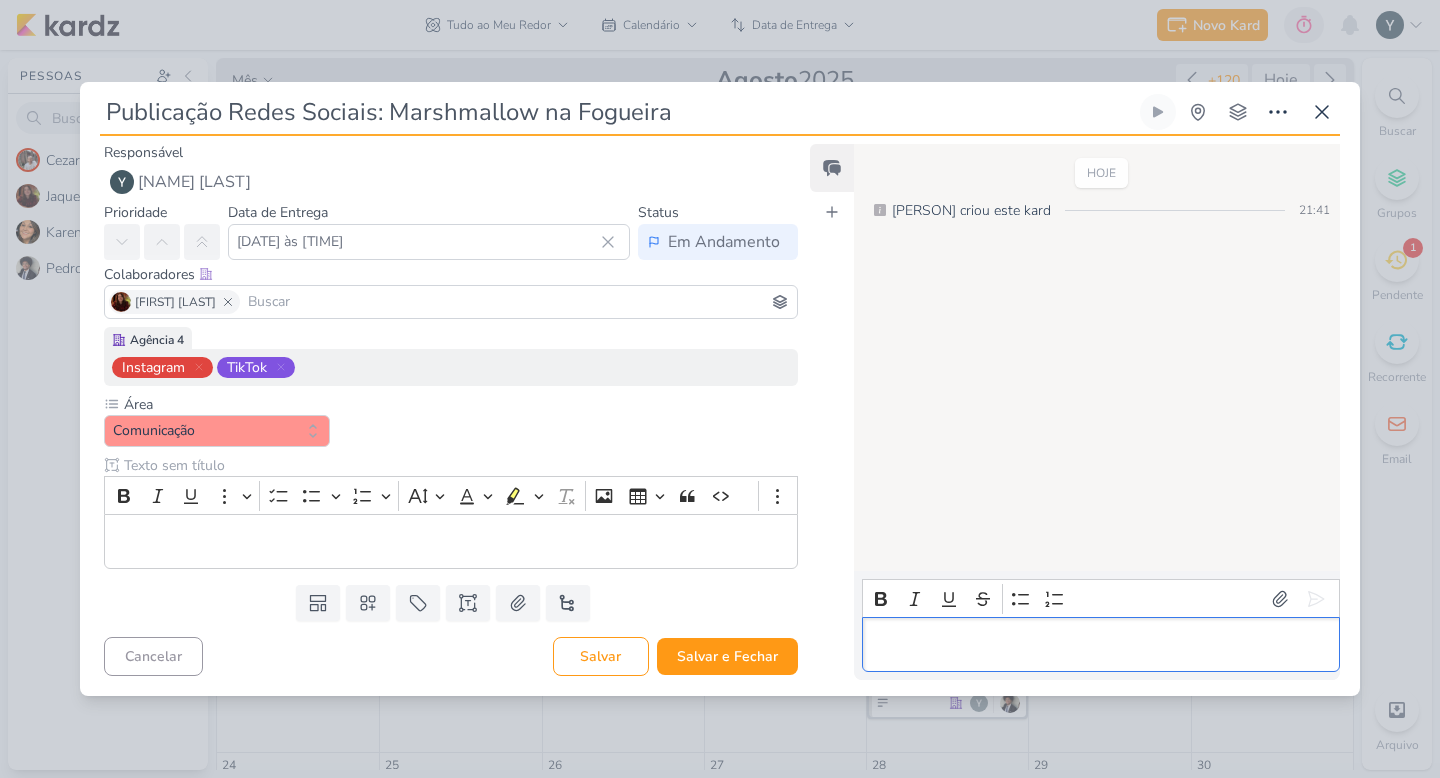 click at bounding box center [1100, 645] 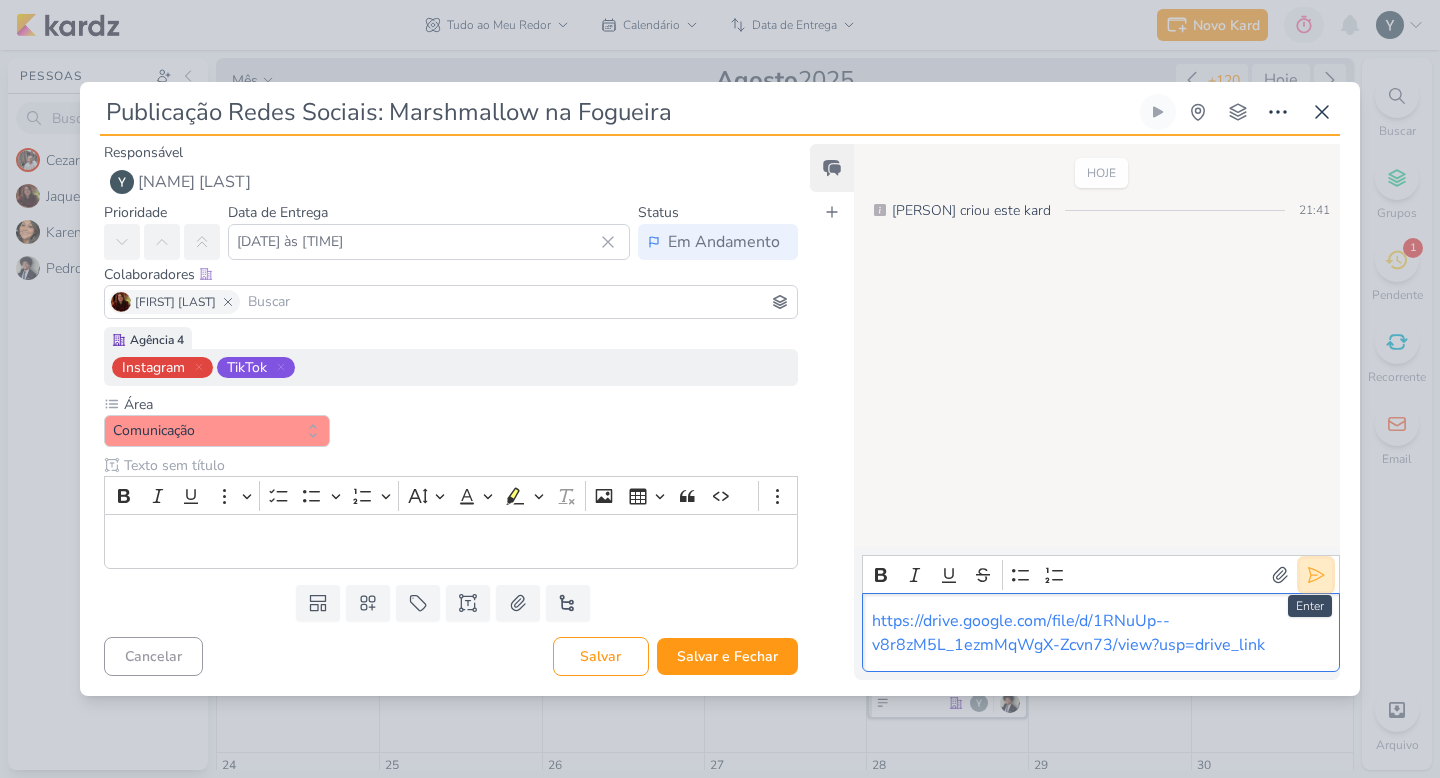 click 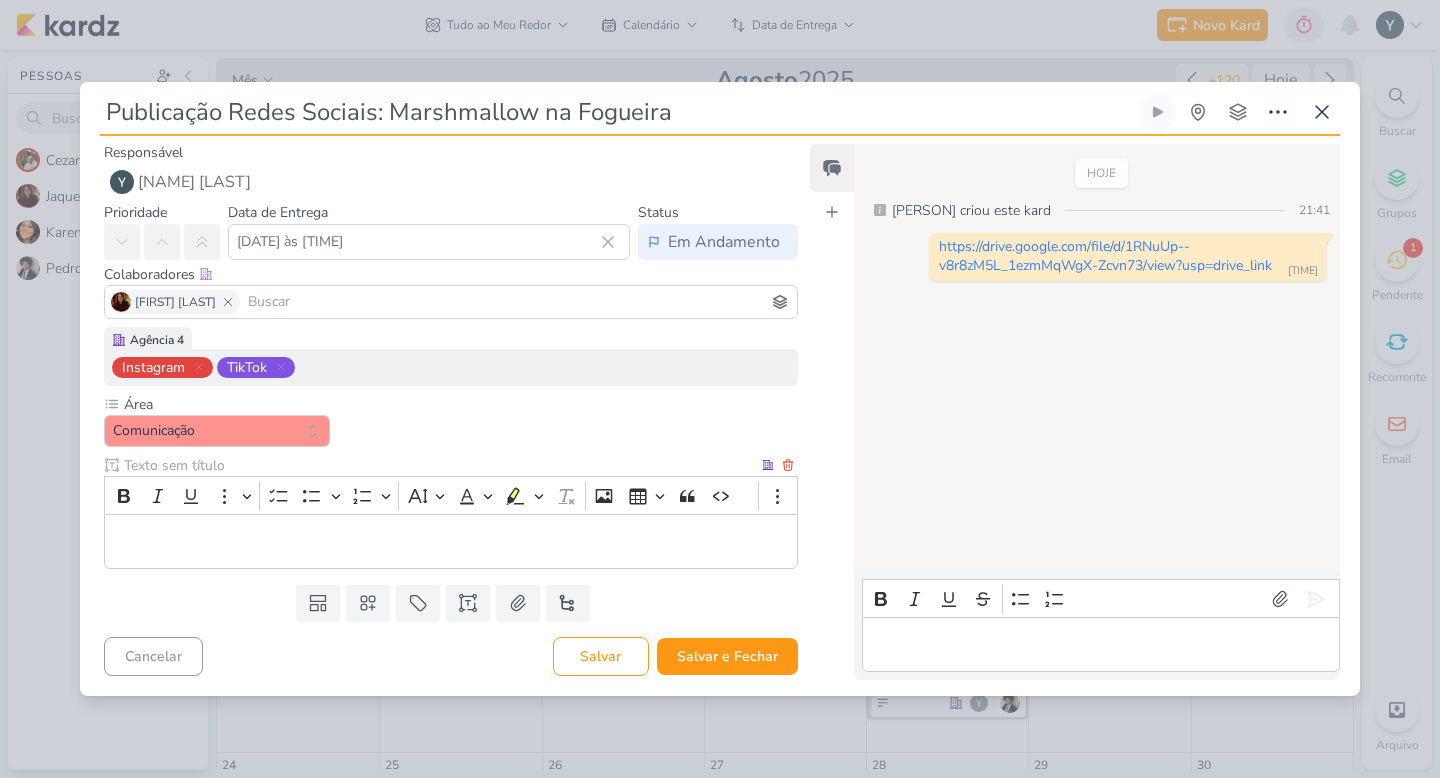click at bounding box center (451, 542) 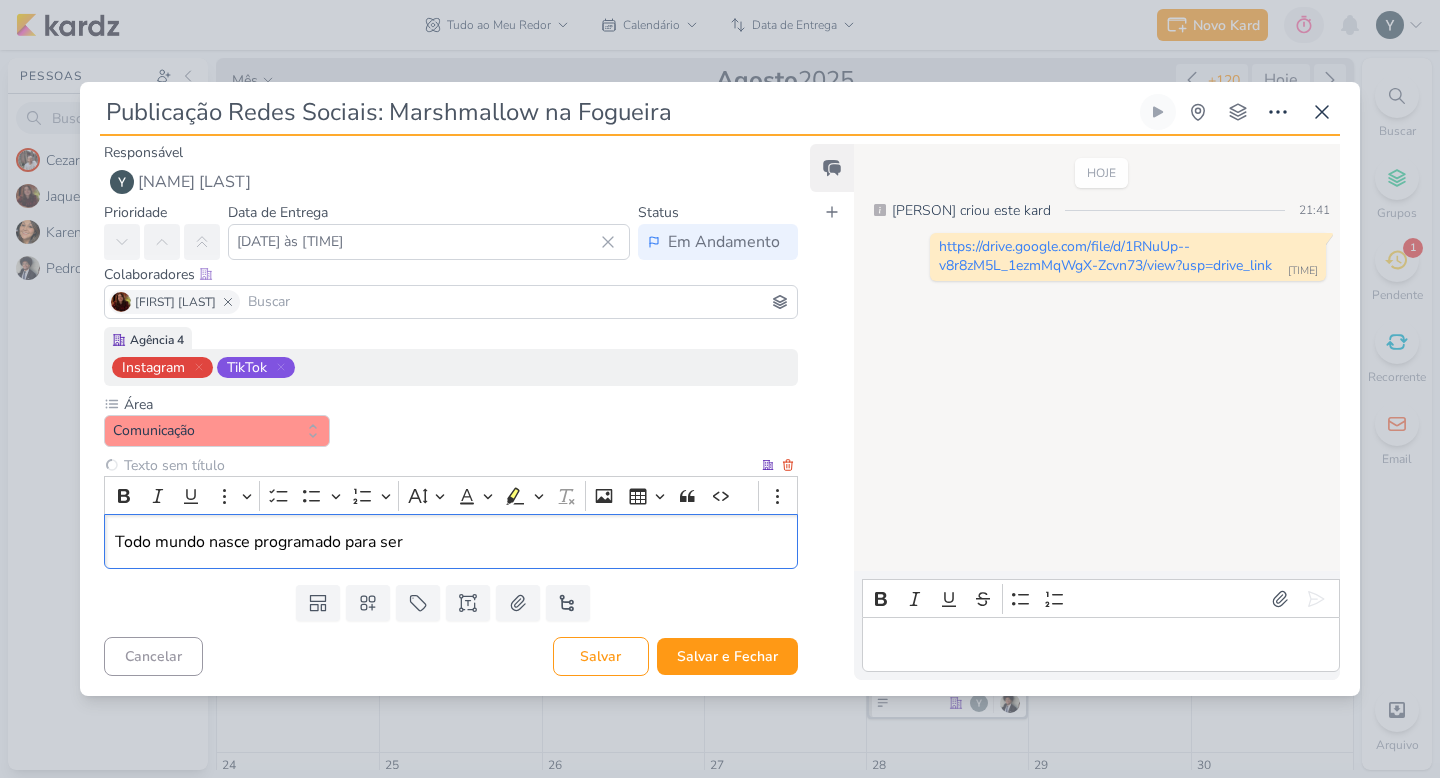 type 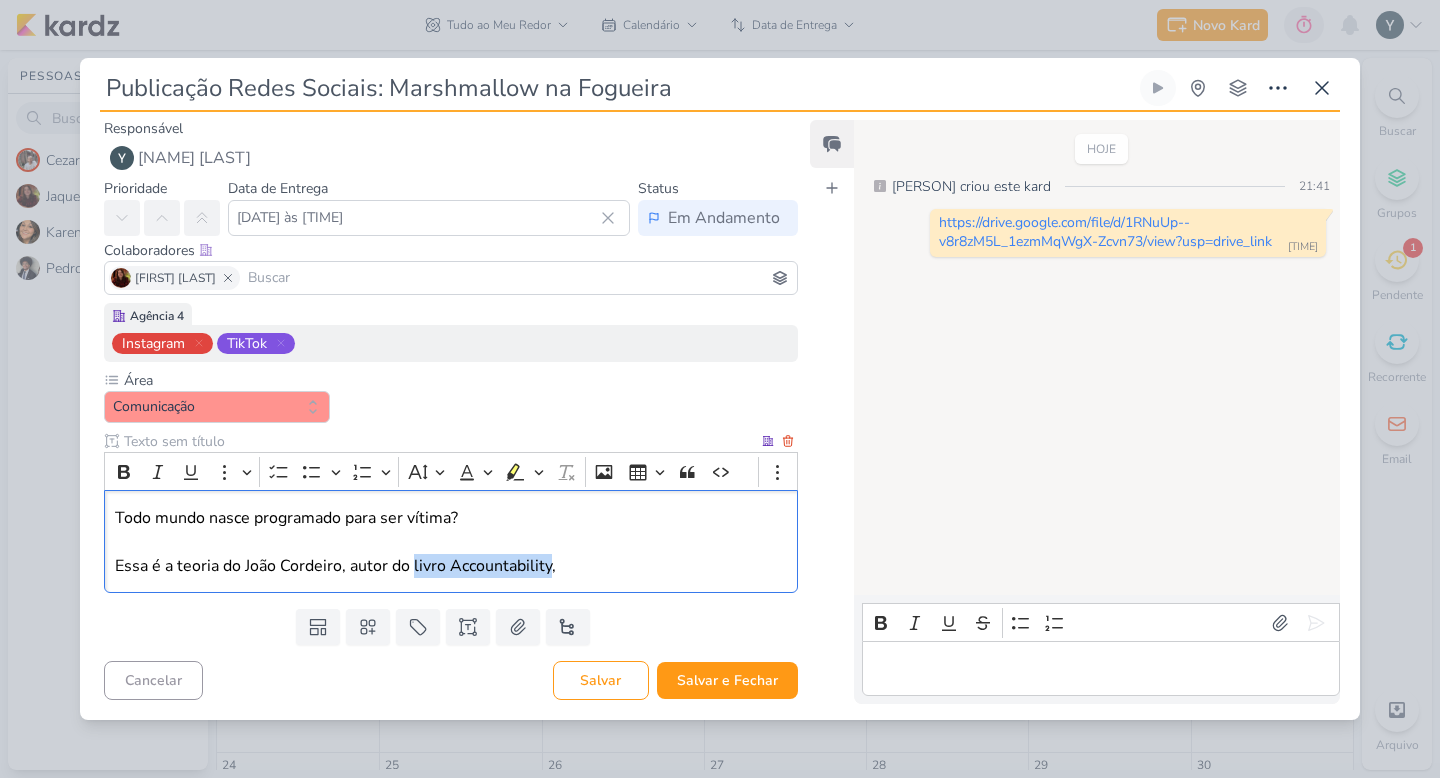 drag, startPoint x: 414, startPoint y: 568, endPoint x: 549, endPoint y: 567, distance: 135.00371 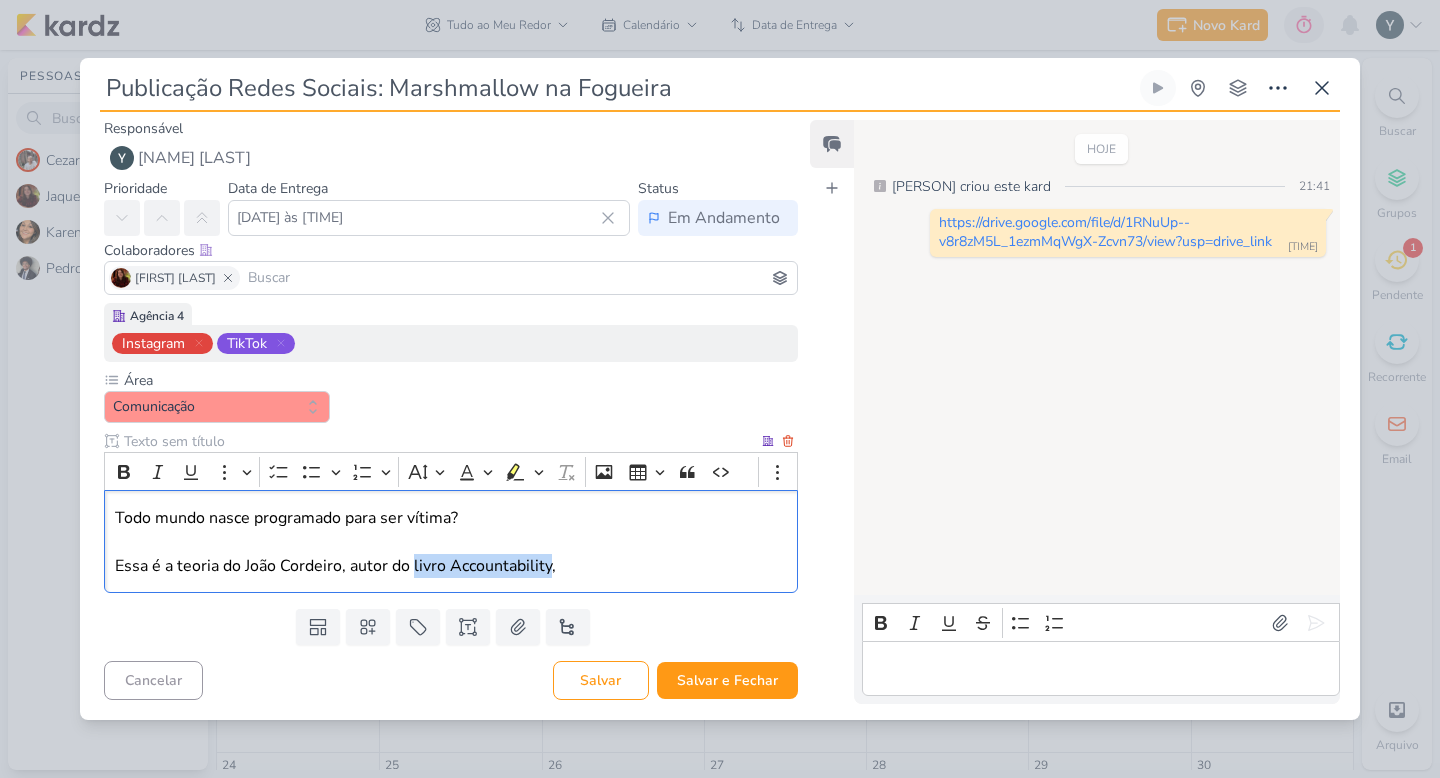 click on "Essa é a teoria do João Cordeiro, autor do livro Accountability," at bounding box center [451, 566] 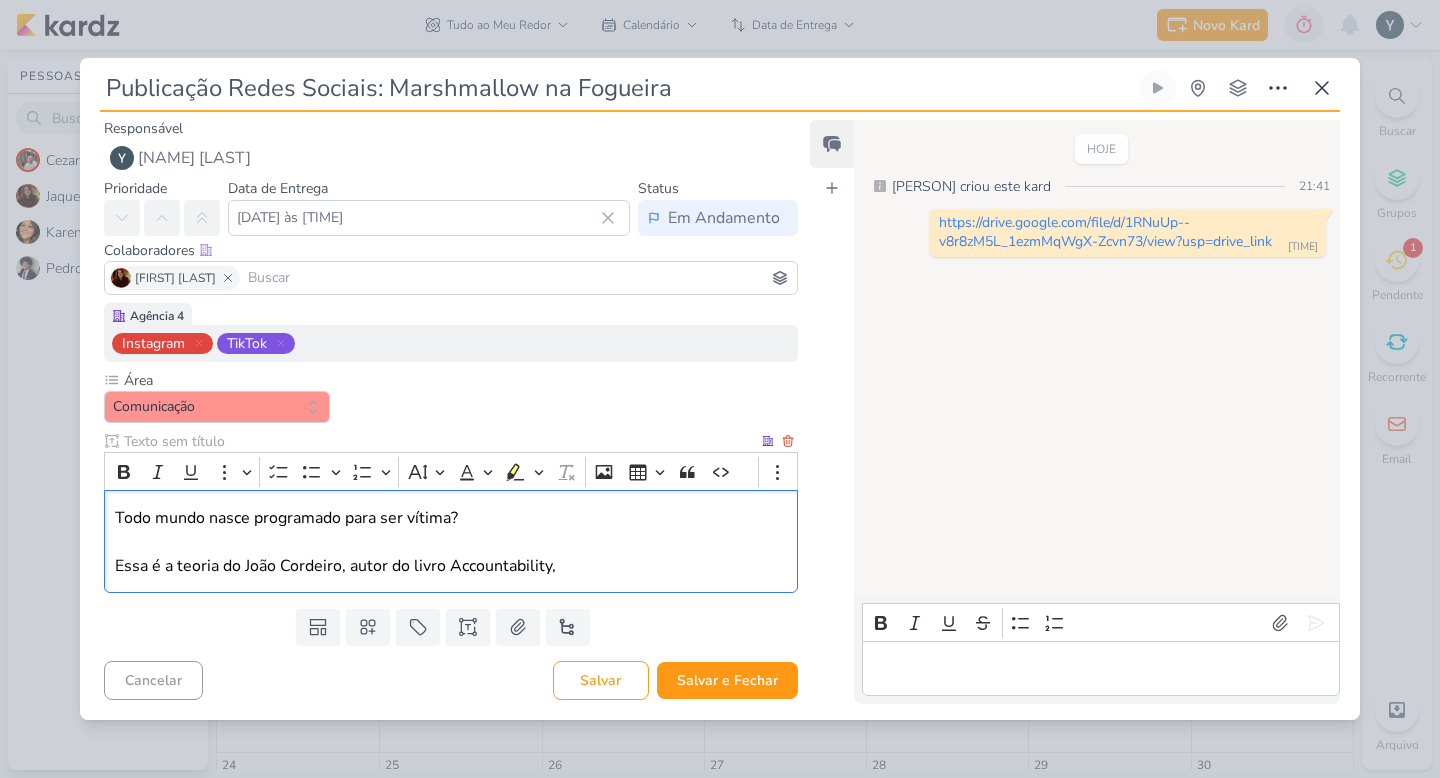 click on "Todo mundo nasce programado para ser vítima? Essa é a teoria do [FIRST] [LAST], autor do livro Accountability," at bounding box center [451, 541] 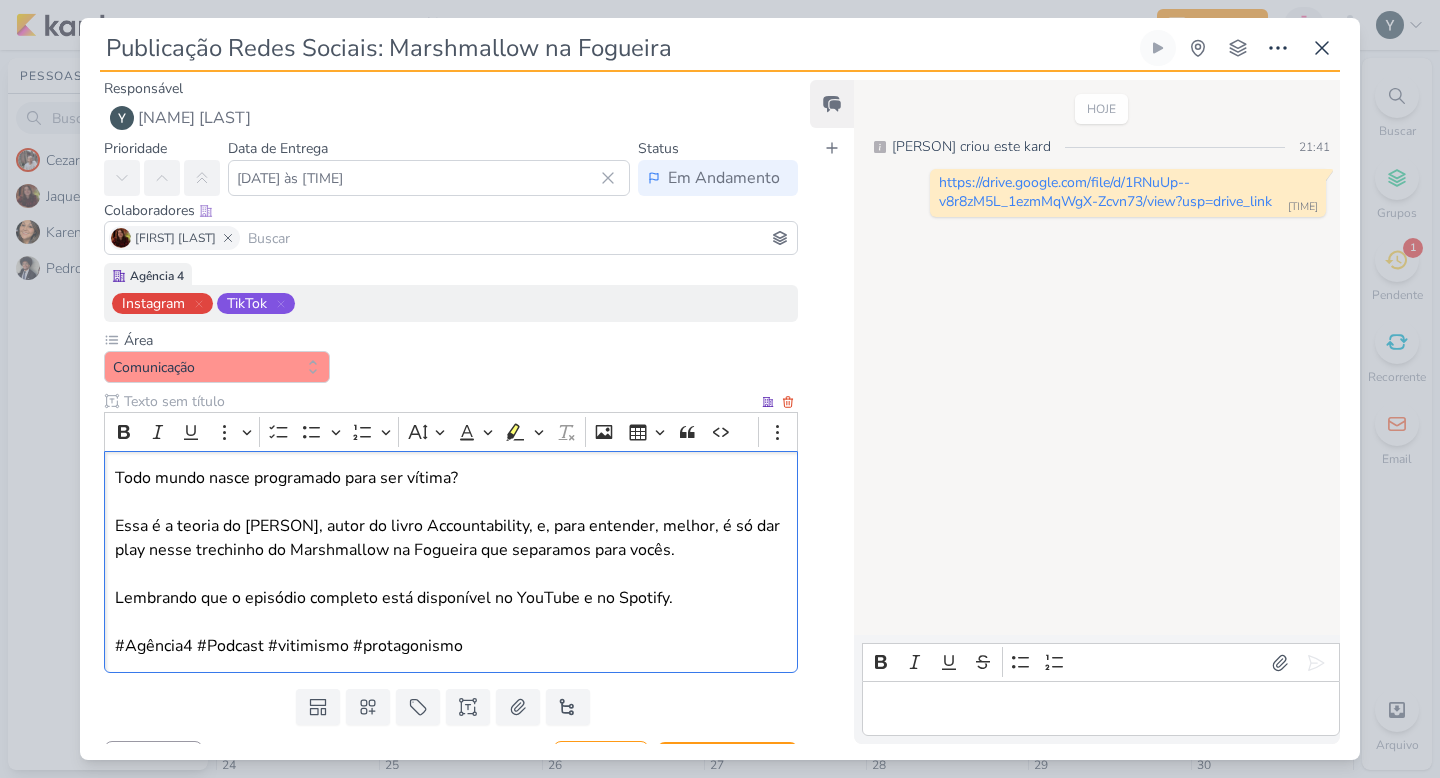 scroll, scrollTop: 40, scrollLeft: 0, axis: vertical 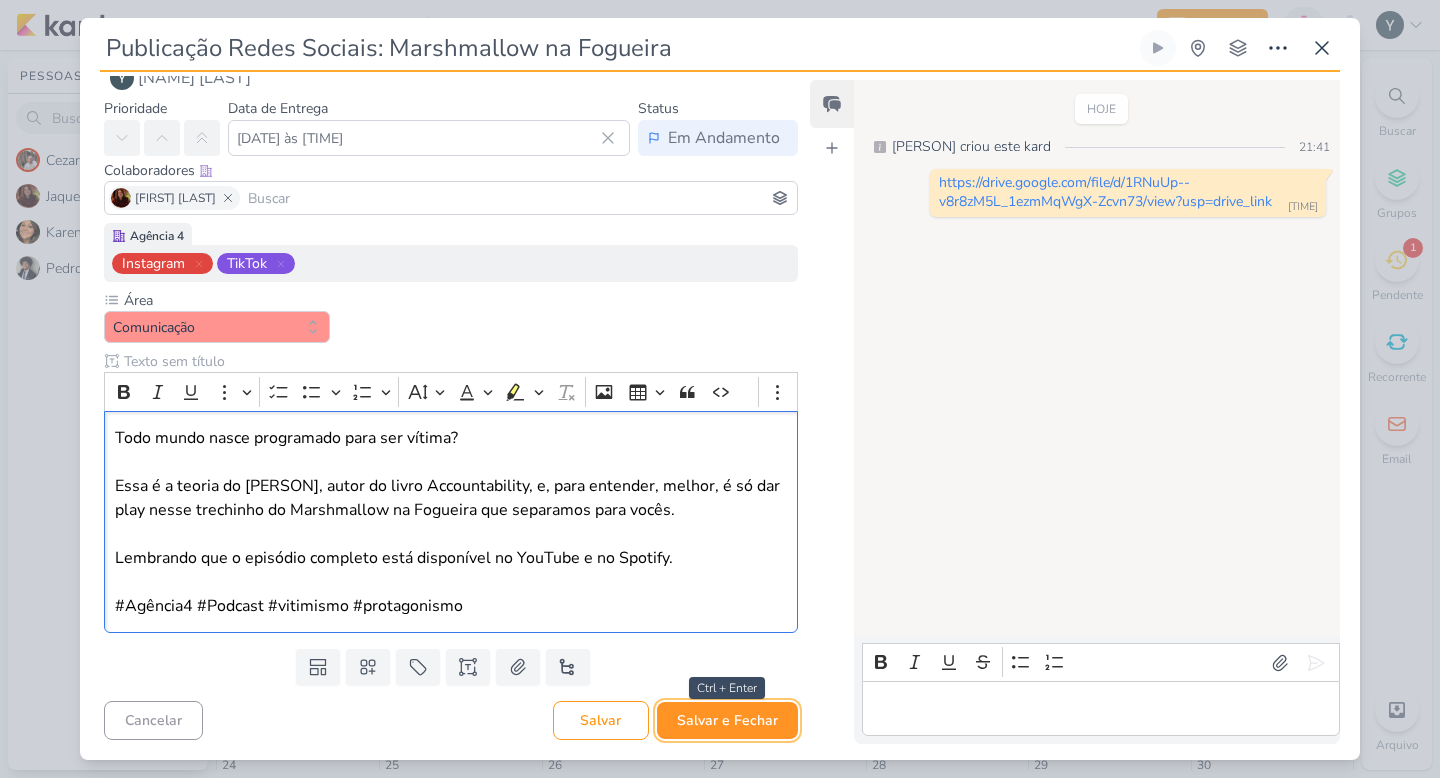 click on "Salvar e Fechar" at bounding box center (727, 720) 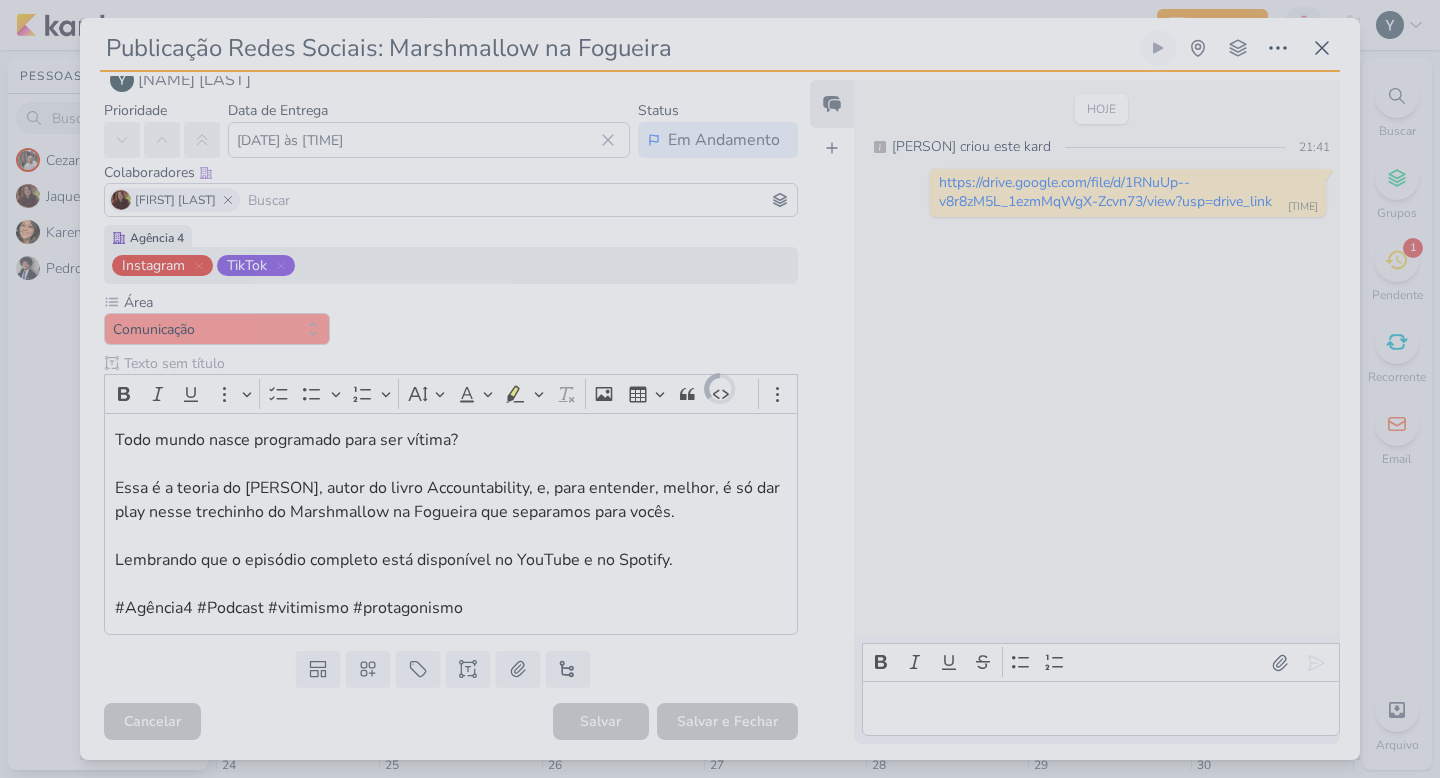 scroll, scrollTop: 0, scrollLeft: 0, axis: both 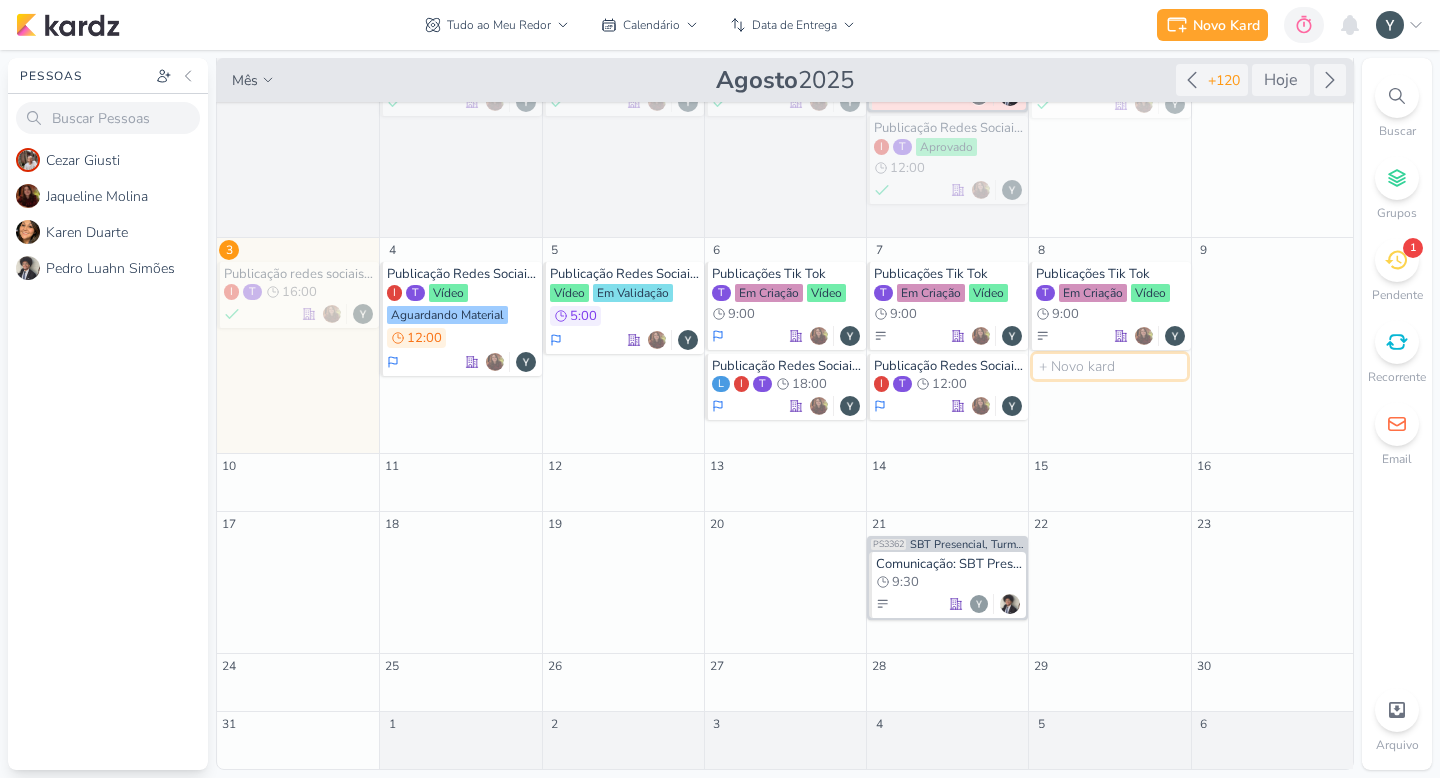 click at bounding box center (1109, 366) 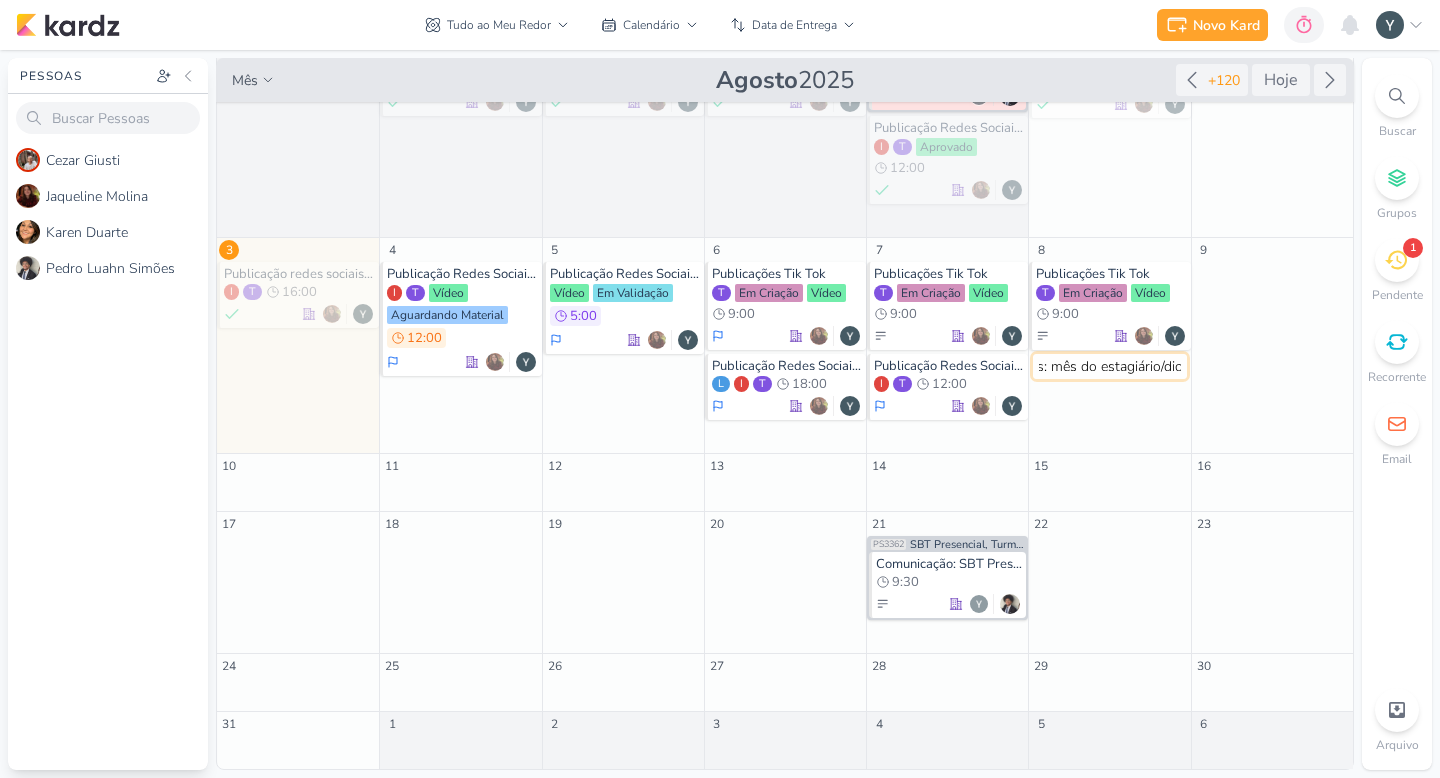 scroll, scrollTop: 0, scrollLeft: 0, axis: both 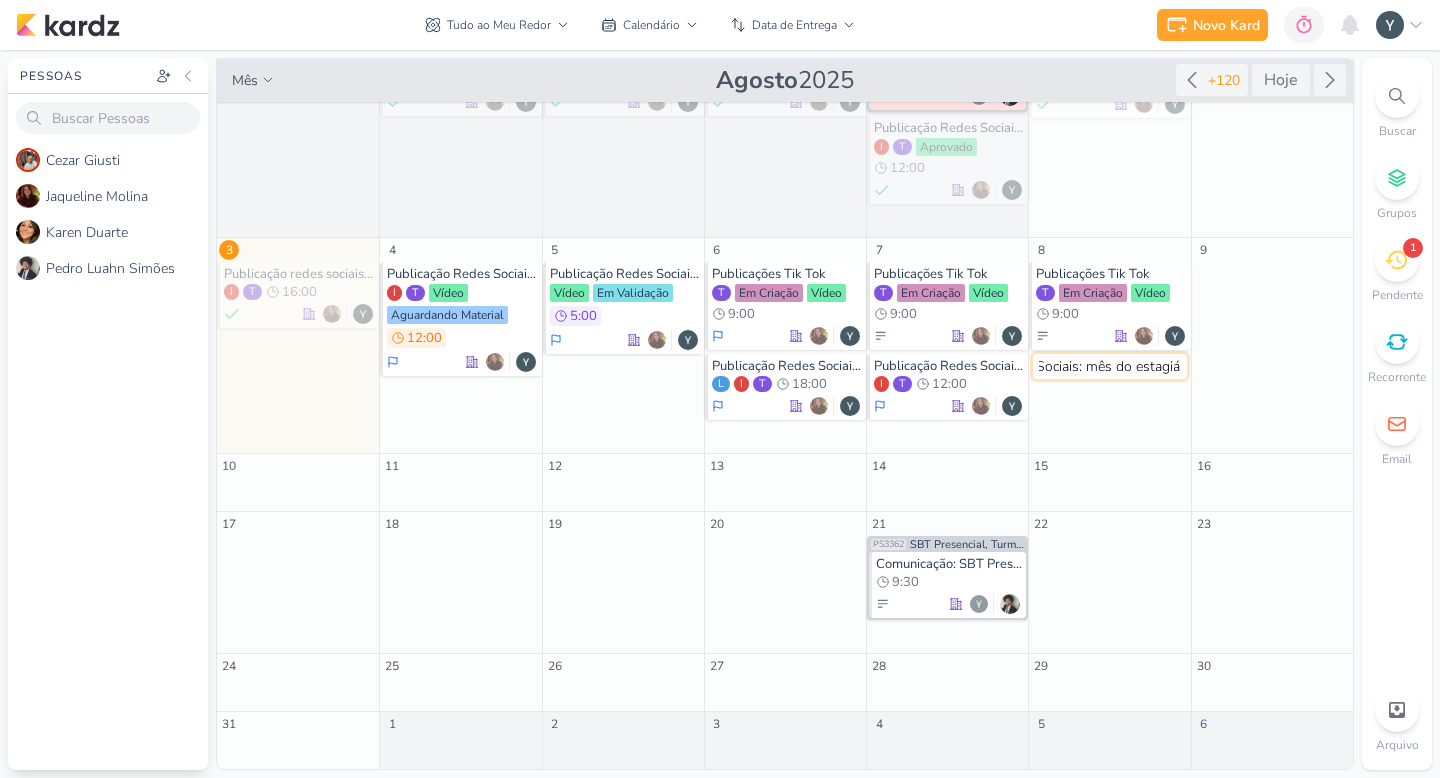 type on "Publicação Redes Sociais: mês do estagiário/dicas" 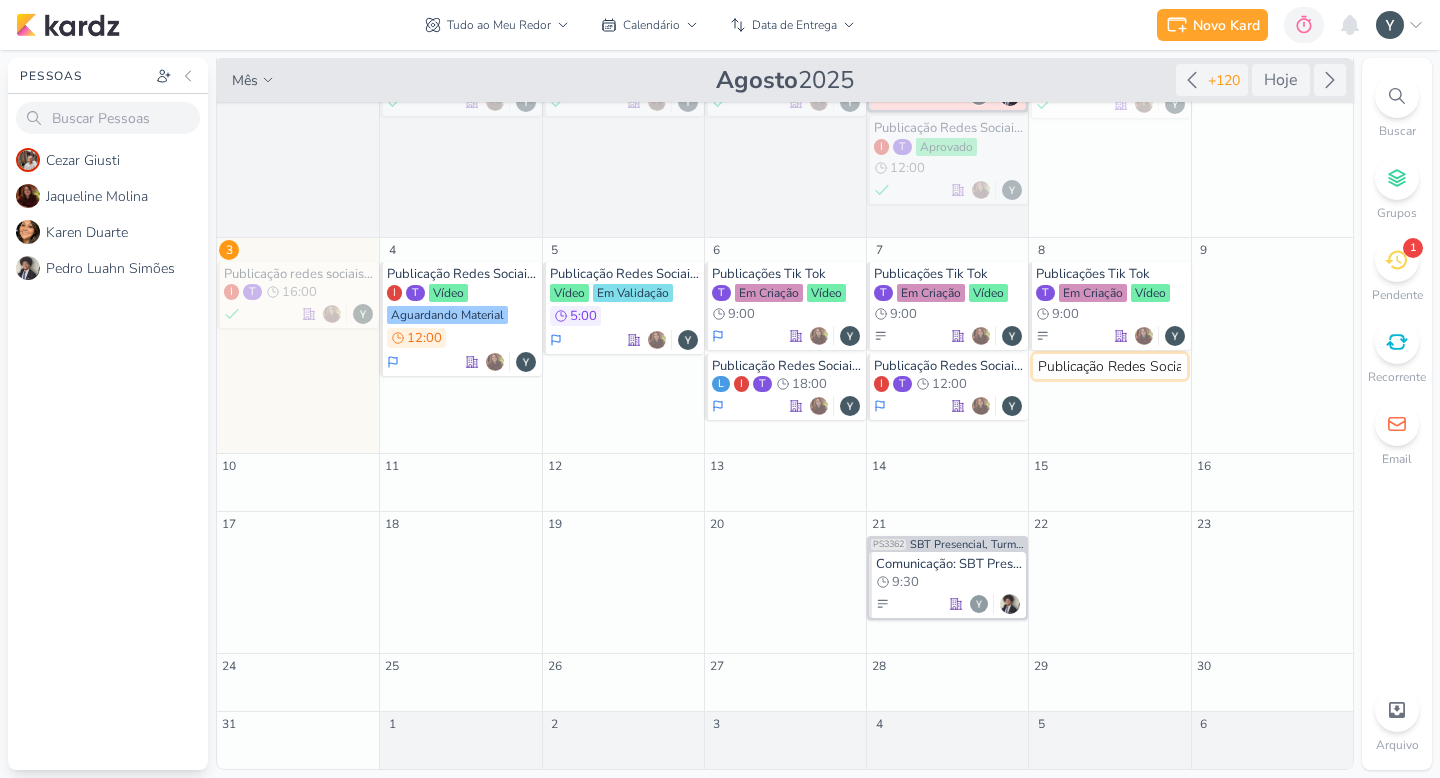 type 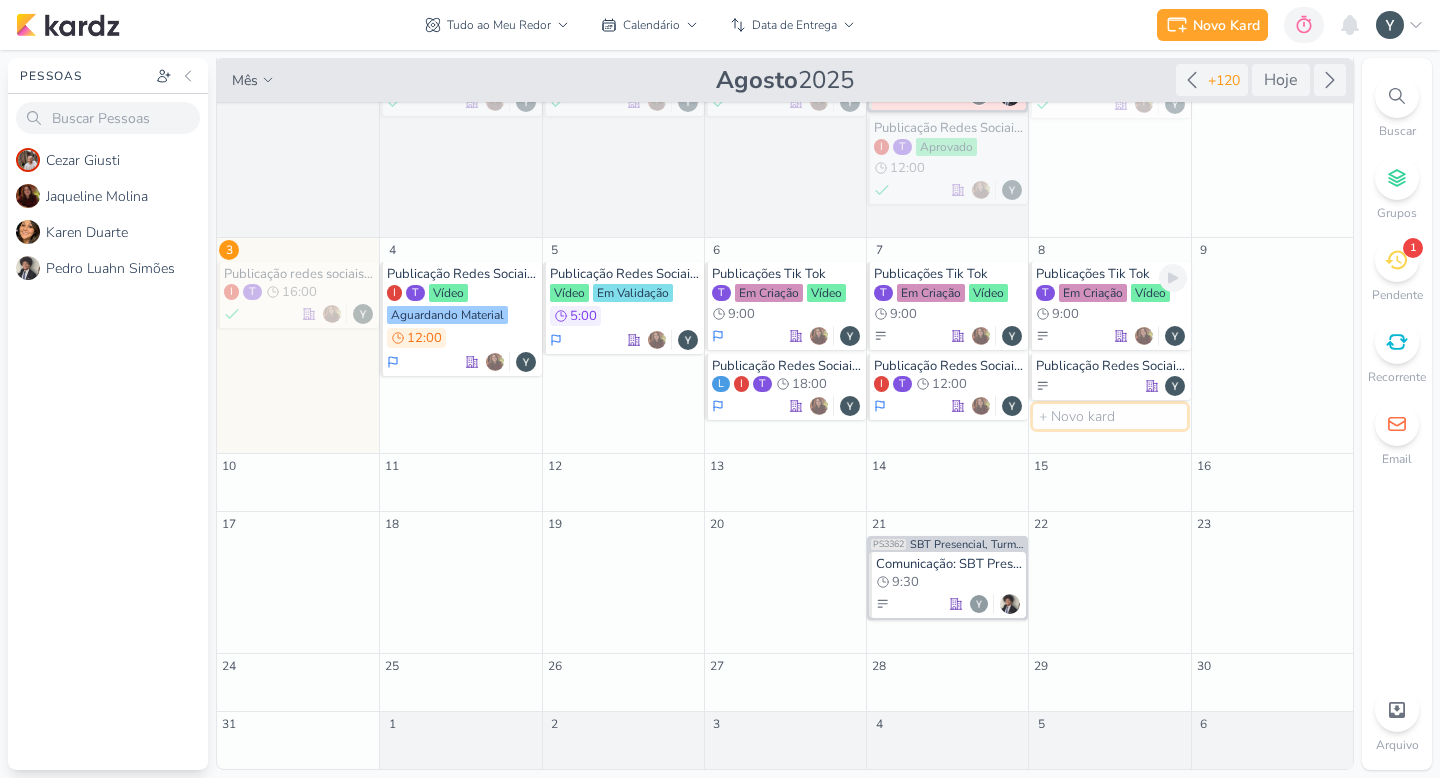 scroll, scrollTop: 0, scrollLeft: 0, axis: both 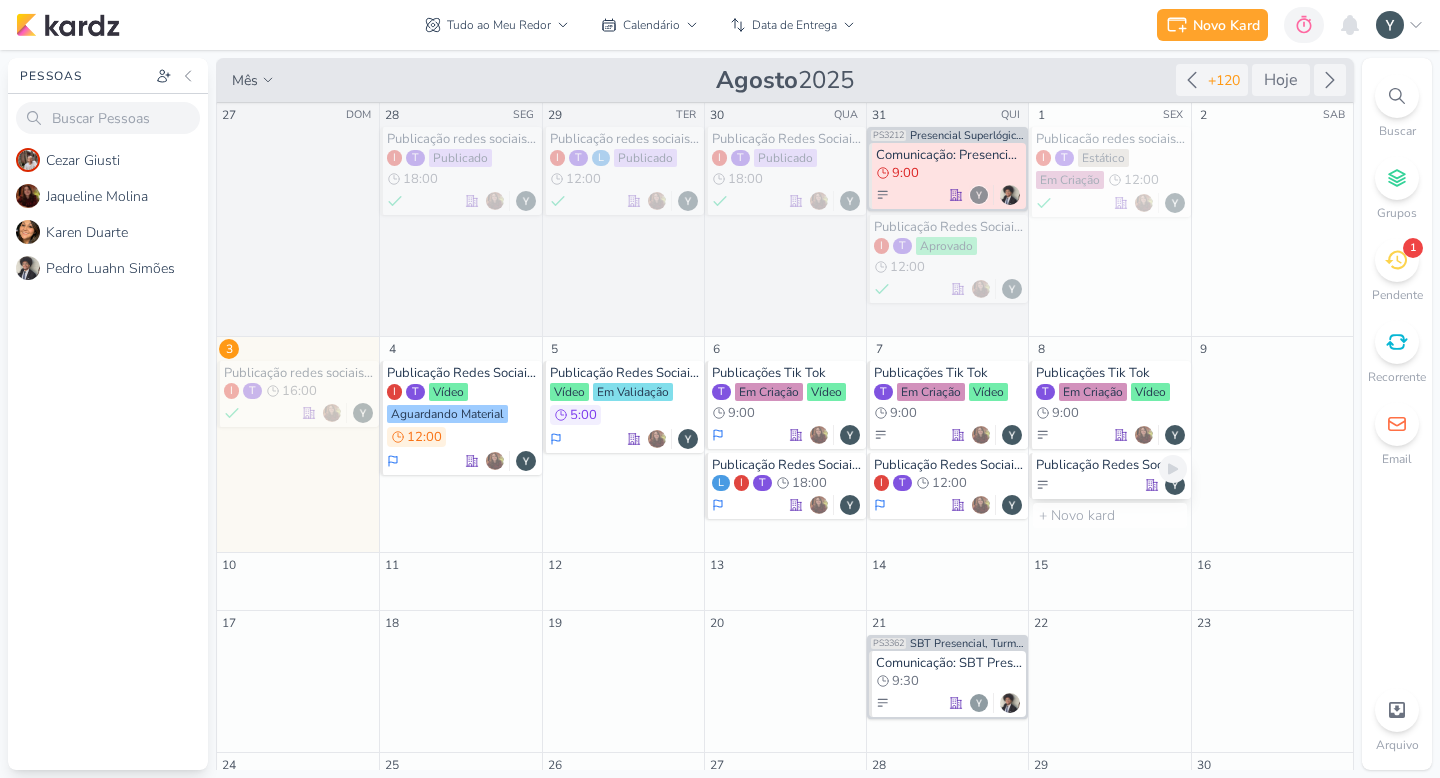 click on "Publicação Redes Sociais: mês do estagiário/dicas" at bounding box center [1111, 465] 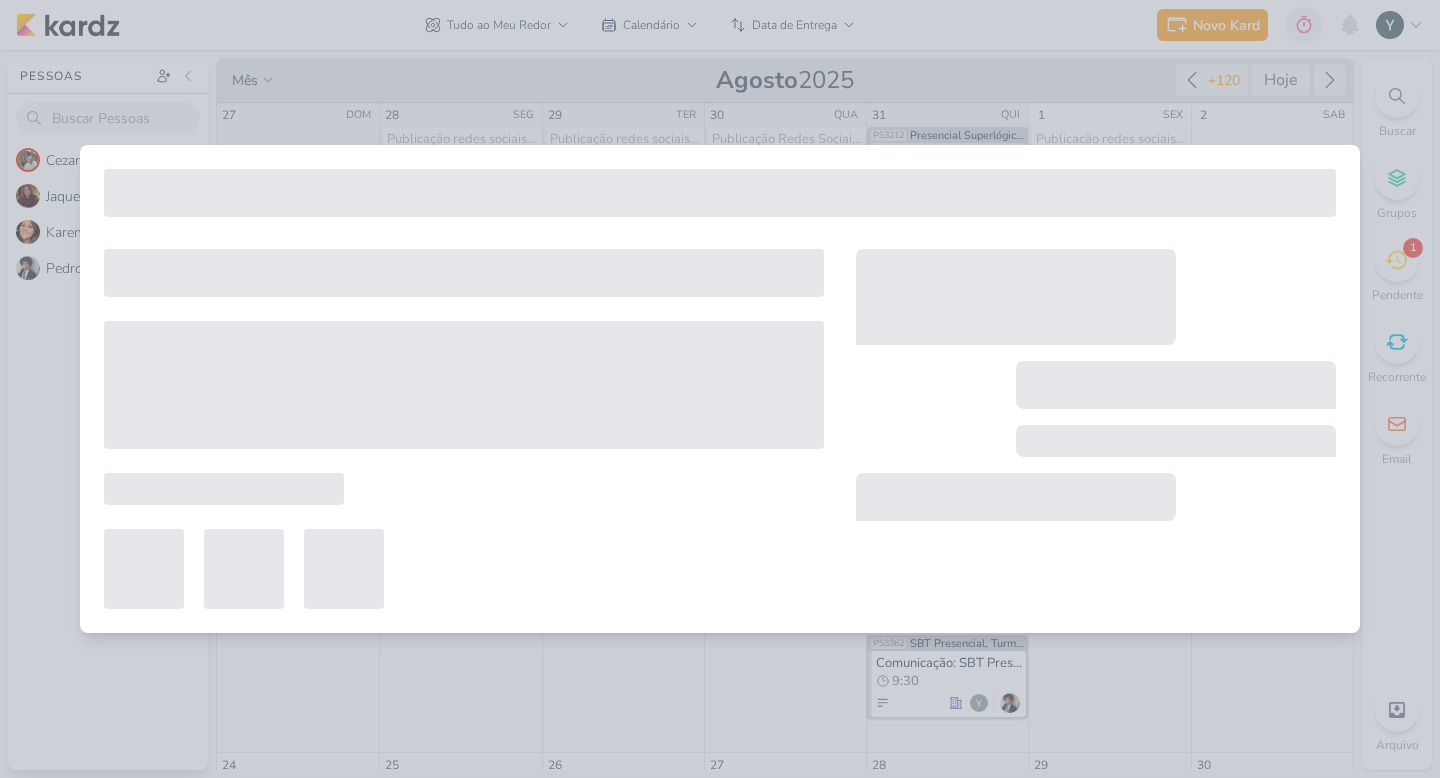 type on "Publicação Redes Sociais: mês do estagiário/dicas" 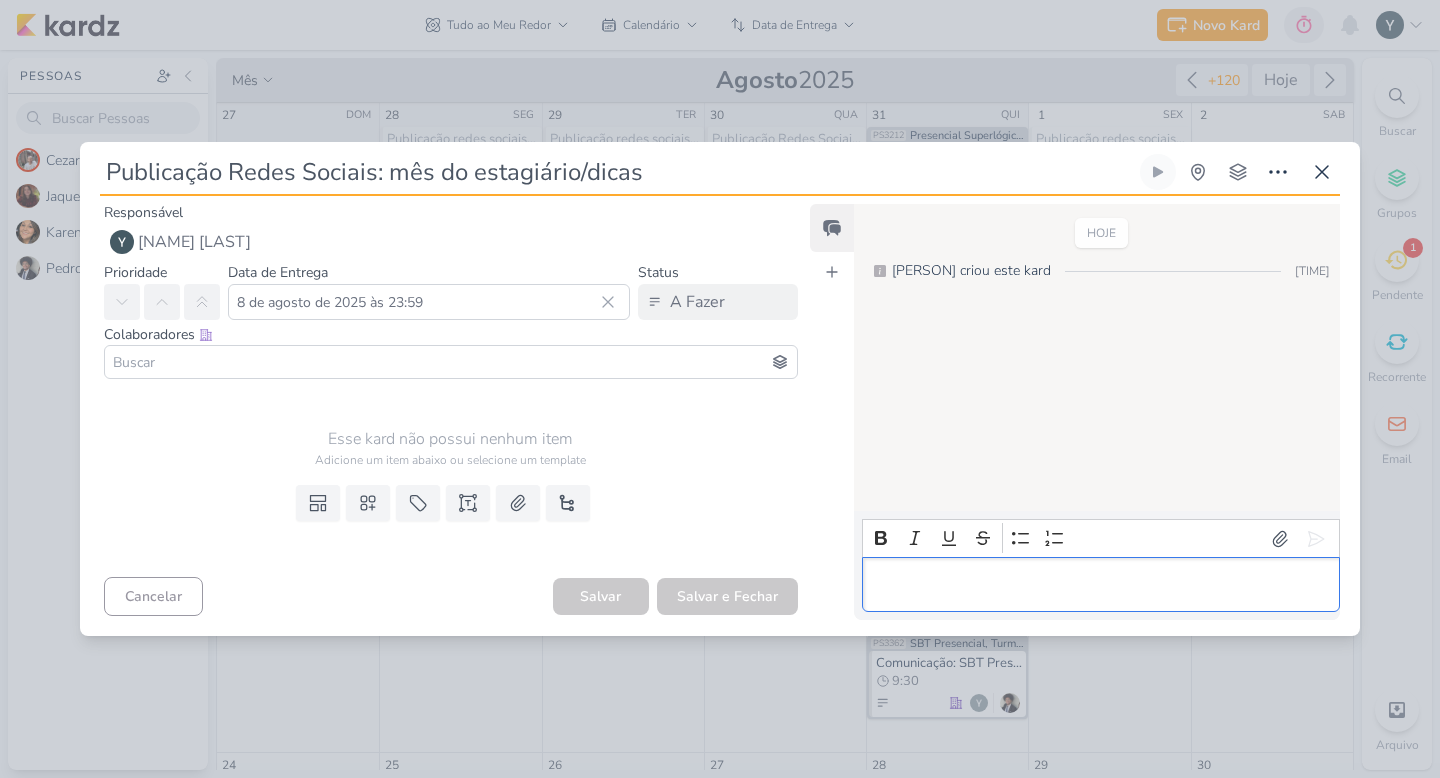 click at bounding box center (1101, 584) 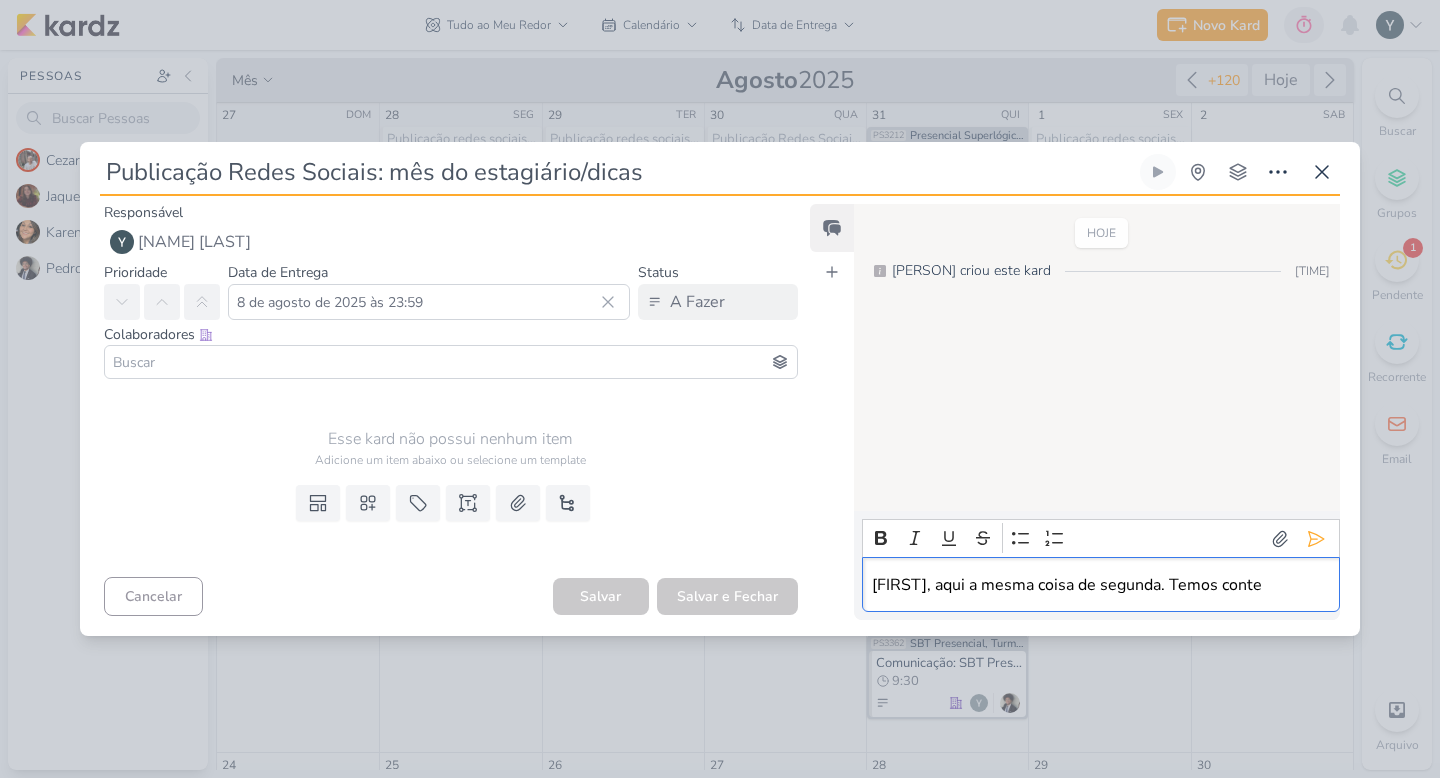 type 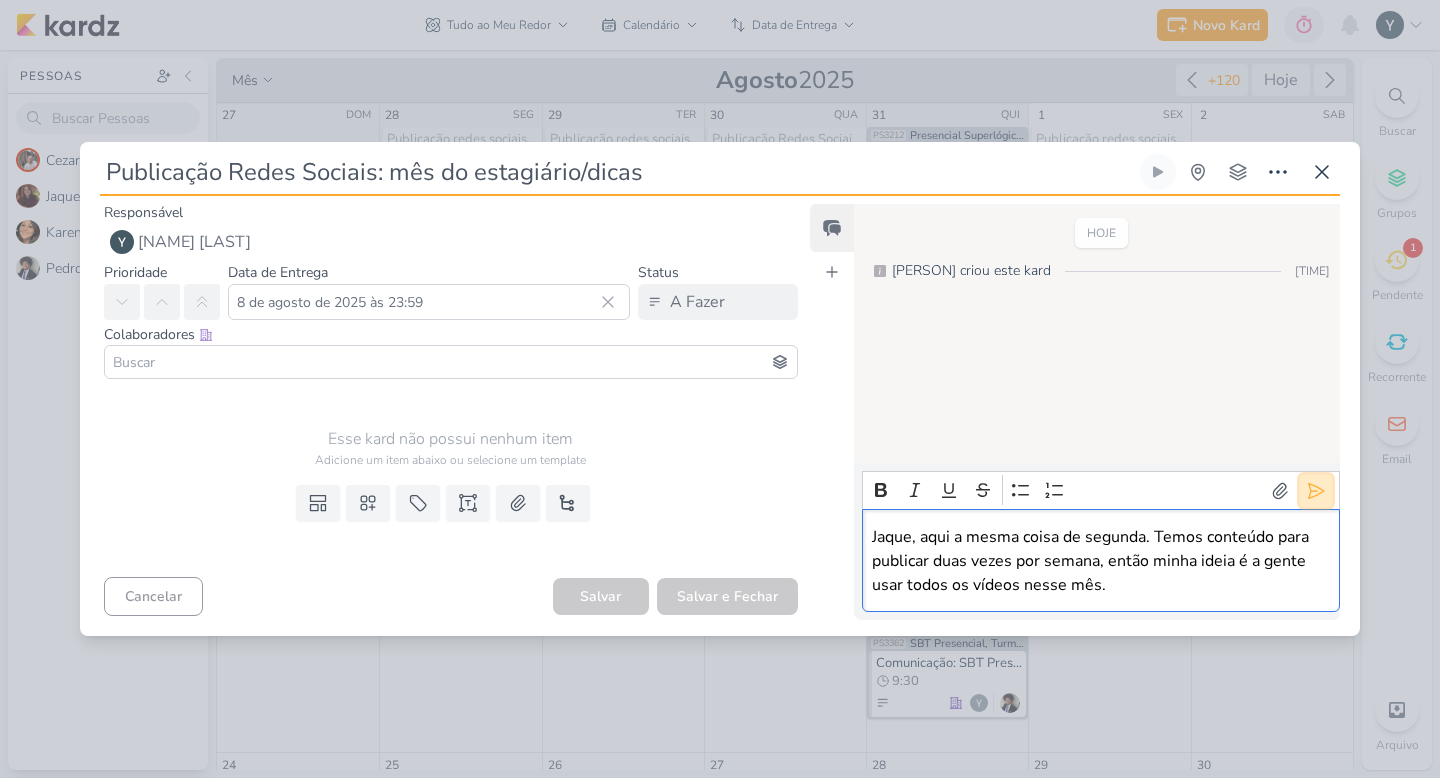 click at bounding box center [1316, 491] 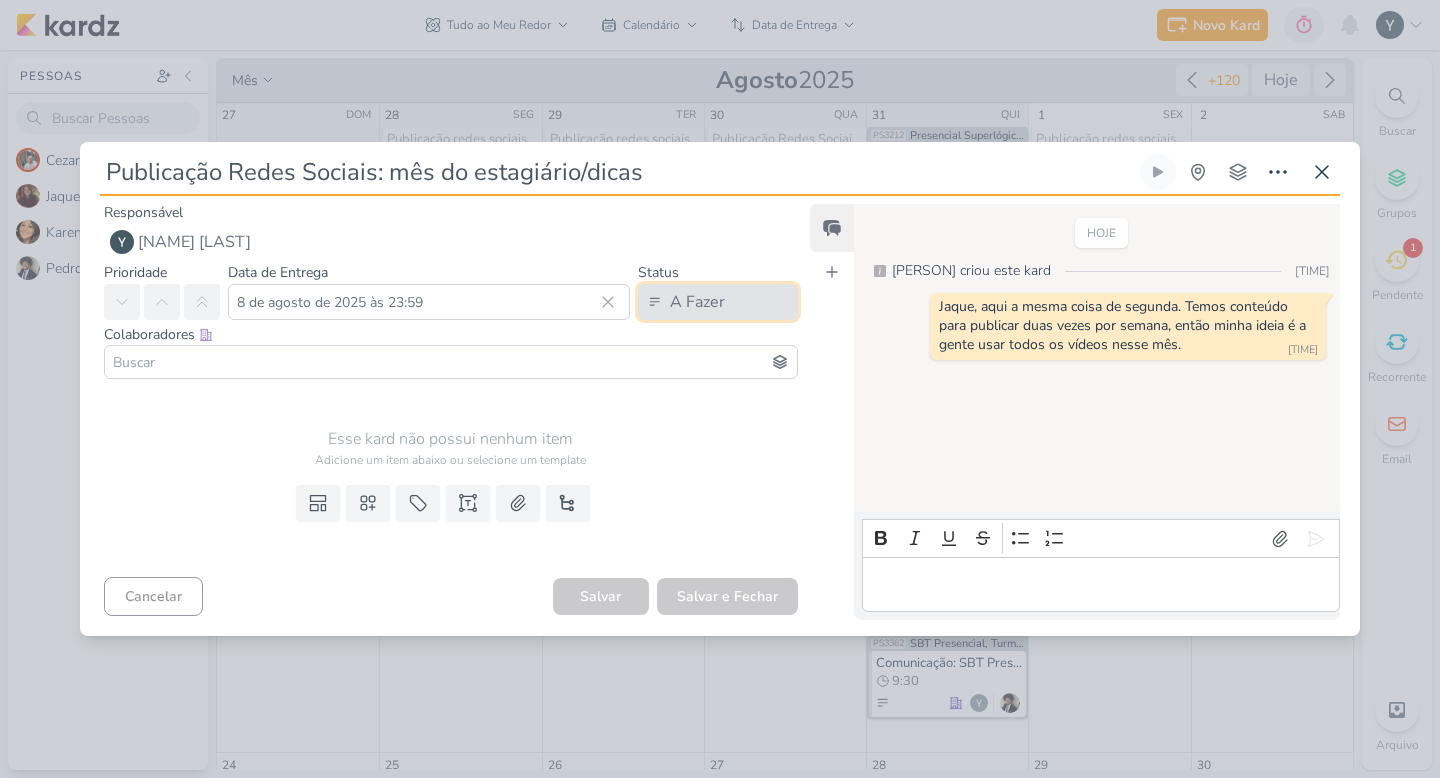 click on "A Fazer" at bounding box center [697, 302] 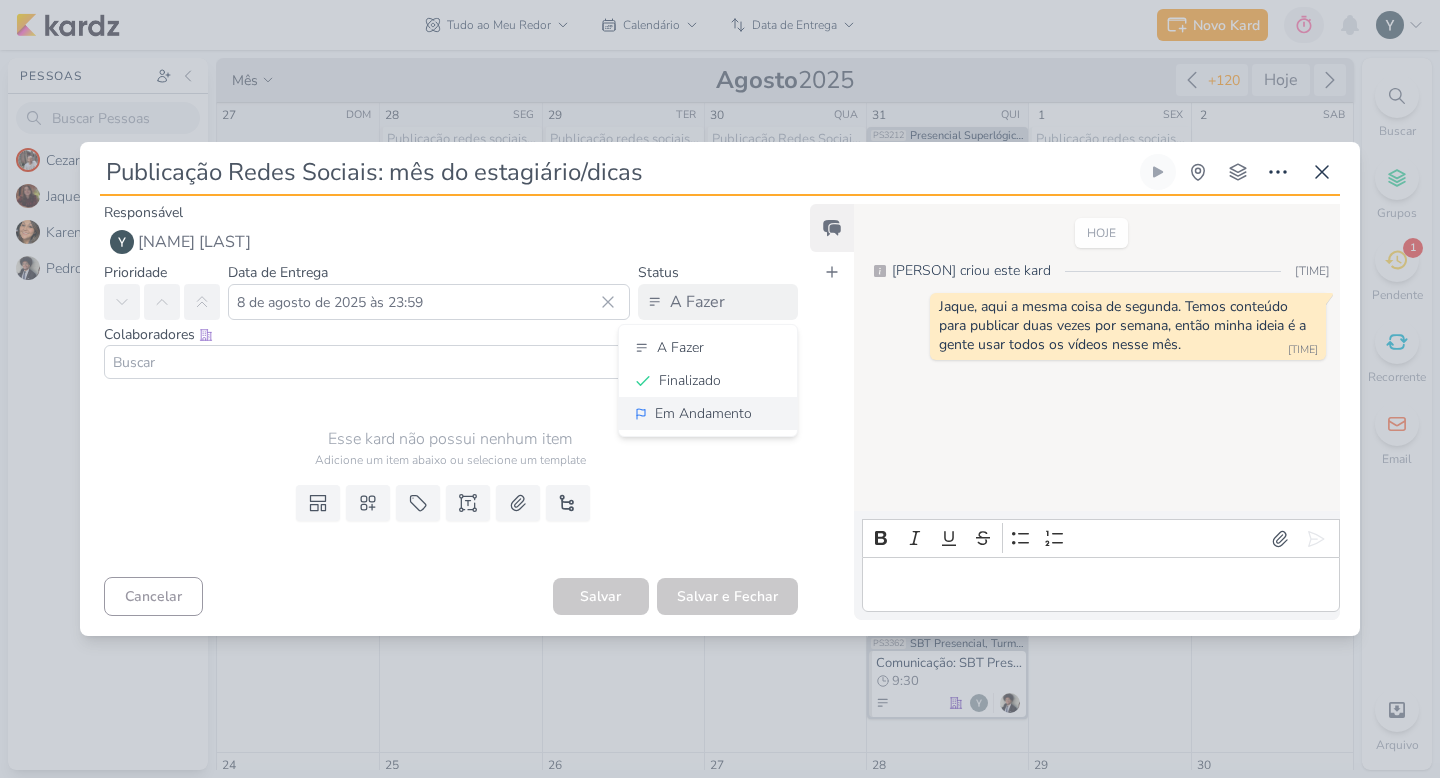 click on "Em Andamento" at bounding box center (703, 413) 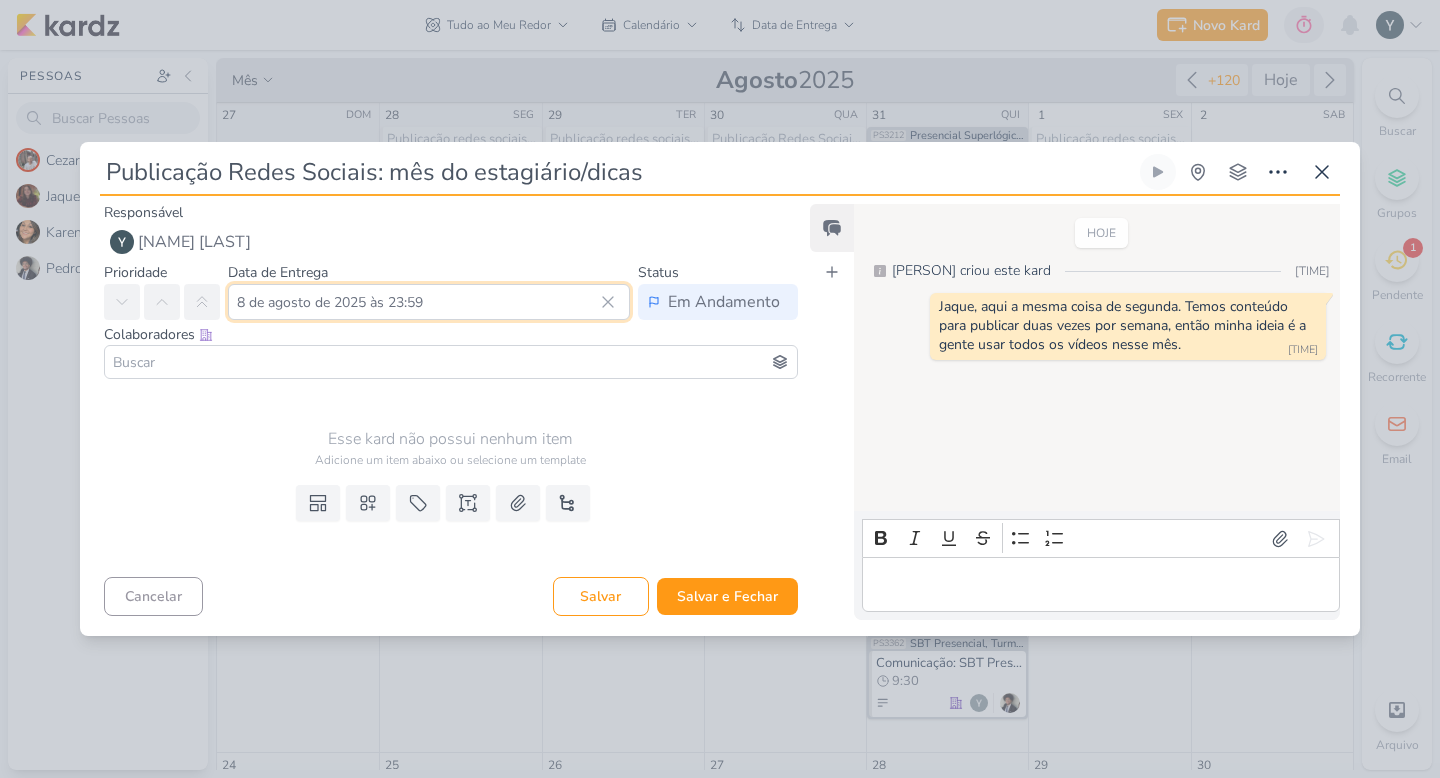 click on "8 de agosto de 2025 às 23:59" at bounding box center (429, 302) 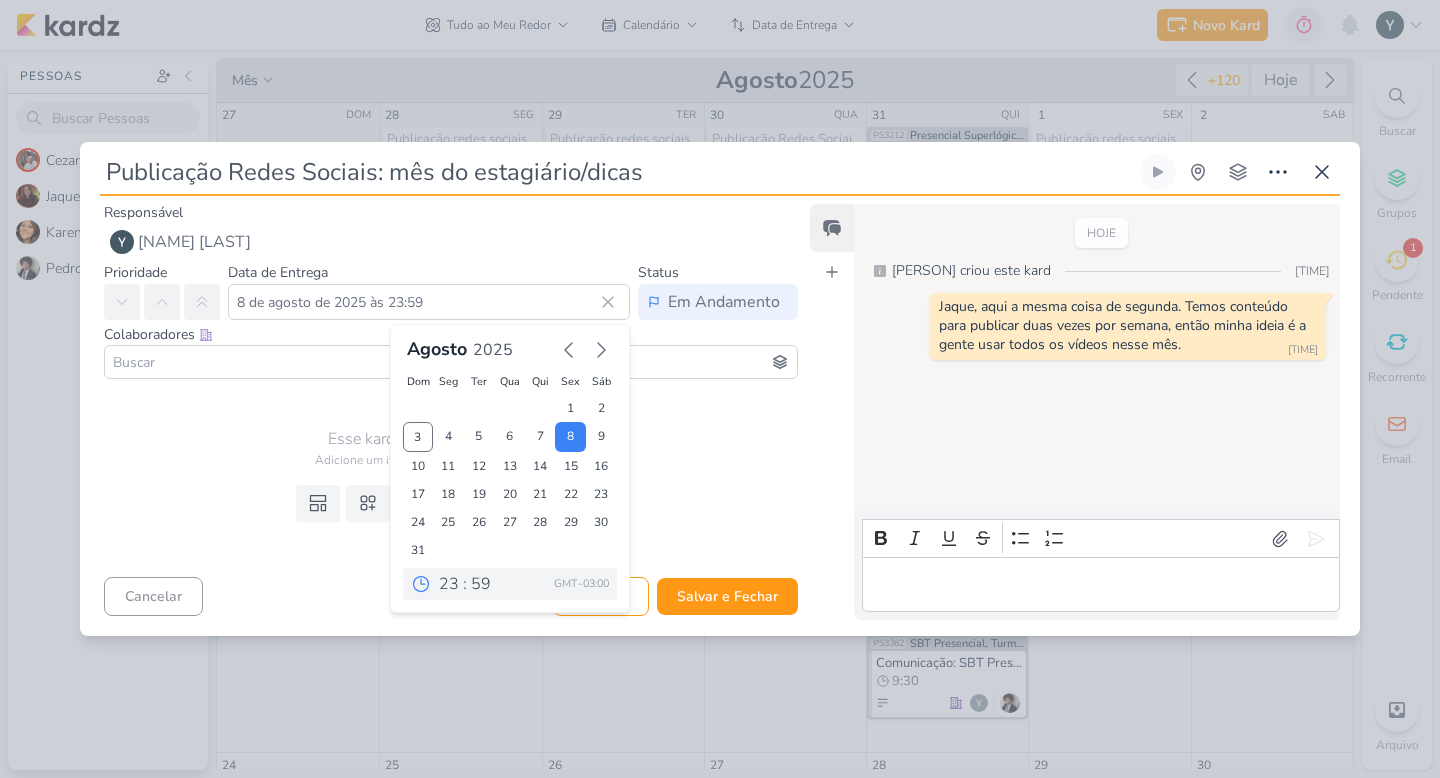 click on "GMT-03:00" at bounding box center (510, 584) 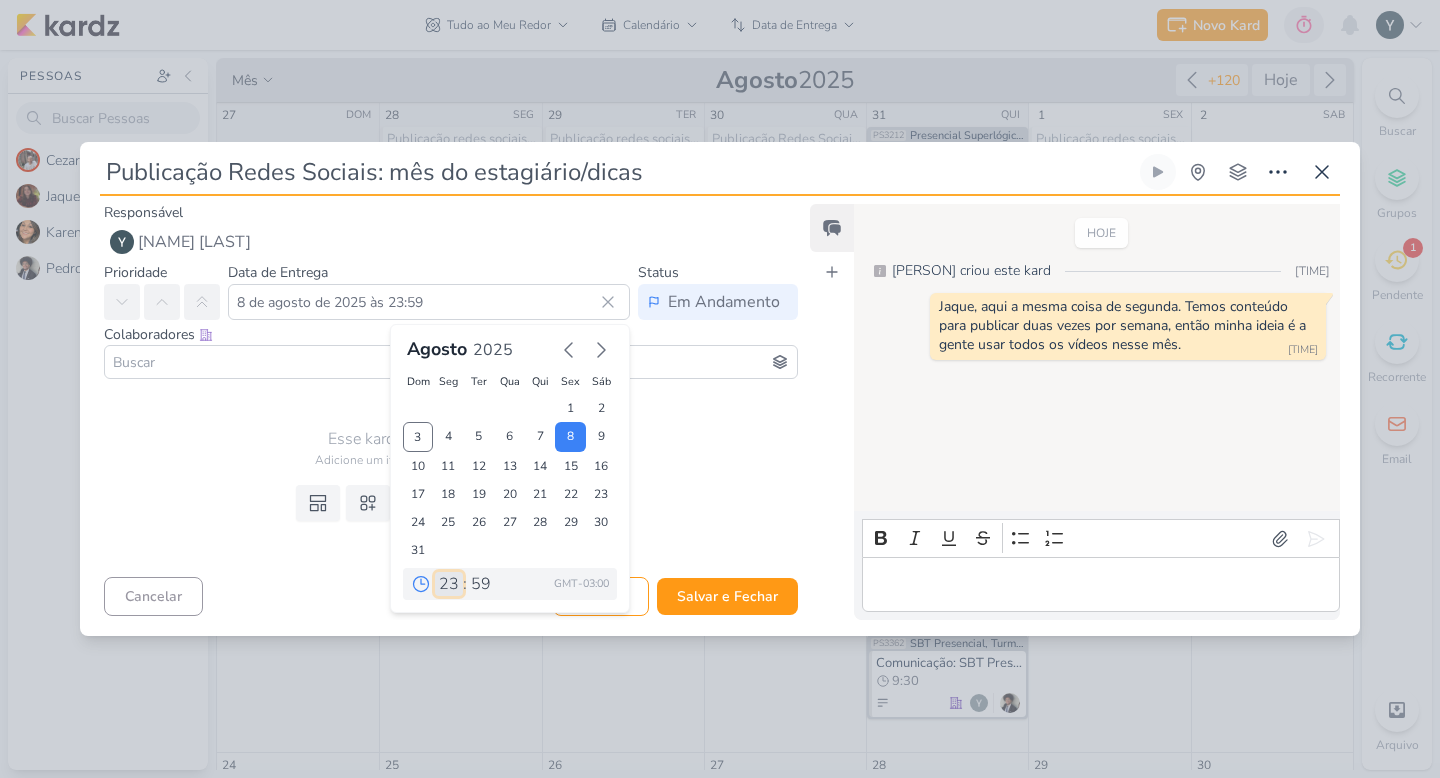 click on "00 01 02 03 04 05 06 07 08 09 10 11 12 13 14 15 16 17 18 19 20 21 22 23" at bounding box center (449, 584) 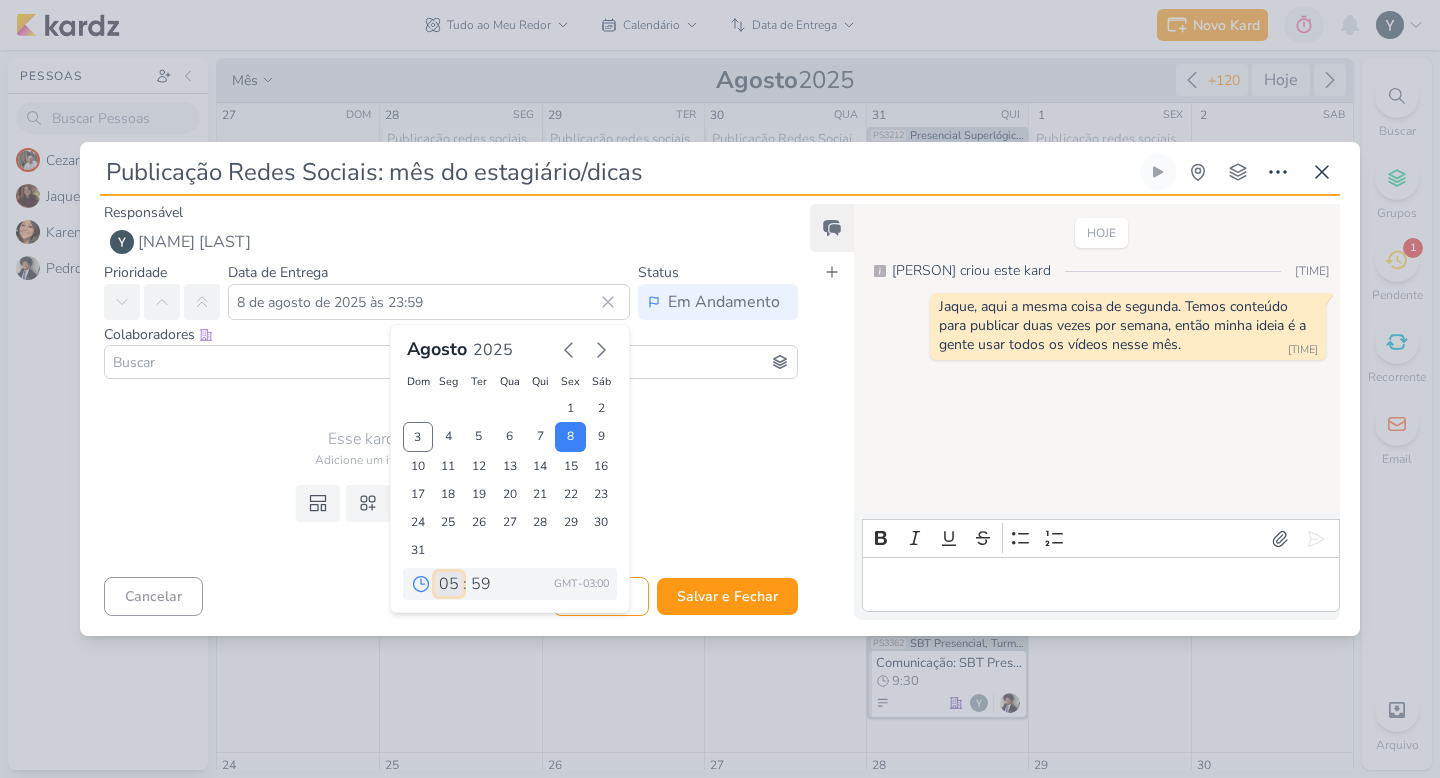 type on "[DATE] às [TIME]" 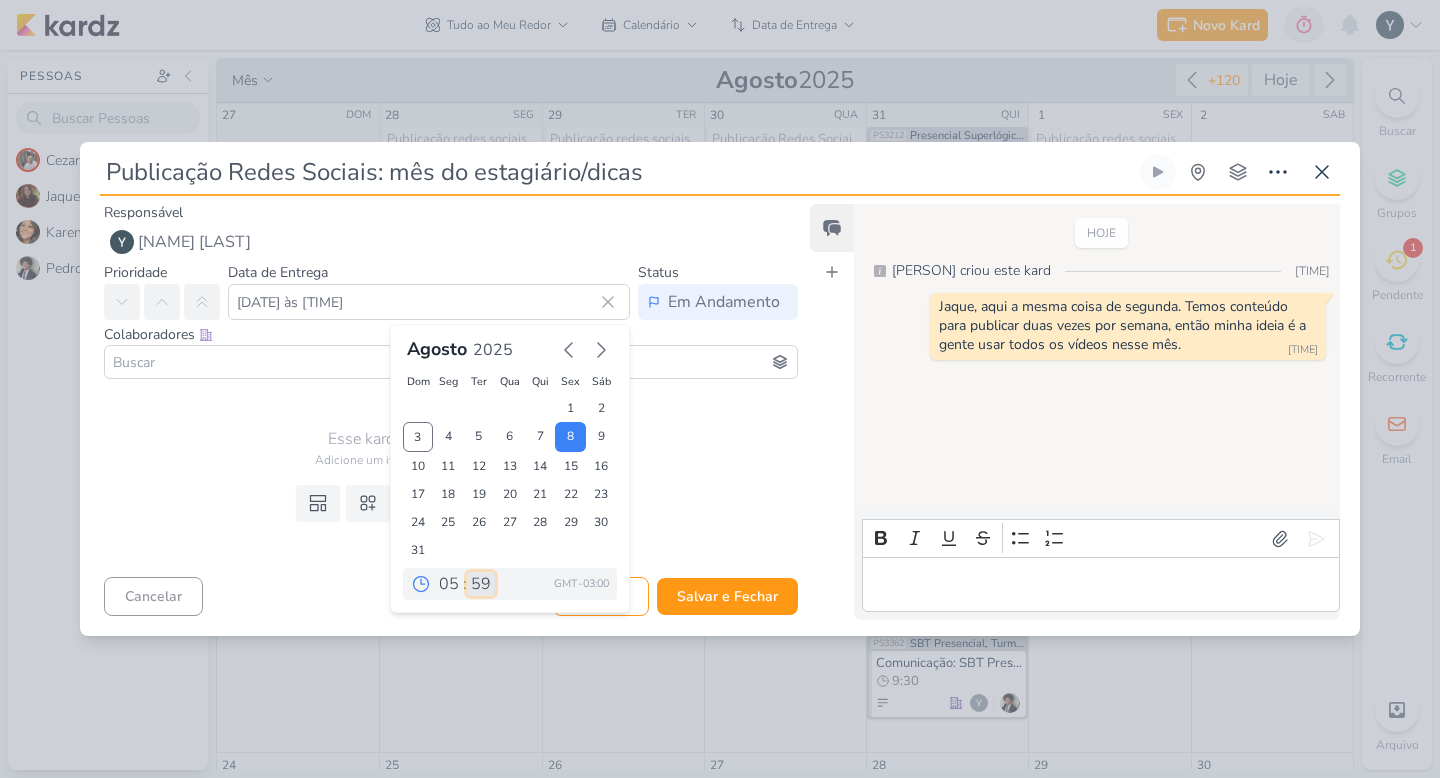 click on "00 05 10 15 20 25 30 35 40 45 50 55
59" at bounding box center (481, 584) 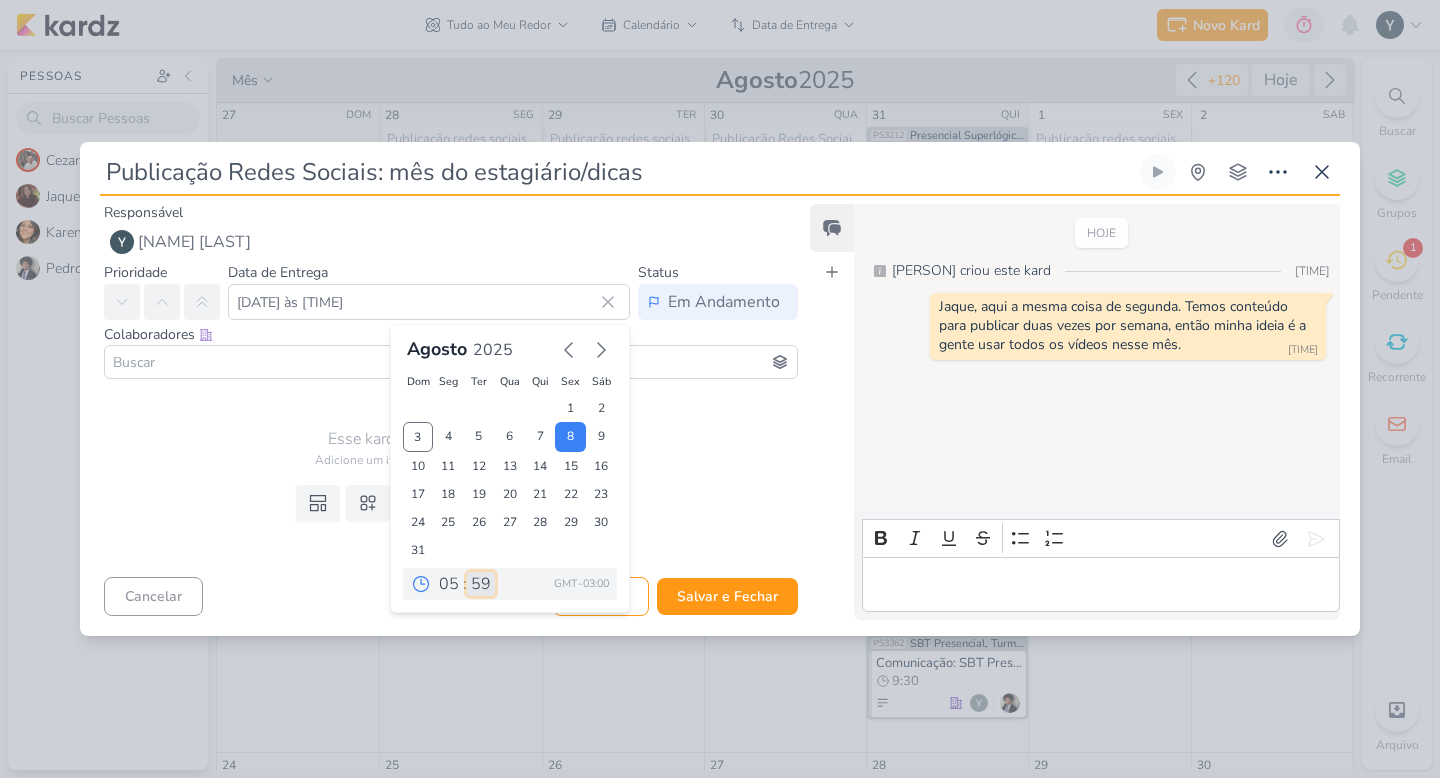 select on "0" 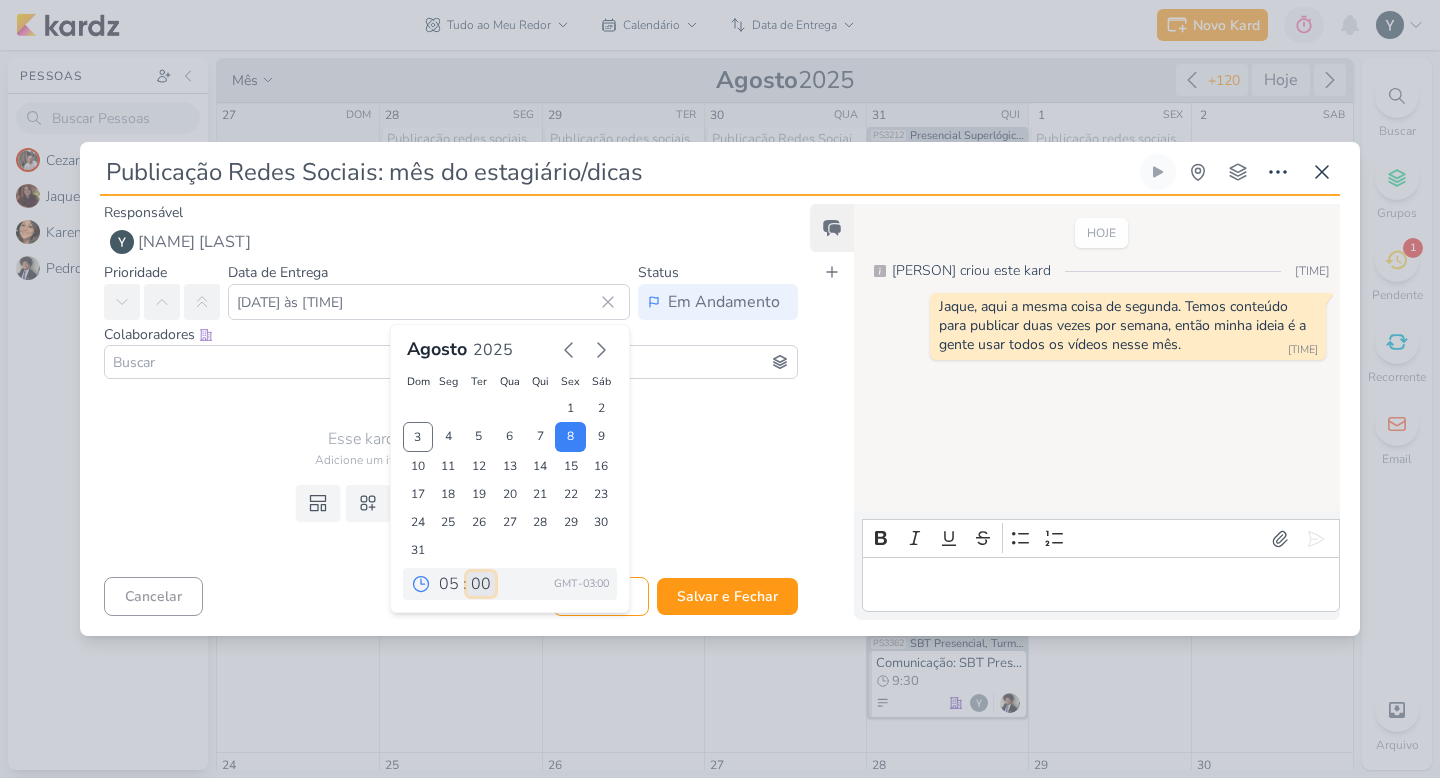 type on "[DATE] às [TIME]" 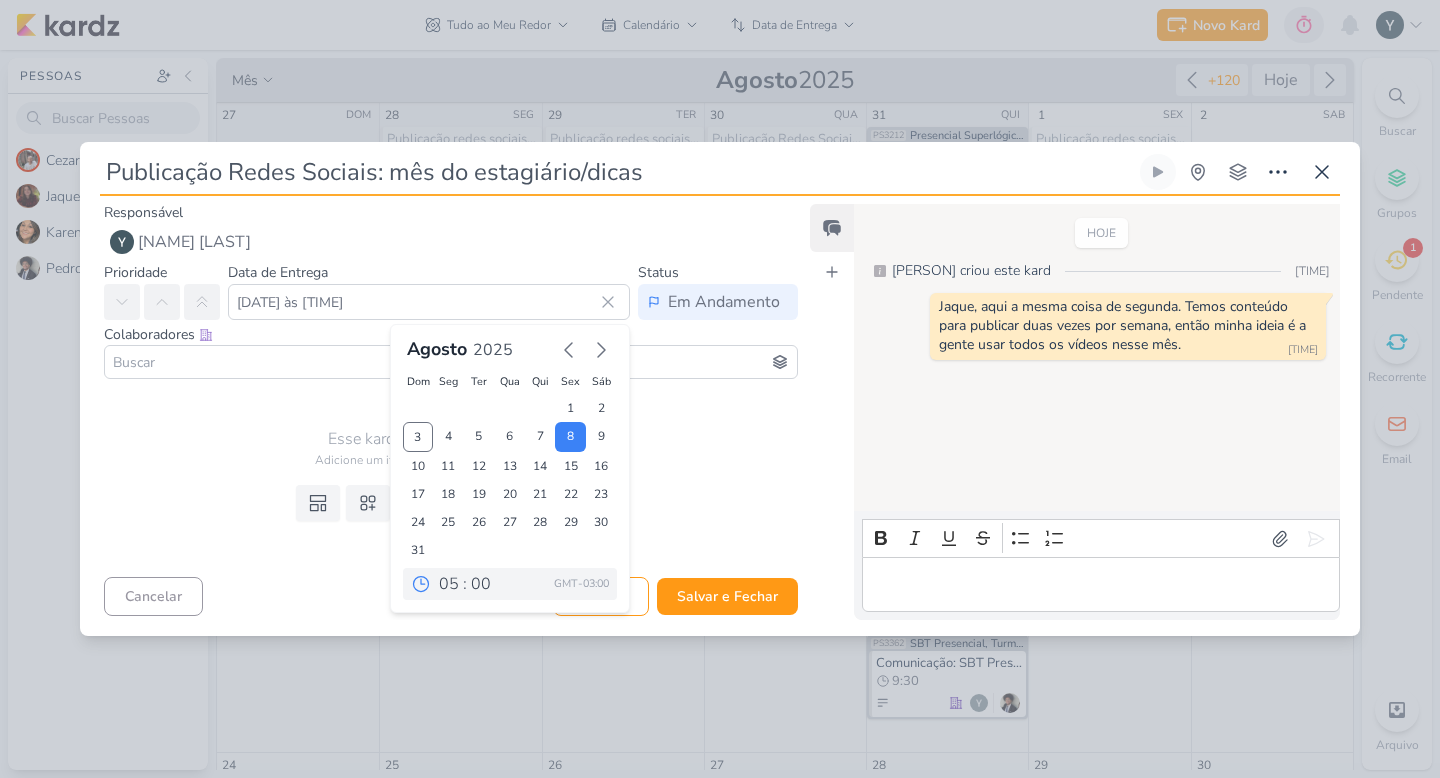 click on "Templates
Campos Personalizados
Marcadores
Caixa De Texto
Anexo
Novo Subkard" at bounding box center (443, 523) 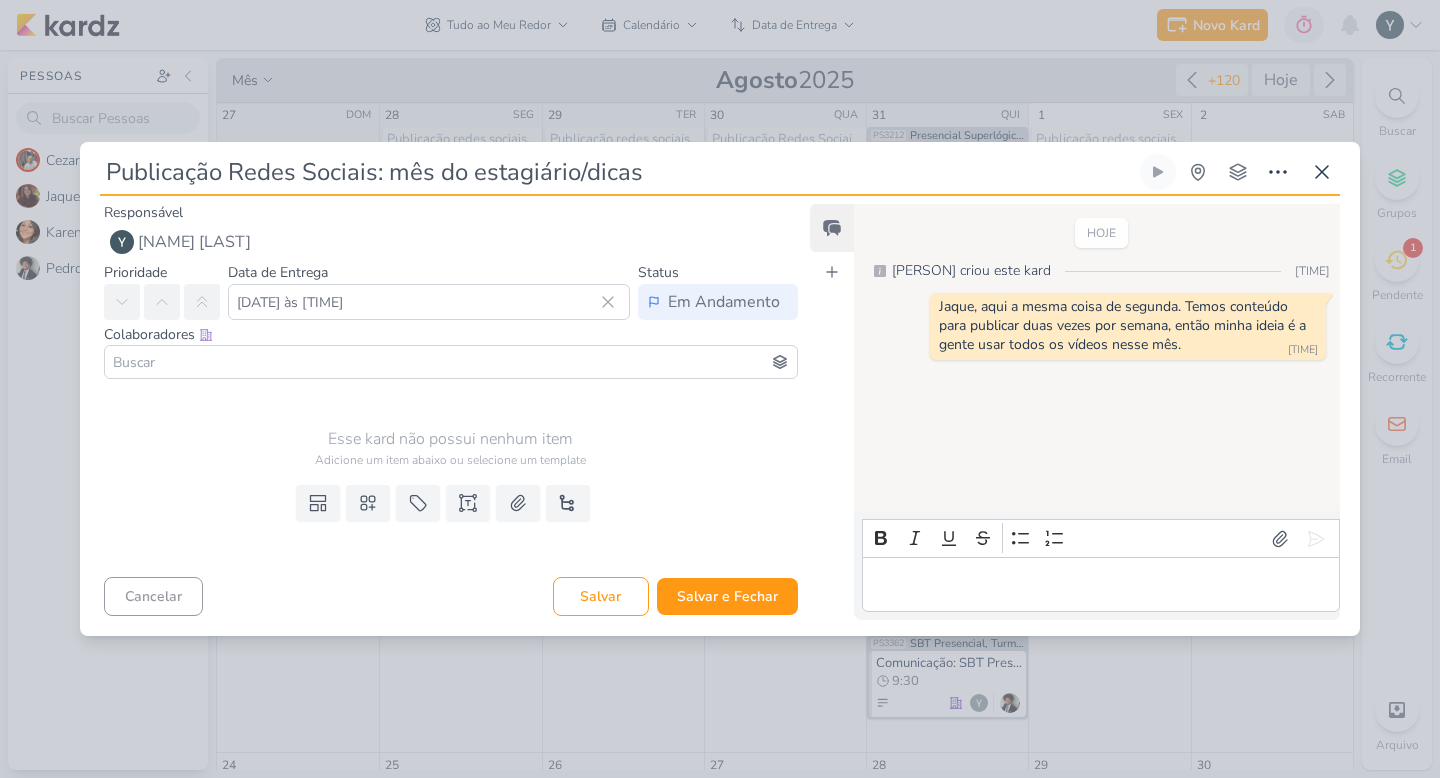 click at bounding box center [451, 362] 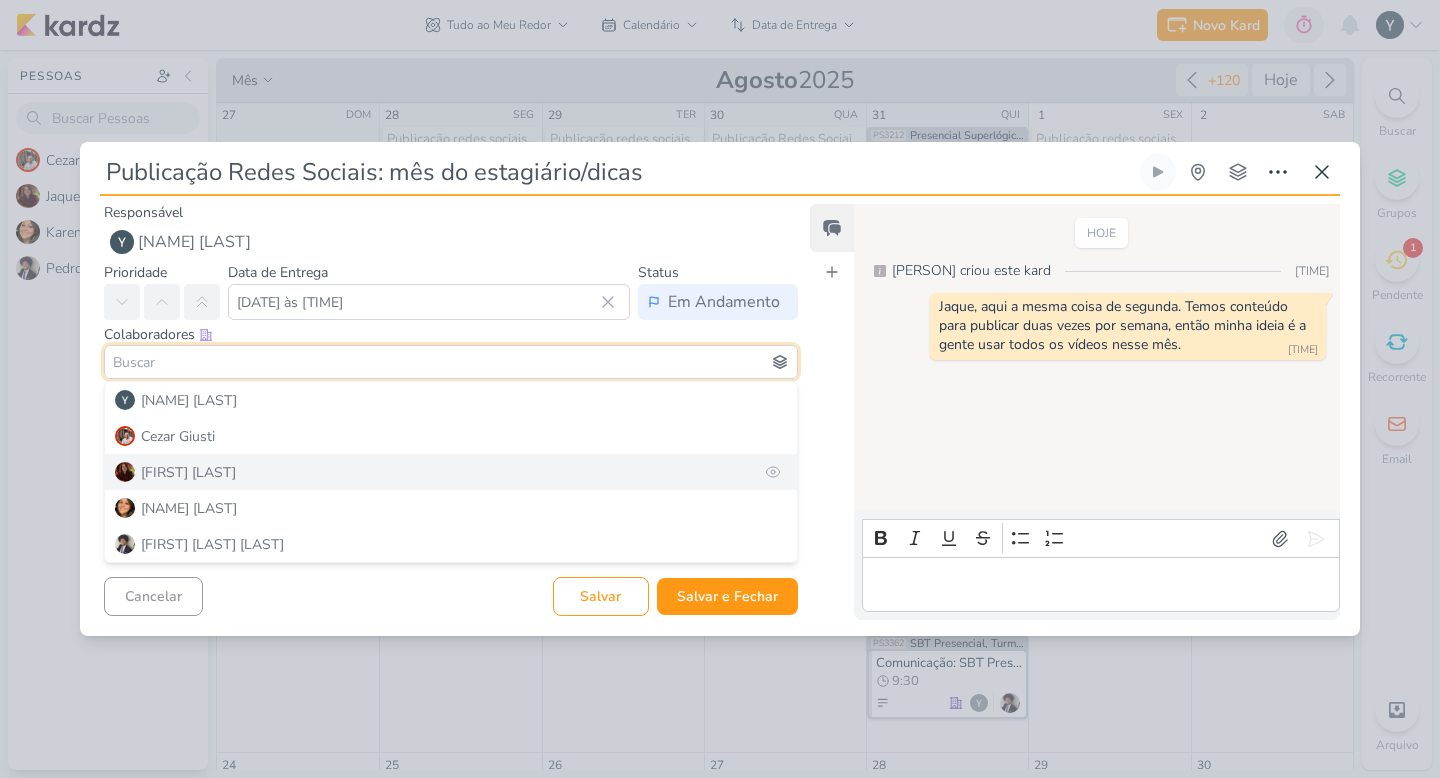 click on "[FIRST] [LAST]" at bounding box center [451, 472] 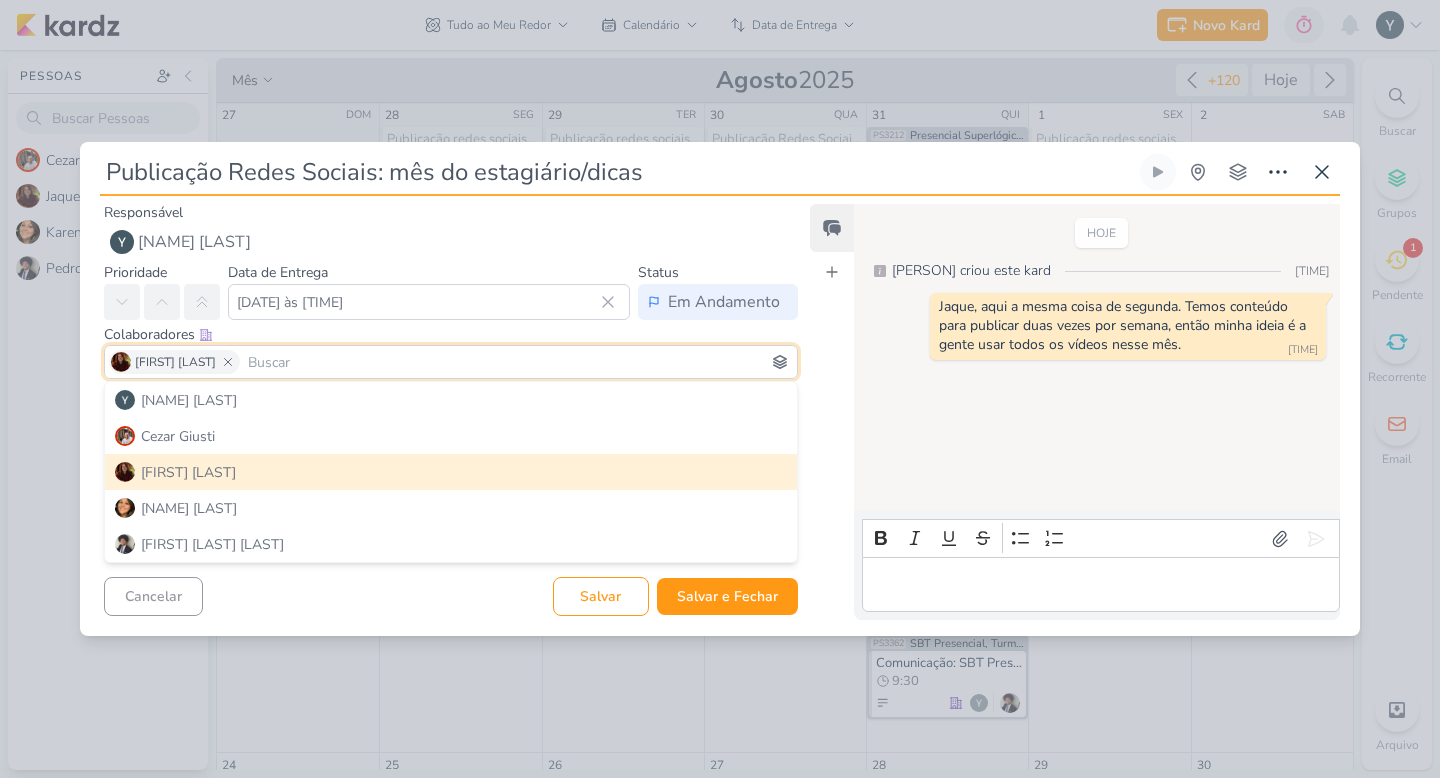 click on "Feed
Atrelar email
Solte o email para atrelar ao kard" at bounding box center [832, 412] 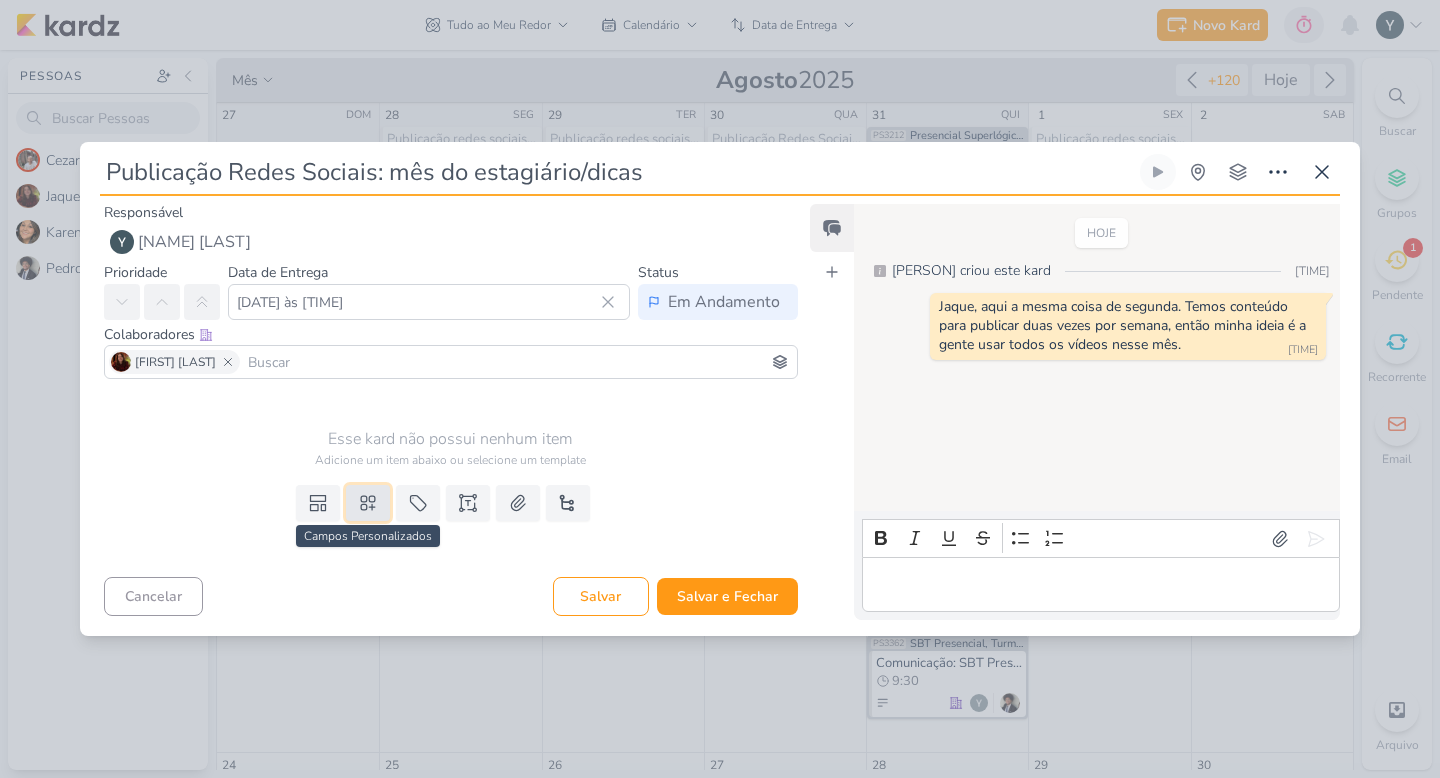 click at bounding box center [368, 503] 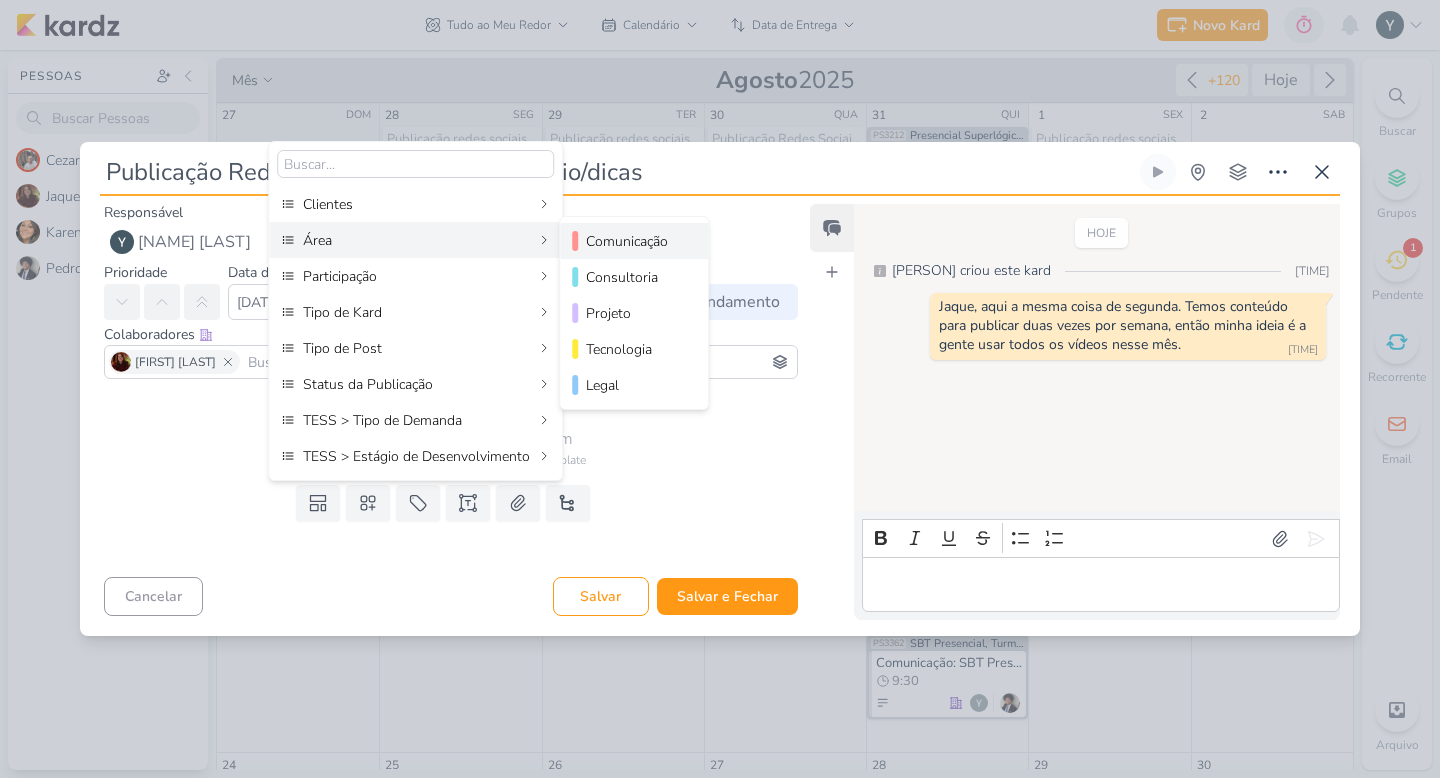 click on "Comunicação" at bounding box center [635, 241] 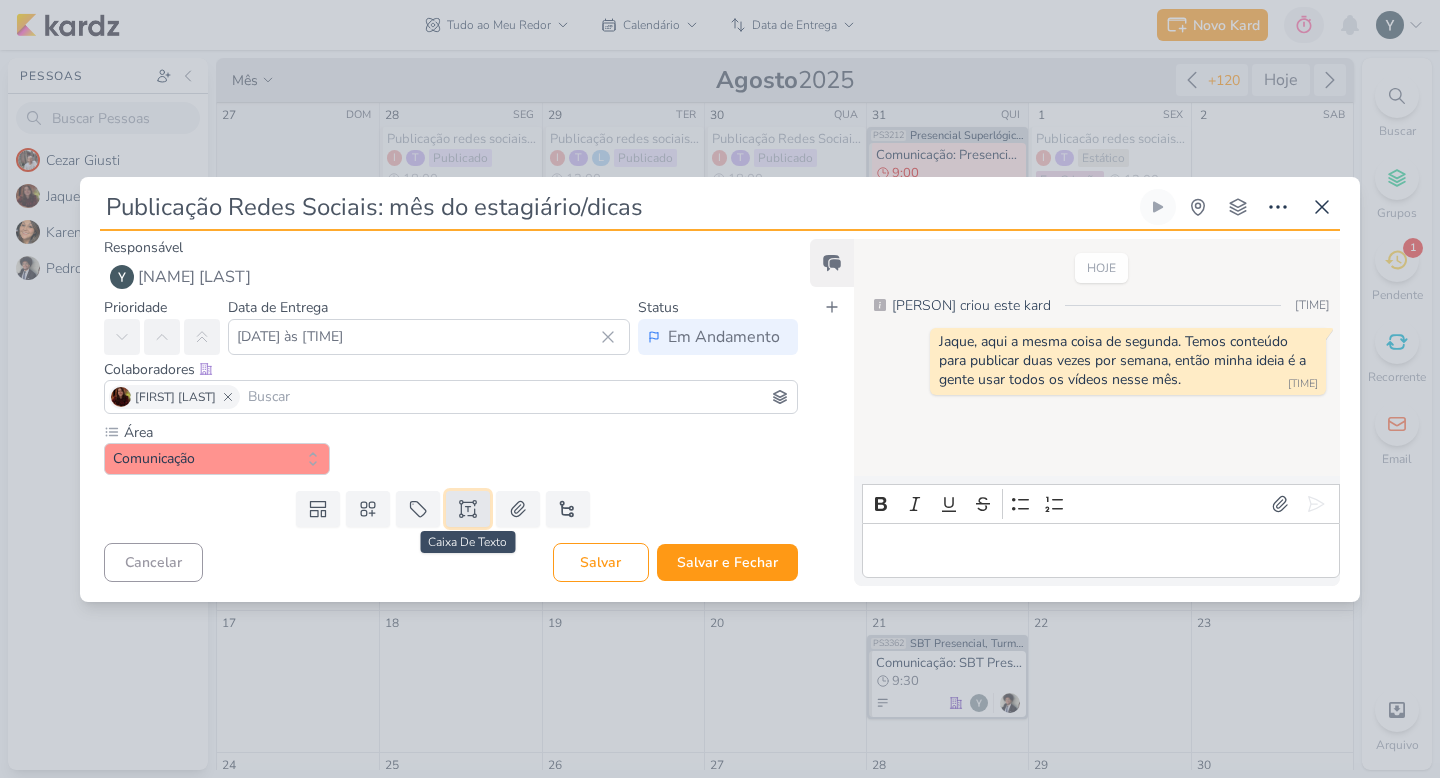 click 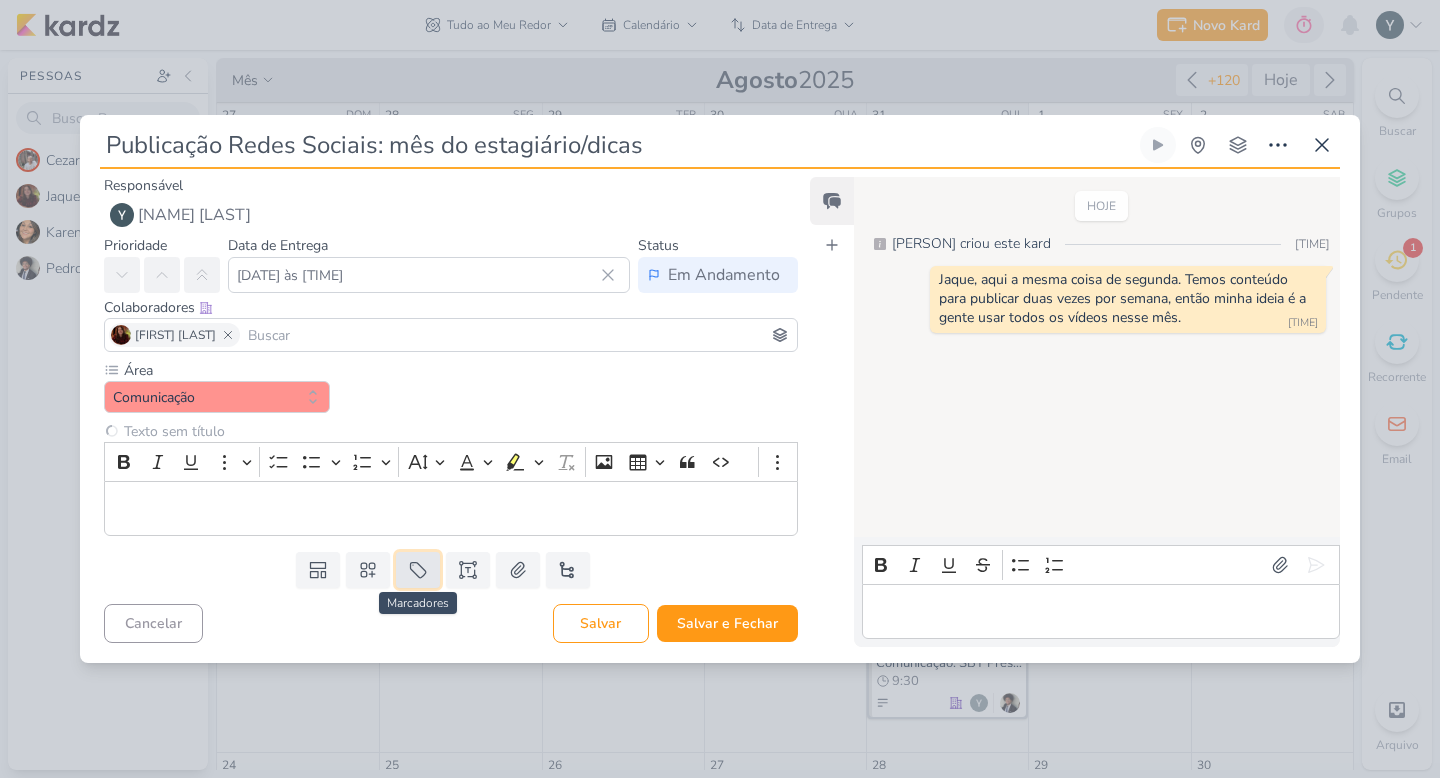 click at bounding box center [418, 570] 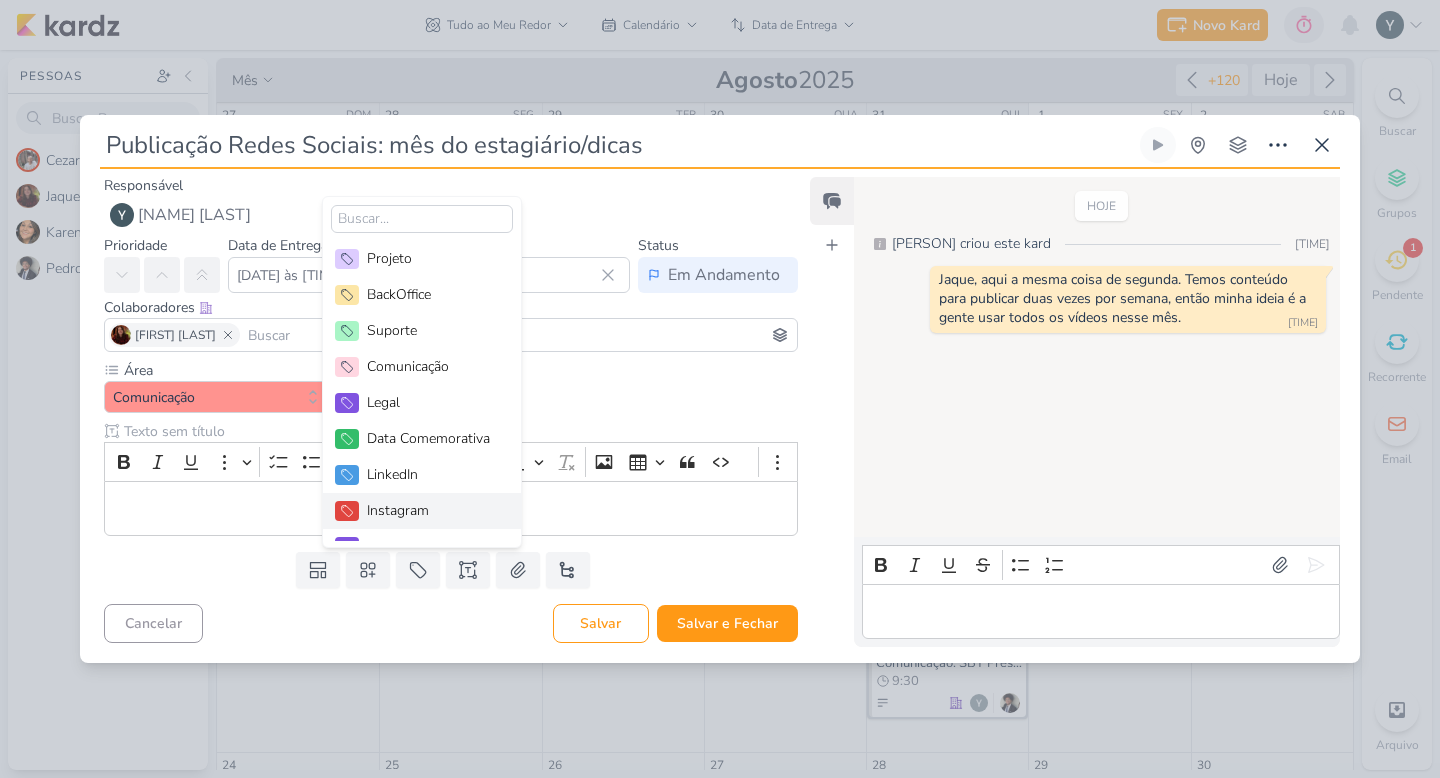 click on "Instagram" at bounding box center [432, 510] 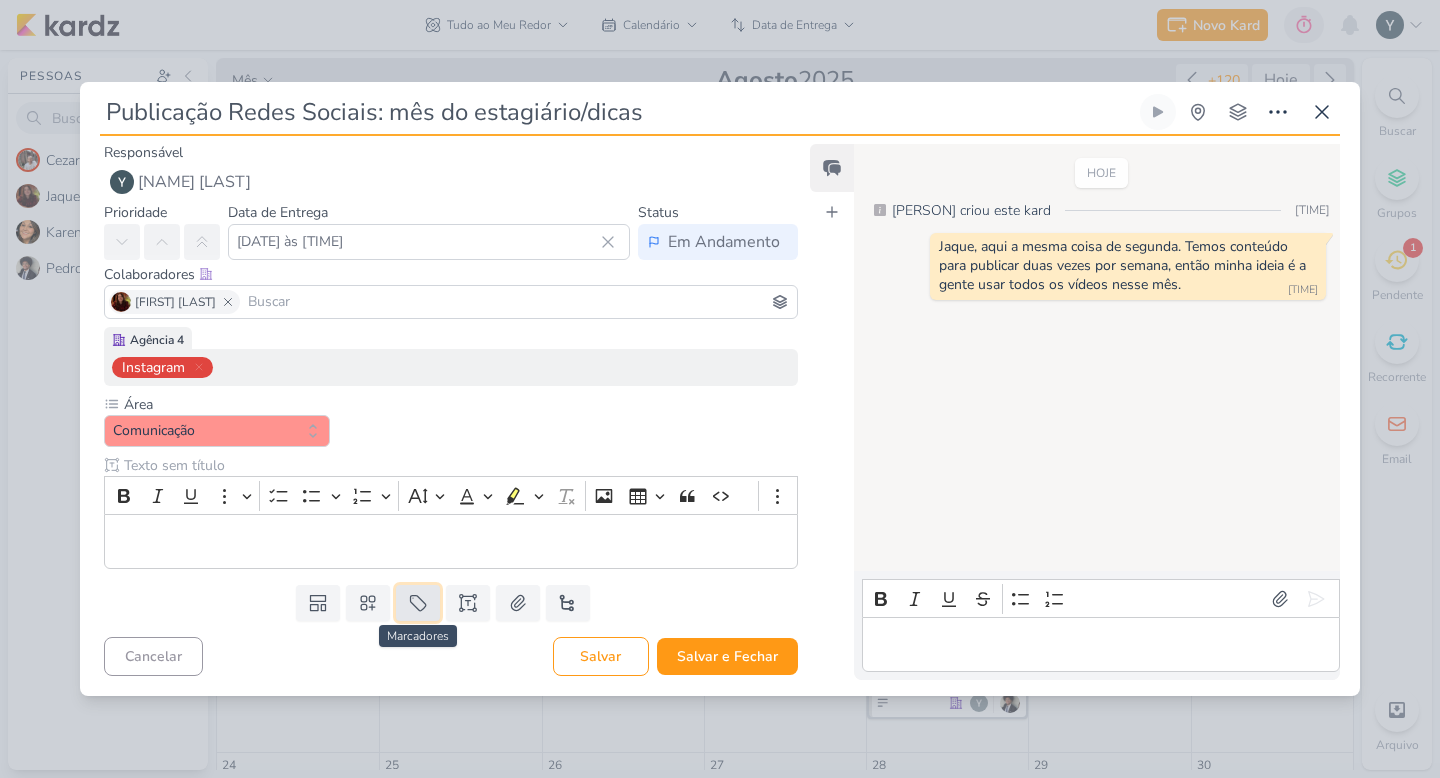 click 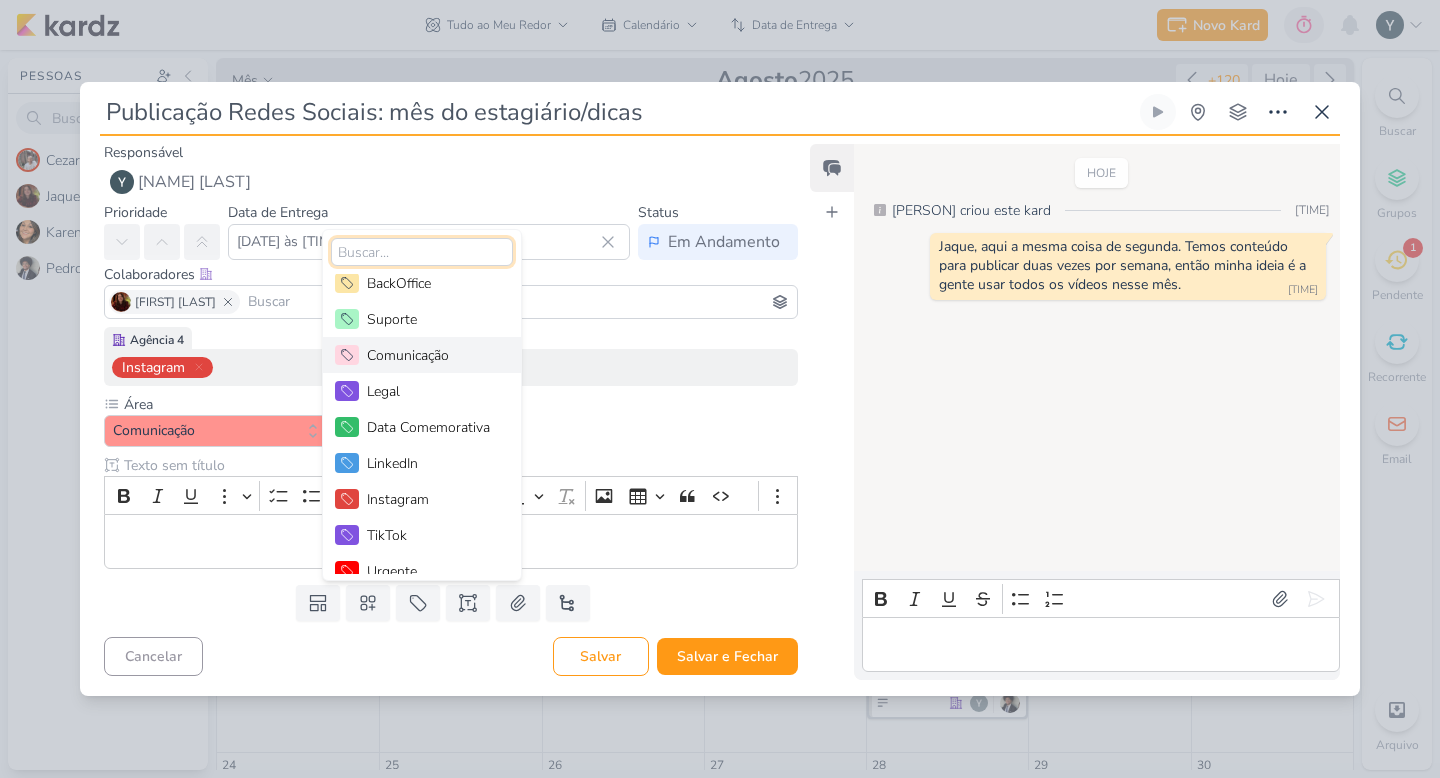 scroll, scrollTop: 53, scrollLeft: 0, axis: vertical 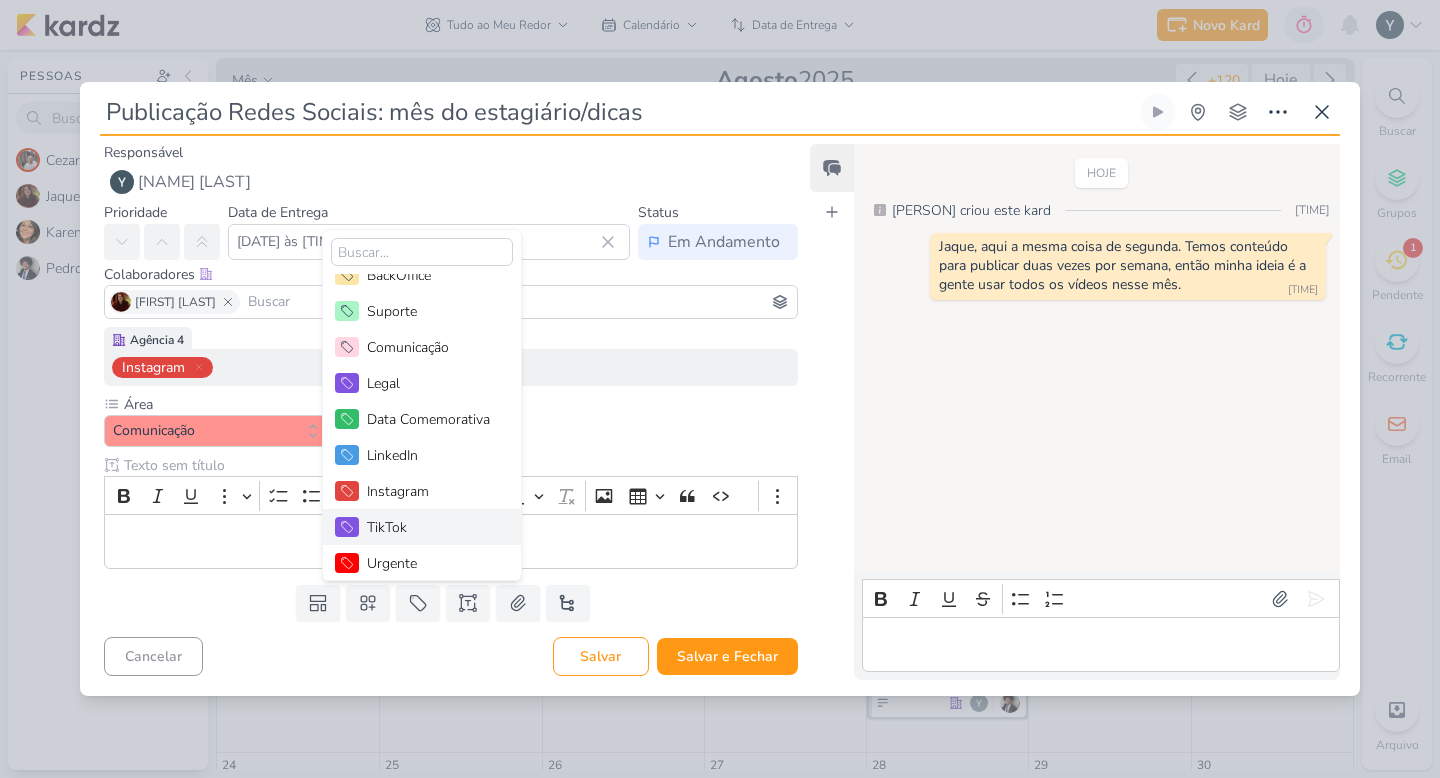 click on "TikTok" at bounding box center [422, 527] 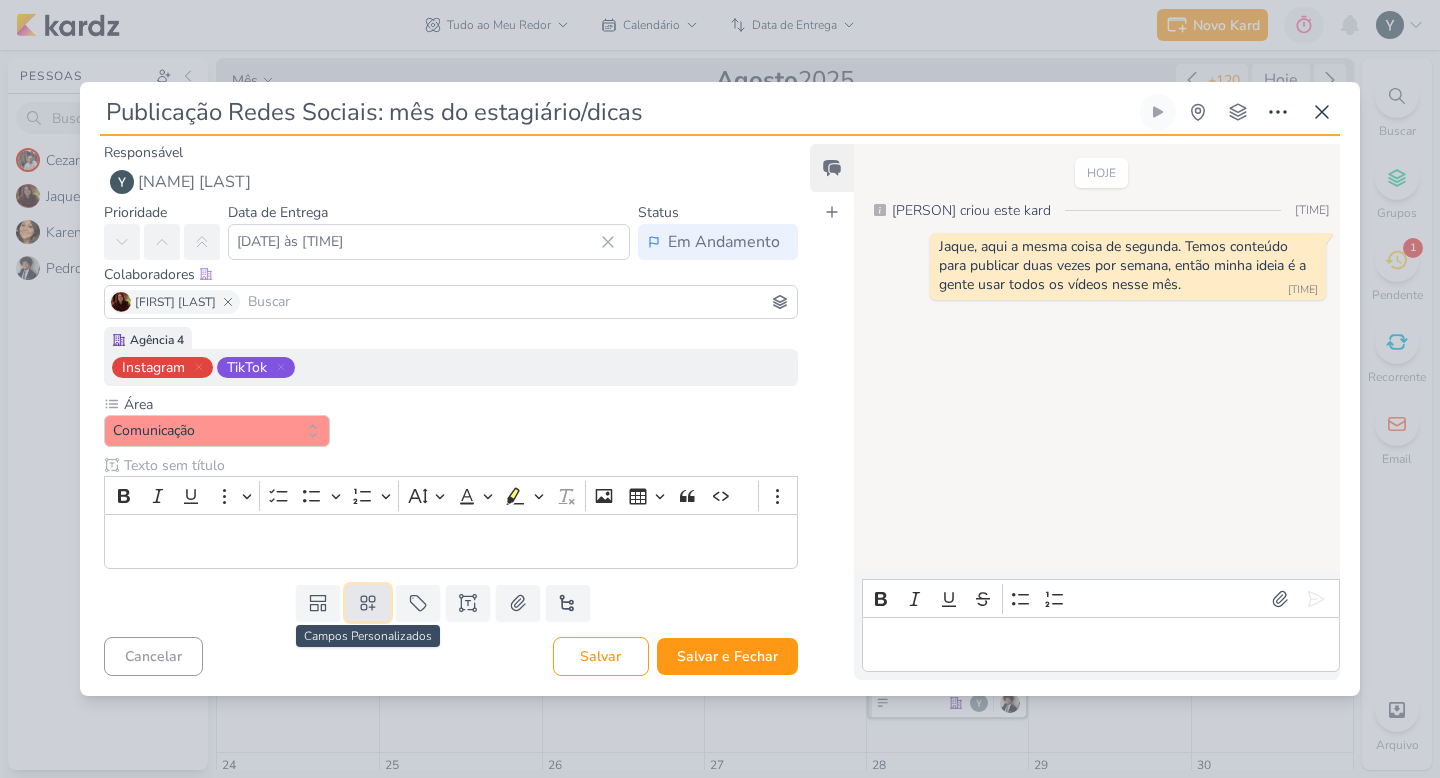click 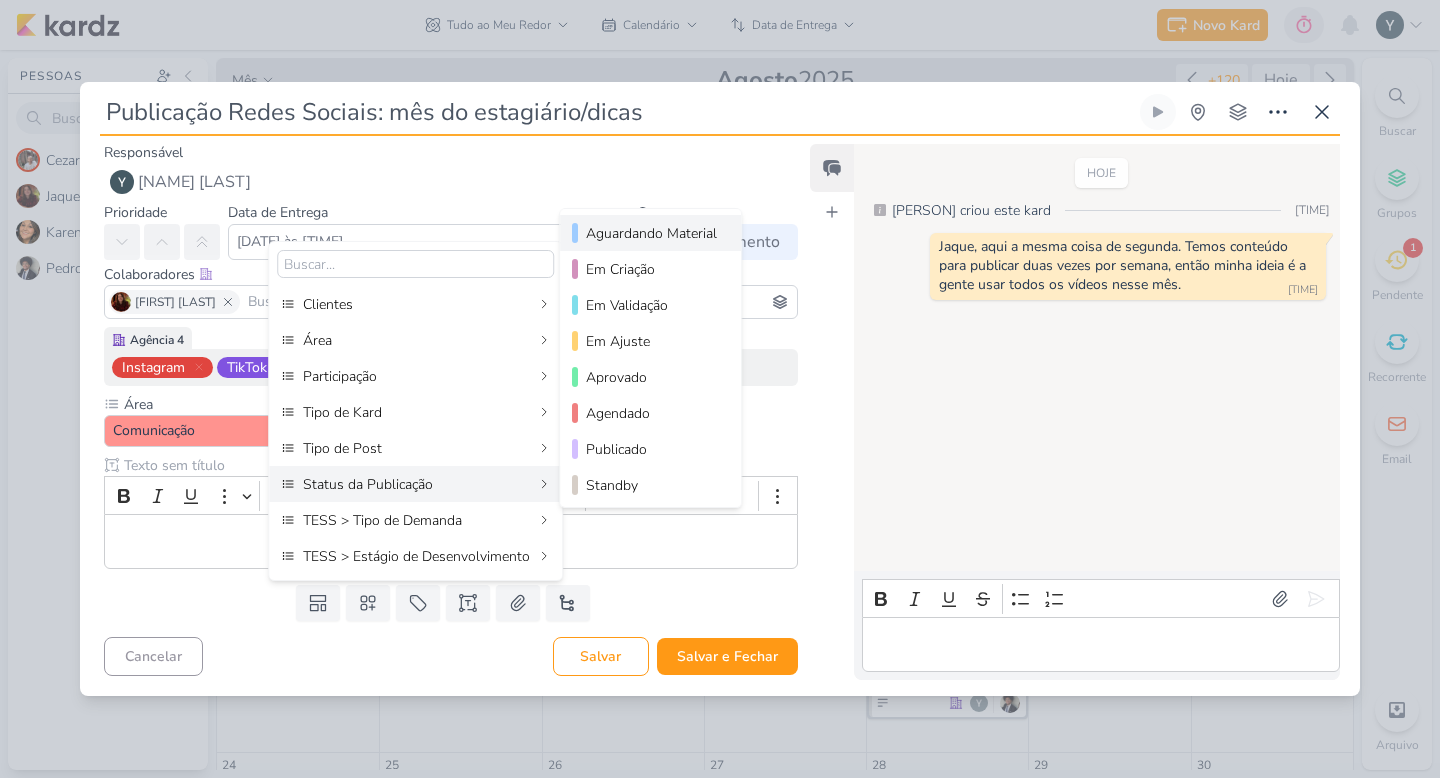 click on "Aguardando Material" at bounding box center [651, 233] 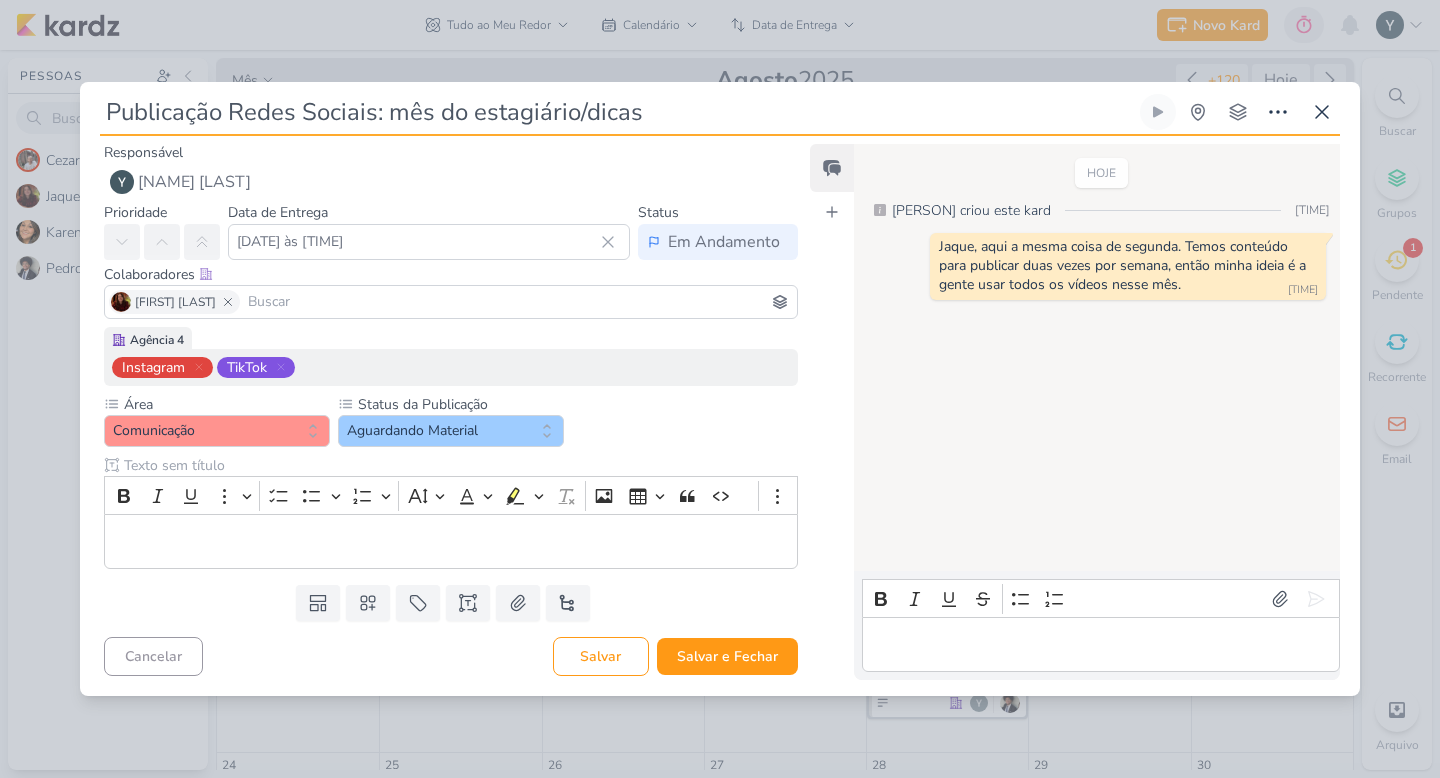 click on "Salvar
Salvar e Fechar
Ctrl + Enter" at bounding box center (675, 656) 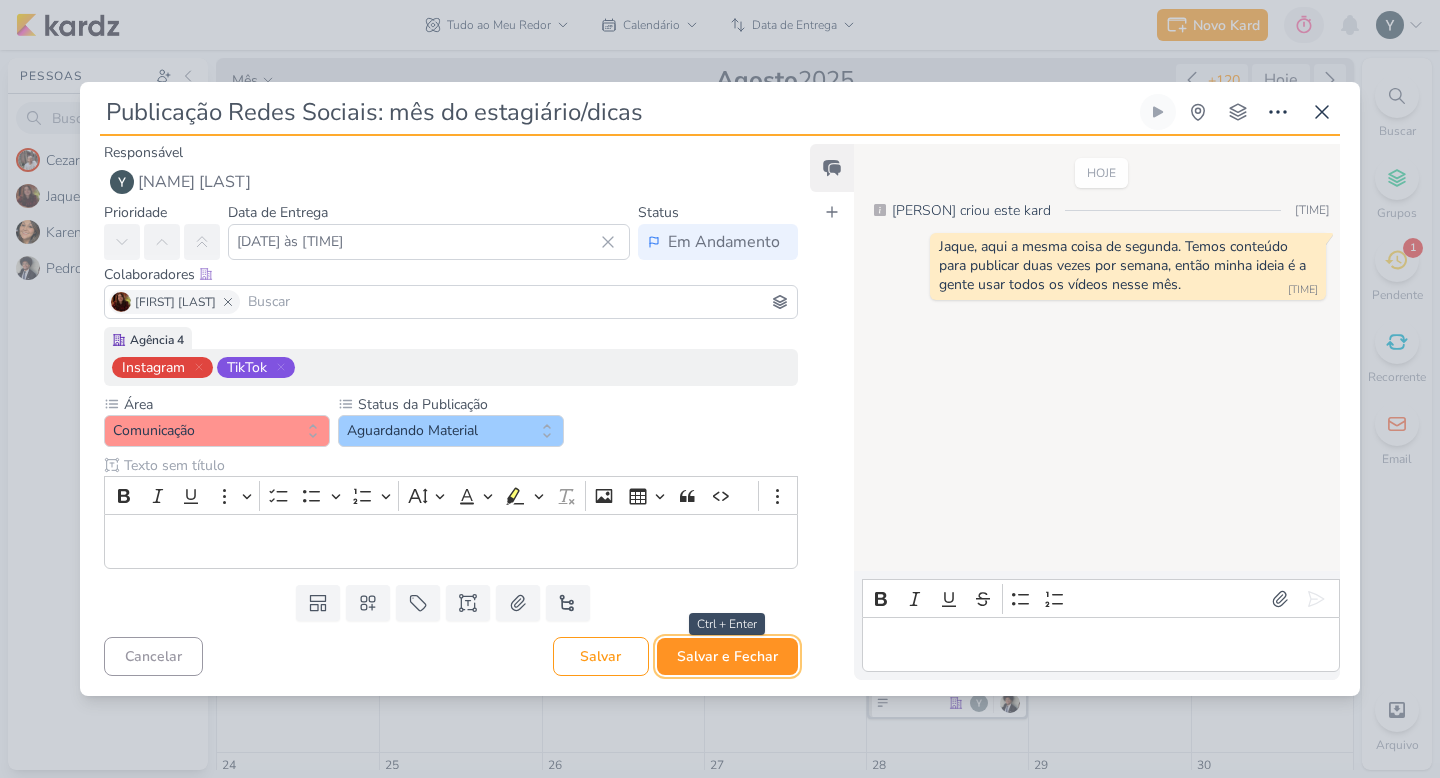 click on "Salvar e Fechar" at bounding box center (727, 656) 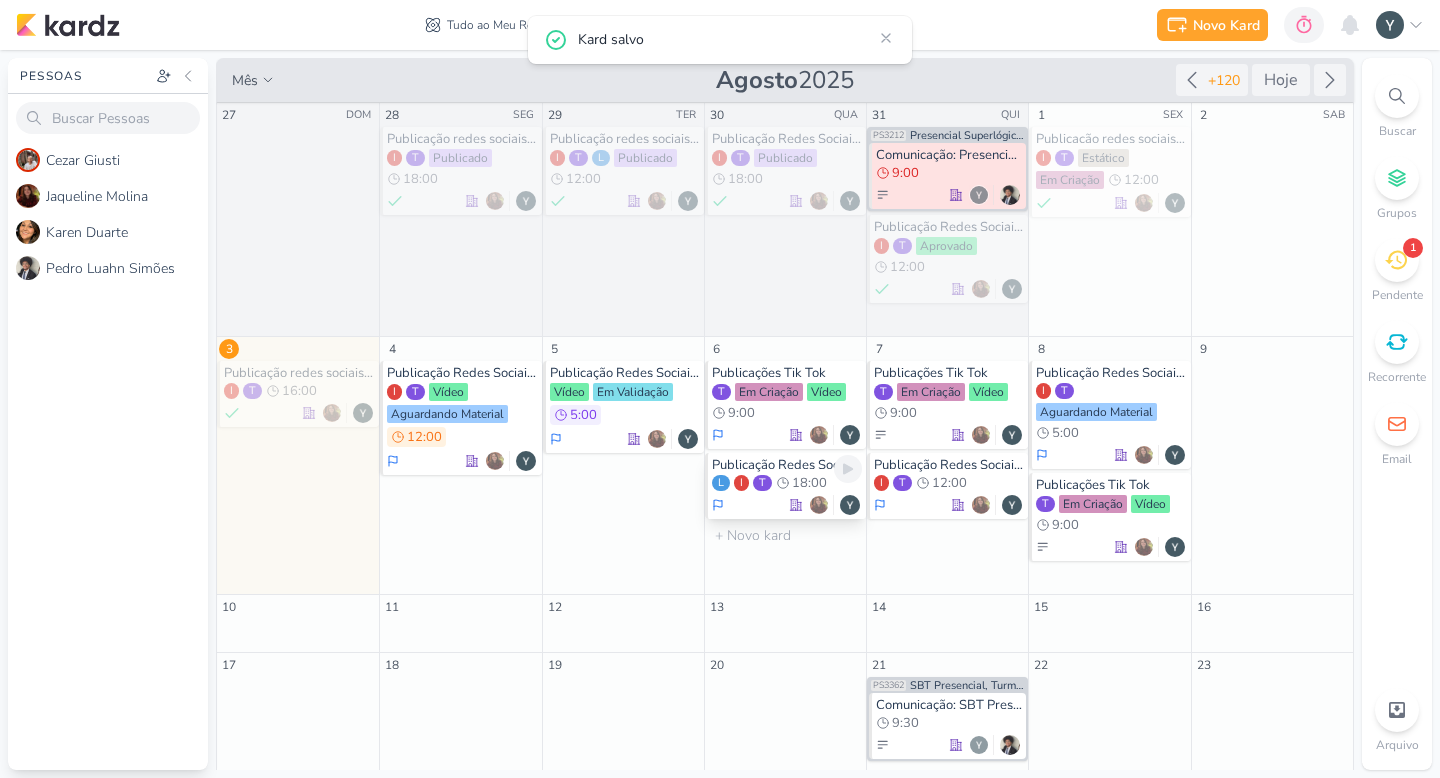 click on "I" at bounding box center (741, 483) 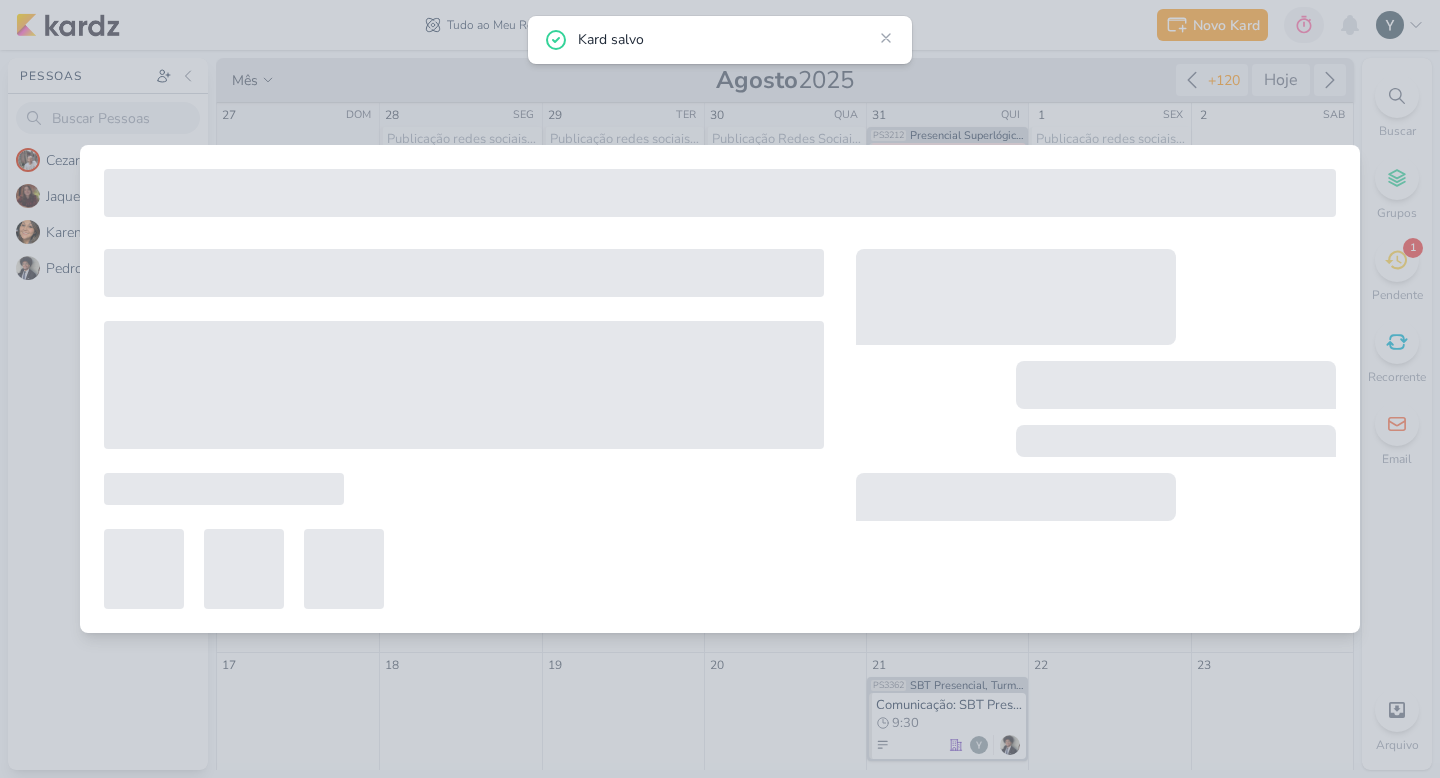 type on "Publicação Redes Sociais: prévia vídeo Faria Lima" 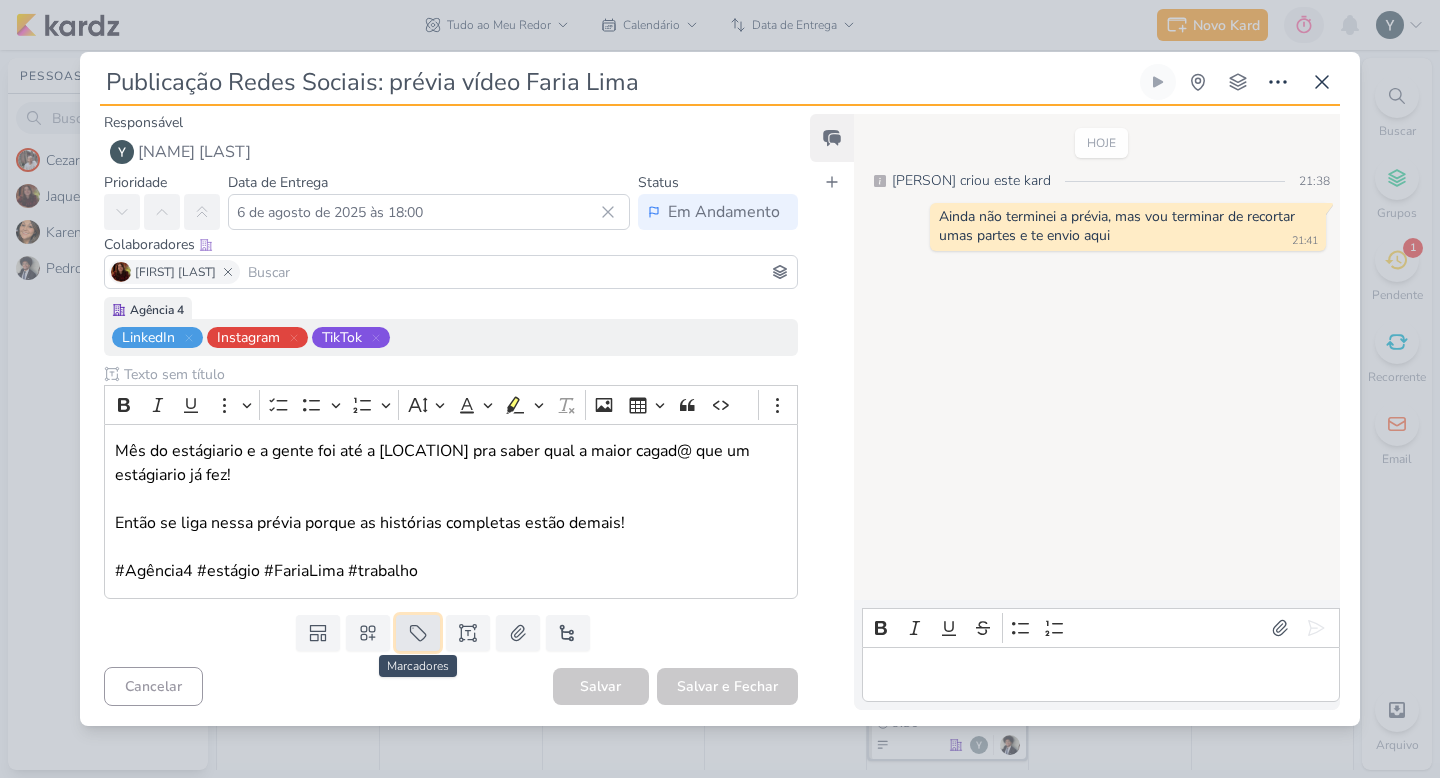 click 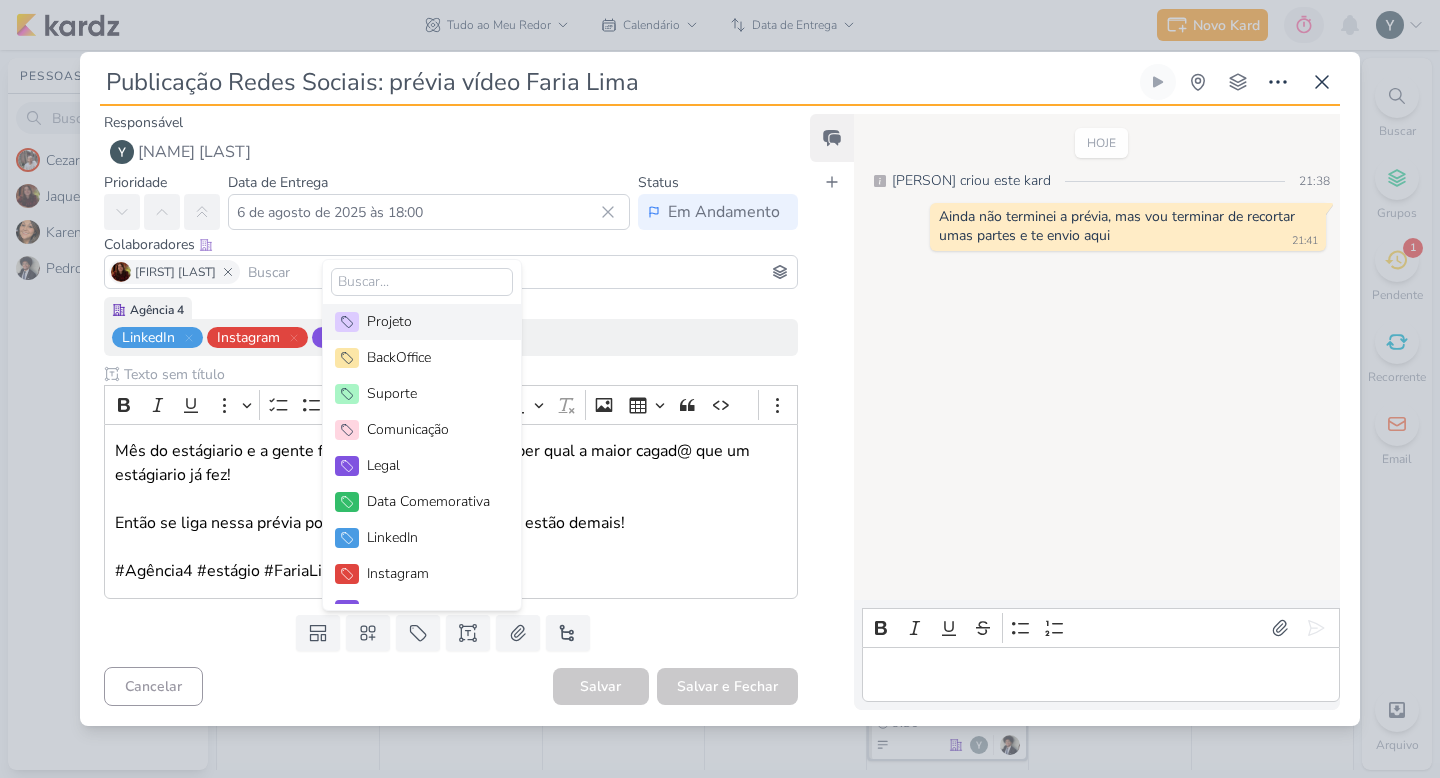 click on "Templates
Campos Personalizados
Marcadores
Projeto
BackOffice
Suporte" at bounding box center (443, 633) 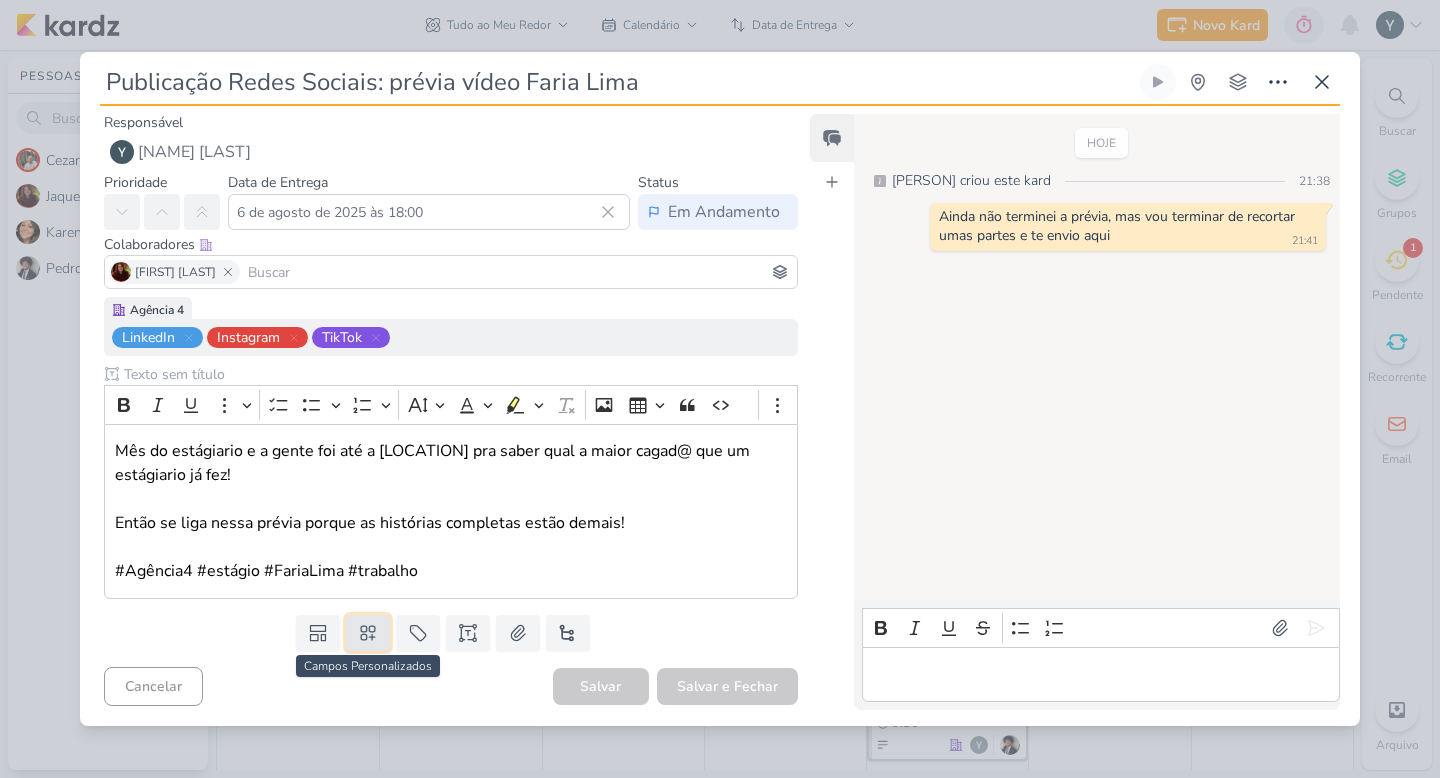 click 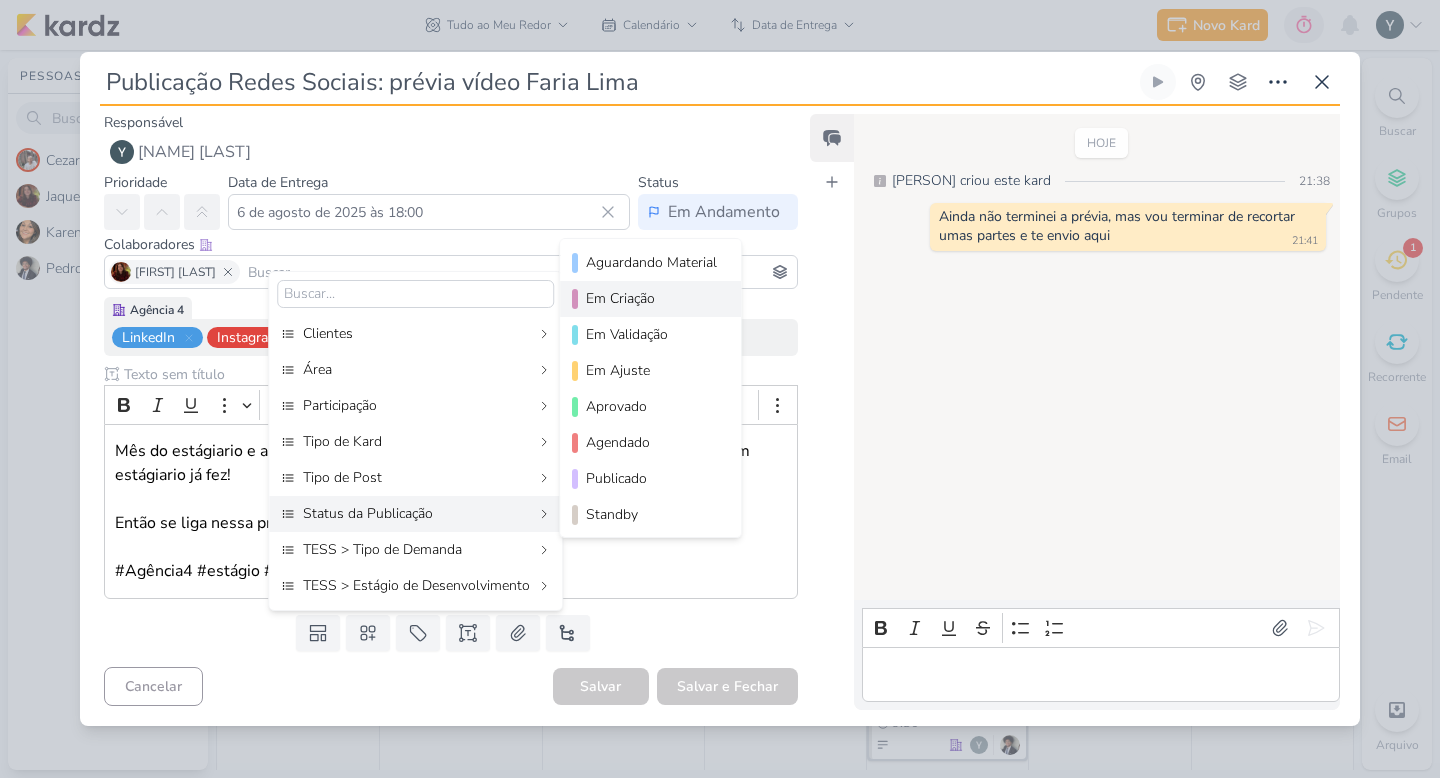 click on "Em Criação" at bounding box center (651, 298) 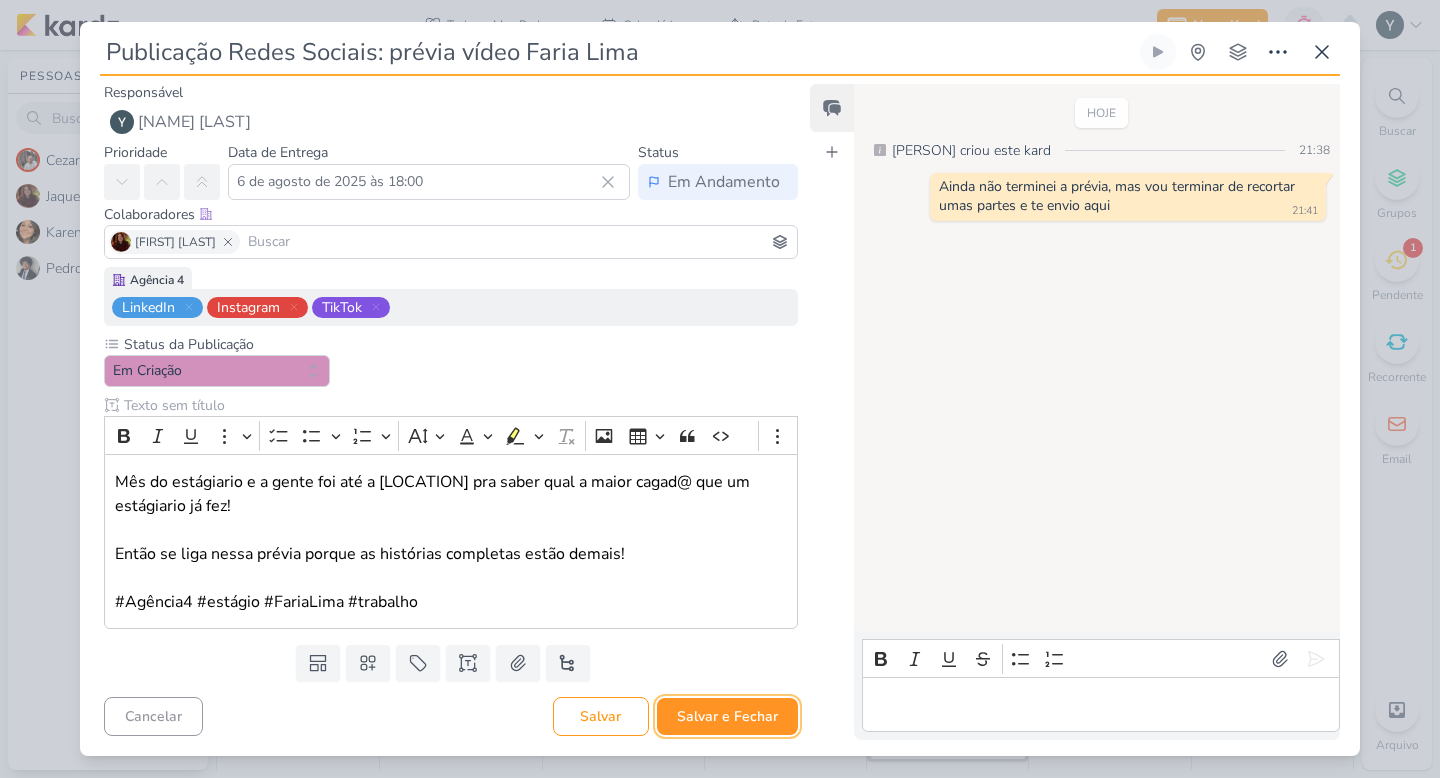 click on "Salvar e Fechar" at bounding box center (727, 716) 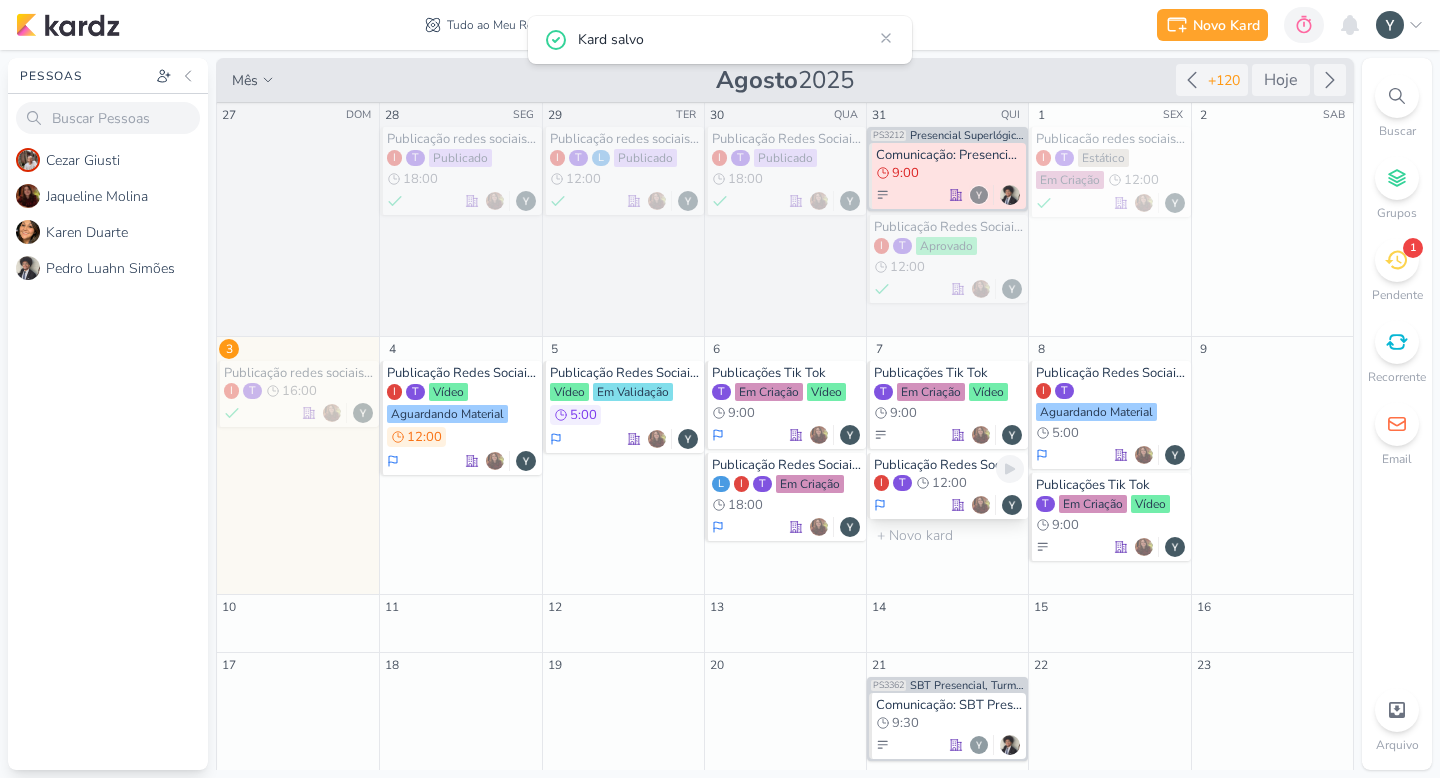 click on "12:00" at bounding box center (949, 483) 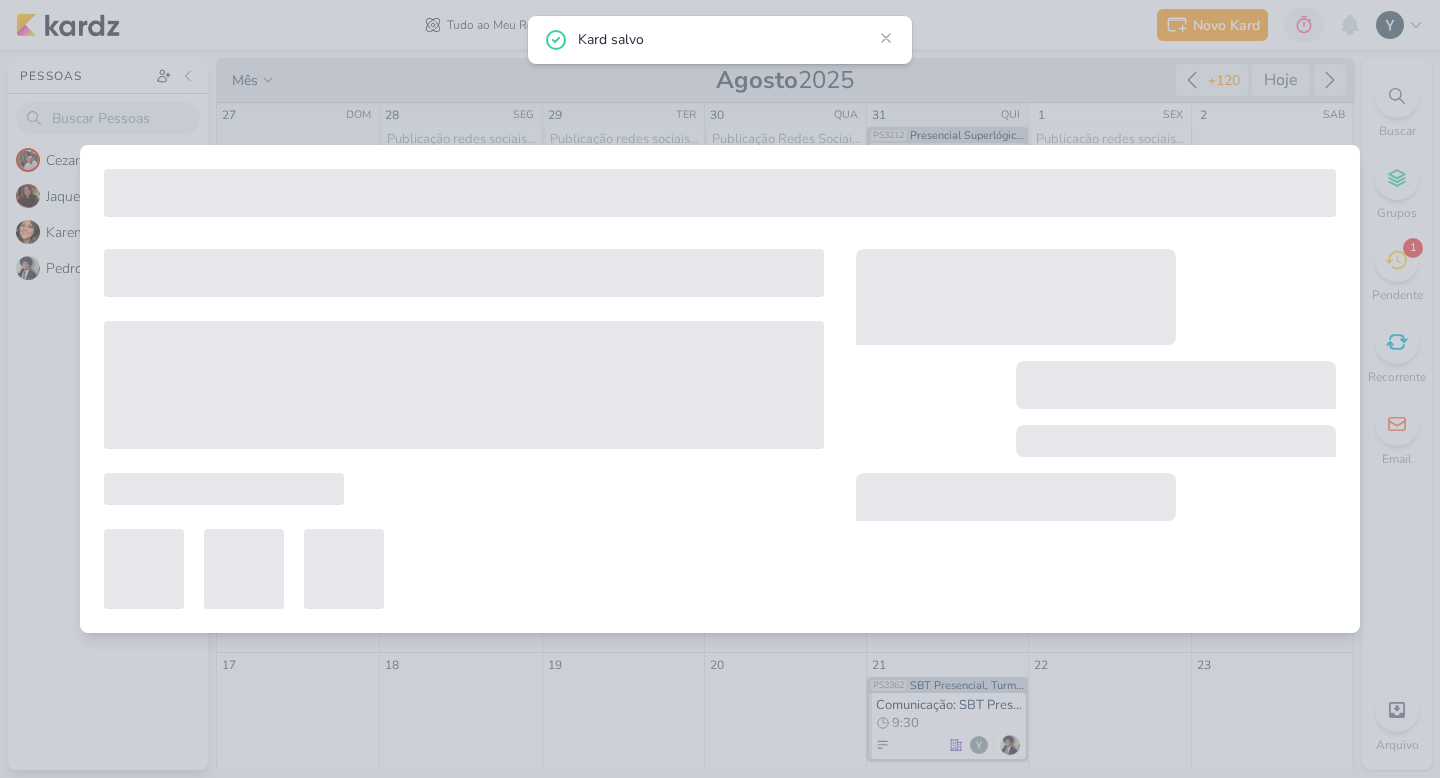 type on "Publicação Redes Sociais: Marshmallow na Fogueira" 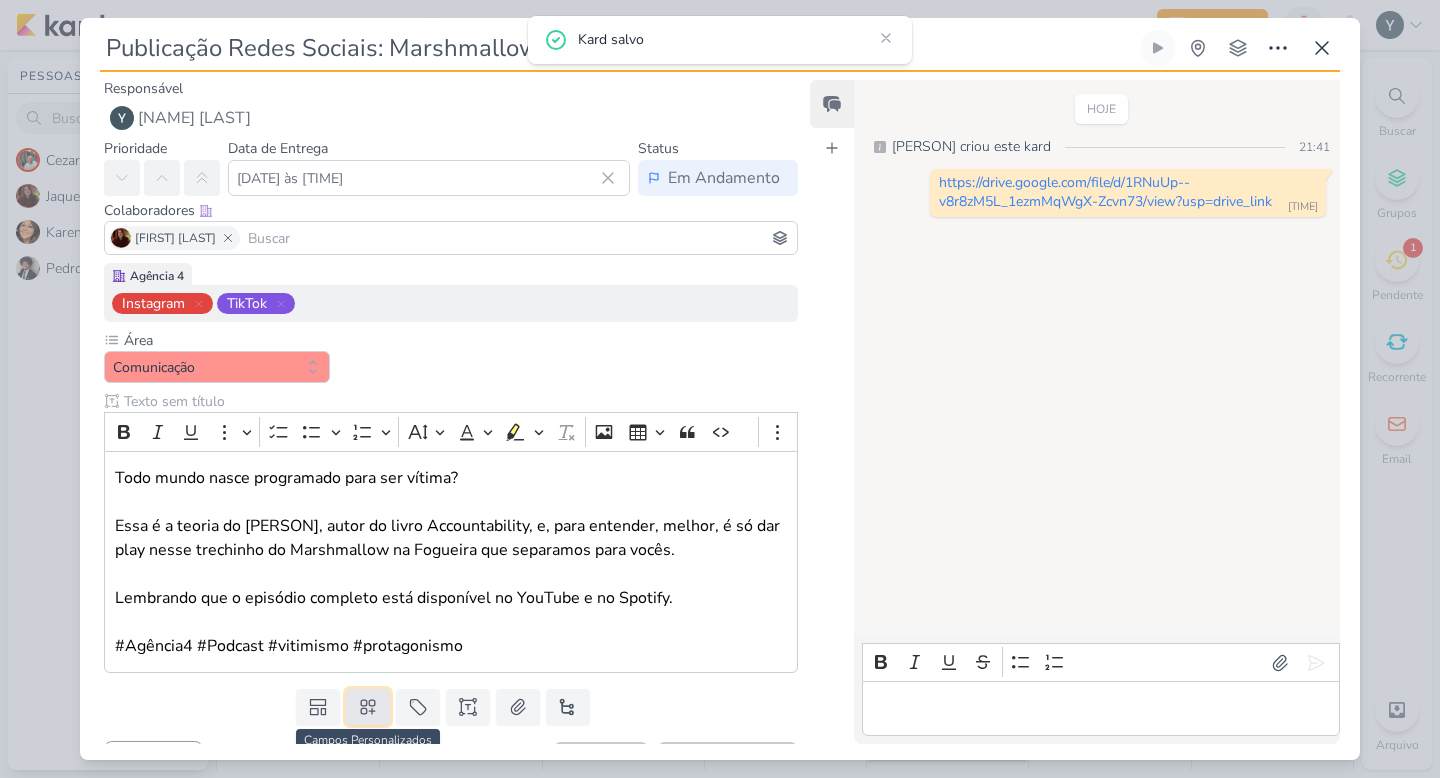 click 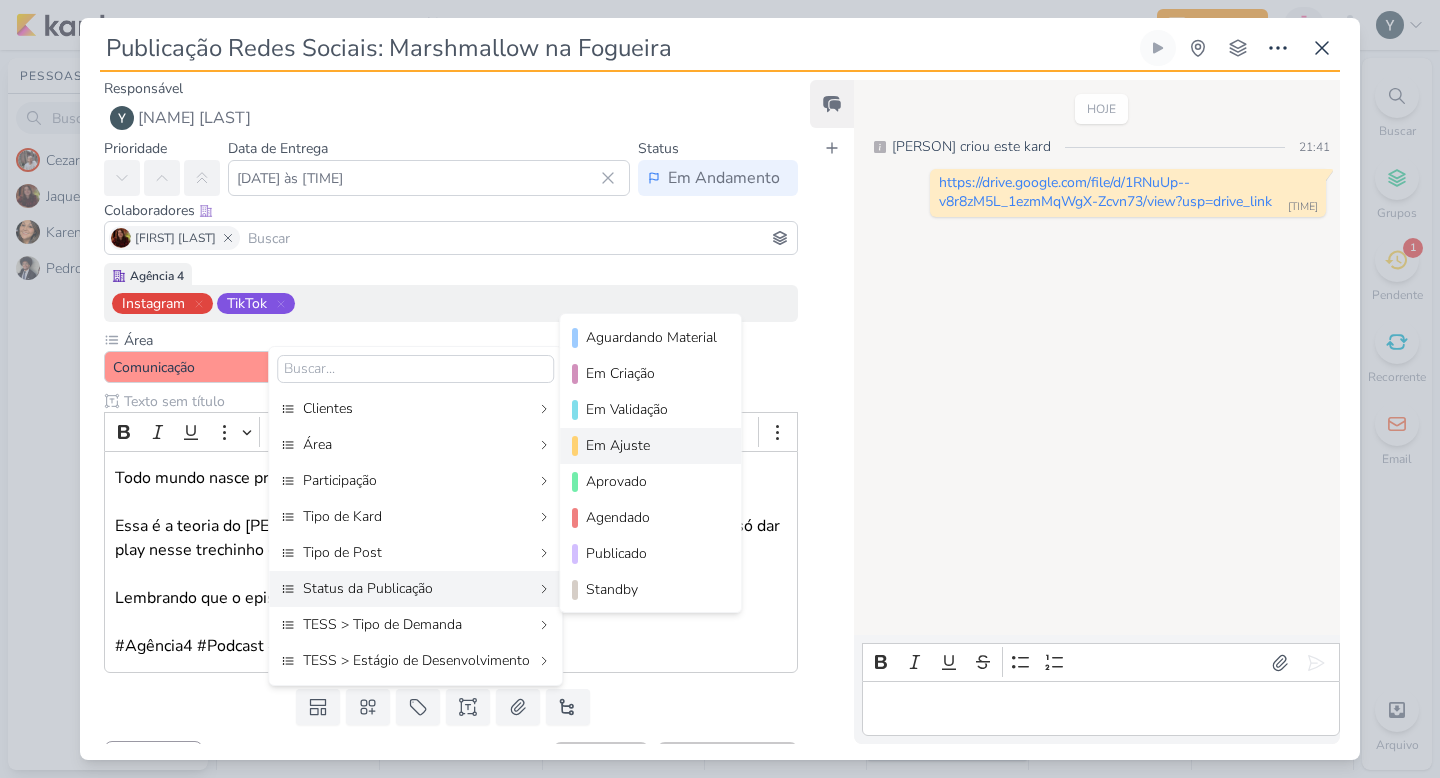 click on "Em Ajuste" at bounding box center (650, 446) 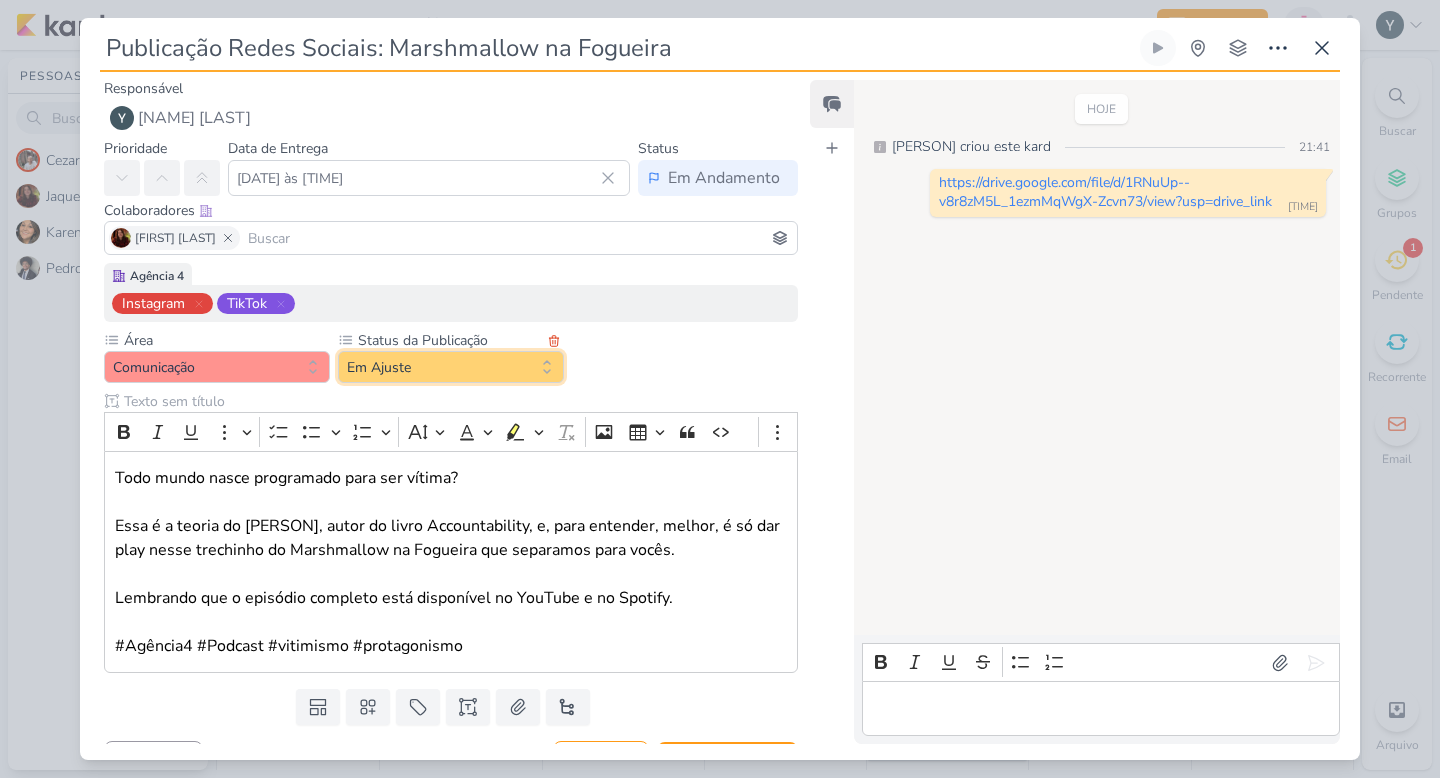 click on "Em Ajuste" at bounding box center [451, 367] 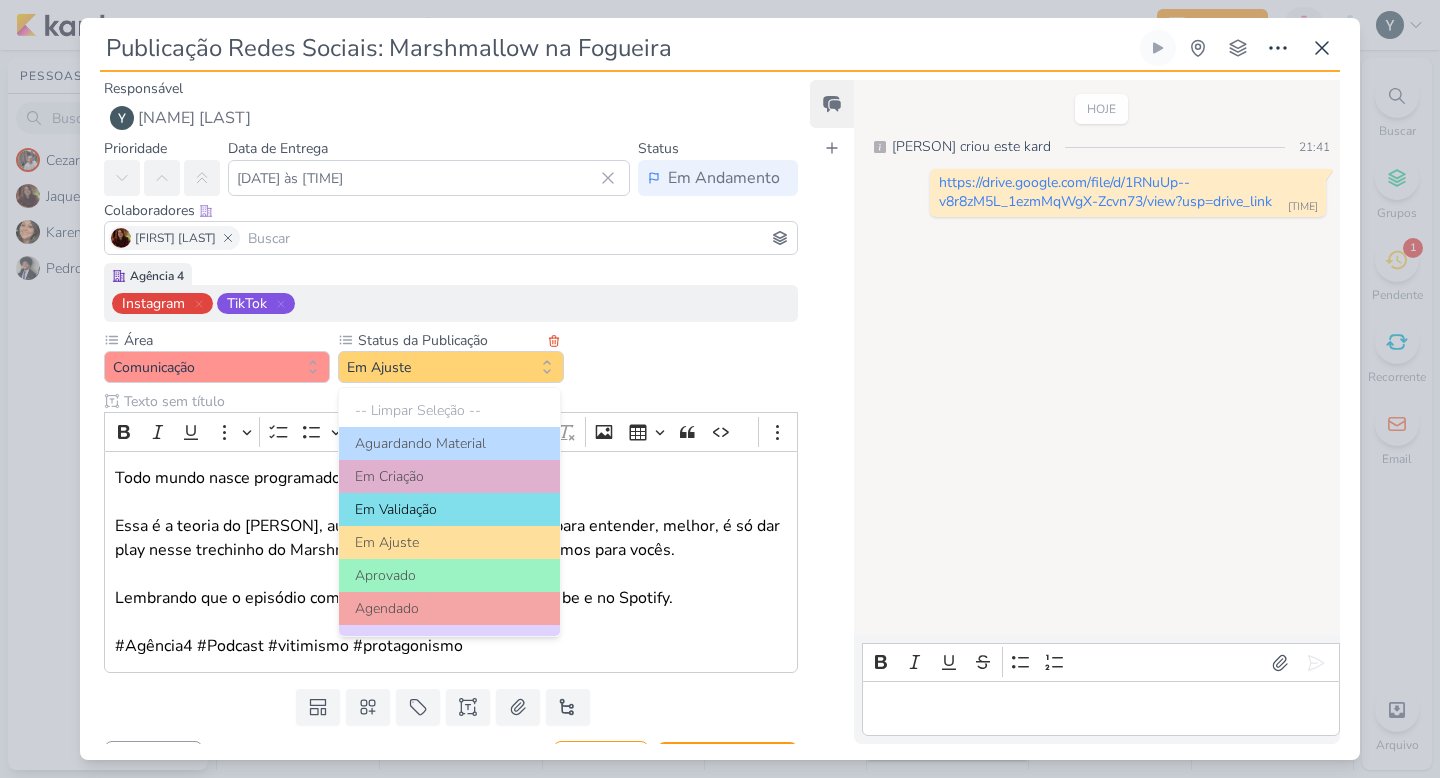 click on "Em Validação" at bounding box center [449, 509] 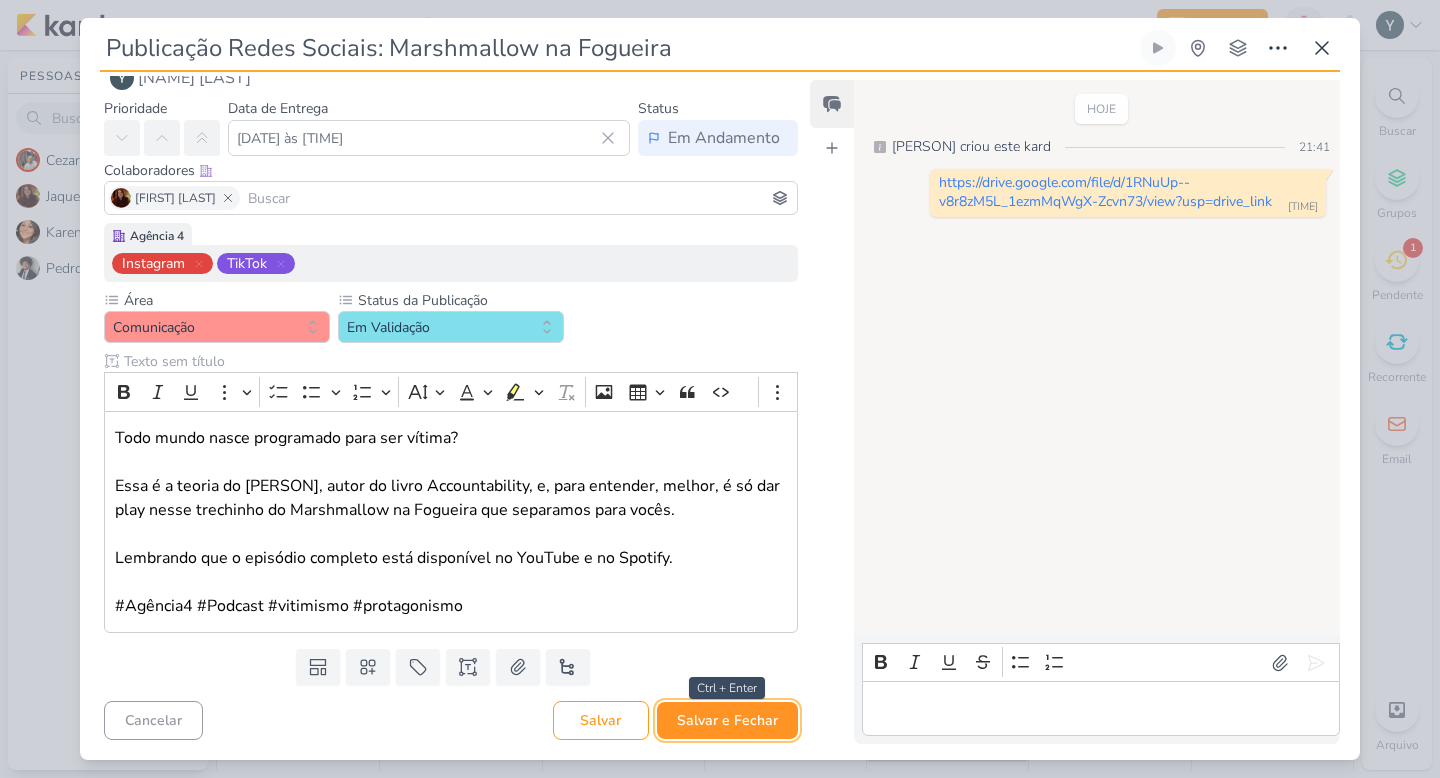 click on "Salvar e Fechar" at bounding box center (727, 720) 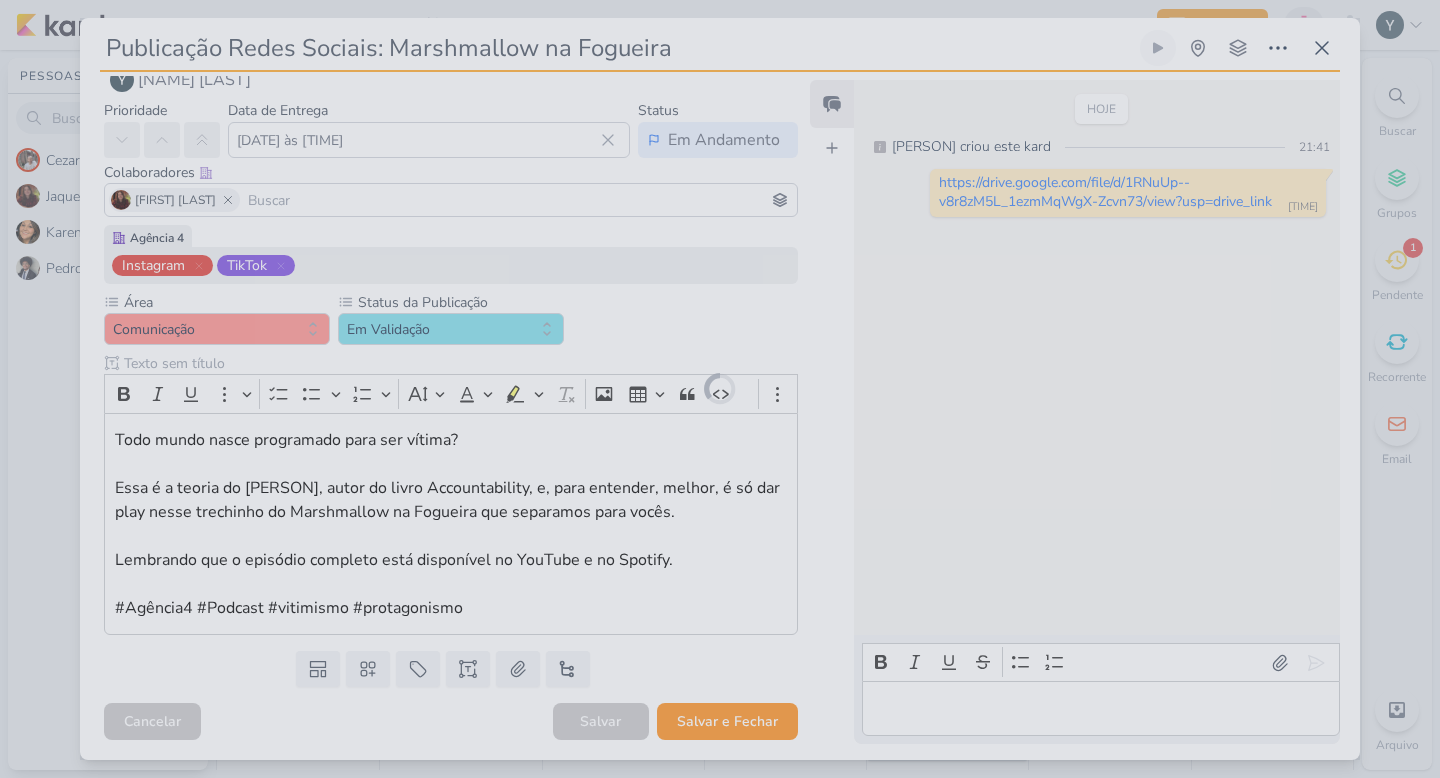 scroll, scrollTop: 38, scrollLeft: 0, axis: vertical 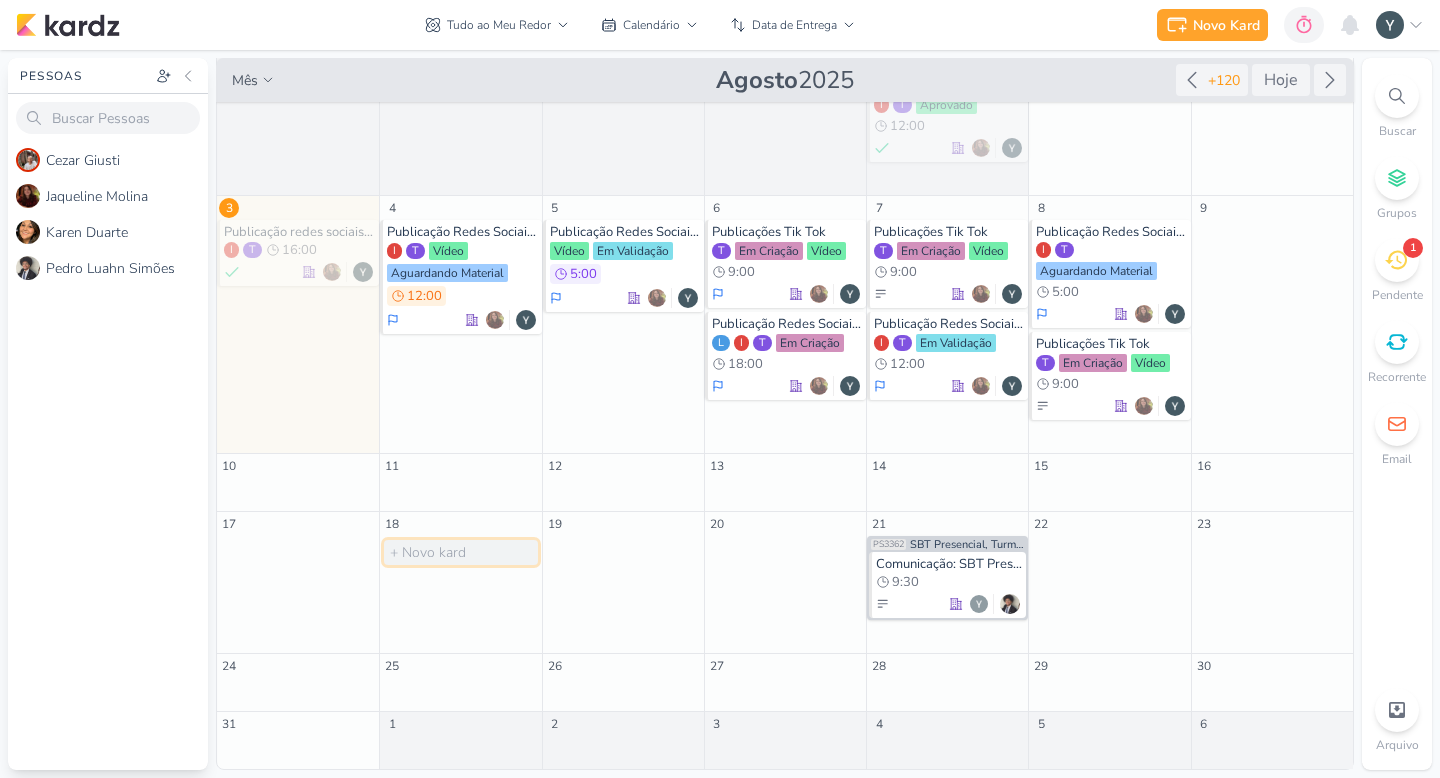 click at bounding box center (460, 552) 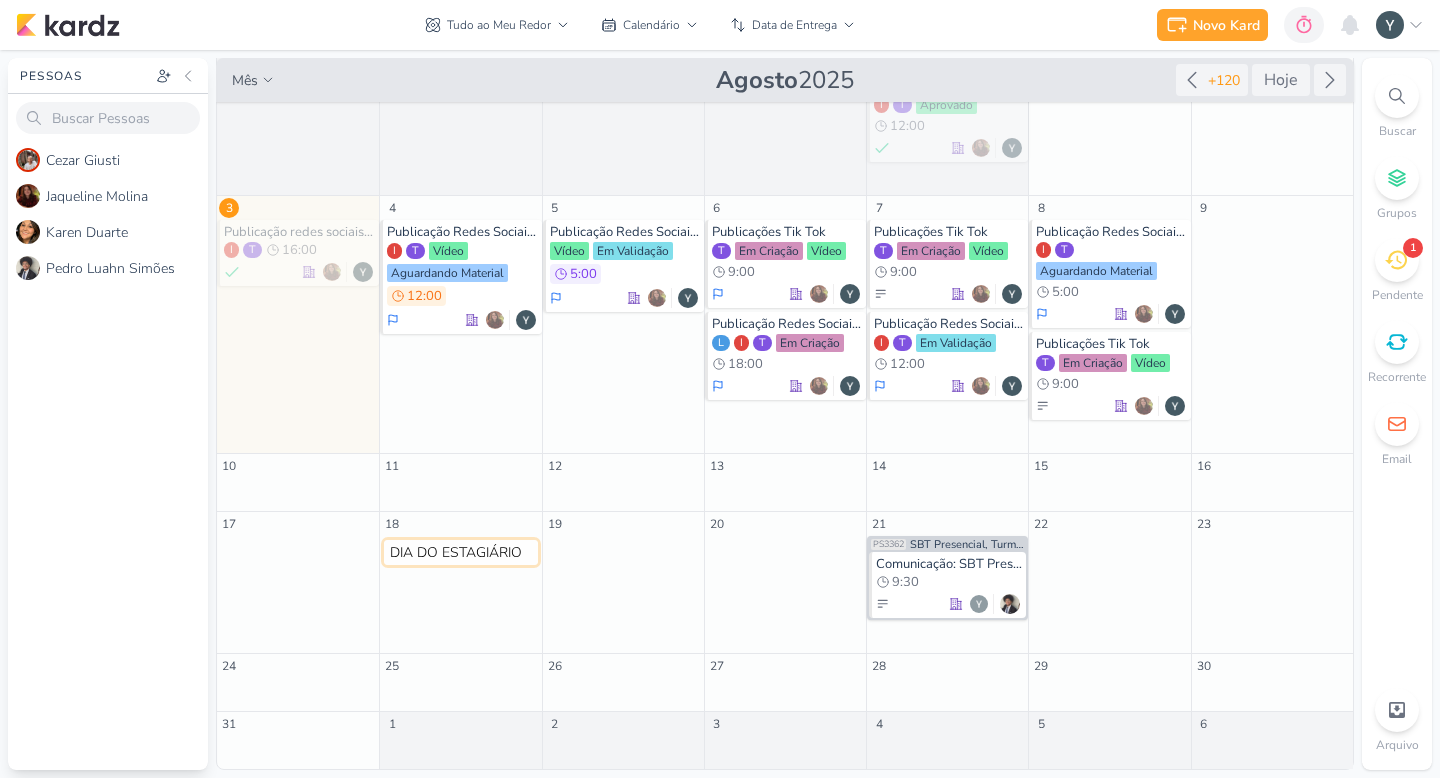 type on "DIA DO ESTAGIÁRIO" 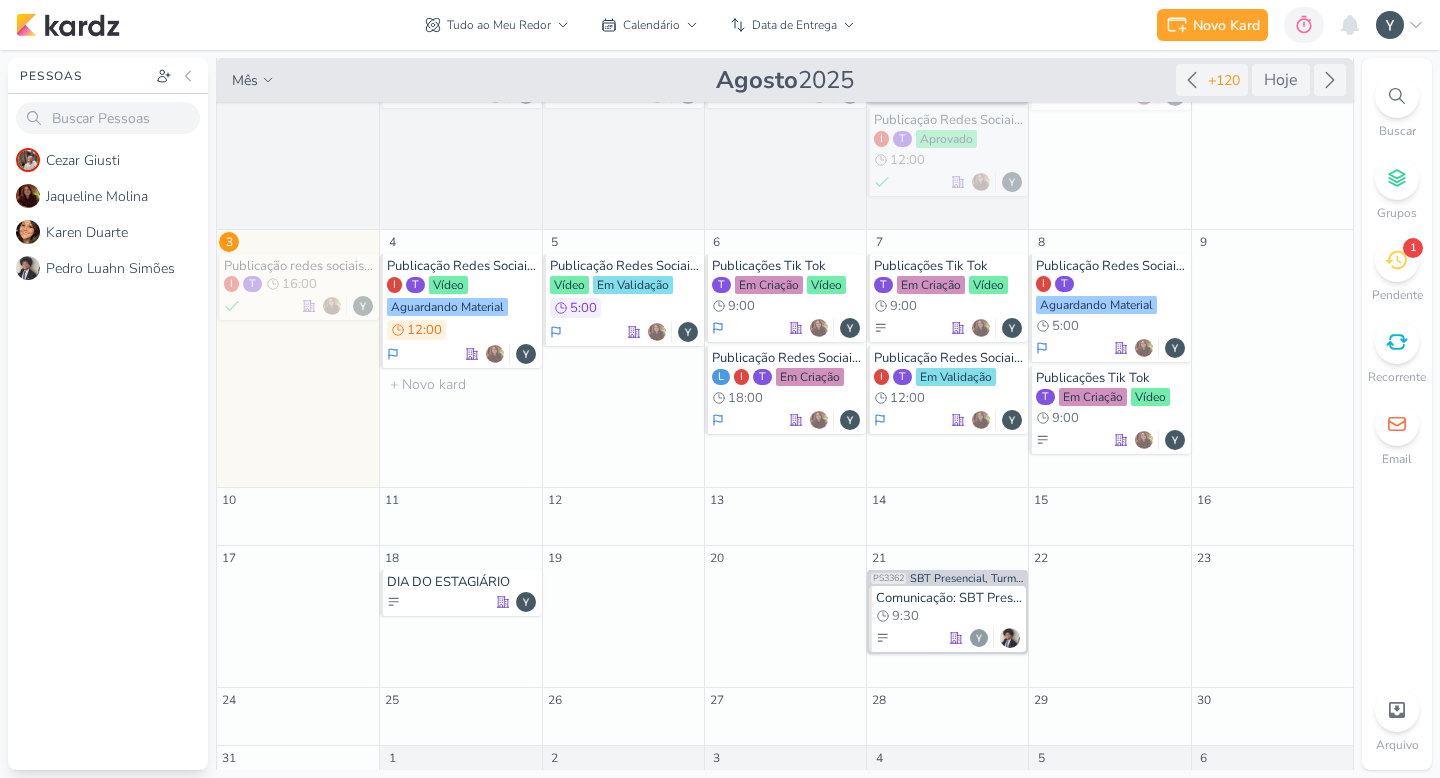 scroll, scrollTop: 141, scrollLeft: 0, axis: vertical 